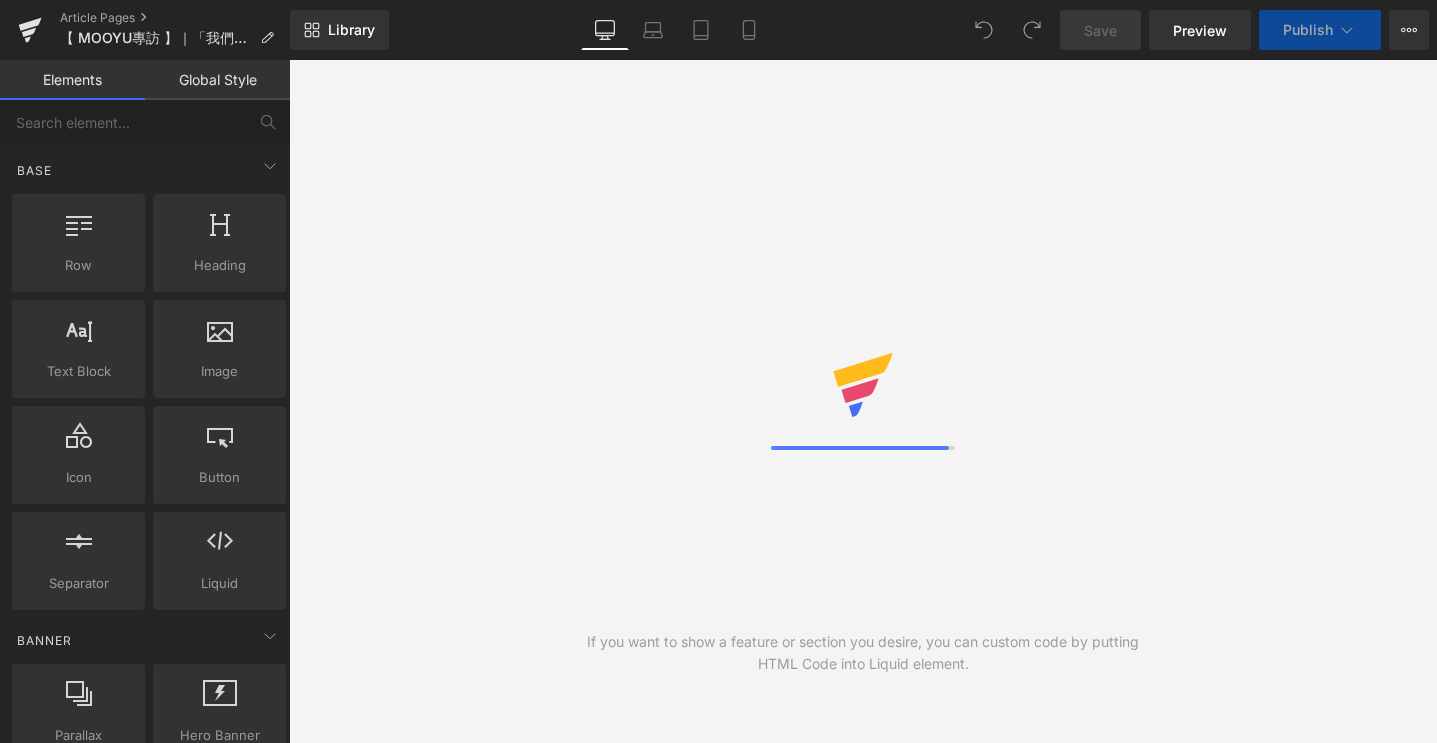 scroll, scrollTop: 0, scrollLeft: 0, axis: both 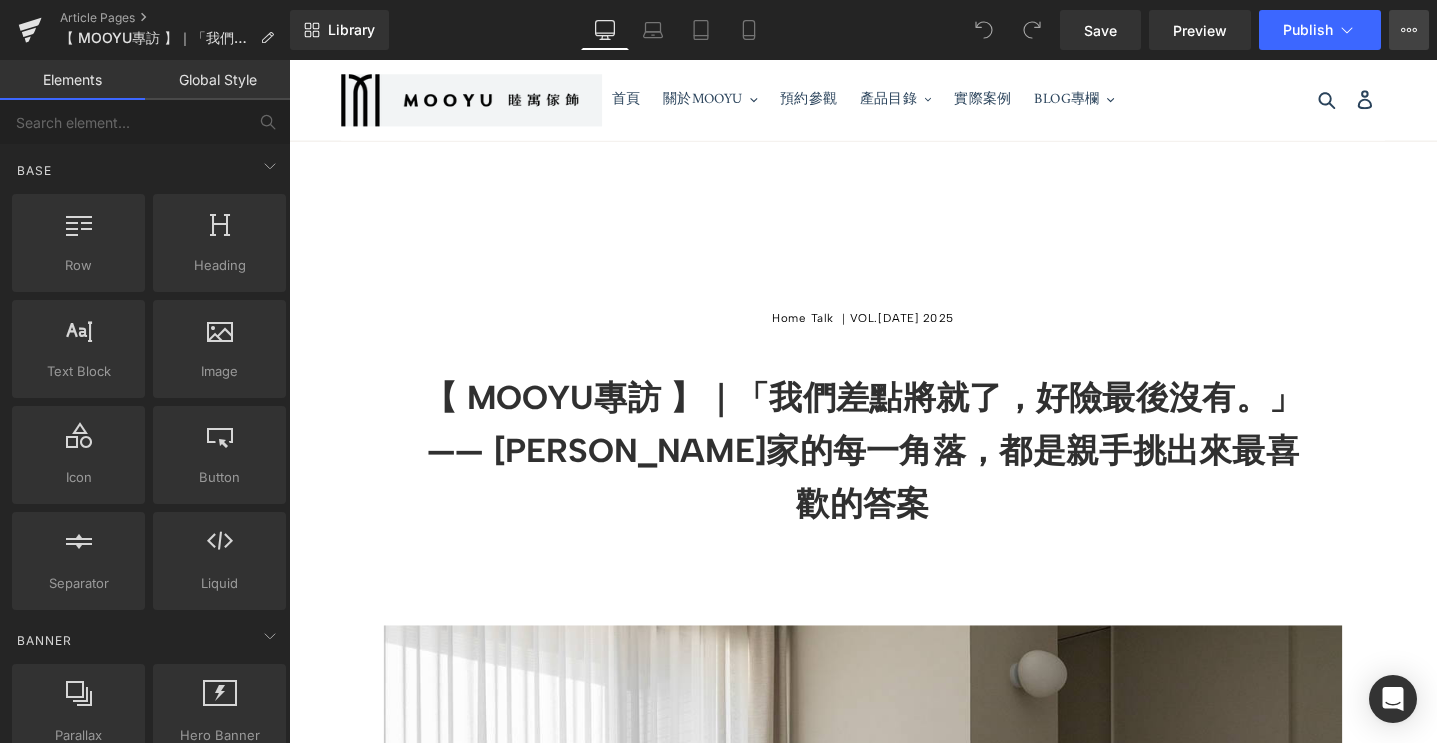 click on "View Live Page View with current Template Save Template to Library Schedule Publish  Optimize  Publish Settings Shortcuts" at bounding box center (1409, 30) 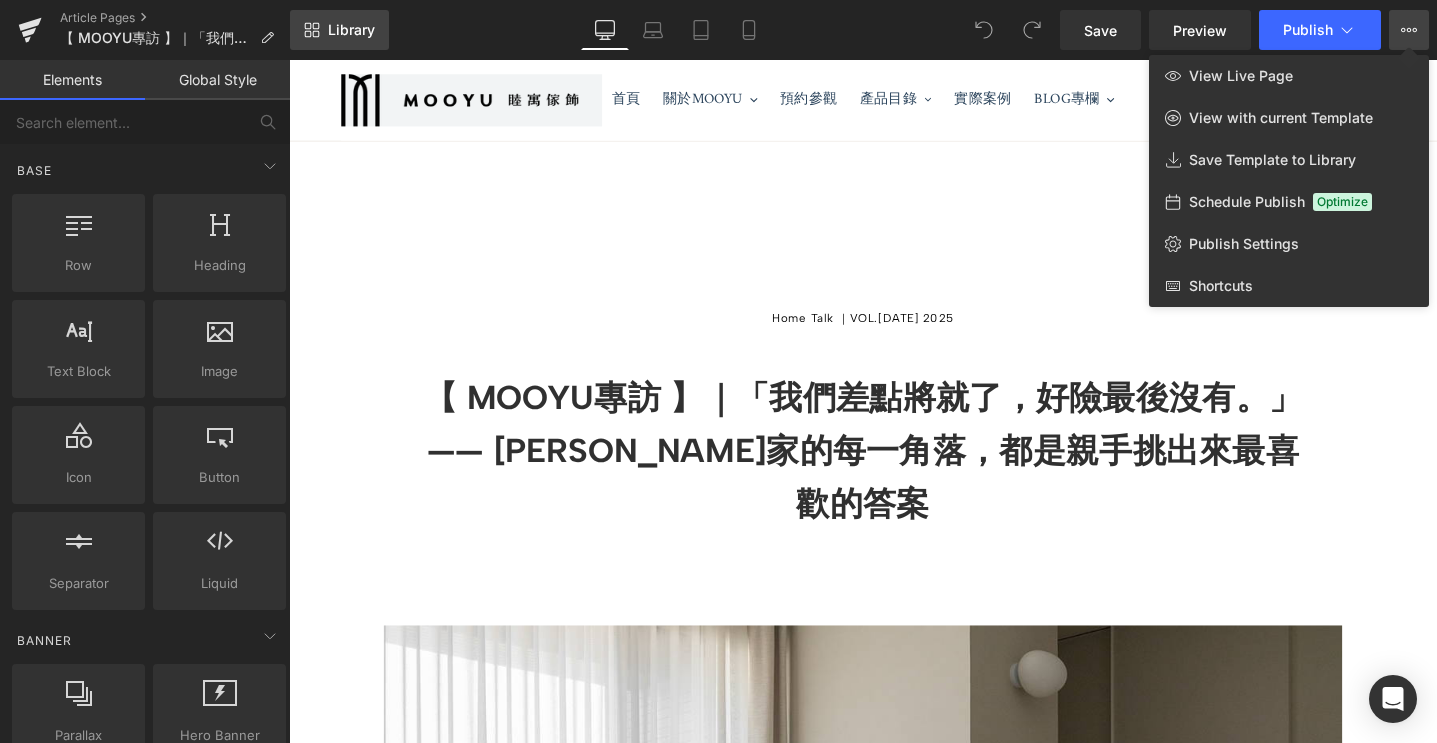 click on "Library" at bounding box center [351, 30] 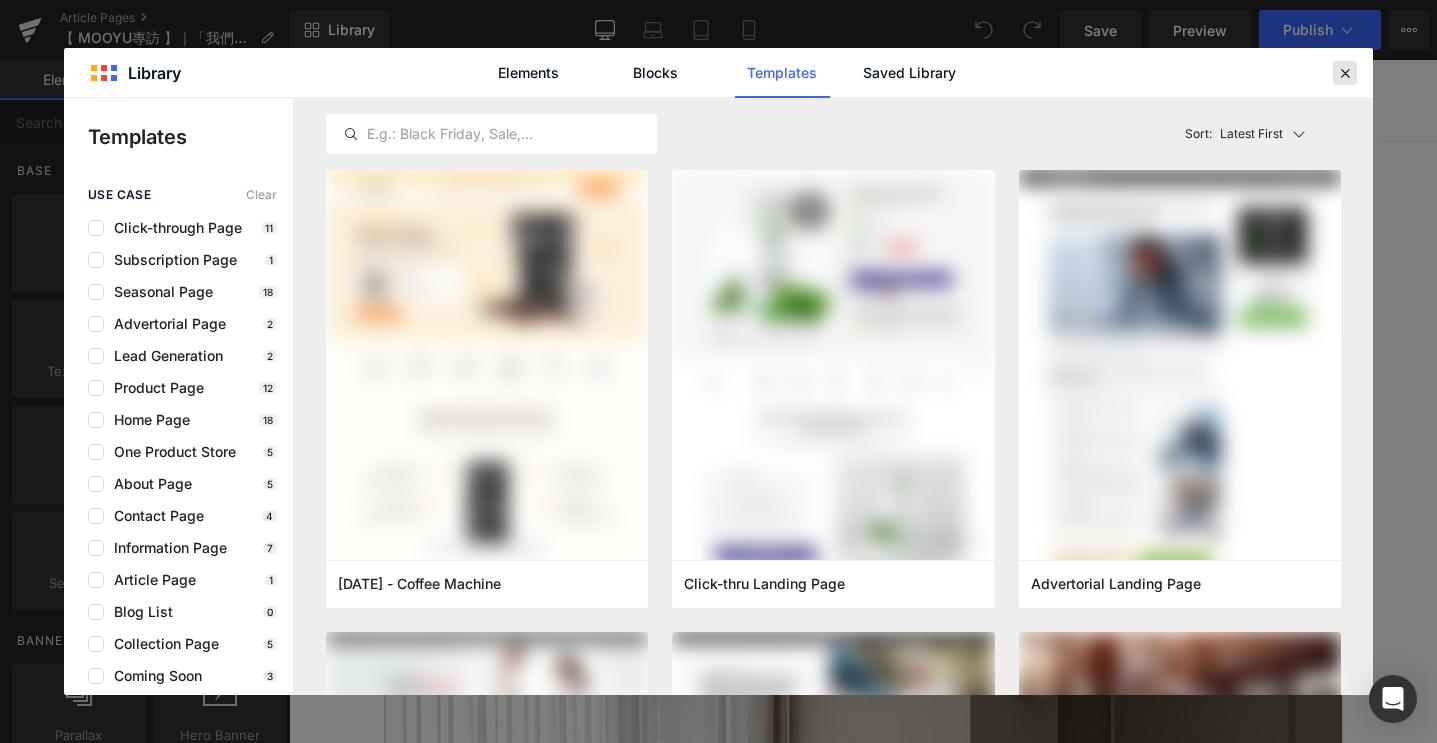 click at bounding box center (1345, 73) 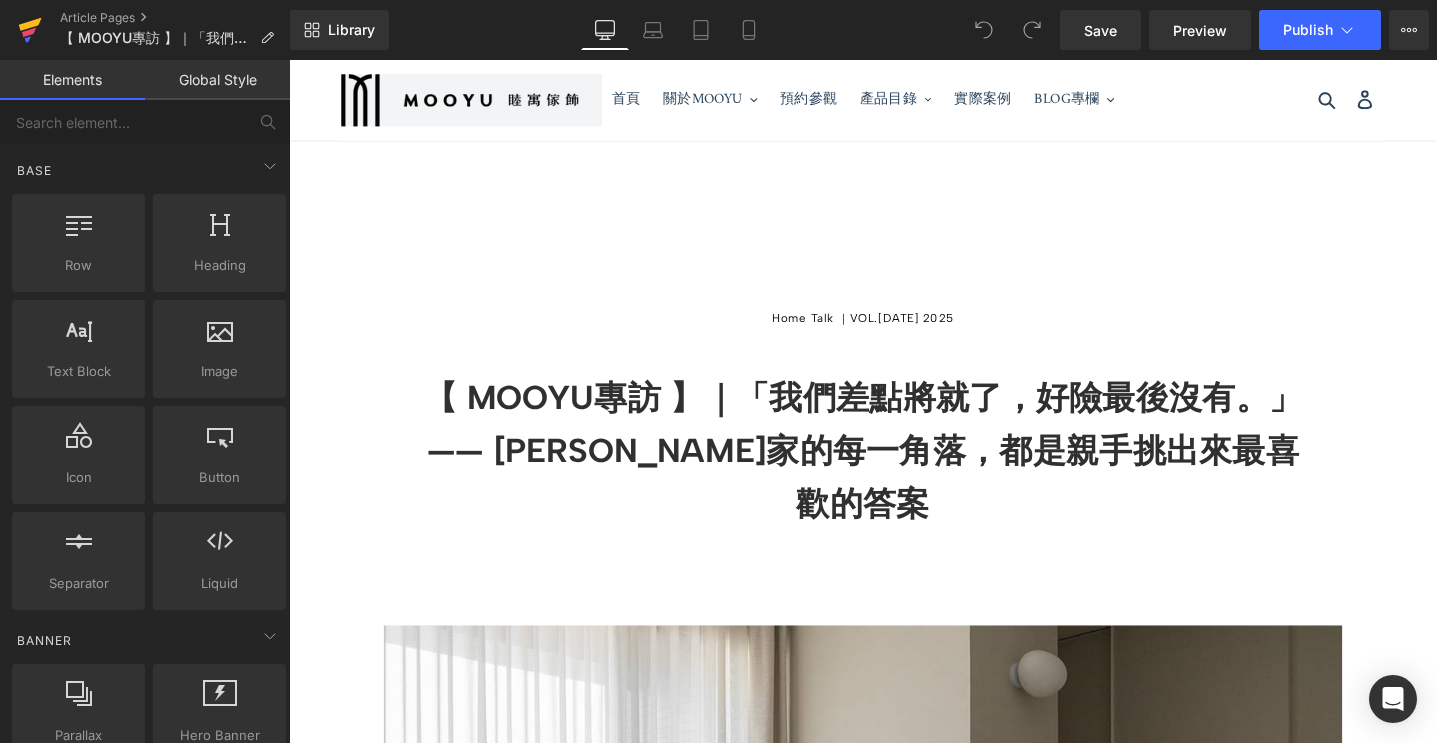 click 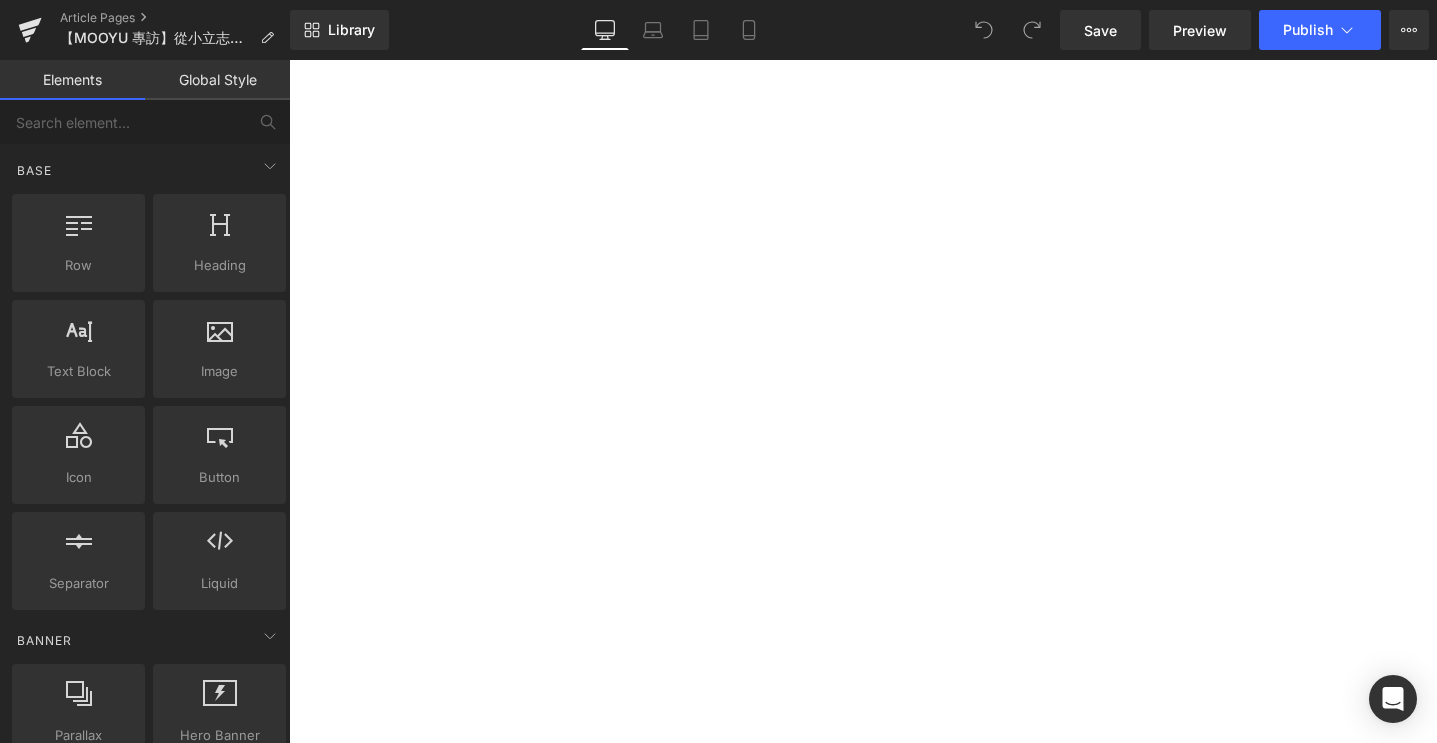 scroll, scrollTop: 0, scrollLeft: 0, axis: both 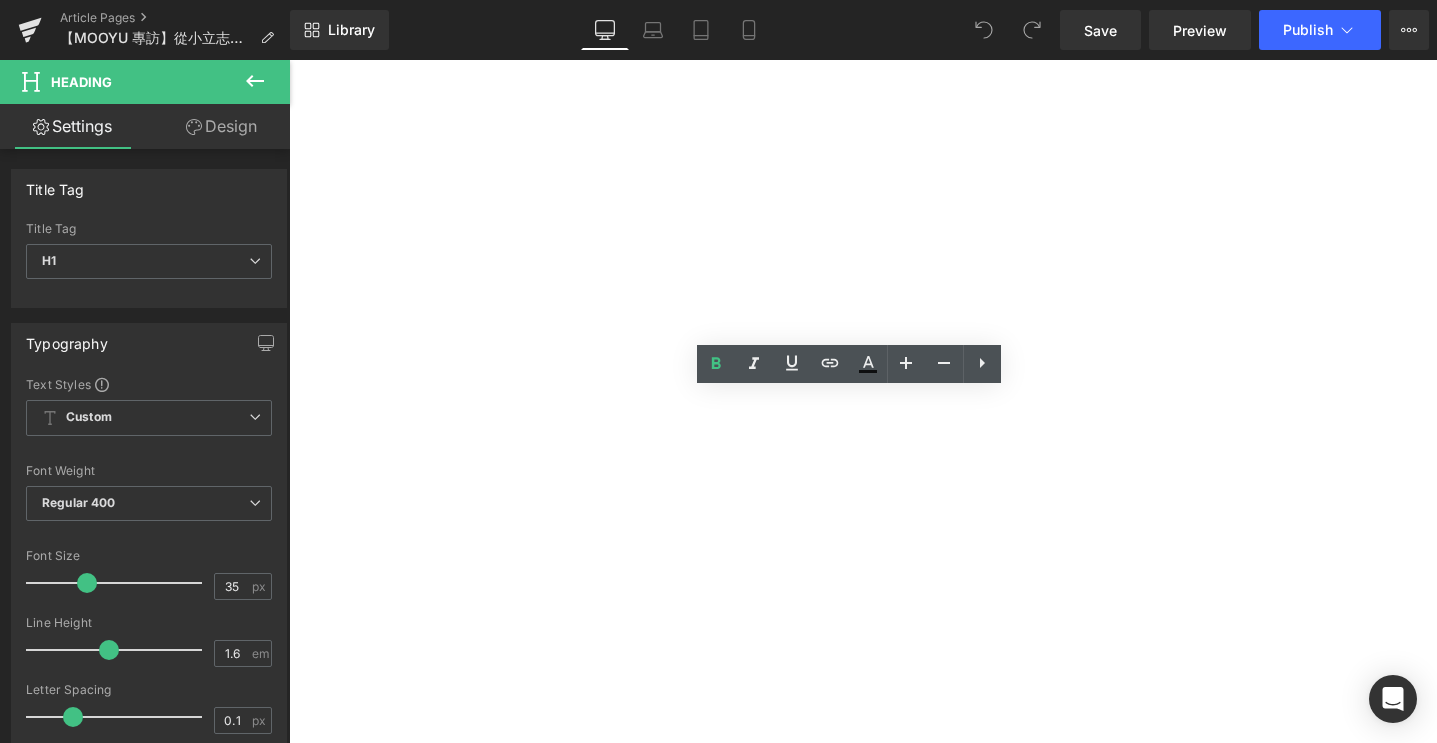 click on "【 MOOYU專訪 】｜「我們差點將就了，好險最後沒有。」" at bounding box center (289, 60) 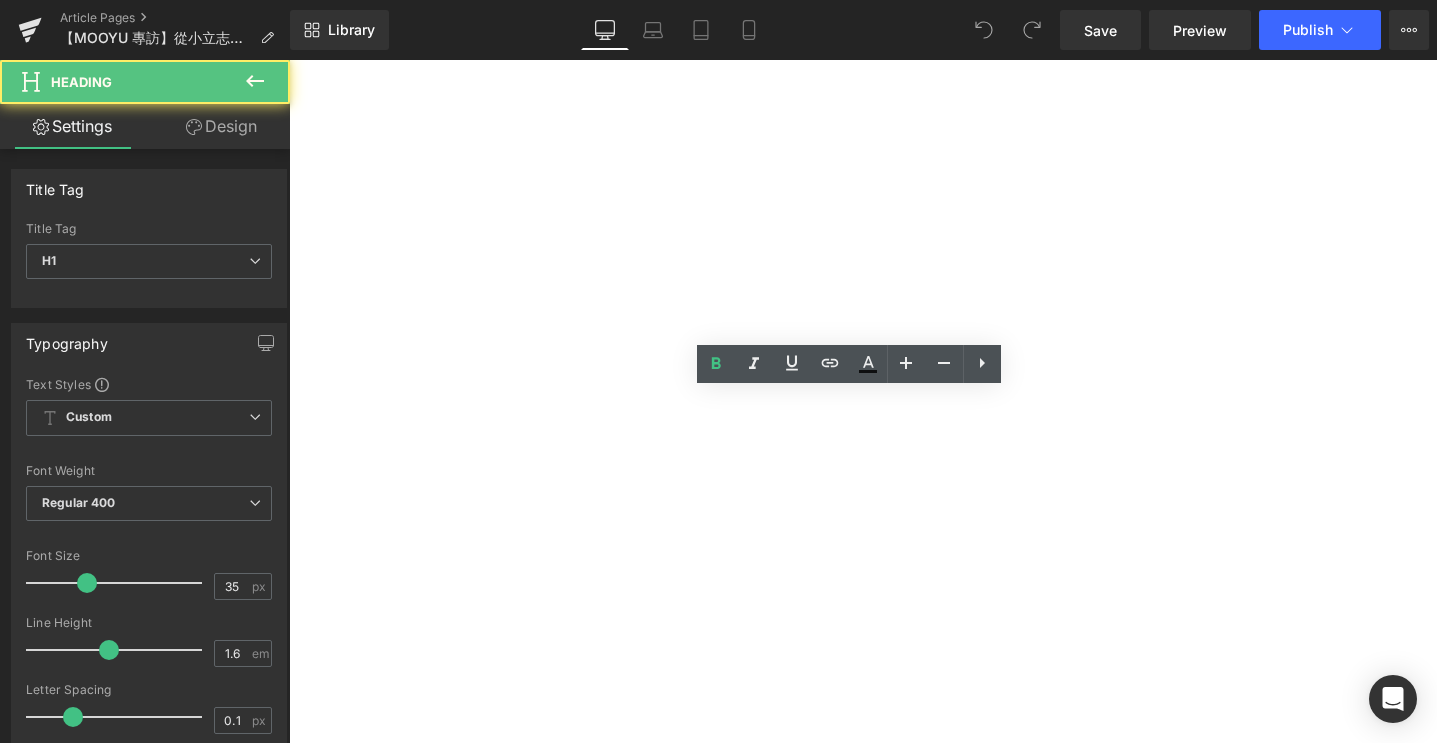 click on "【 MOOYU專訪 】｜「我們差點將就了，好險最後沒有。」" at bounding box center [289, 60] 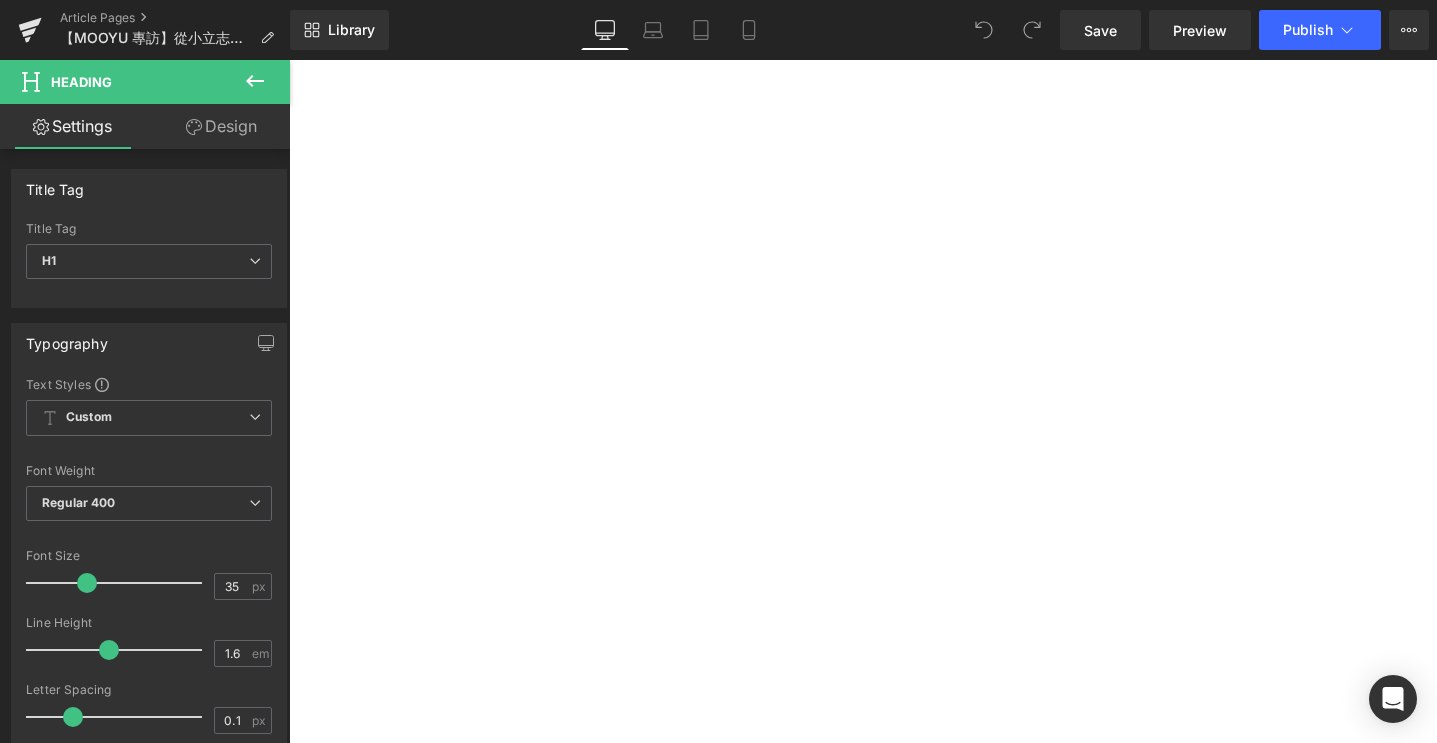 paste 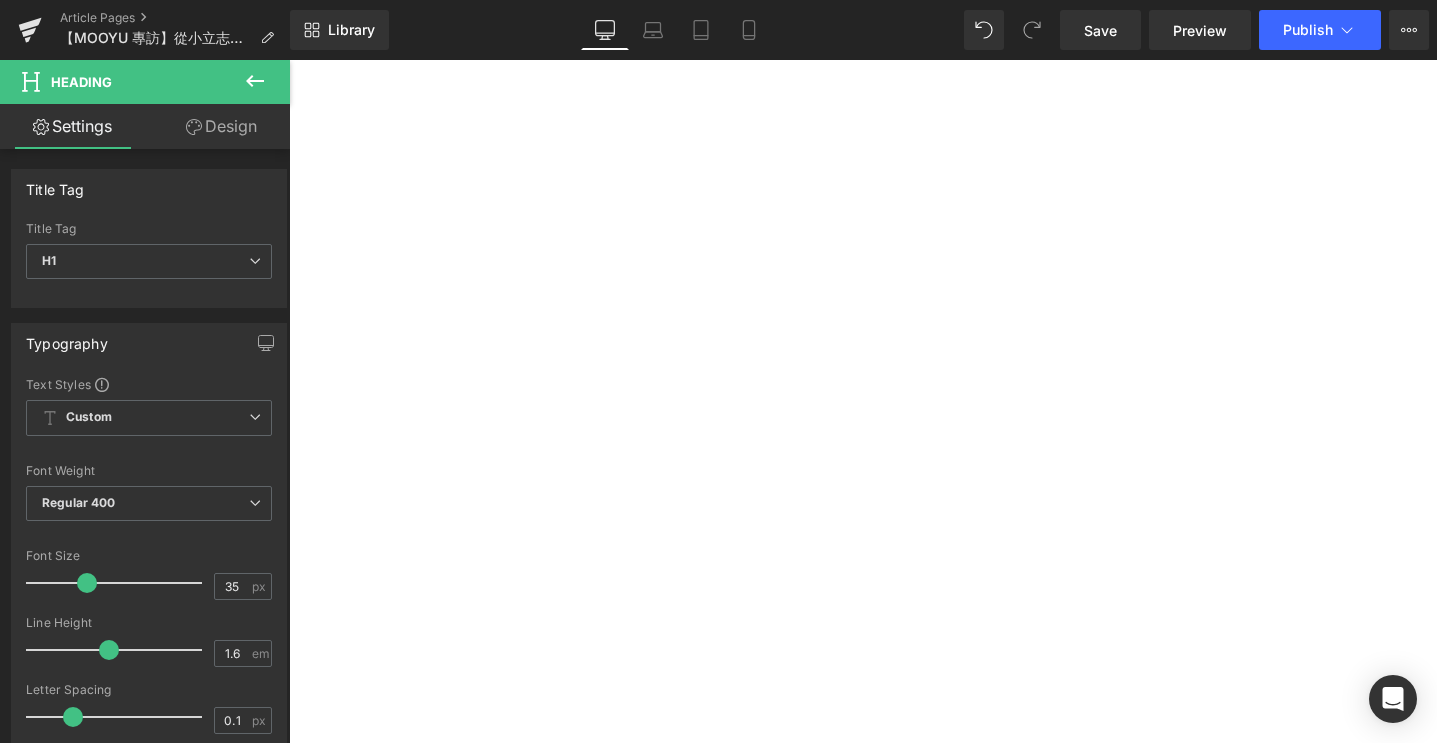 scroll, scrollTop: 923, scrollLeft: 0, axis: vertical 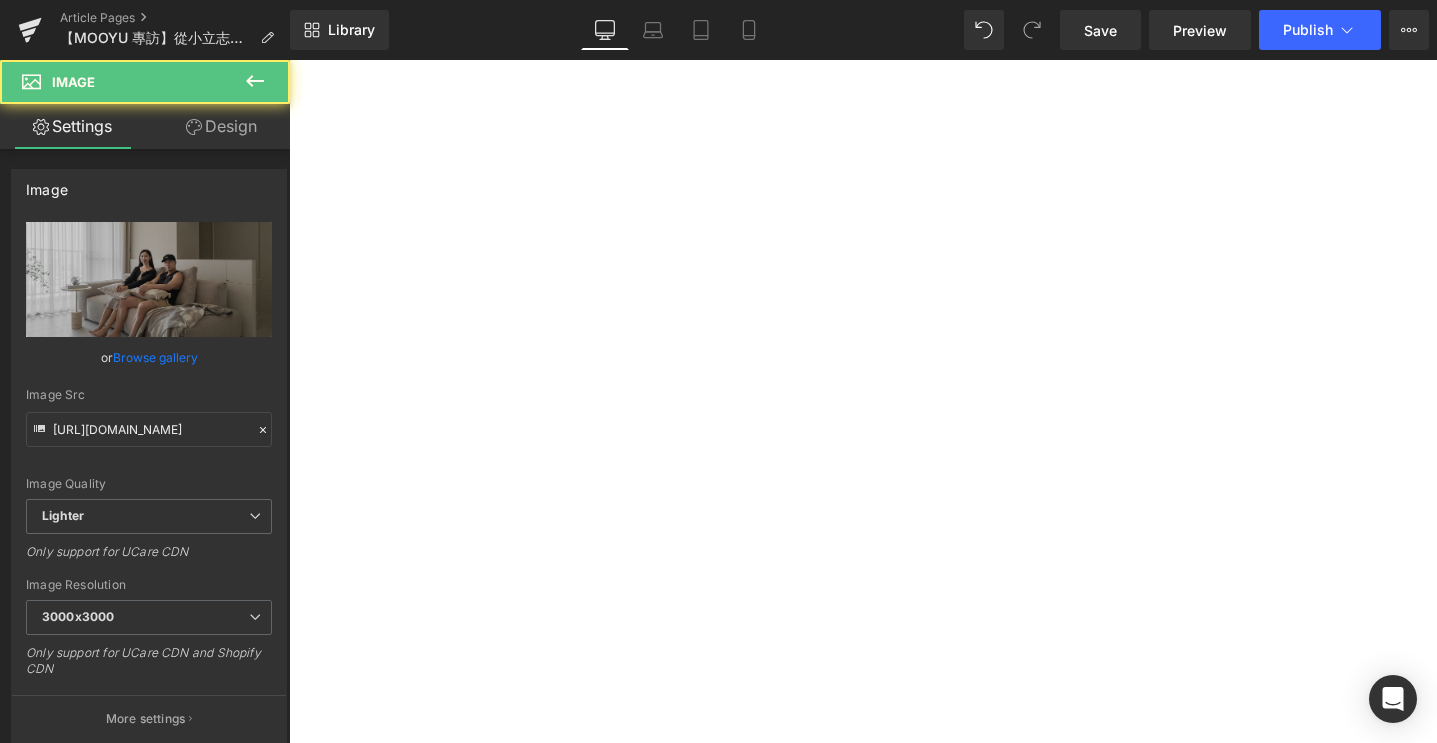 click on "[PERSON_NAME]與先生是一對讓人一見就感受到「生活感」的人。" at bounding box center (289, 60) 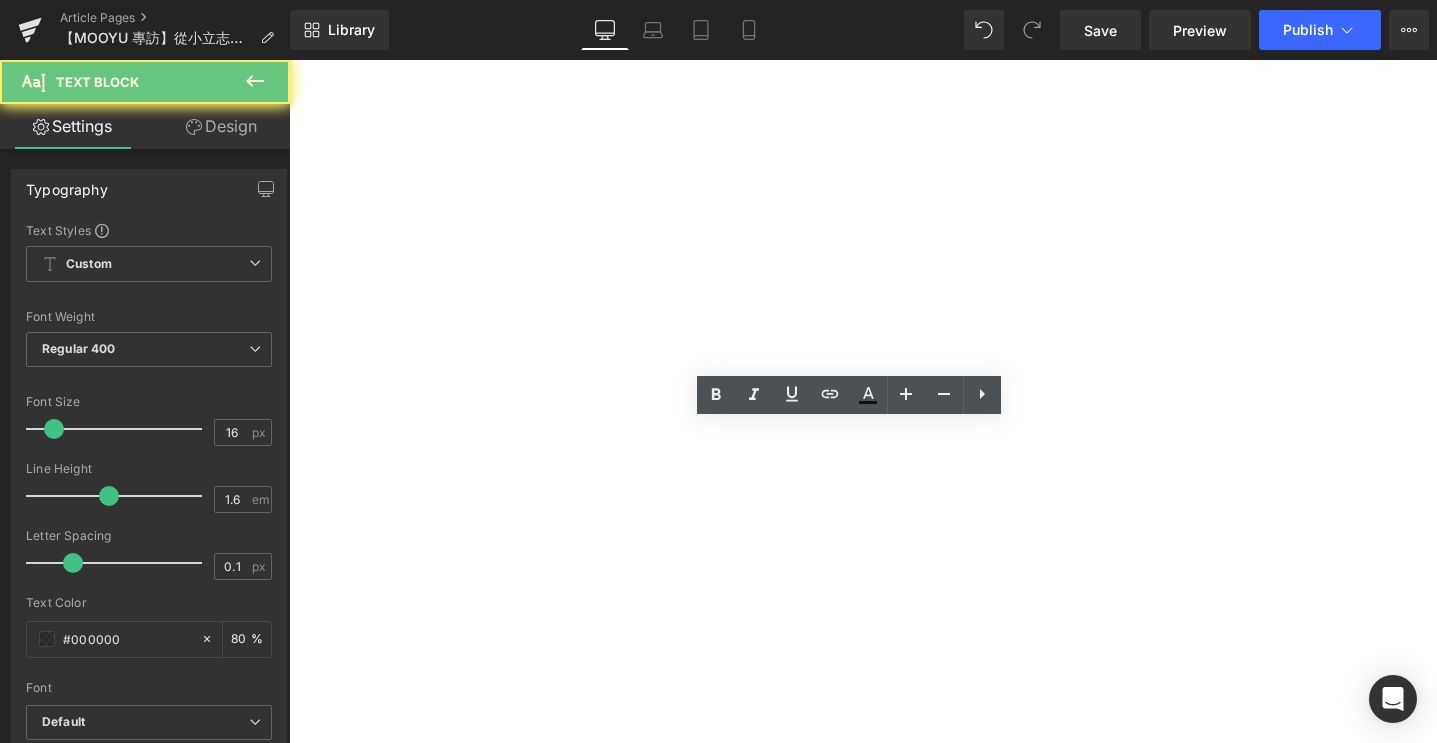 click on "他們的語氣總帶著輕快的節奏，像在分享日常的趣事； 對話間流露出的自在與默契，像是突然闖入一段舒服的日常對話。 讓整個訪談過程像是在老朋友家作客。" at bounding box center (289, 60) 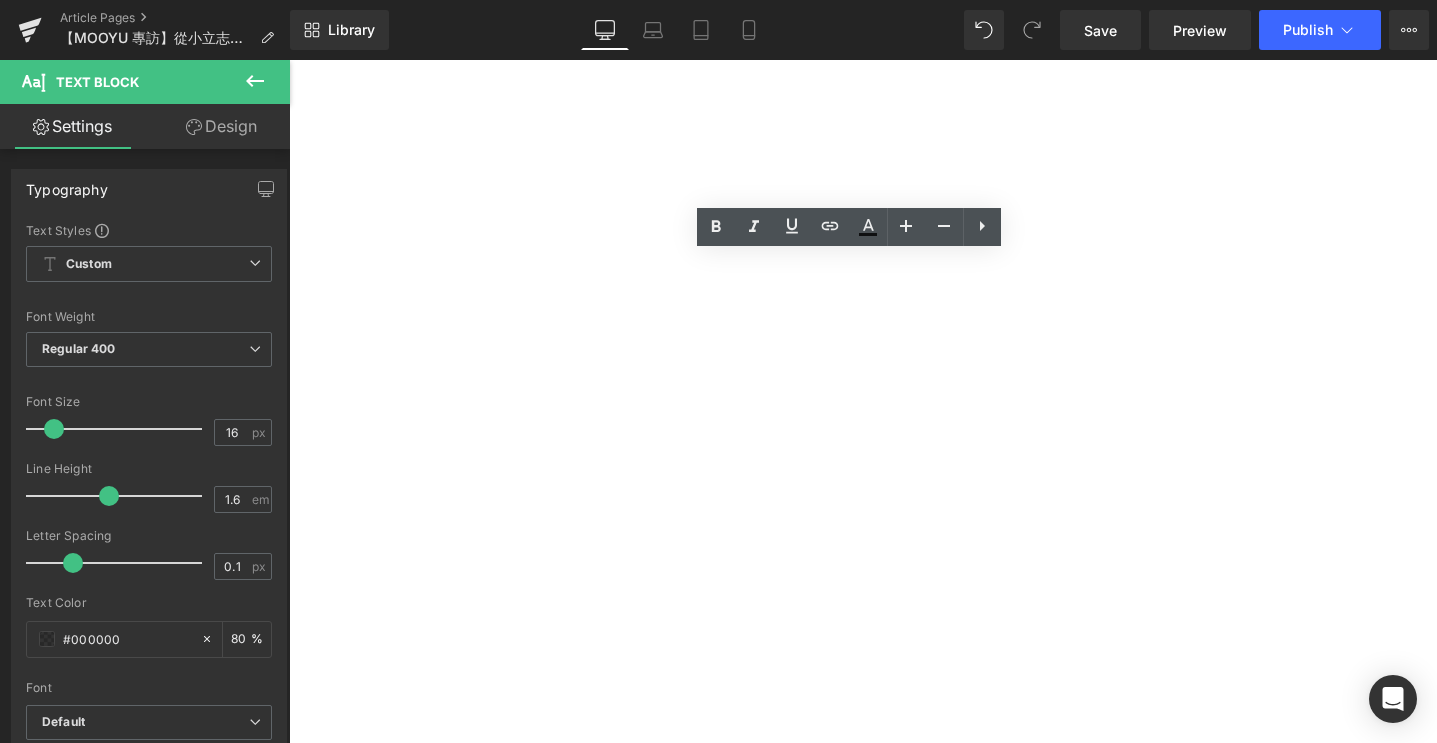 scroll, scrollTop: 1803, scrollLeft: 0, axis: vertical 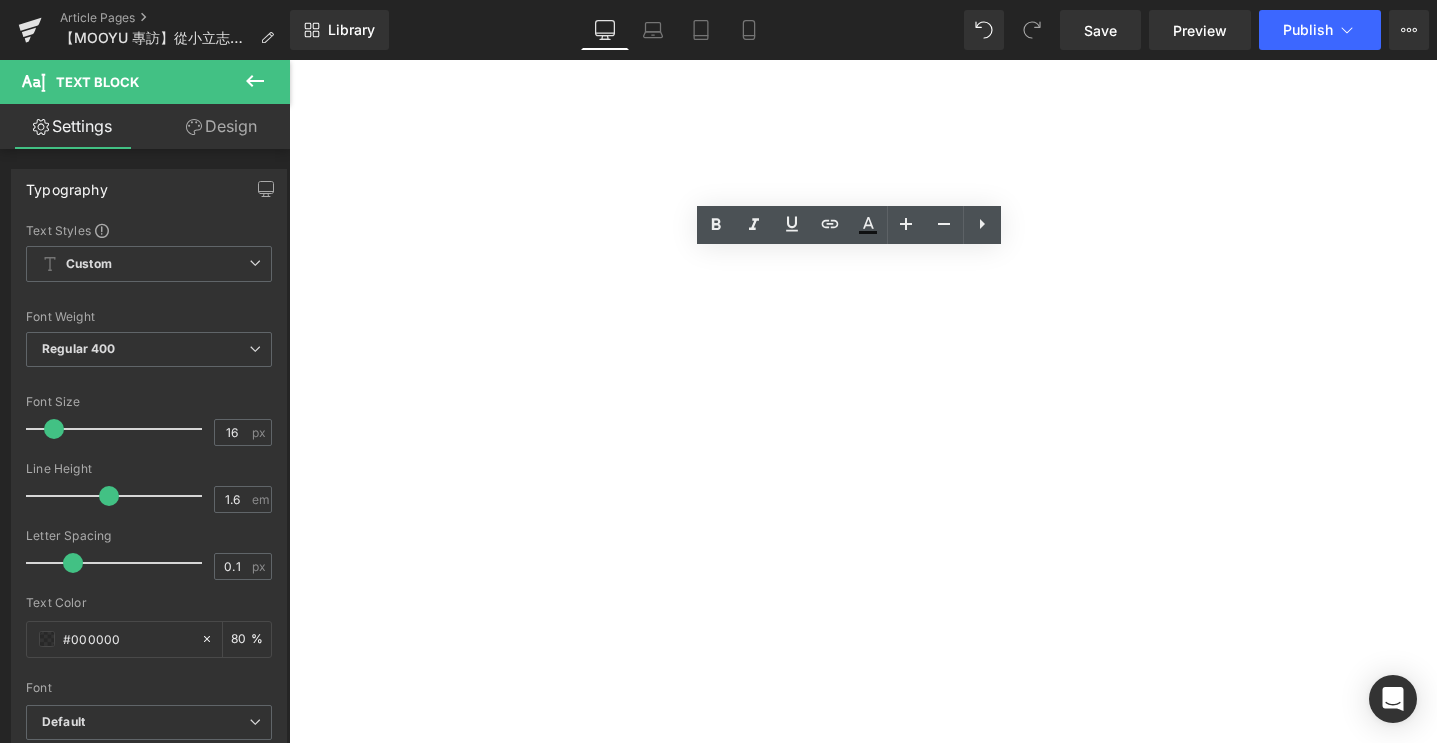 click on "他們的語氣總帶著輕快的節奏，像在分享日常的趣事； 對話間流露出的自在與默契，像是突然闖入一段舒服的日常對話。 讓整個訪談過程像是在老朋友家作客。" at bounding box center (289, 60) 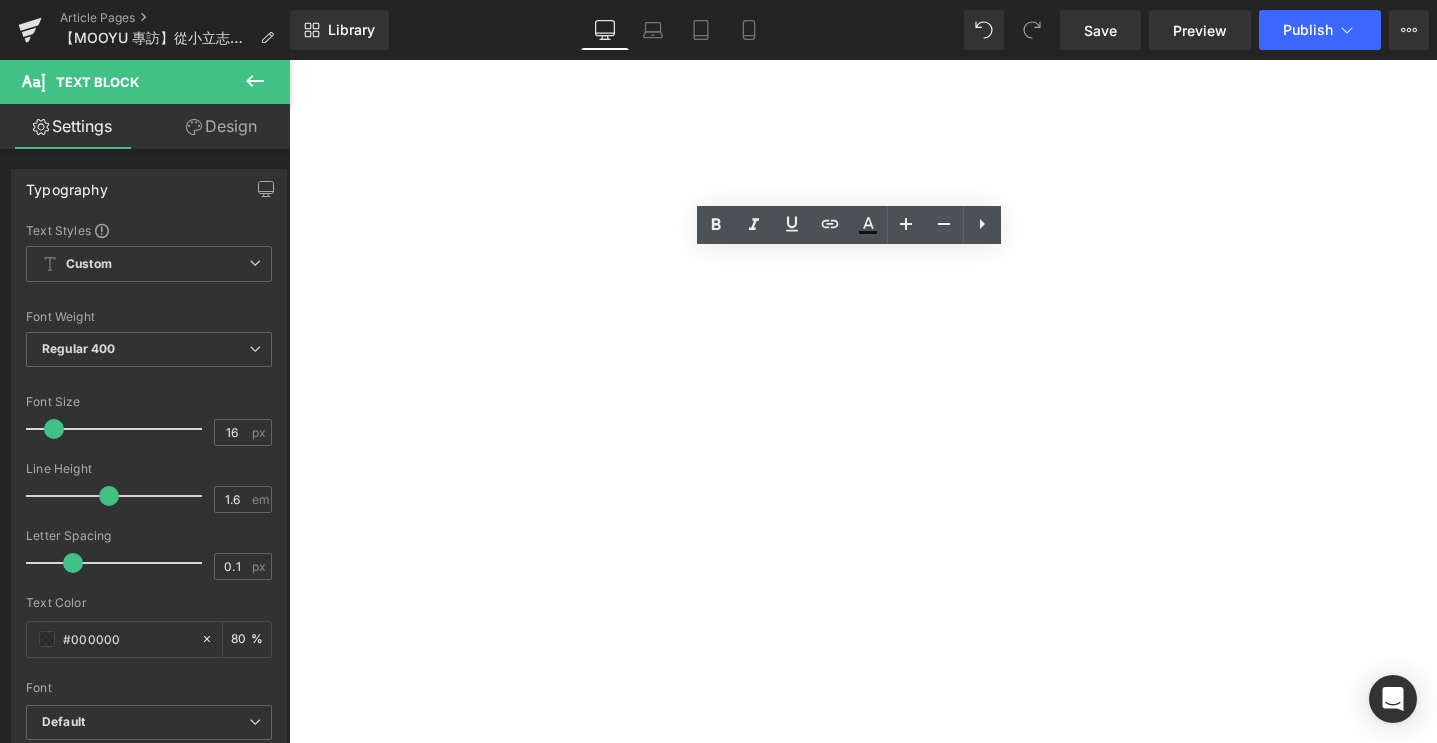 drag, startPoint x: 744, startPoint y: 484, endPoint x: 403, endPoint y: 306, distance: 384.6622 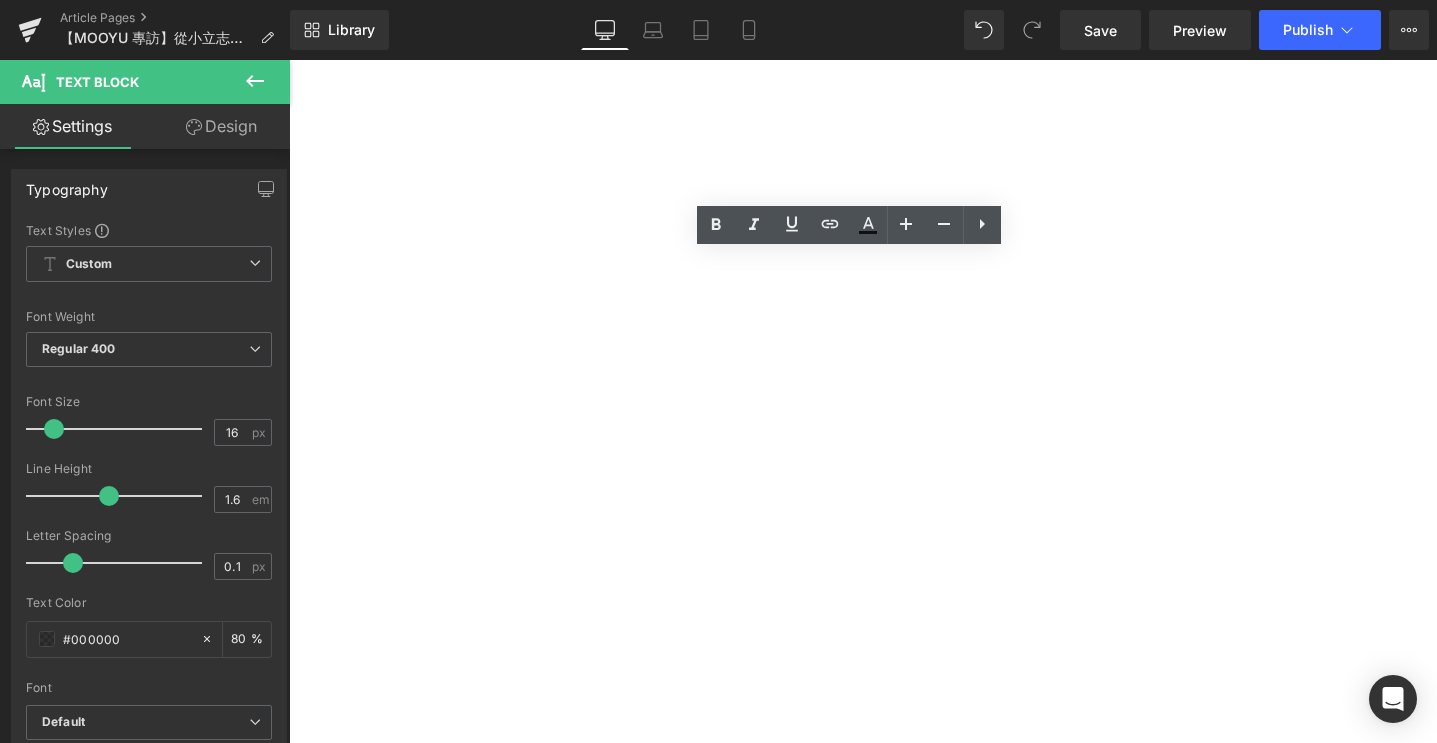 click on "”  [PERSON_NAME]與先生是一對讓人一見就感受到「生活感」的人。 他們的語氣總帶著輕快的節奏，像在分享日常的趣事； 對話間流露出的自在與默契，像是突然闖入一段舒服的日常對話。 讓整個訪談過程像是在老朋友家作客。 隨性、自在、帶著剛剛好的溫暖。 那天我們一邊隨興聊天，一邊也[PERSON_NAME]著生活中的每個選擇。  一起看看[PERSON_NAME]與先生慢慢走出來的日常風景。" at bounding box center (289, 60) 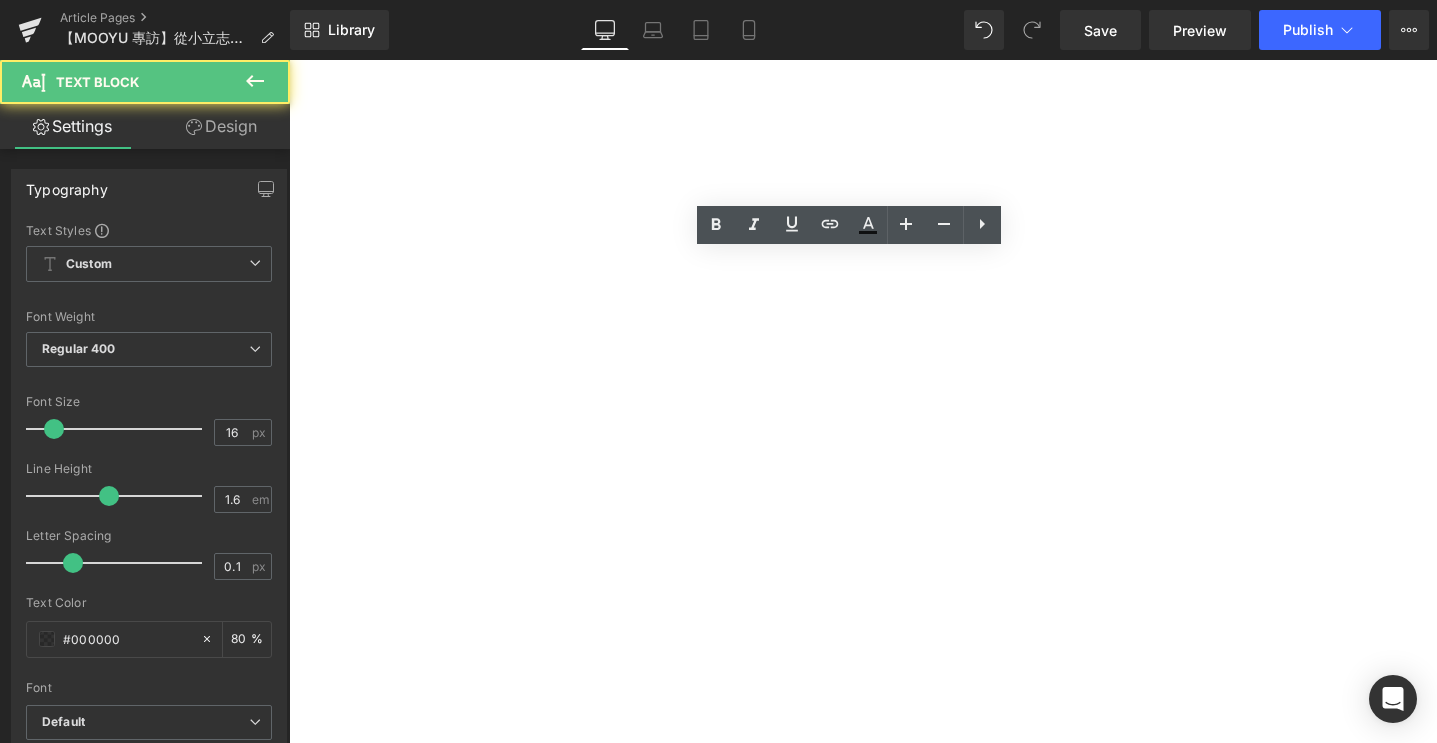 drag, startPoint x: 754, startPoint y: 484, endPoint x: 382, endPoint y: 299, distance: 415.4624 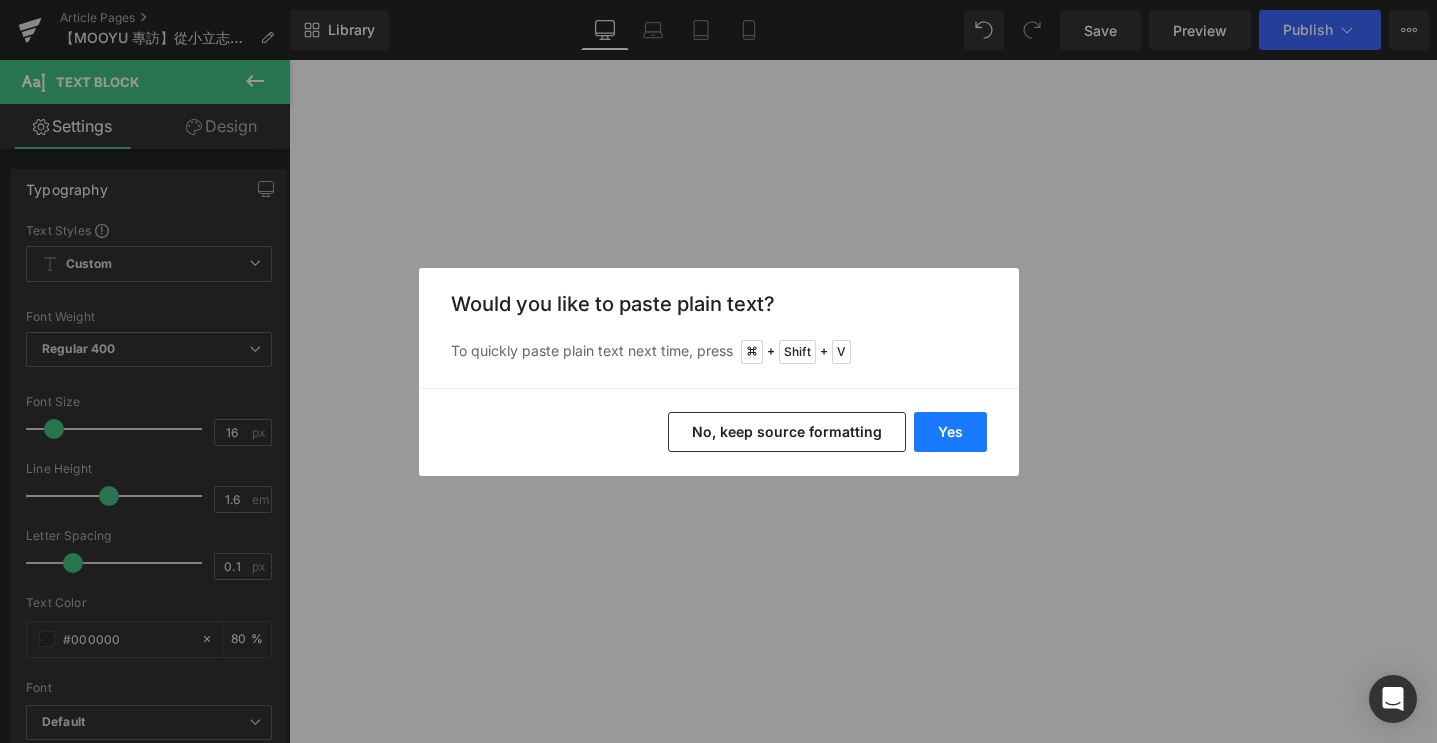 click on "Yes" at bounding box center [950, 432] 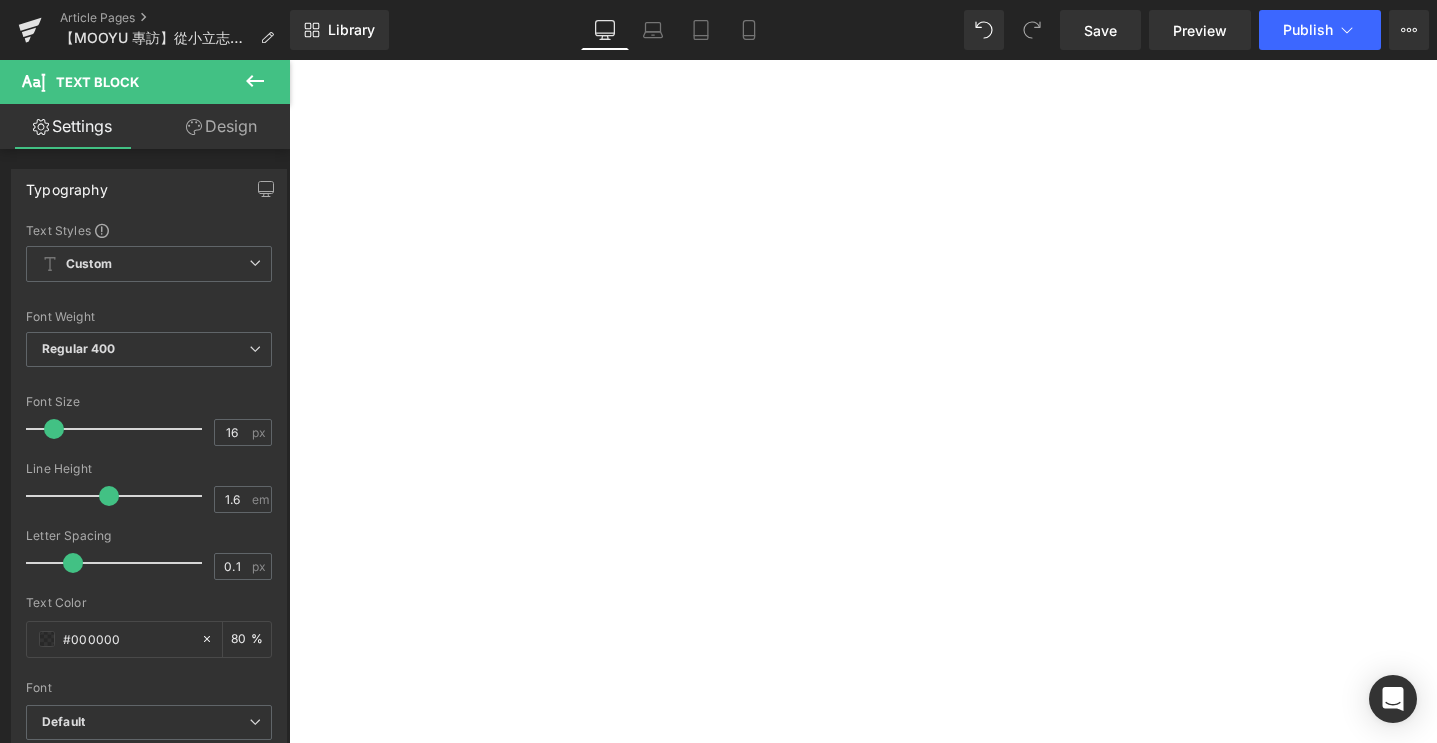 click on "「屬於自己的家，是我從小到大的夢想。」" at bounding box center (289, 60) 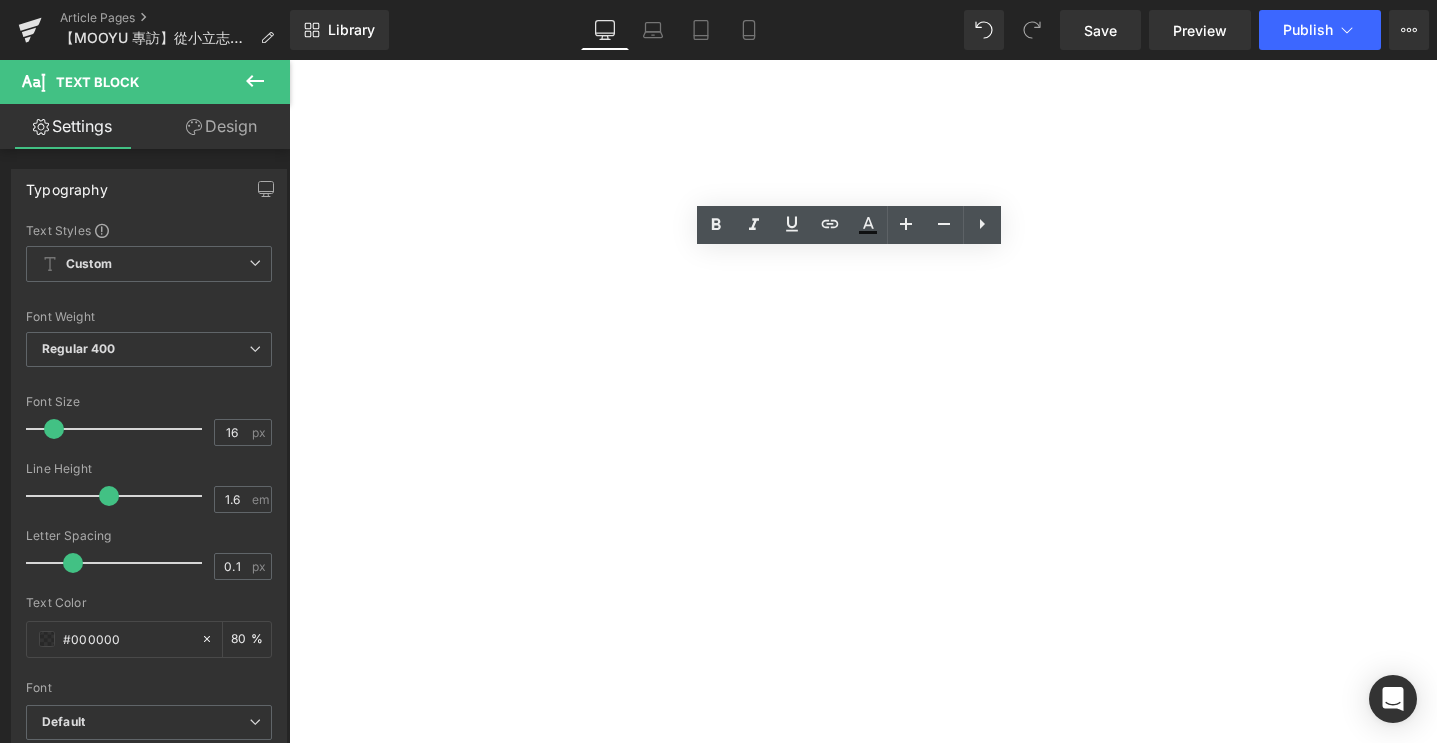 click on "[PERSON_NAME]著說，家對她而言不只是居住的地方，而是心底最深的渴望。" at bounding box center (289, 60) 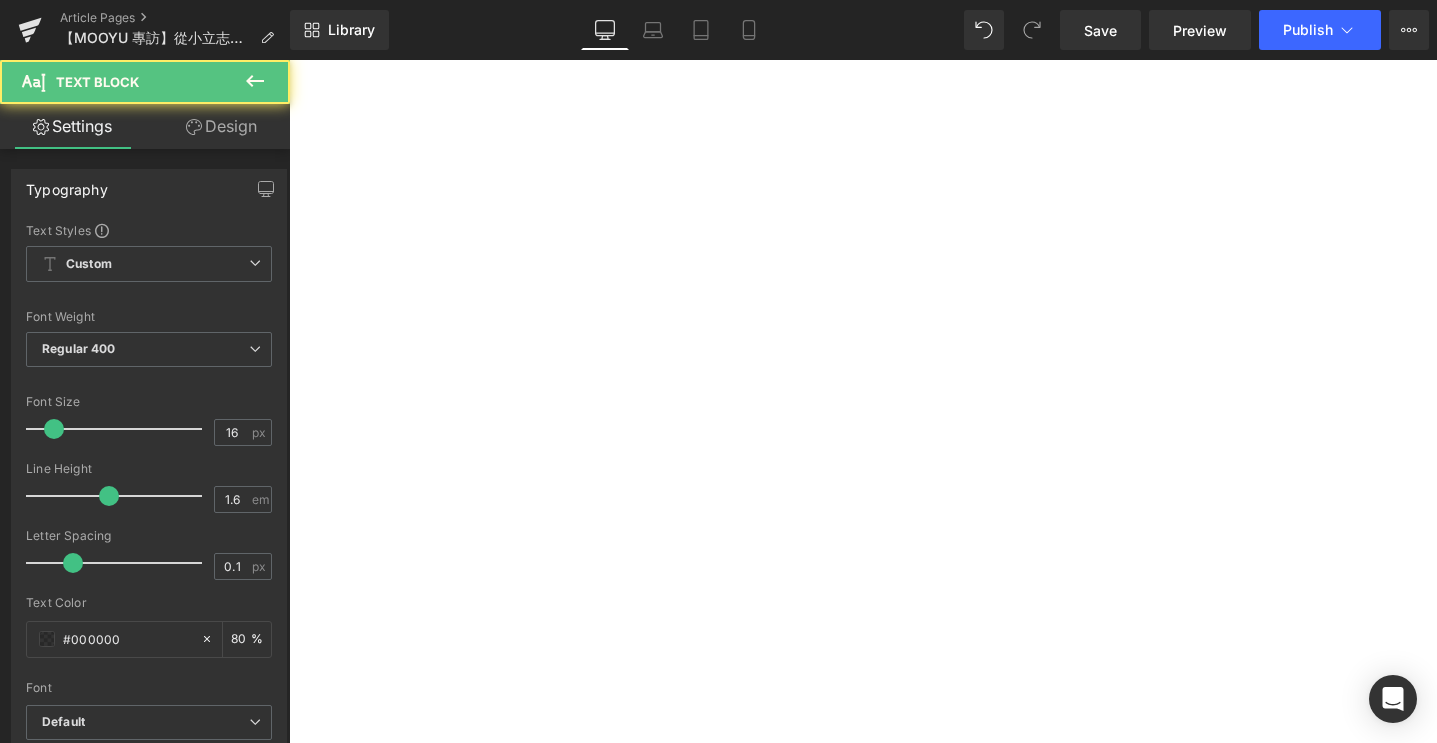 click on "[PERSON_NAME]著說，" at bounding box center [289, 60] 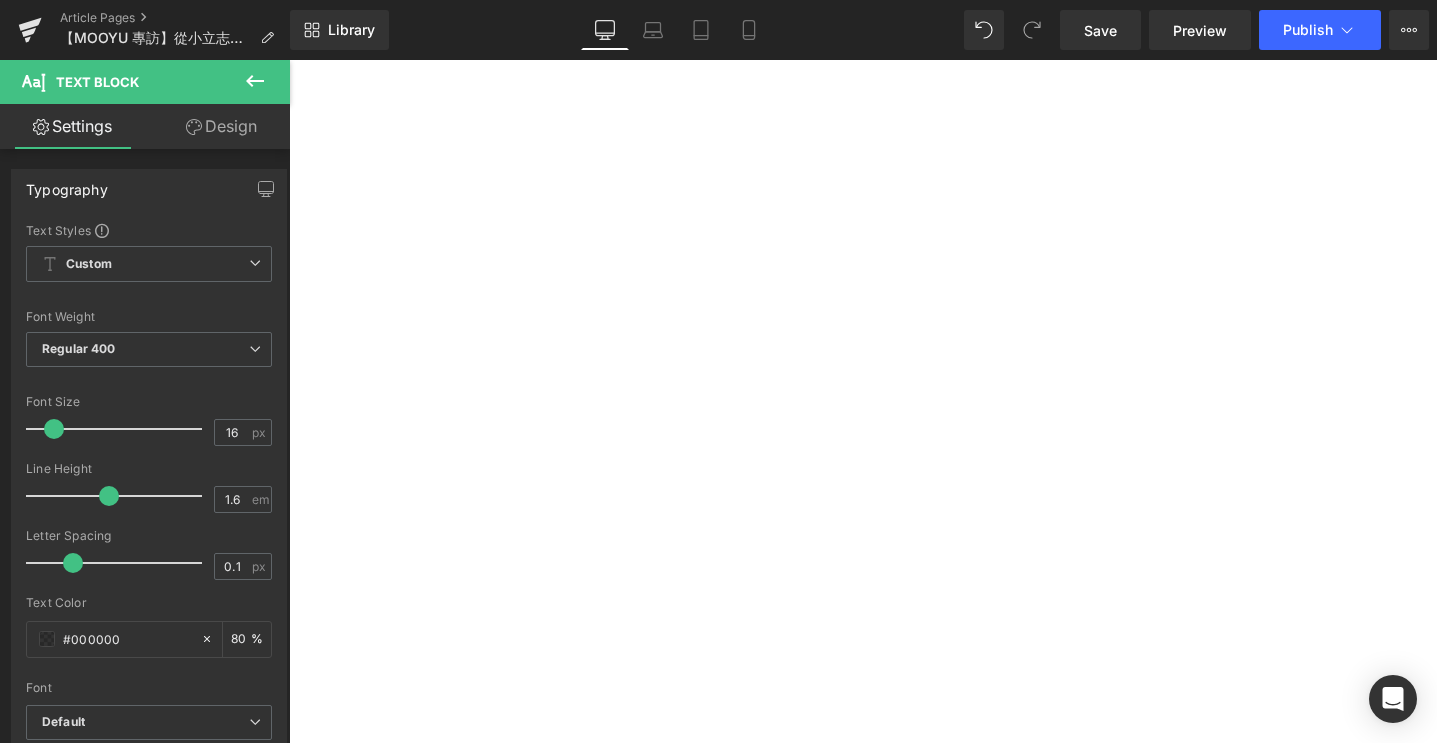 click on "「屬於自己的家，是我從小到大的夢想。」 [PERSON_NAME]著說，" at bounding box center (289, 60) 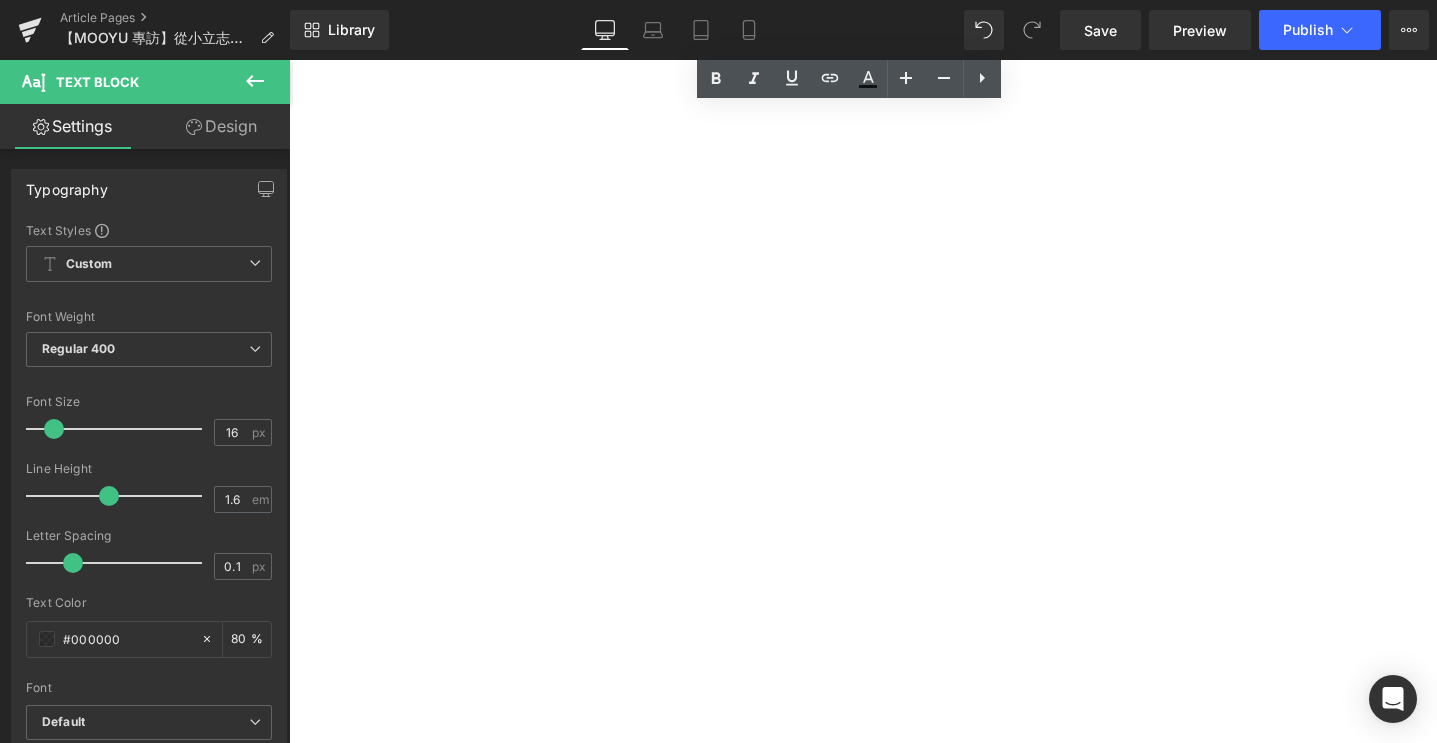 scroll, scrollTop: 2106, scrollLeft: 0, axis: vertical 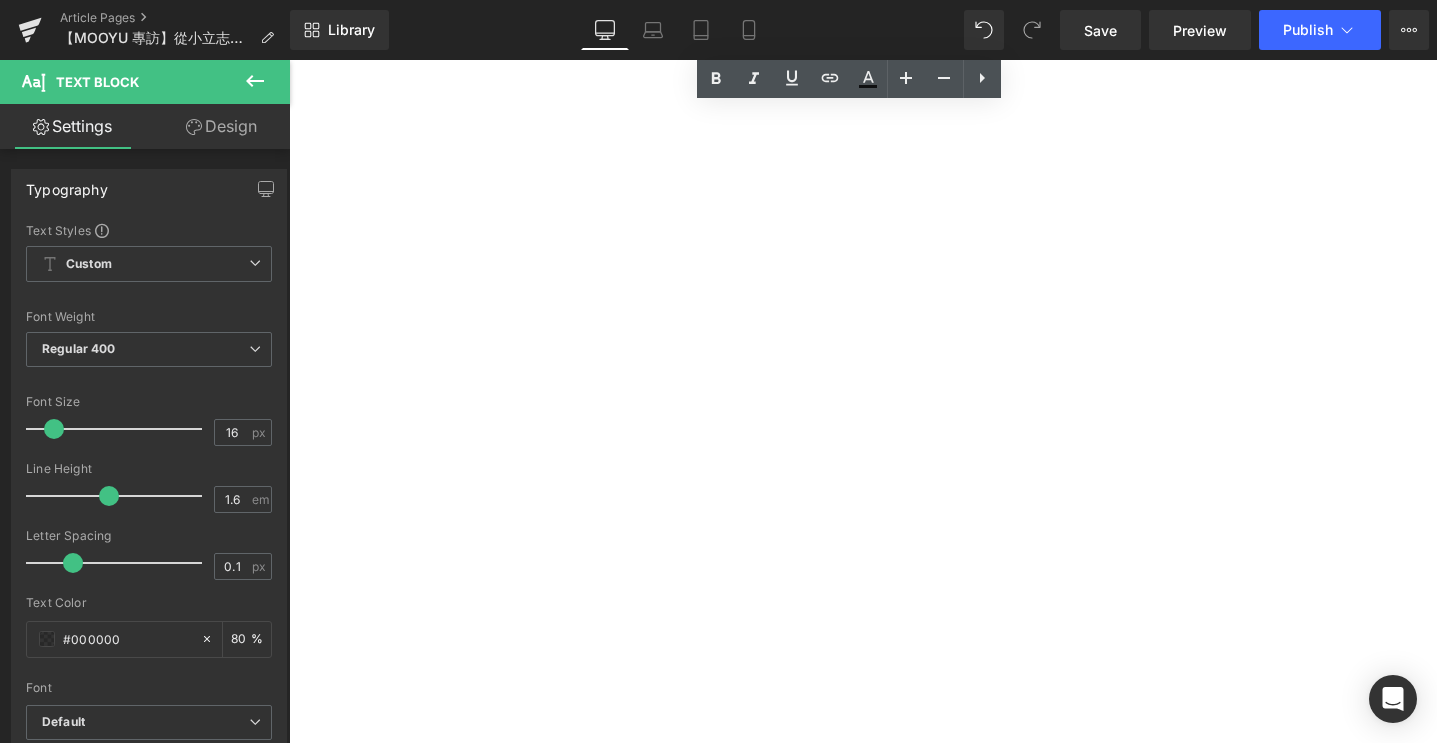 click on "從想像中到真正住進心裡的空間 Heading         [PERSON_NAME] 與先生兩人很早便對家的模樣有共識：「我們喜歡簡單、乾淨，白白的空間裡搭配奶茶色調，好看的東西擺出來，不好看的就收起來。」他們甚至早已準備好新家的 mood board 和條列式風格需求，來與設計師作為溝通基礎。 「這是我們第一次買房，所以對他的期望也很大，花了很長的時間調整討論，因為疫情等待快三年才完成。但新家跟我想像的樣子一樣，最後的成品我們非常滿意。」 儘管過程拉長，也因此有機會重新思考真正需要的，慢慢調整成新階段最適合自己的樣子。從家具到軟件，小到餐具、燈飾，全都親自挑選，「我們最喜歡的就是這個買東西的過程，滿心期待的一步步把一個家完成。」 Text Block         ✦  更多Ruby新家空間照片在這邊  ✦ Text Block         Image         Row" at bounding box center (289, 60) 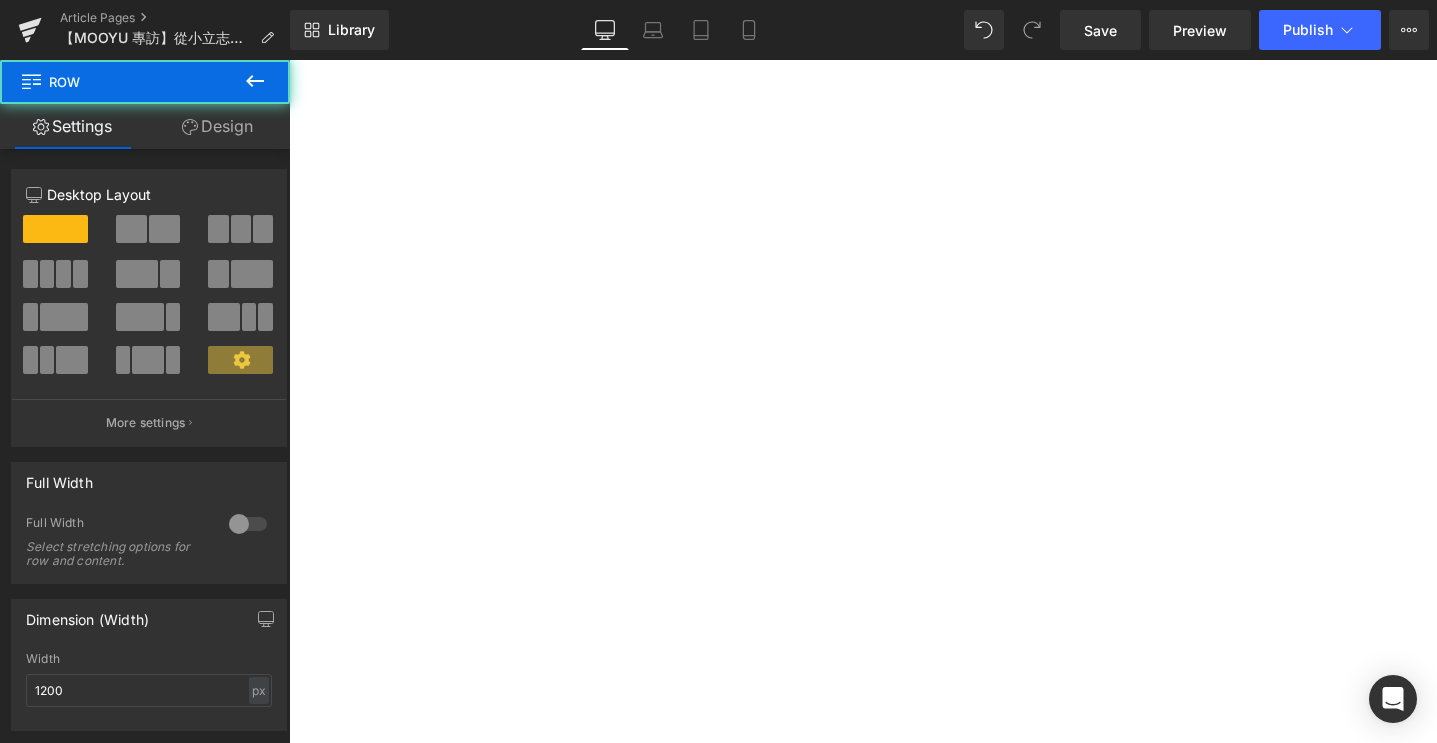 click on "從想像中到真正住進心裡的空間" at bounding box center (289, 60) 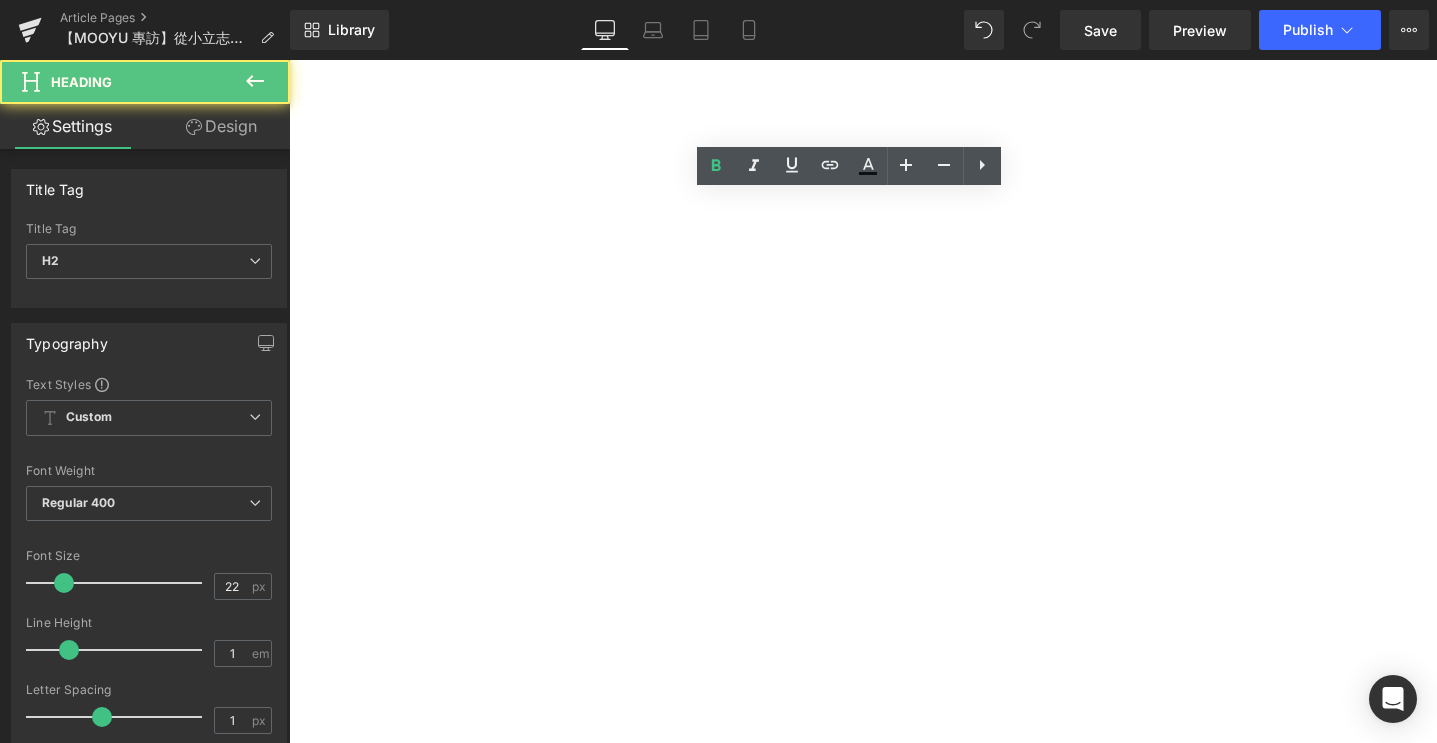 click on "從想像中到真正住進心裡的空間" at bounding box center (289, 60) 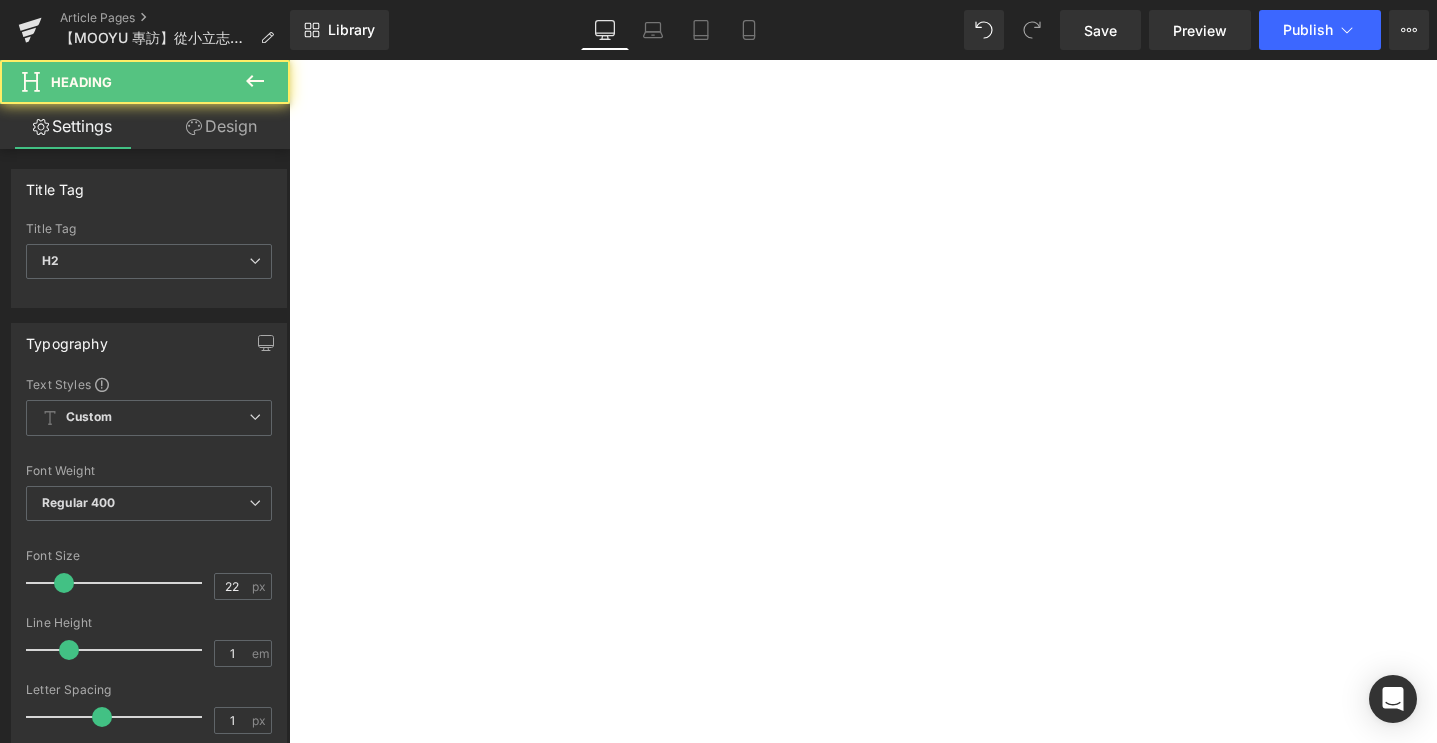 paste 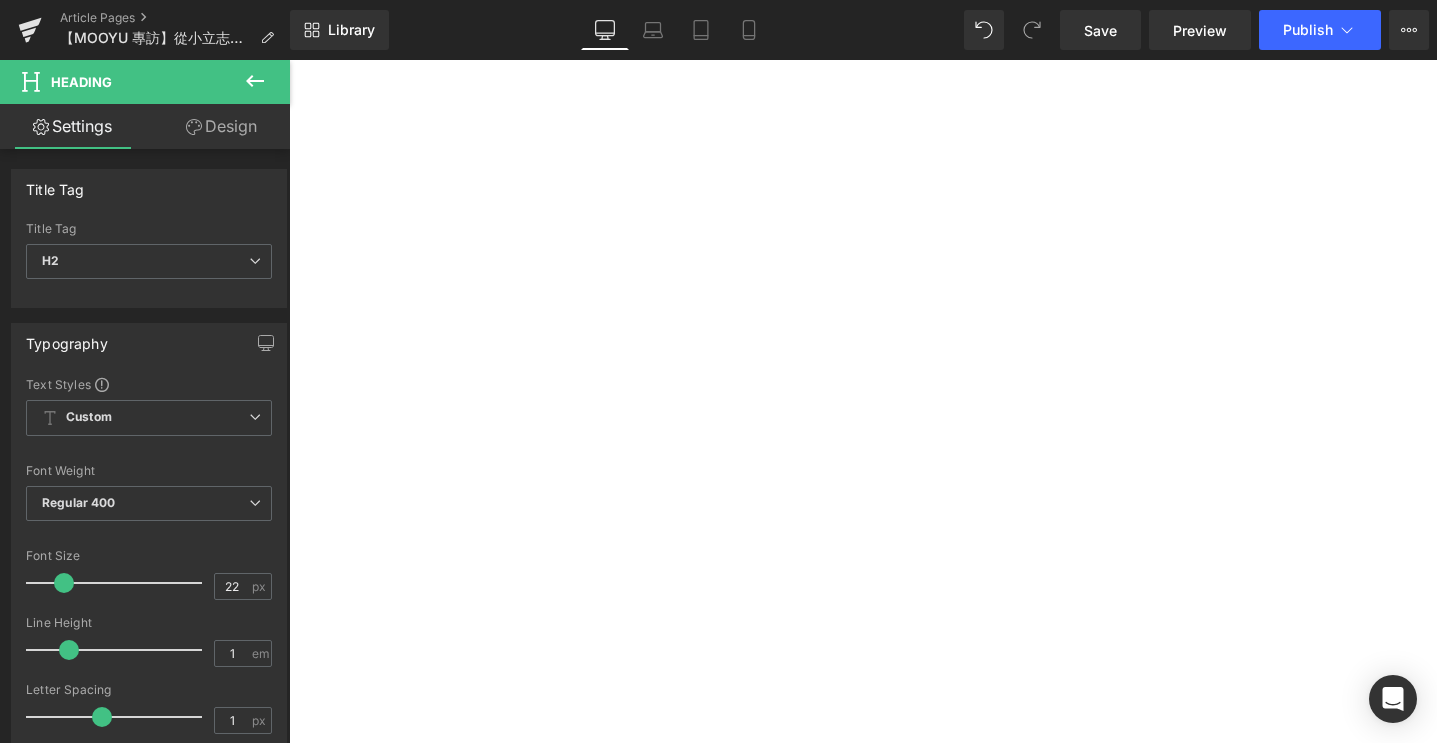 click on "[PERSON_NAME] 與先生兩人很早便對家的模樣有共識：「我們喜歡簡單、乾淨，白白的空間裡搭配奶茶色調，好看的東西擺出來，不好看的就收起來。」他們甚至早已準備好新家的 mood board 和條列式風格需求，來與設計師作為溝通基礎。" at bounding box center (289, 60) 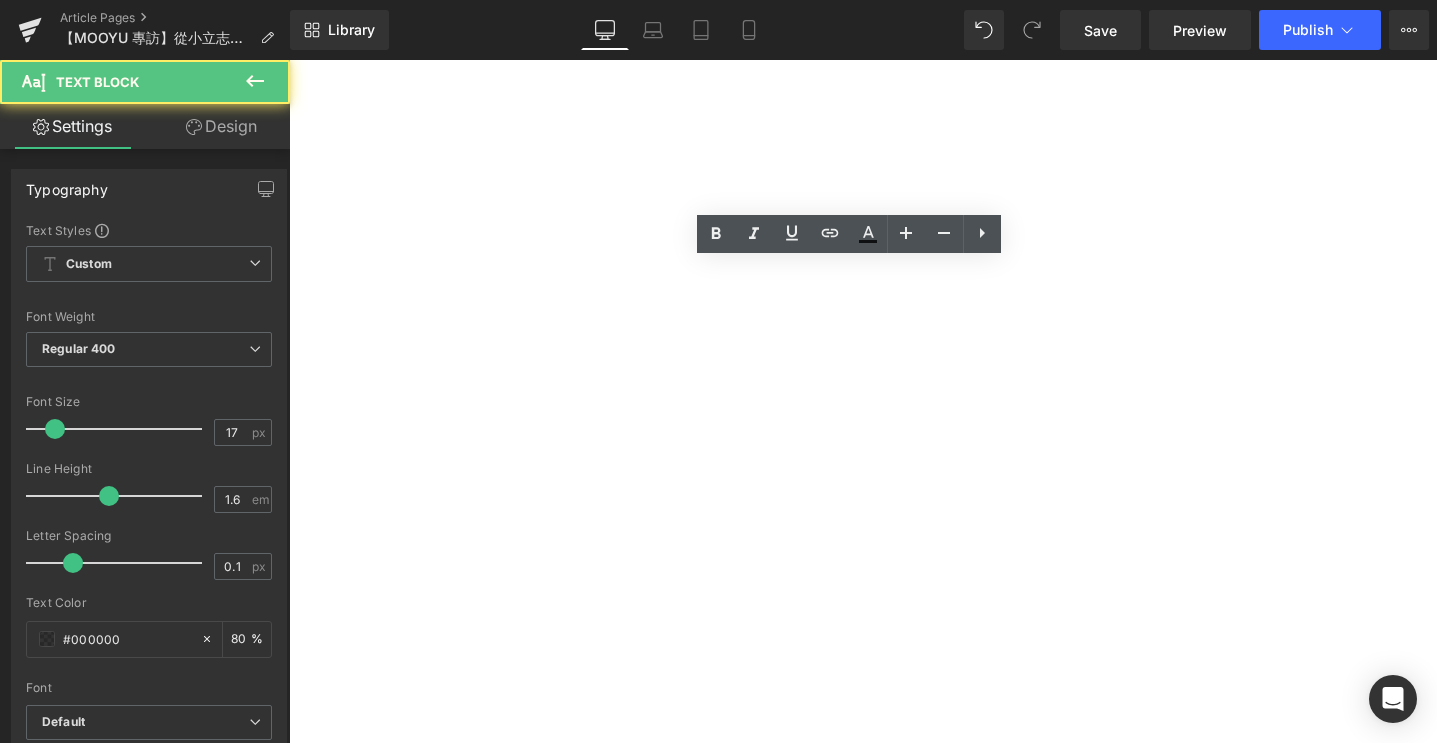 click on "[PERSON_NAME] 與先生兩人很早便對家的模樣有共識：「我們喜歡簡單、乾淨，白白的空間裡搭配奶茶色調，好看的東西擺出來，不好看的就收起來。」他們甚至早已準備好新家的 mood board 和條列式風格需求，來與設計師作為溝通基礎。" at bounding box center (289, 60) 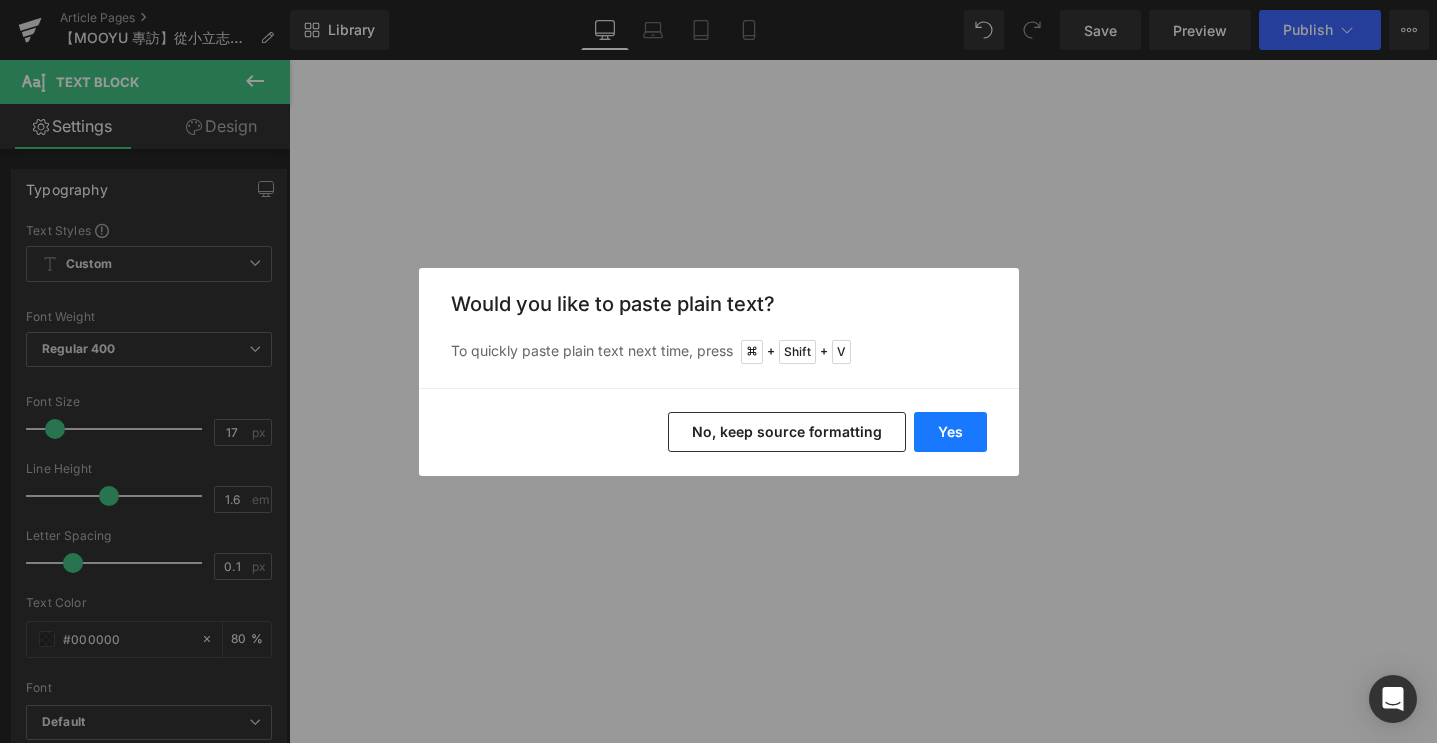 click on "Yes" at bounding box center [950, 432] 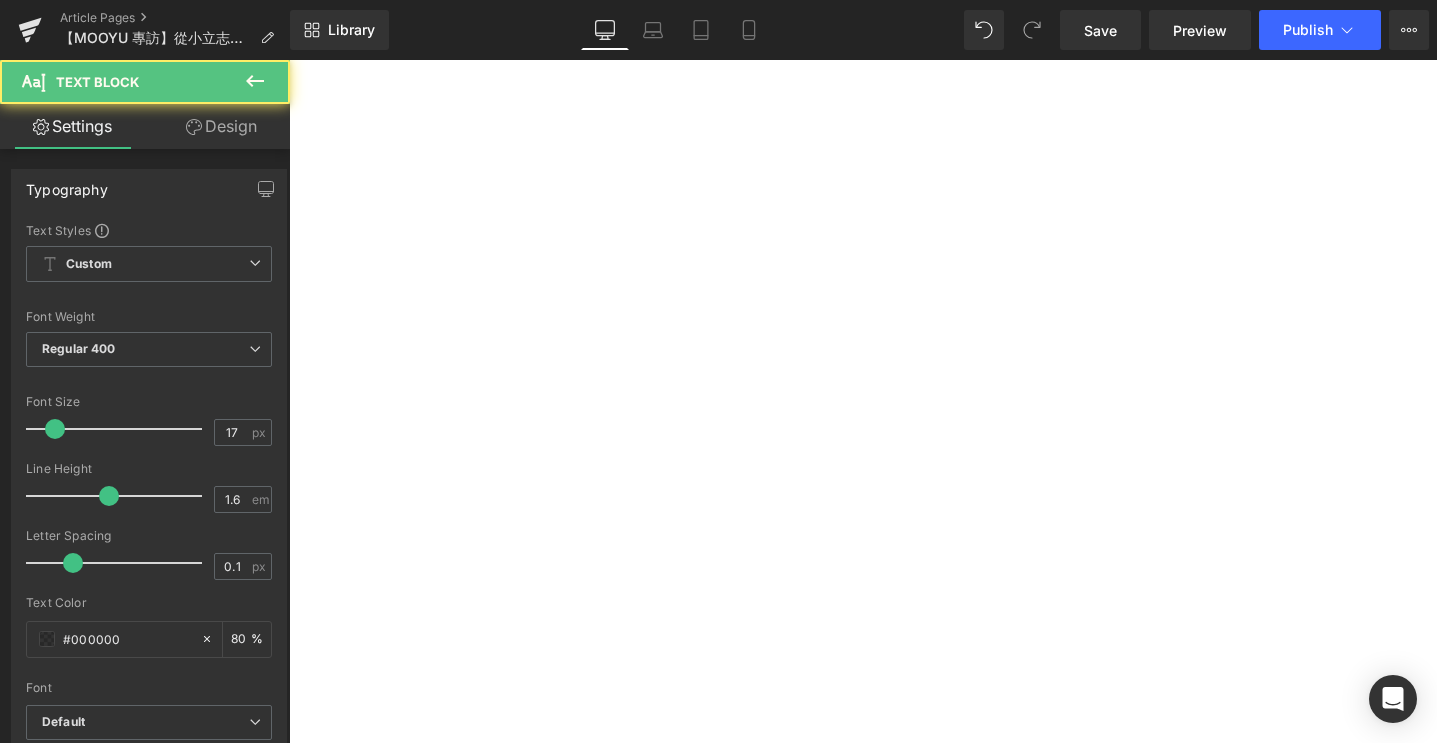 click on "「我很早就開始收藏各種 room tour、家居靈感，只要喜歡就會記下來。」" at bounding box center [289, 60] 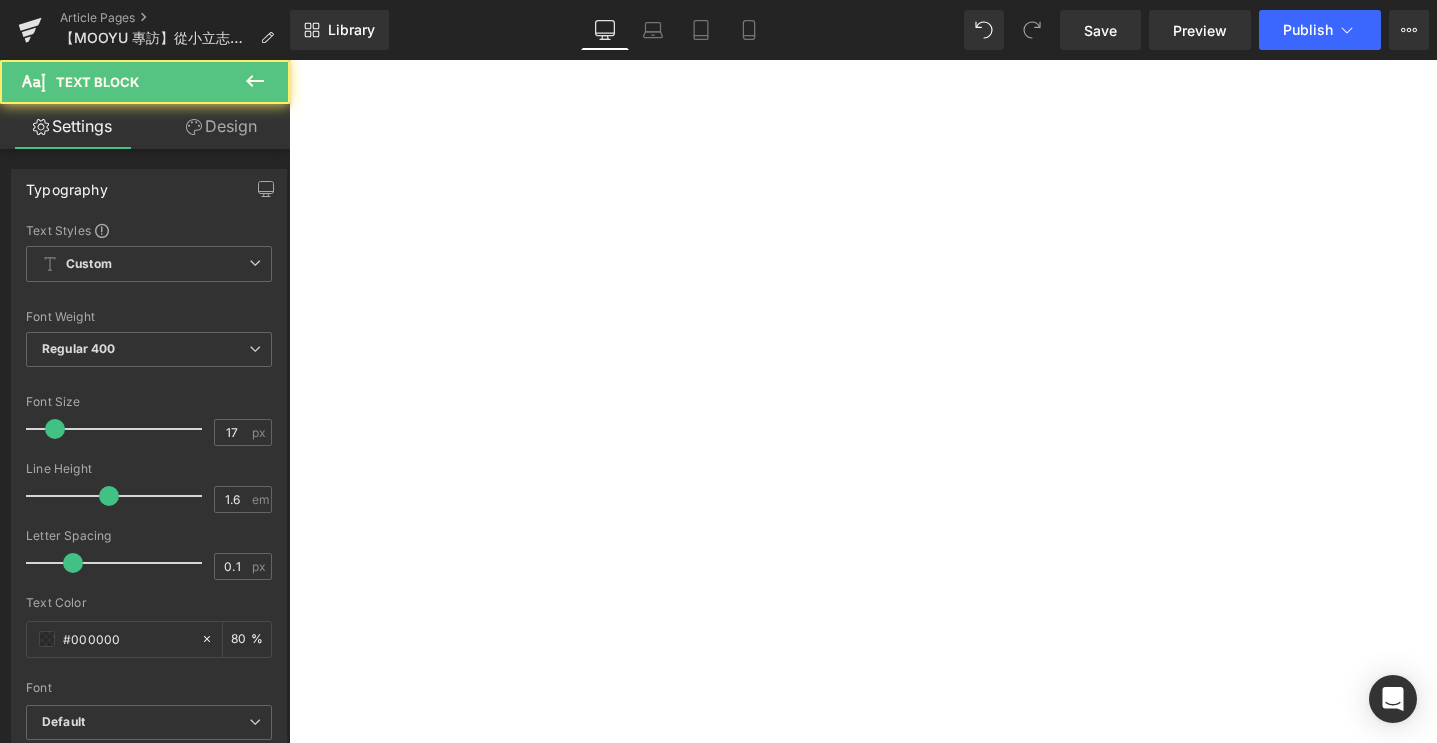 click on "對家的想像，[PERSON_NAME]從來都不是模糊的。她偏愛奶油色系，既溫柔、又能讓空間更顯通透、放大。因為需要經常拍攝，她特別在意整體的光線與畫面感；簡單、乾淨、帶點柔軟，這就是她最理想的樣子。" at bounding box center [289, 60] 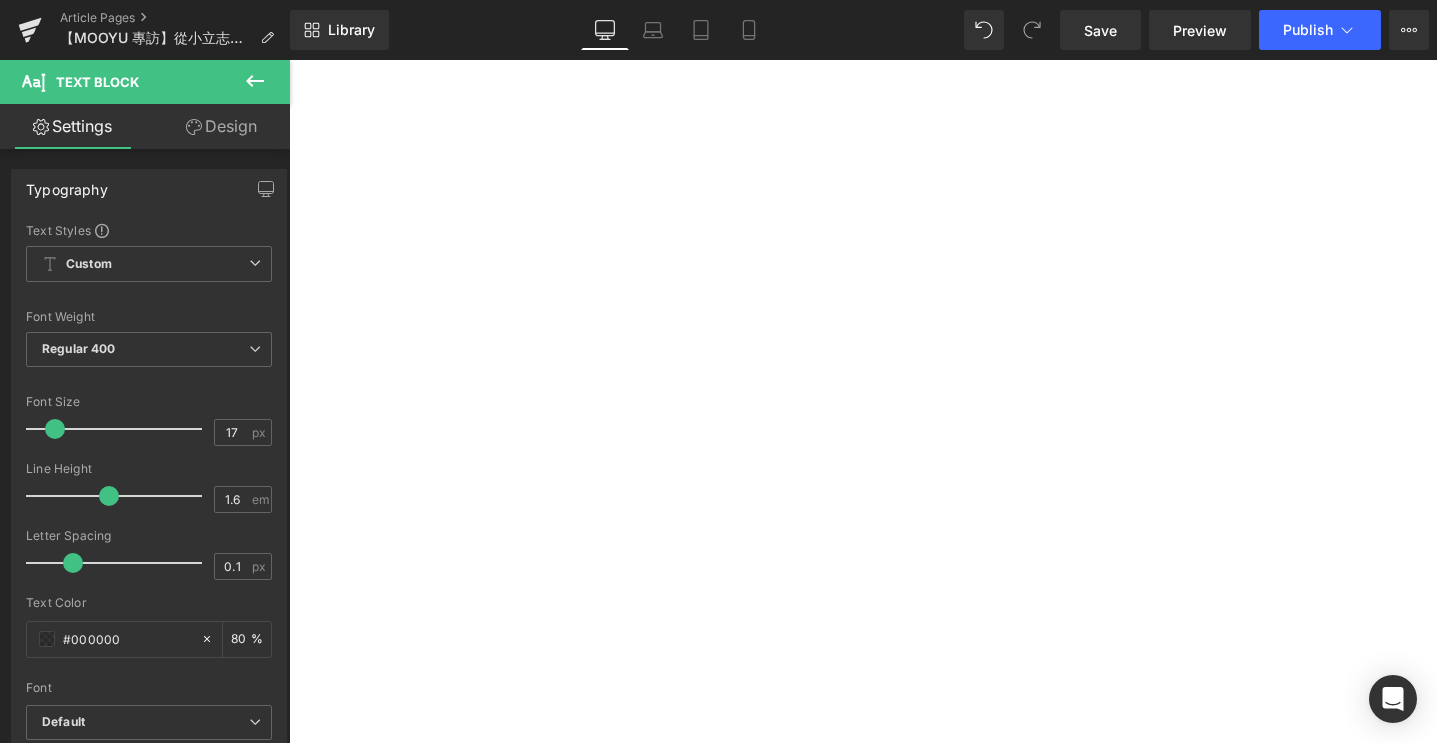 click on "因為需要經常拍攝，她特別在意整體的光線與畫面感；簡單、乾淨、帶點柔軟，這就是她最理想的樣子。" at bounding box center [289, 60] 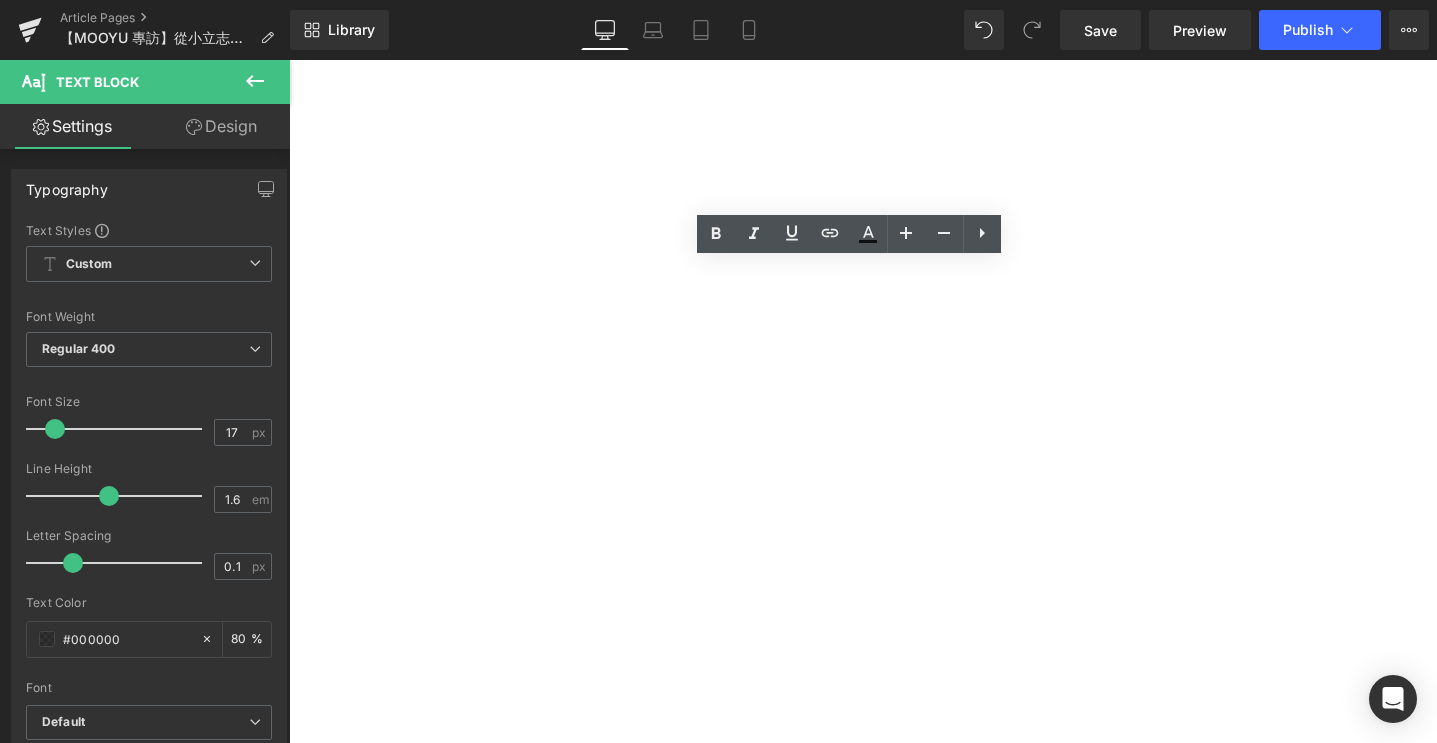 click on "因為需要經常拍攝，她特別在意整體的光線與畫面感；簡單、乾淨、帶點柔軟，這就是她最理想的樣子。" at bounding box center [289, 60] 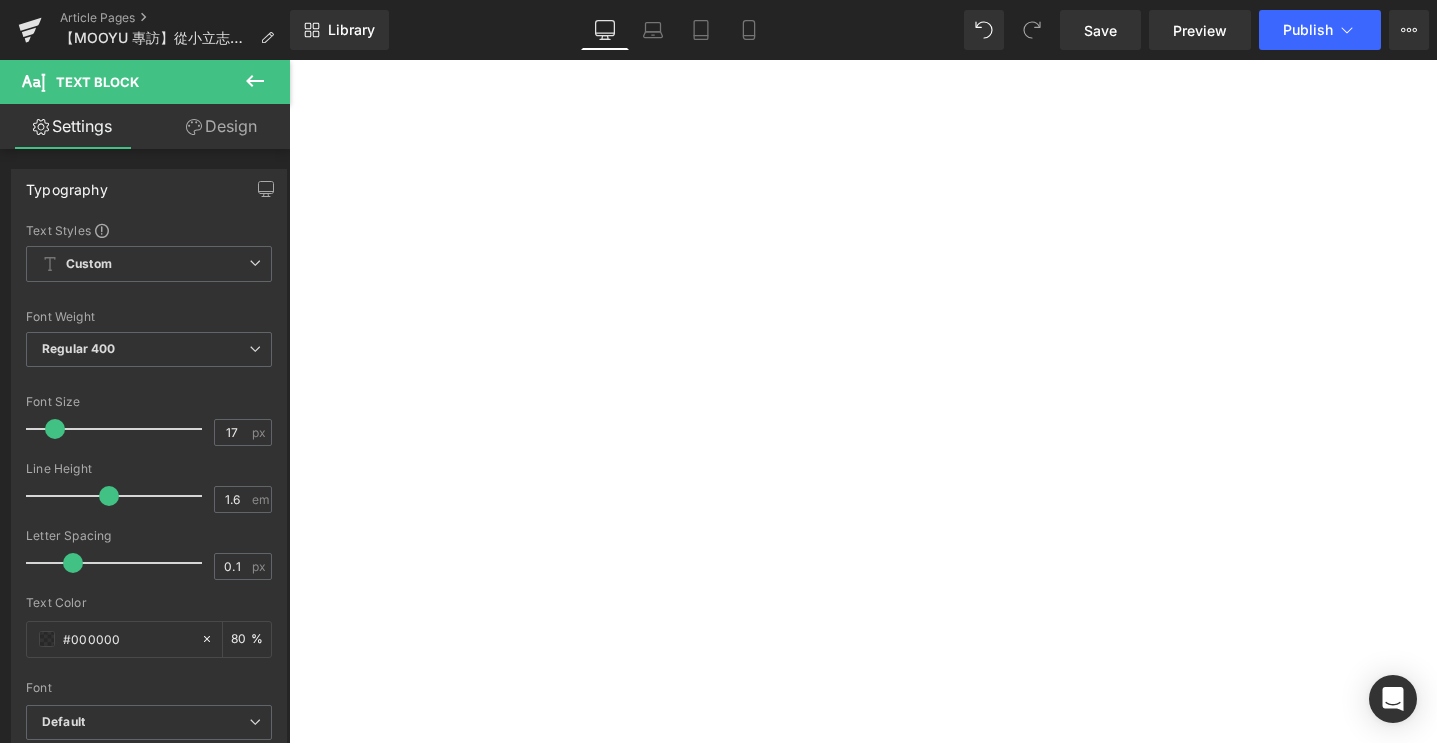 scroll, scrollTop: 3276, scrollLeft: 0, axis: vertical 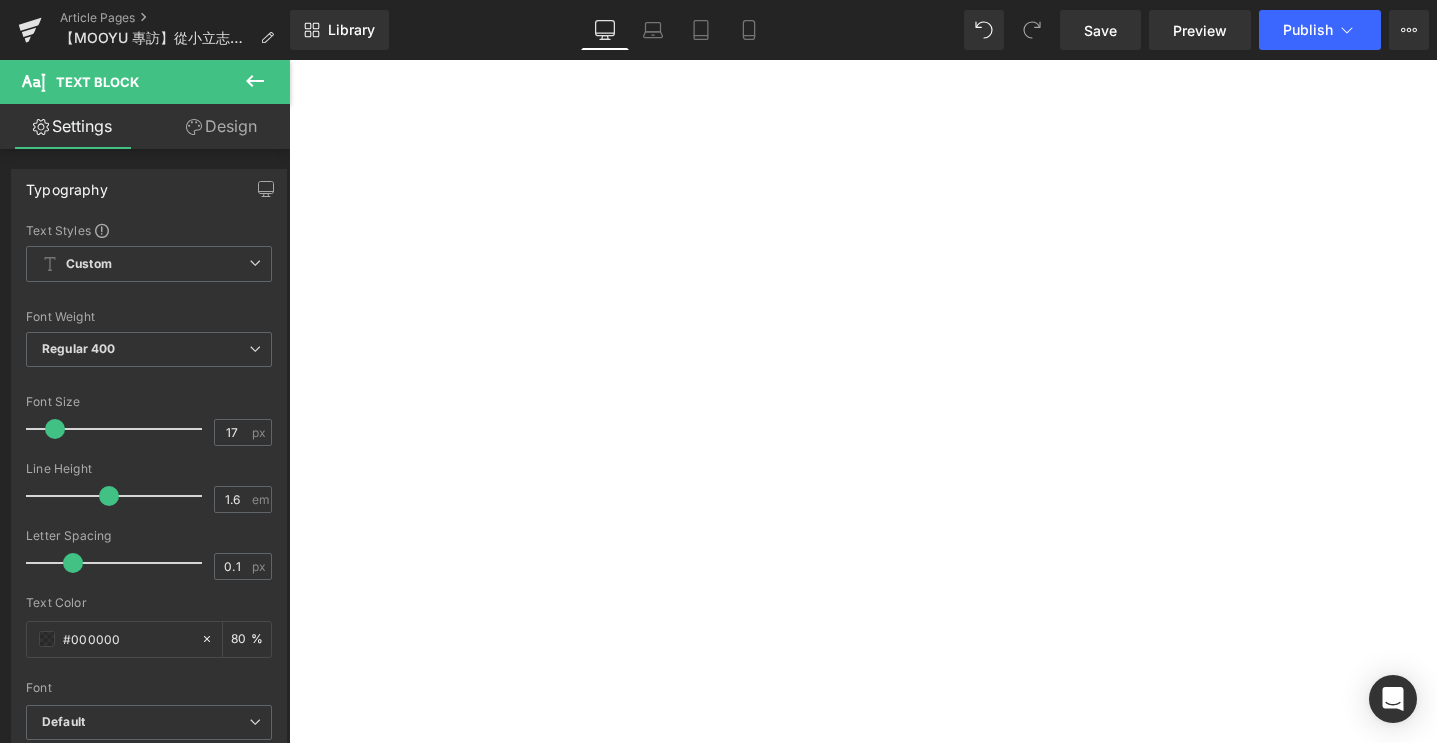 click on "第三個家，才是真正有靈魂的「家」" at bounding box center [289, 60] 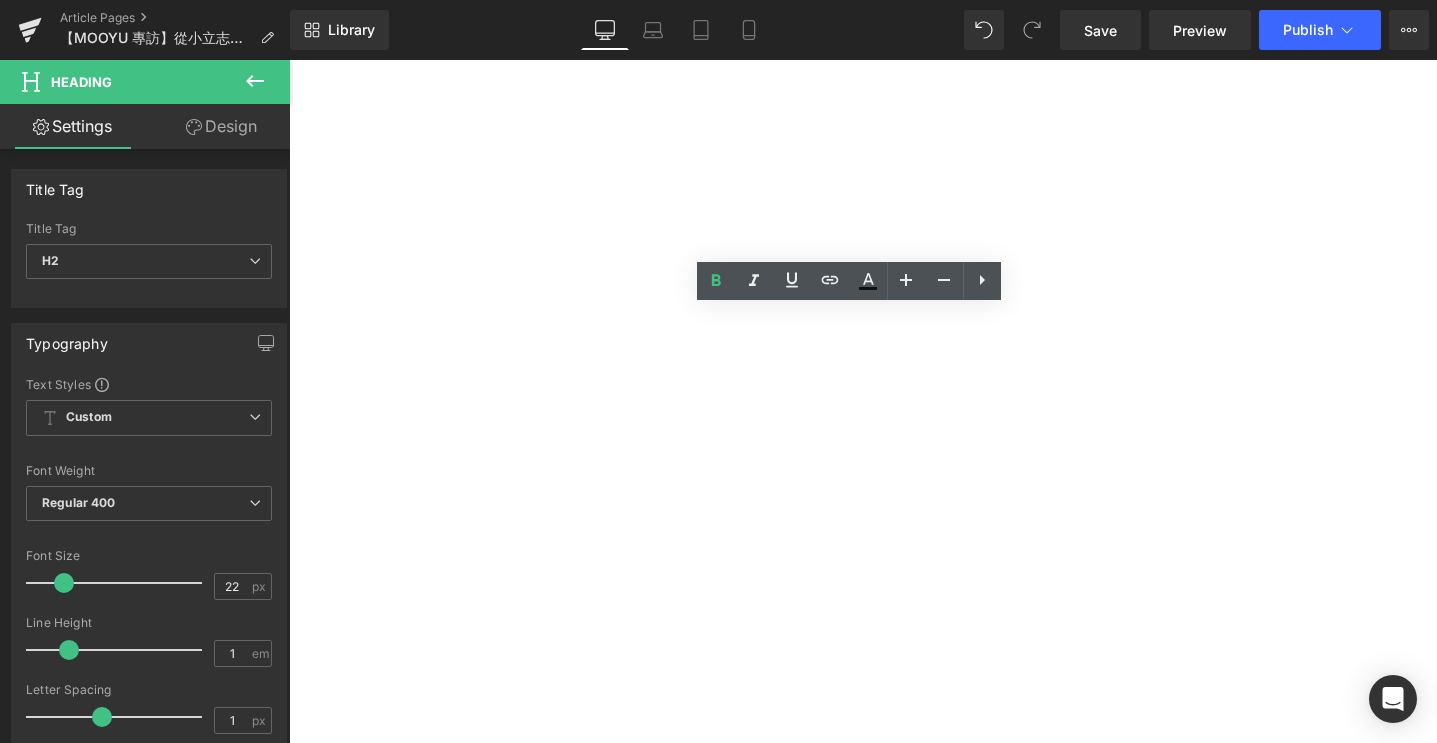 click on "第三個家，才是真正有靈魂的「家」" at bounding box center [289, 60] 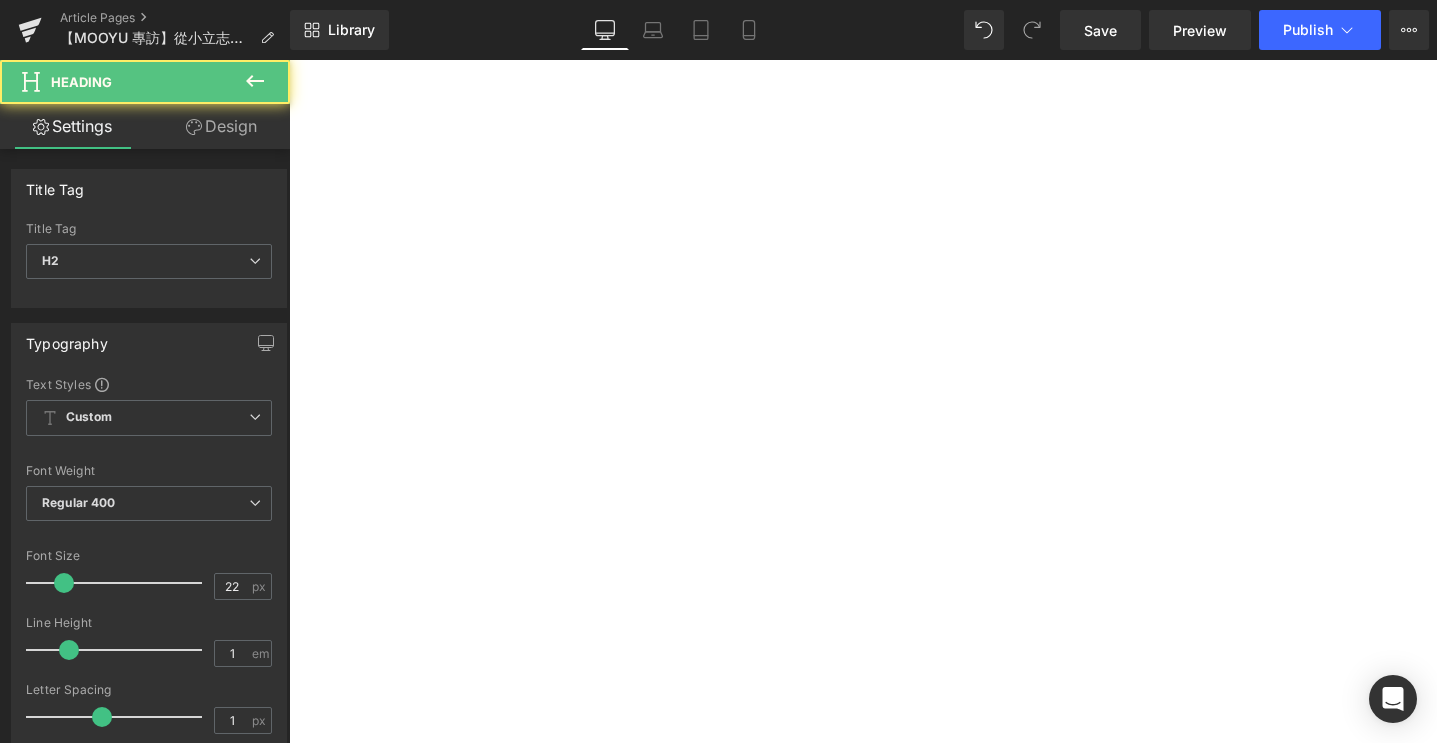 paste 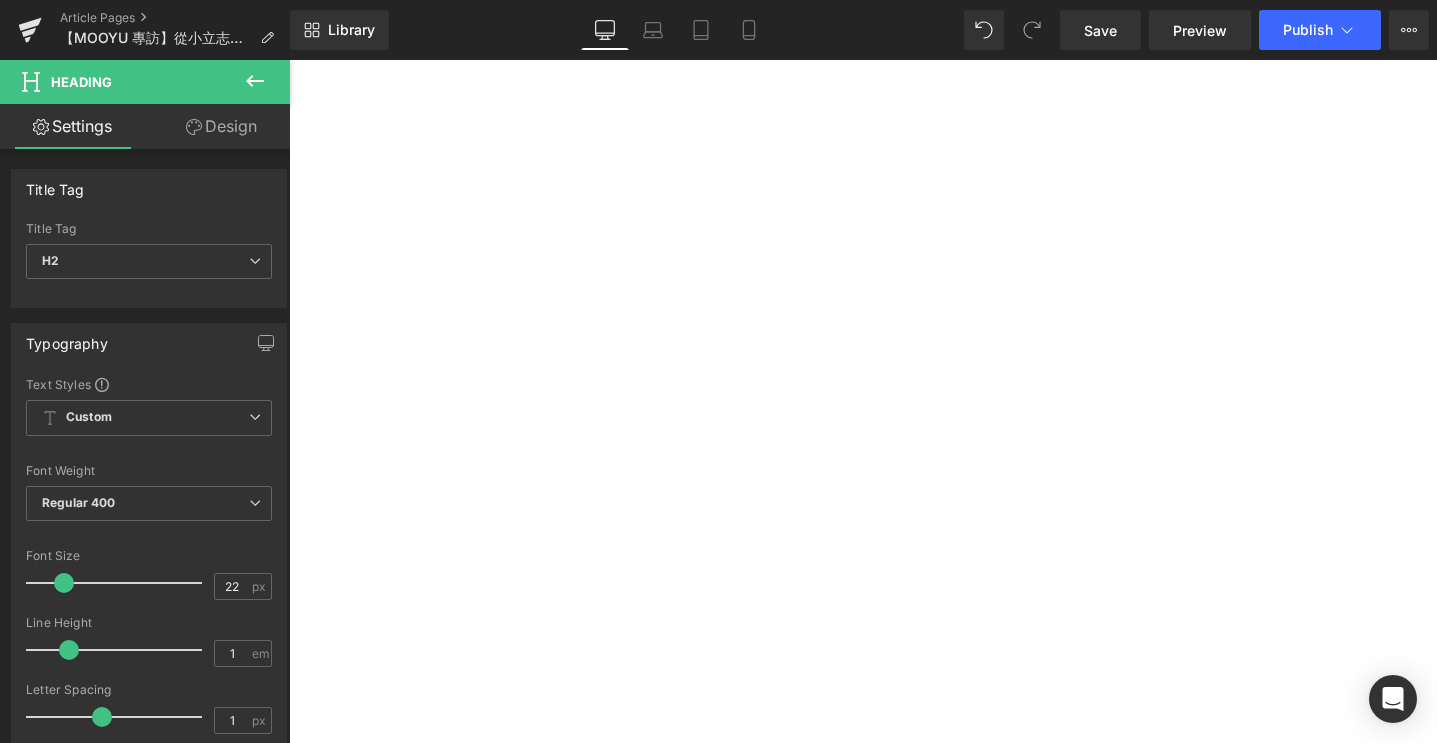 click on "Ruby 分享曾看到的一段話：「女人一生會有三個家，第一個家是出生的家、第二個是婚後嫁過去的家，第三個就是自己打造的家。」 而她覺得，真正屬於自己的靈魂，來自第三個家。" at bounding box center [289, 60] 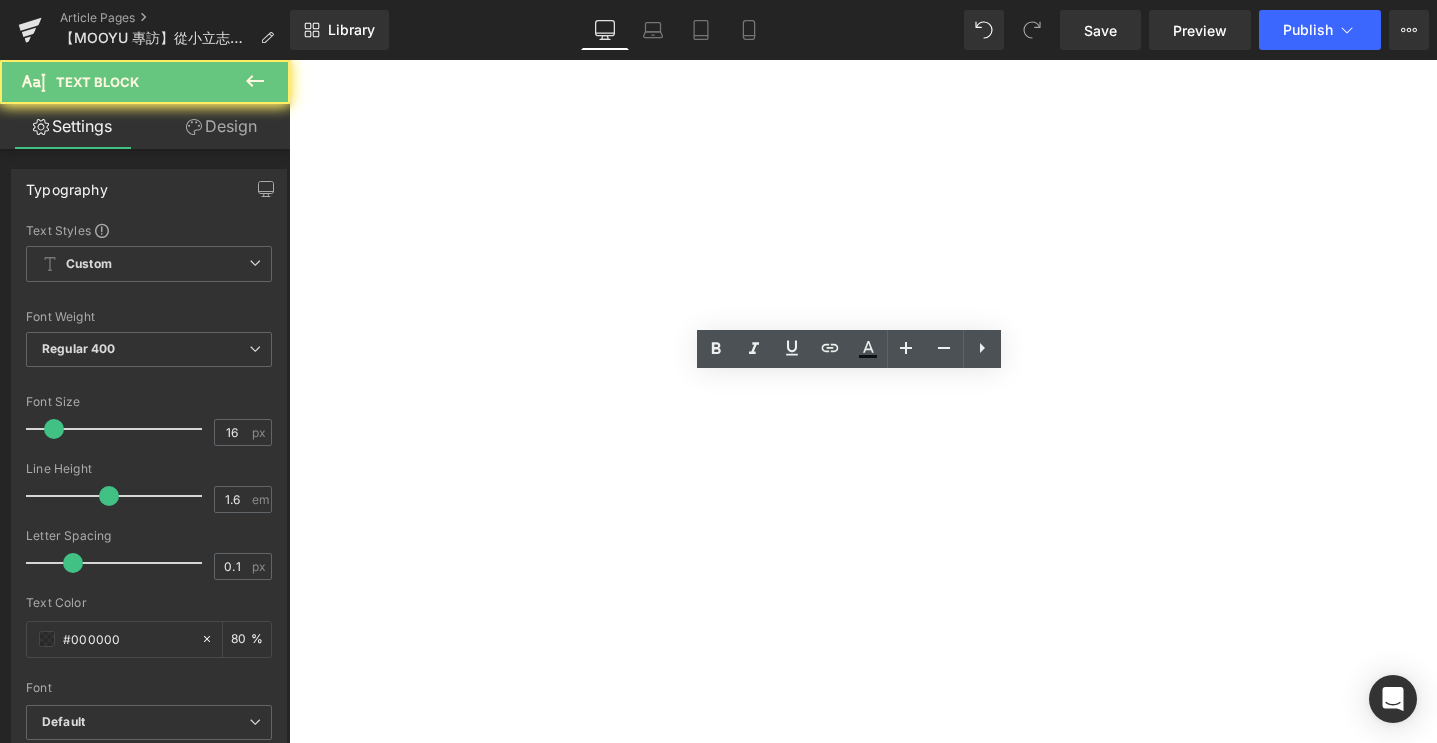 click on "Ruby 分享曾看到的一段話：「女人一生會有三個家，第一個家是出生的家、第二個是婚後嫁過去的家，第三個就是自己打造的家。」 而她覺得，真正屬於自己的靈魂，來自第三個家。" at bounding box center (289, 60) 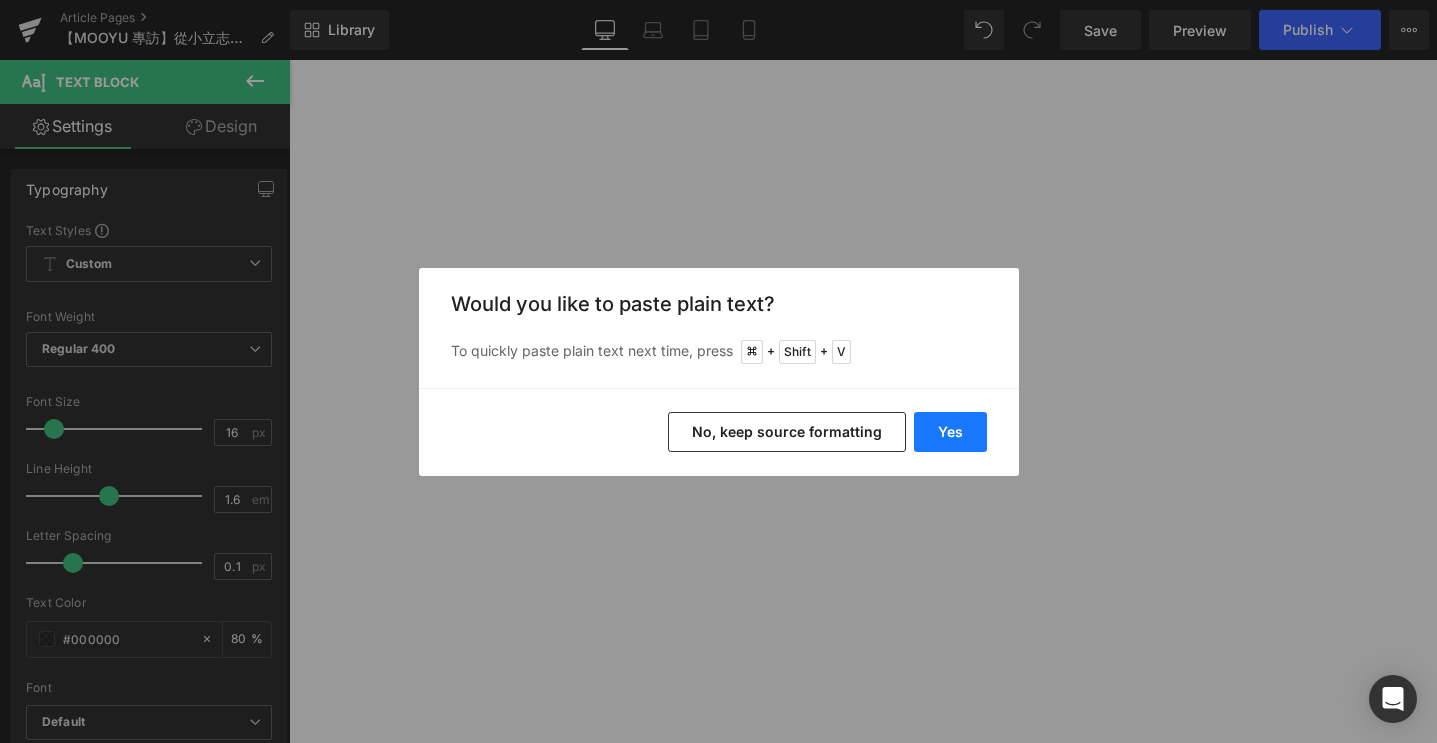 click on "Yes" at bounding box center (950, 432) 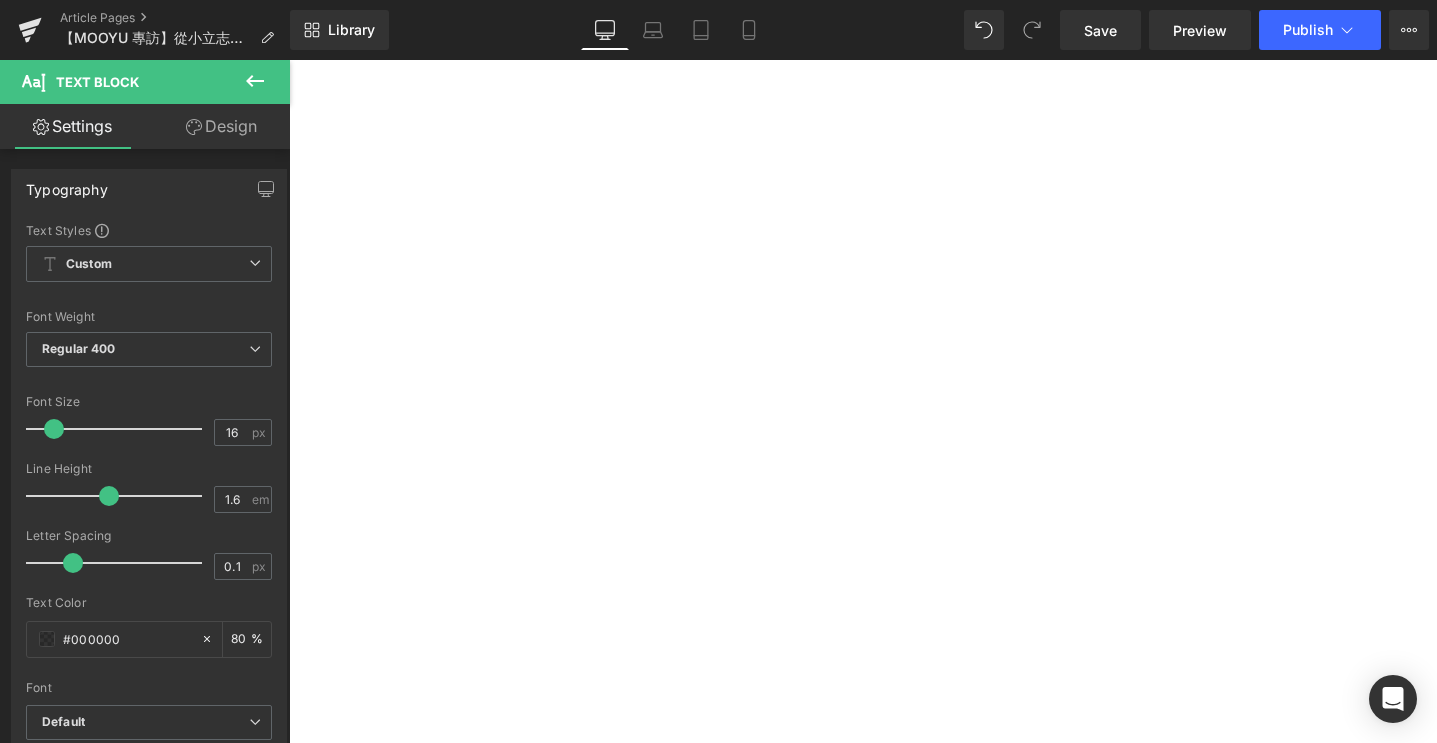 click on "「我就是超有想法的業主！」" at bounding box center (289, 60) 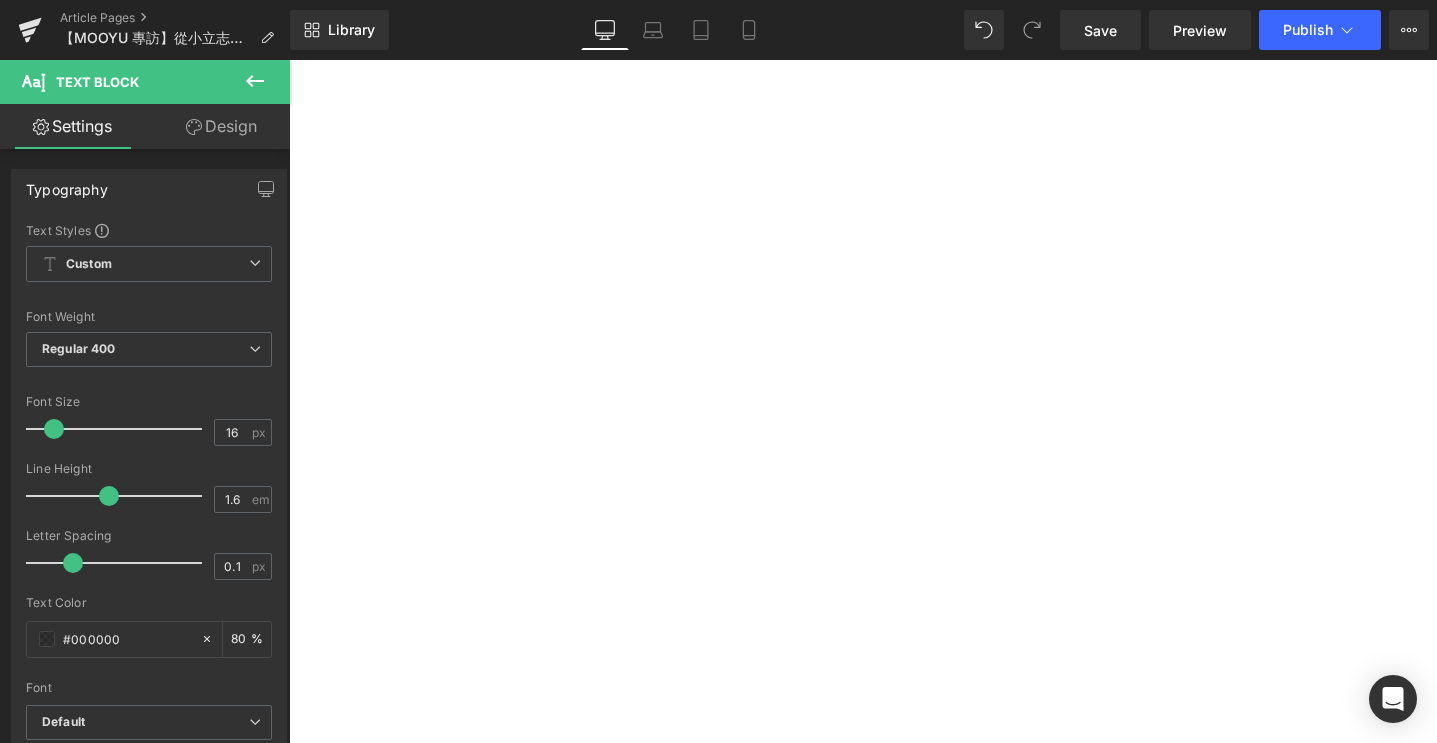 click on "從材質、顏色、家具、燈具，到軟裝擺飾，一切與「家」有關的事物，都是[PERSON_NAME]親自跑遍各家門市、親手挑選。" at bounding box center (289, 60) 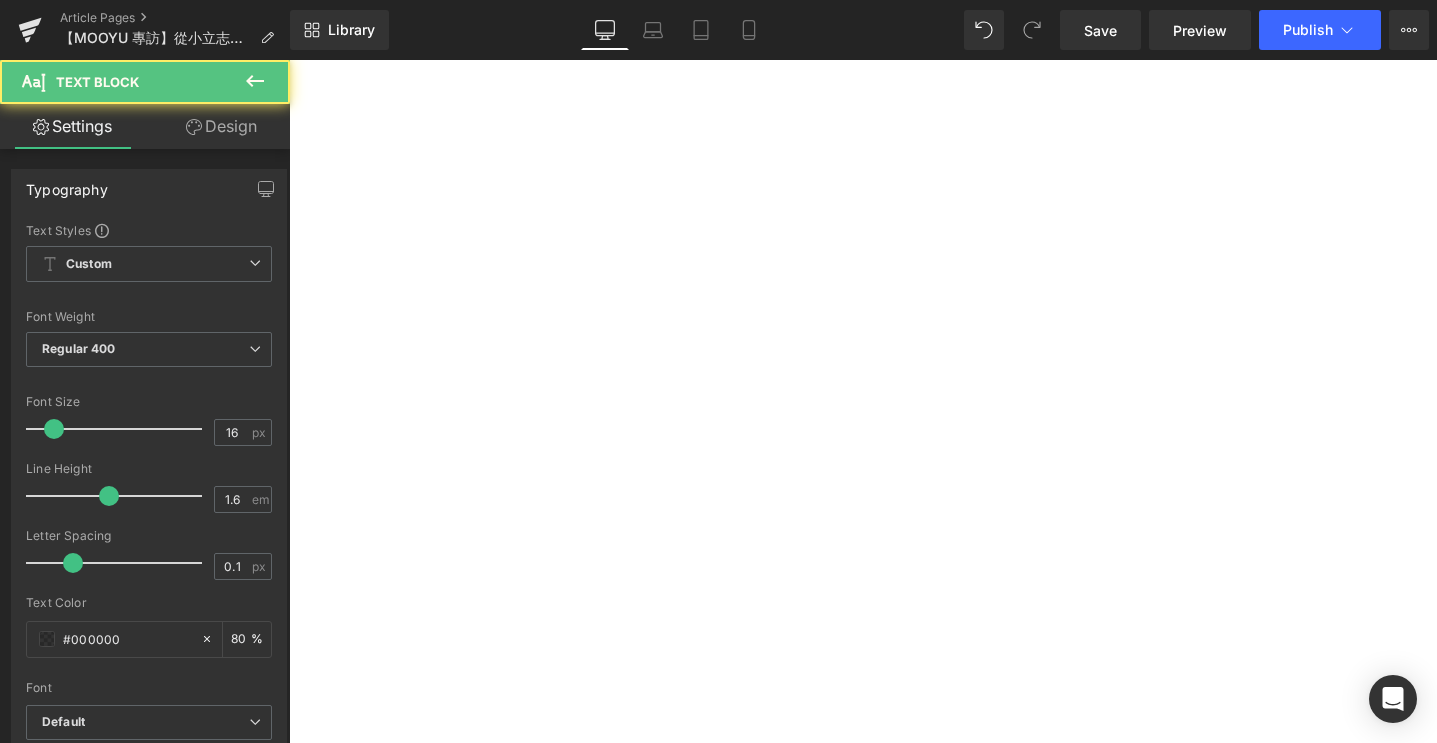 click on "一切與「家」有關的事物，都是[PERSON_NAME]親自跑遍各家門市、親手挑選。" at bounding box center [289, 60] 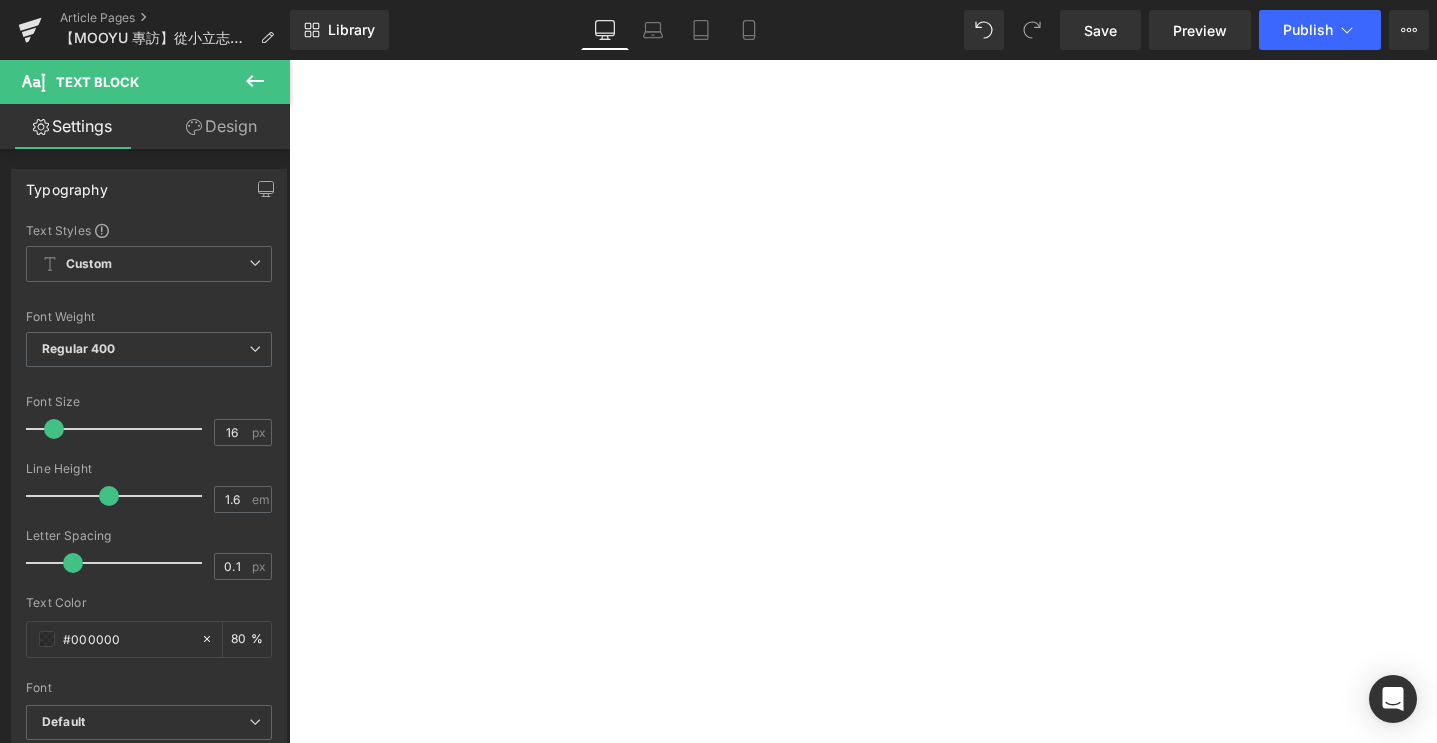 click on "對她來說，裝潢是人生大事。「既然都花了這麼多錢，一定要花得心甘情願，不要將就！」這份決心，貫徹在她每一個選擇以及家中的角落。她甚至在走廊加了一盞原本不在計畫中的吊燈，為空間注入氛圍，一時的靈感，意外成為她最驕傲的小角落。" at bounding box center [289, 60] 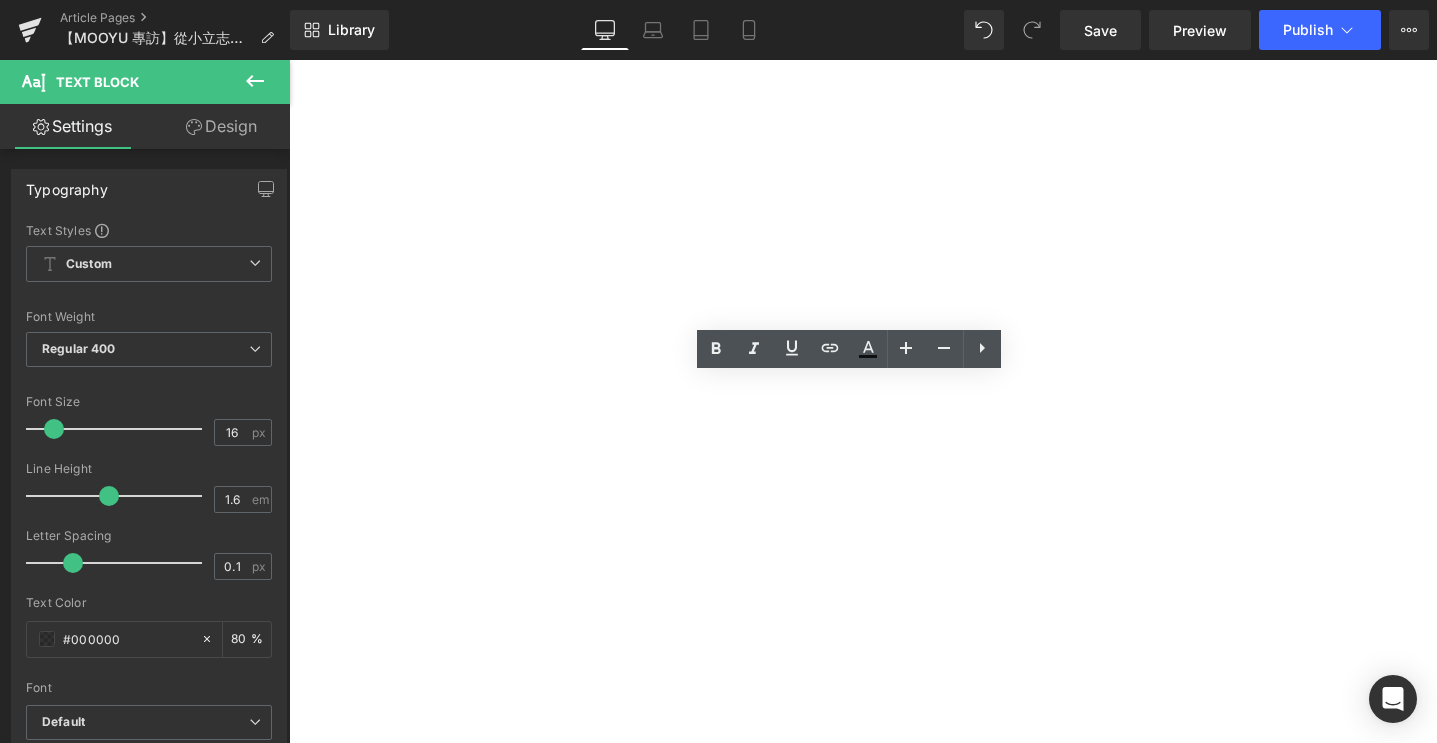 click on "對她來說，裝潢是人生大事。「既然都花了這麼多錢，一定要花得心甘情願，不要將就！」這份決心，貫徹在她每一個選擇以及家中的角落。她甚至在走廊加了一盞原本不在計畫中的吊燈，為空間注入氛圍，一時的靈感，意外成為她最驕傲的小角落。" at bounding box center [289, 60] 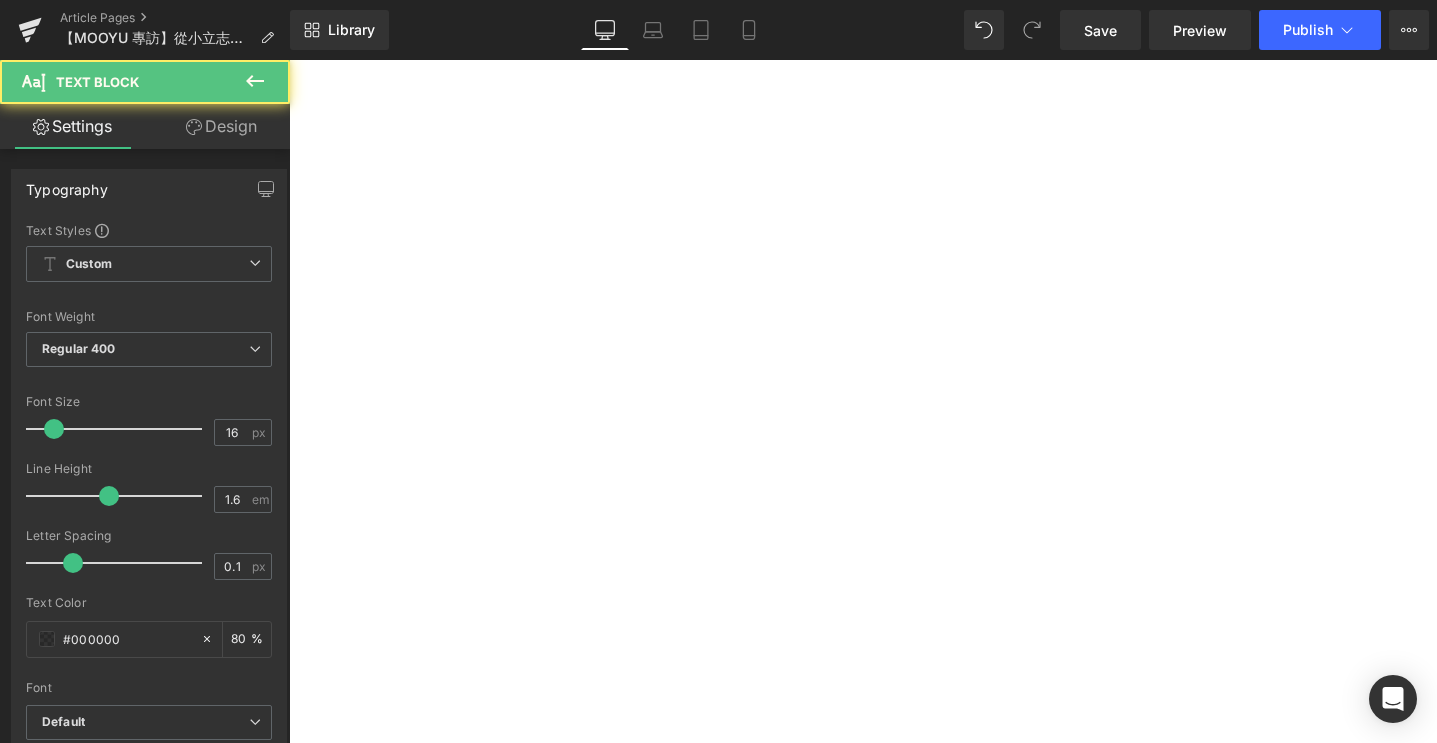 click on "「既然都花了這麼多錢，一定要花得心甘情願，不要將就！」這份決心，貫徹在她每一個選擇以及家中的角落。她甚至在走廊加了一盞原本不在計畫中的吊燈，為空間注入氛圍，一時的靈感，意外成為她最驕傲的小角落。" at bounding box center [289, 60] 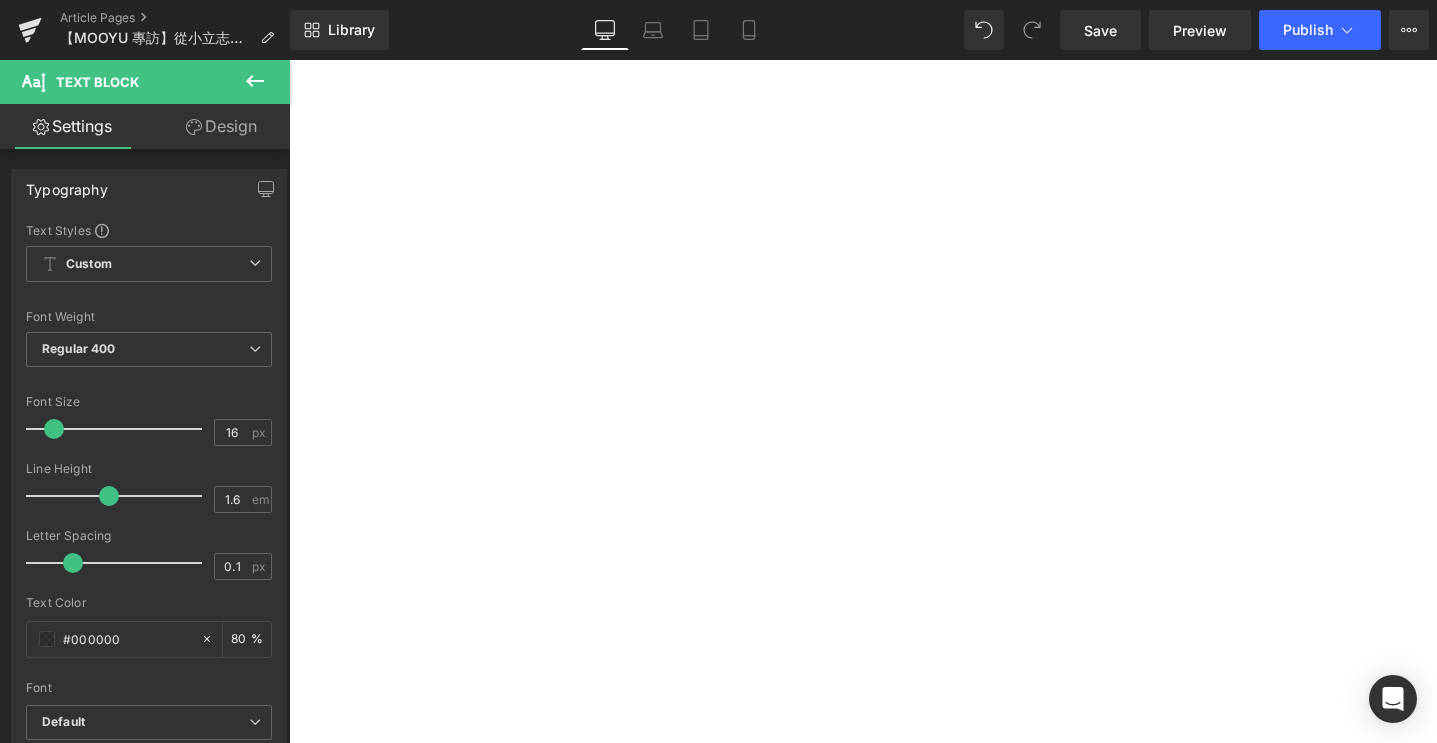 click on "「既然都花了這麼多錢，一定要花得心甘情願，不要將就！」這份決心， 貫徹在她每一個選擇以及家中的角落。她甚至在走廊加了一盞原本不在計畫中的吊燈，為空間注入氛圍，一時的靈感，意外成為她最驕傲的小角落。" at bounding box center [289, 60] 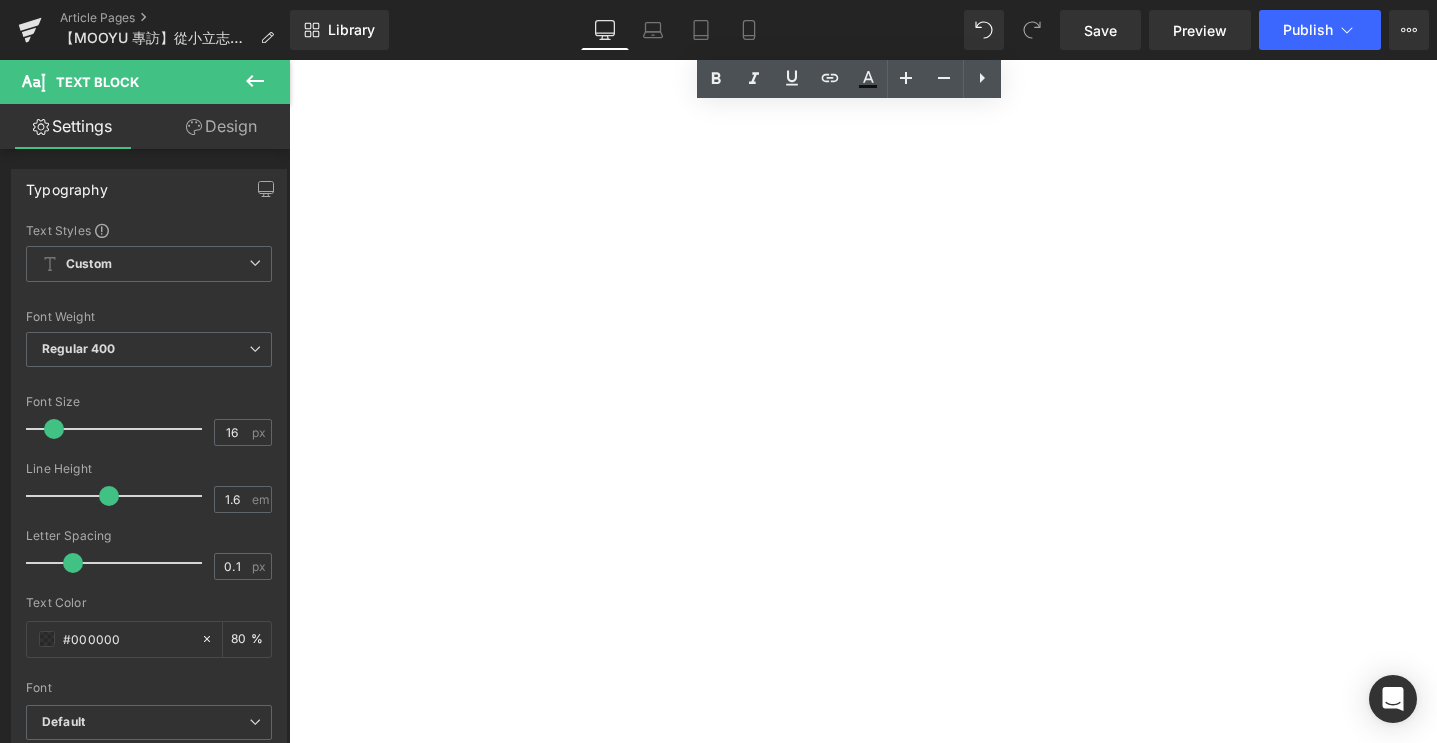 scroll, scrollTop: 4420, scrollLeft: 0, axis: vertical 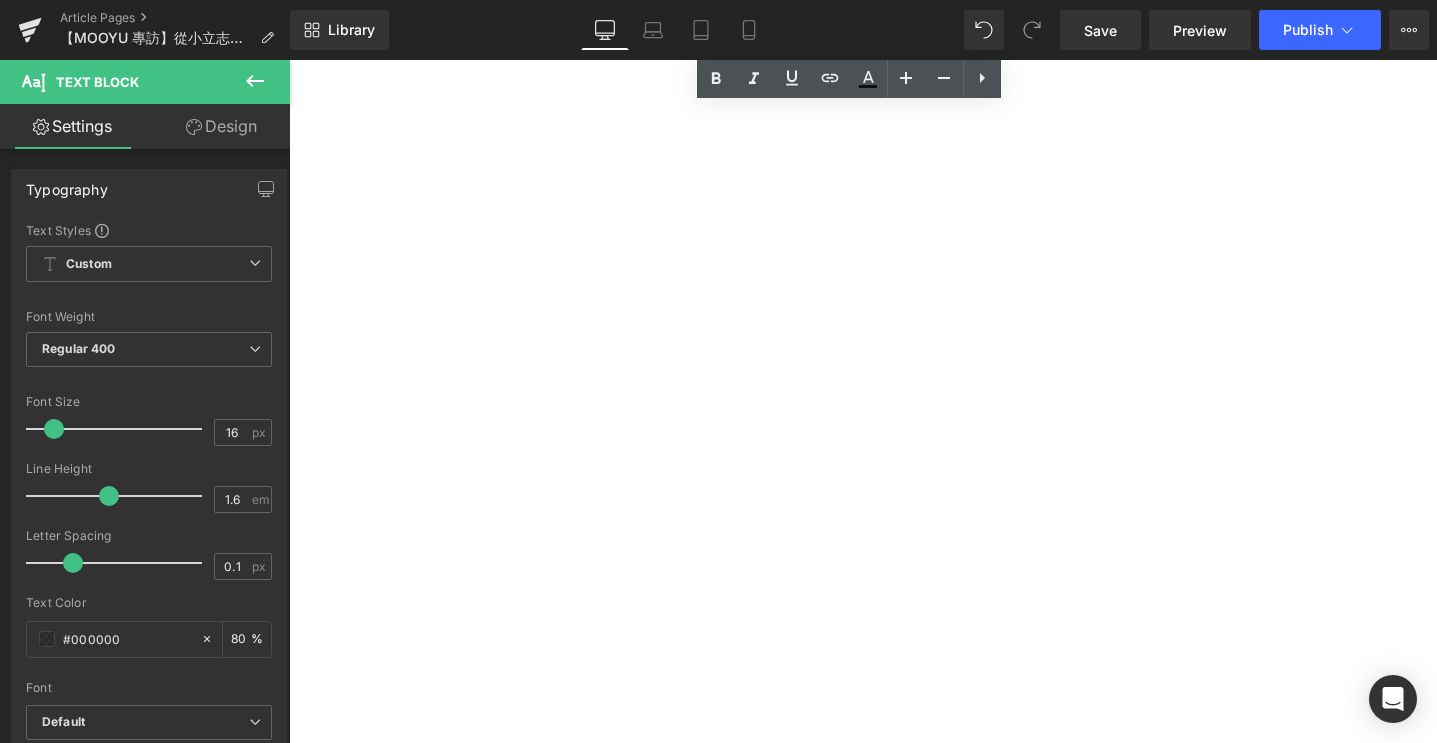 click on "Ruby家的沙發放鬆守則" at bounding box center [289, 60] 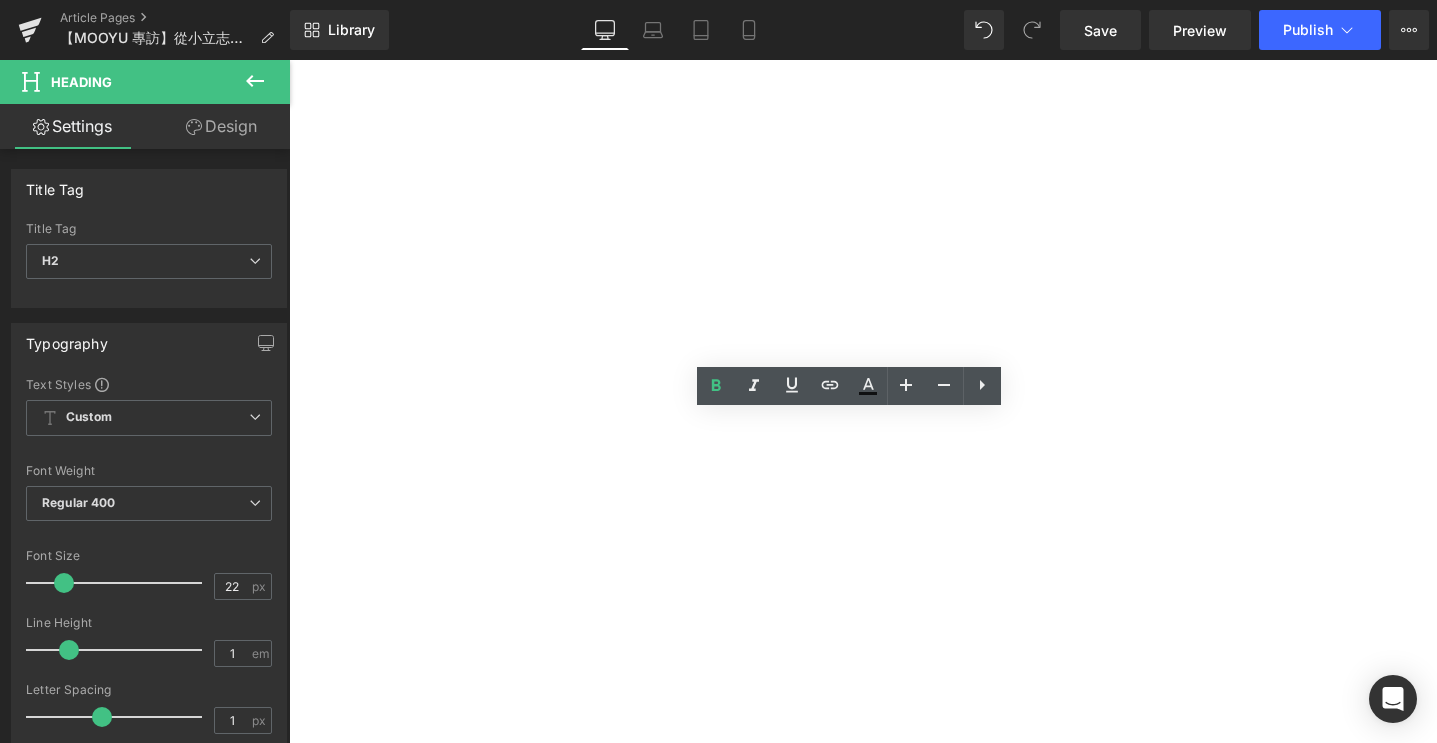 click on "Ruby家的沙發放鬆守則" at bounding box center [289, 60] 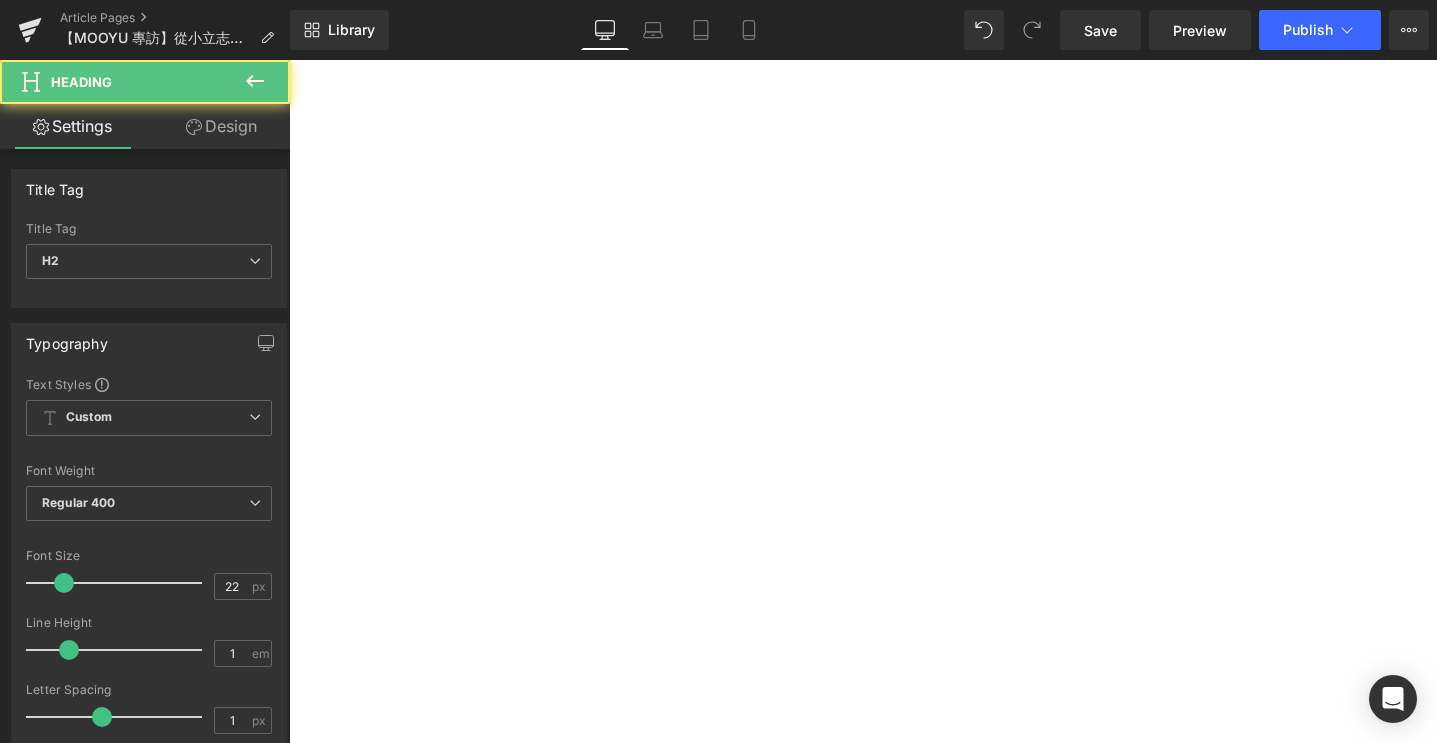 paste 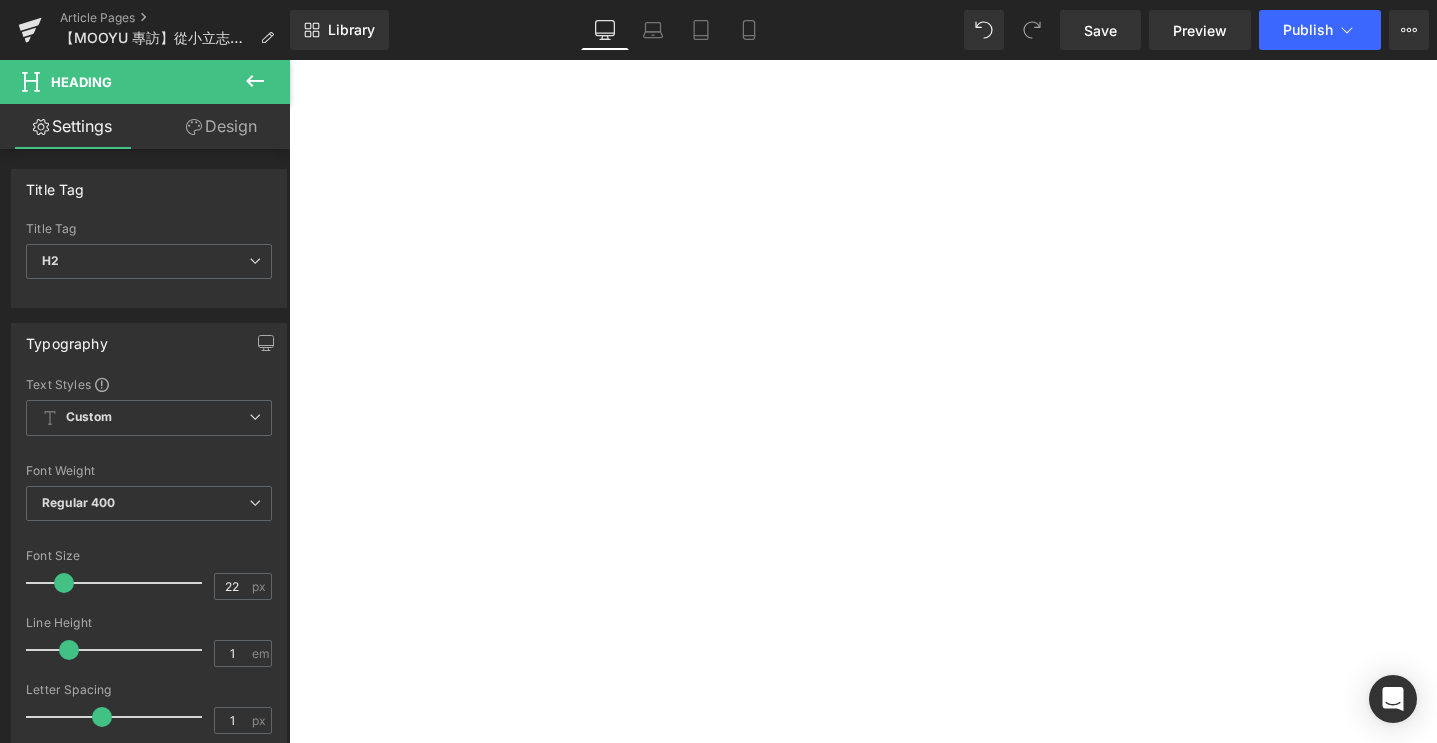 click at bounding box center (289, 60) 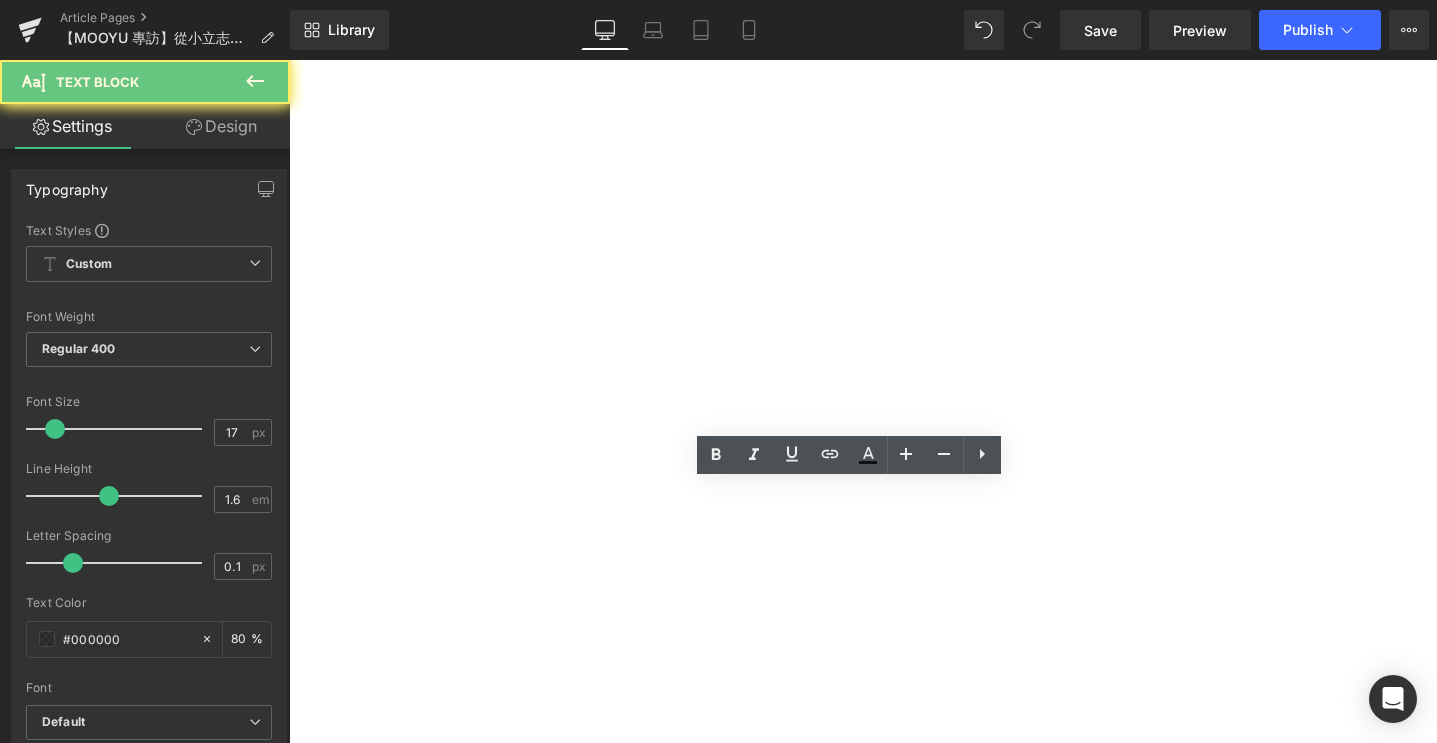 click on "在 [PERSON_NAME] 的生活裡，客廳就是生活主場景，而沙發，是這段日常的核心。" at bounding box center (289, 60) 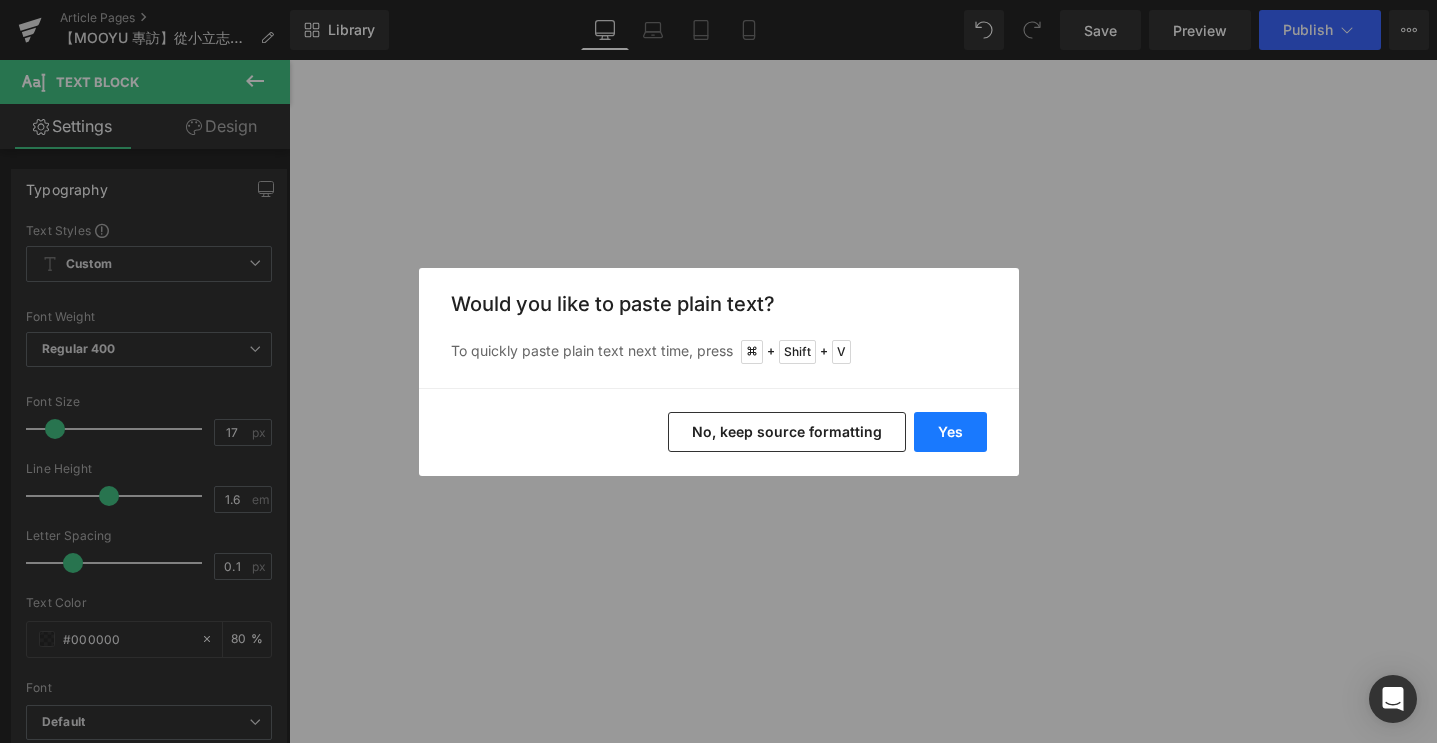 drag, startPoint x: 971, startPoint y: 419, endPoint x: 718, endPoint y: 379, distance: 256.14255 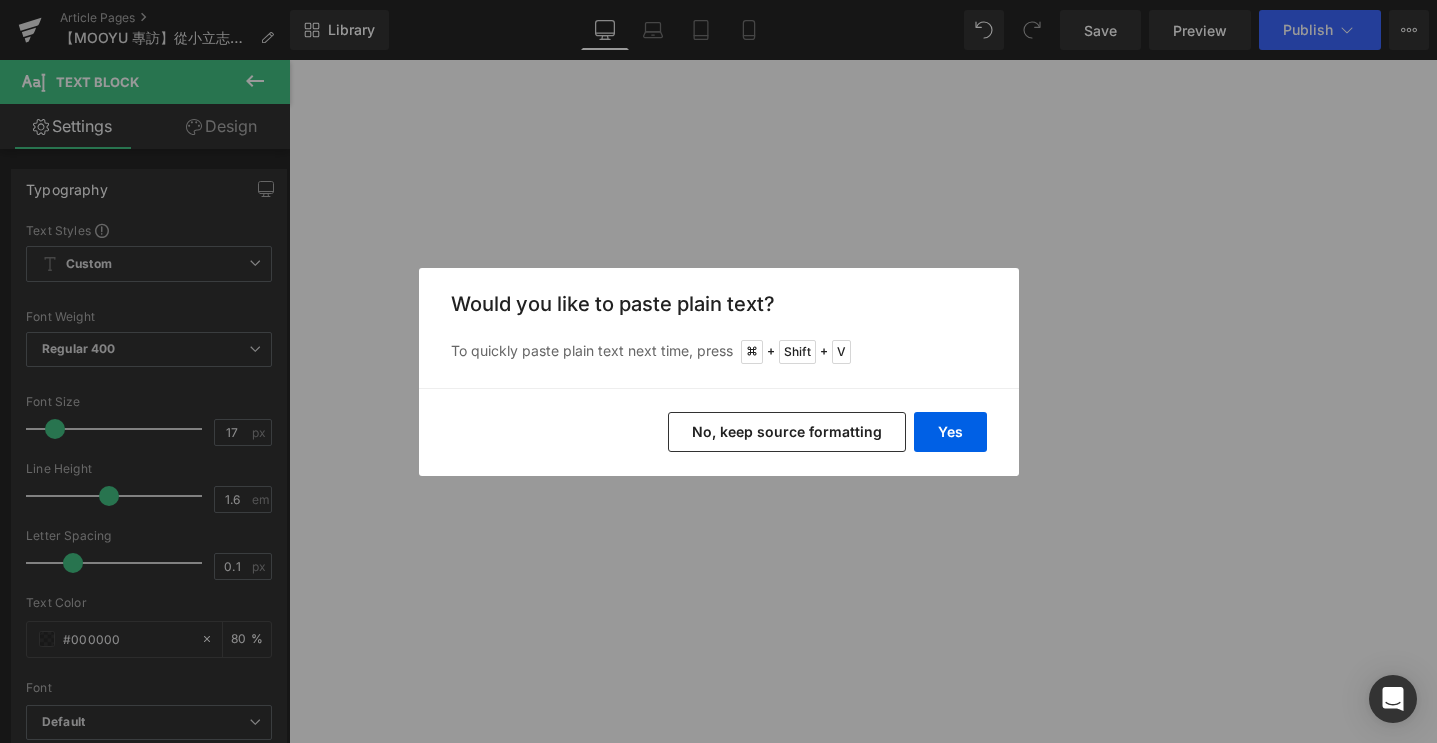 type 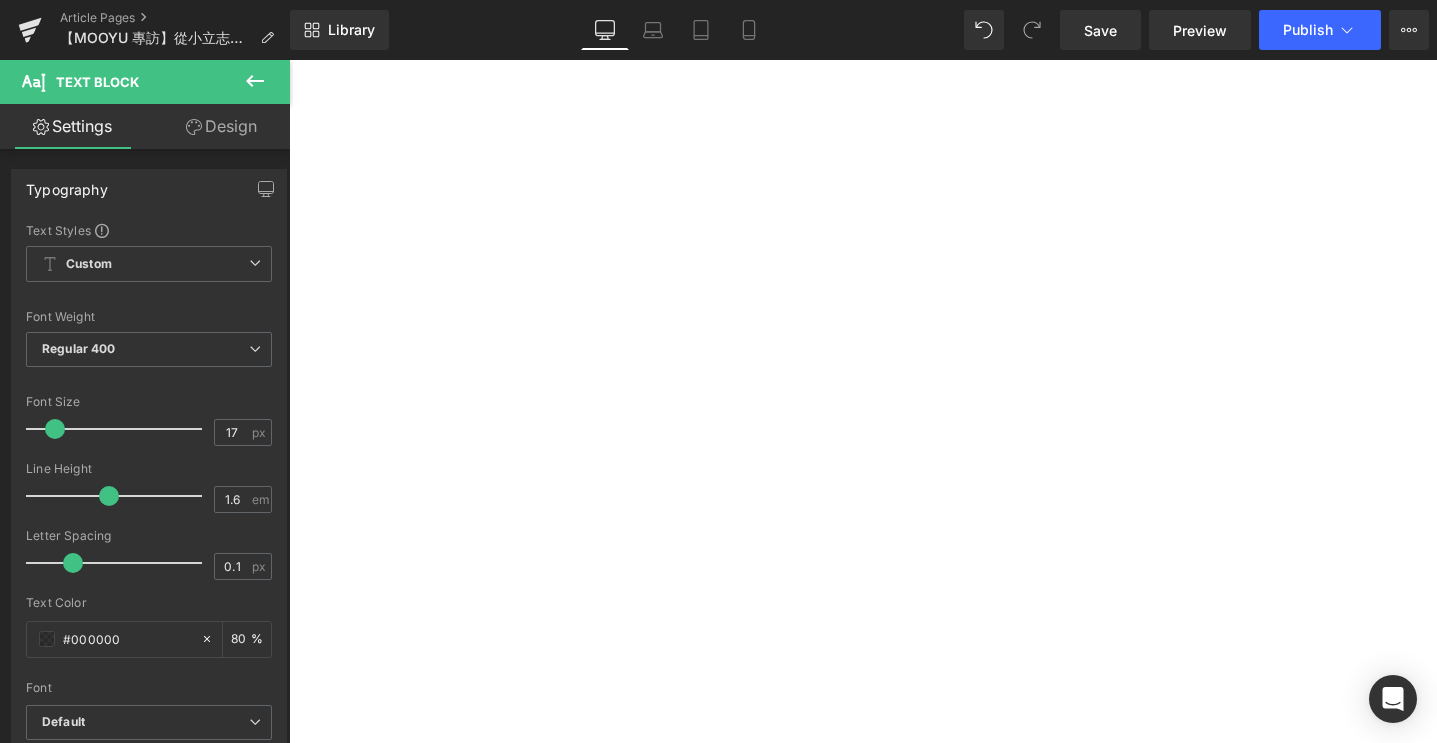 scroll, scrollTop: 4619, scrollLeft: 0, axis: vertical 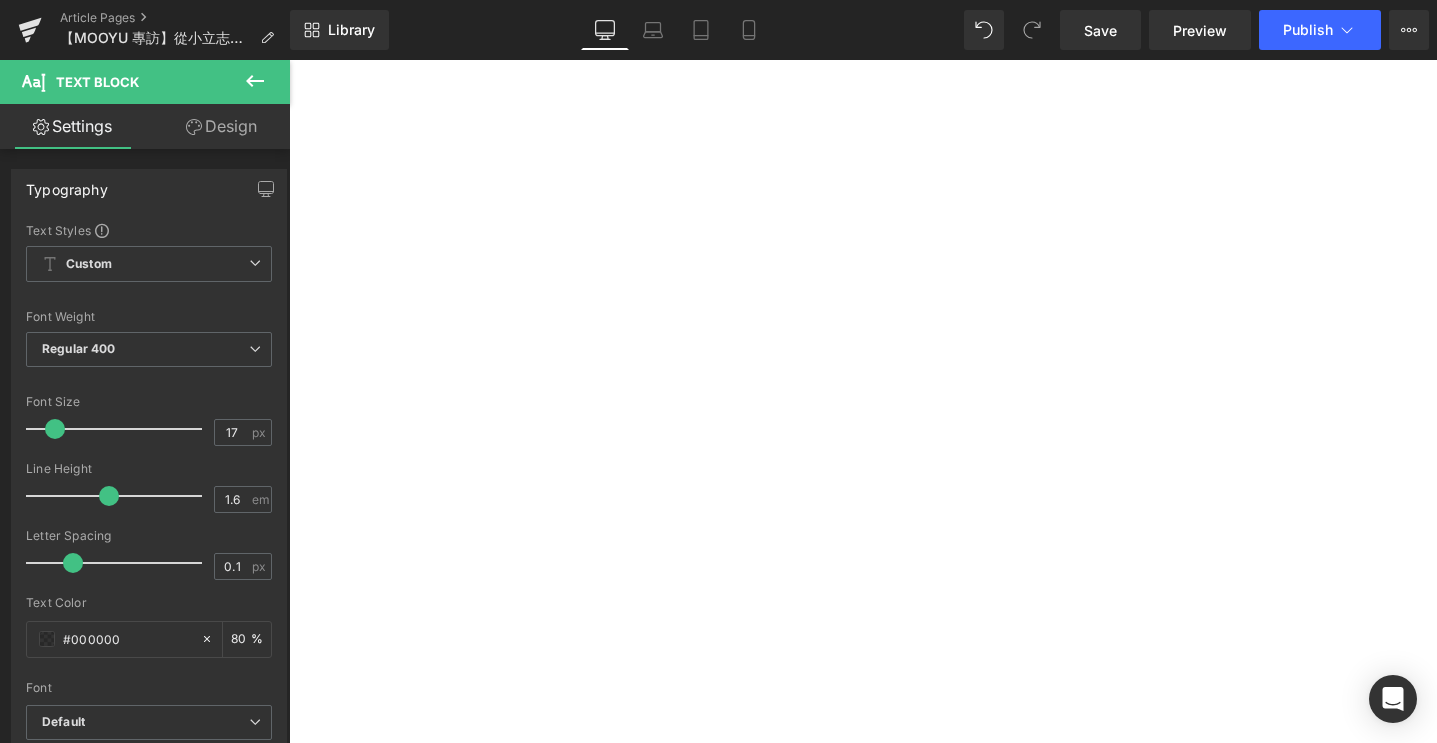 click on "在尋找家具的過程中，[PERSON_NAME]逛過無數家具店，卻總覺得「少了什麼」。" at bounding box center (289, 60) 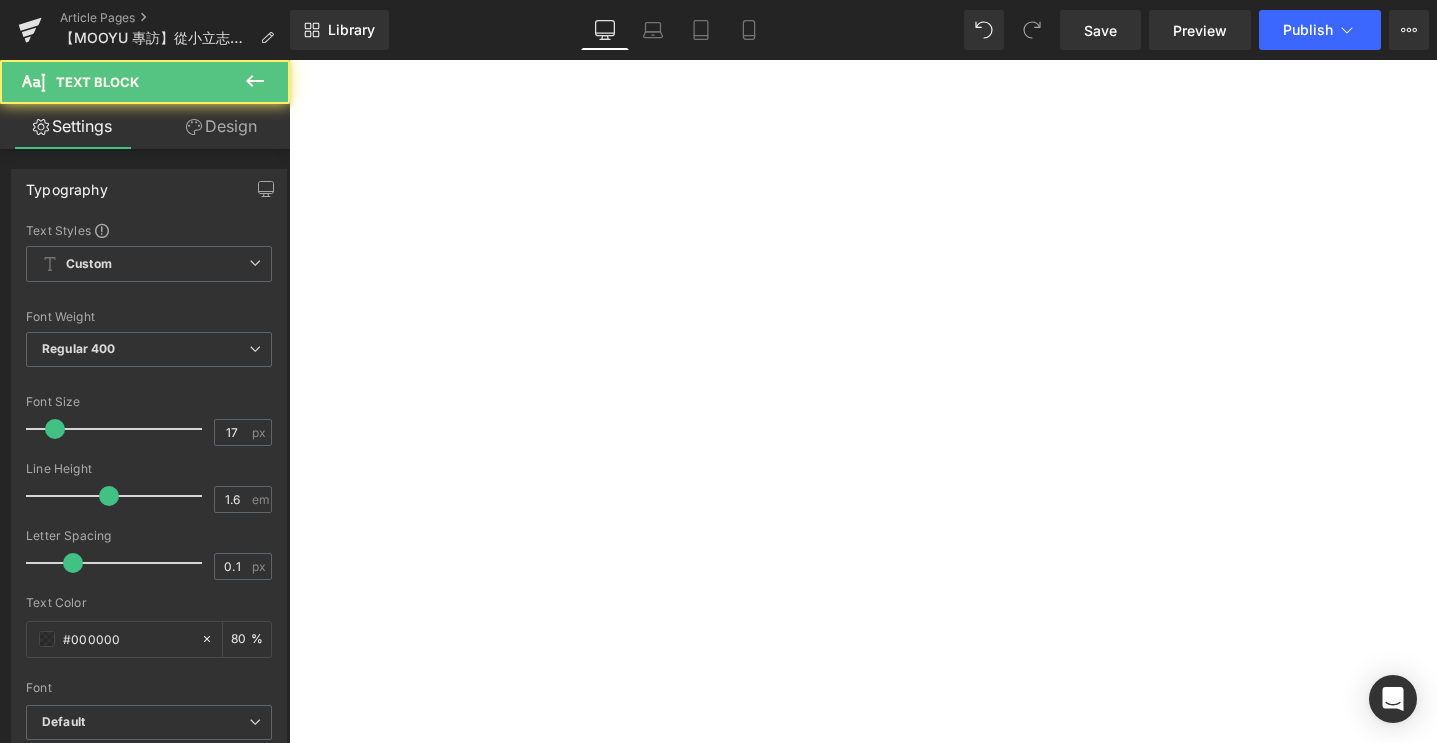 drag, startPoint x: 1030, startPoint y: 311, endPoint x: 1020, endPoint y: 301, distance: 14.142136 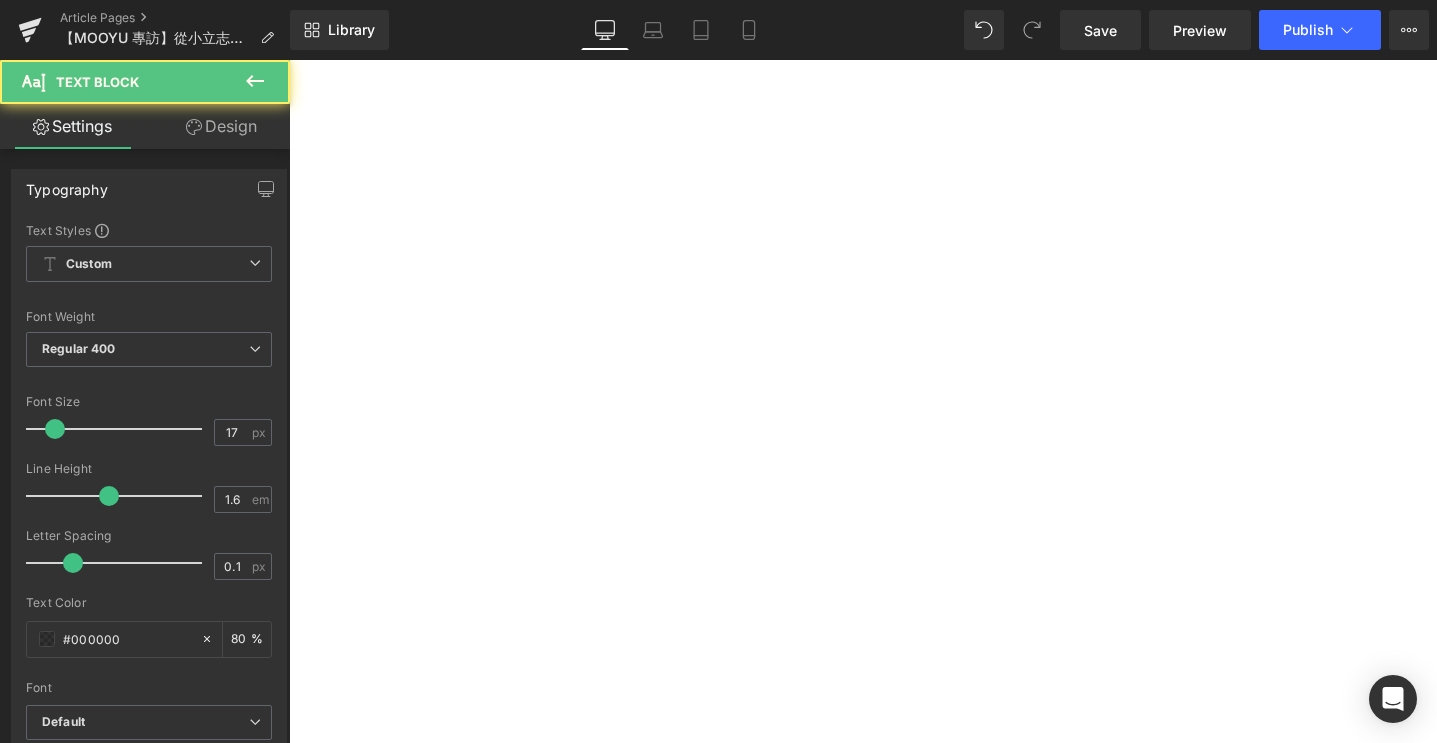 click on "在尋找家具的過程中，[PERSON_NAME]逛過無數家具店，卻總覺得「少了什麼」。  「很多地方只能選少數幾項，可能沙發只能選這裡，窗簾又要另外跑一間，桌子再去另一家，看完一輪真的超累，也擔心搭起來很不合，感覺不完整。」 直到某天滑到 MOOYU，「天啊！這就是我想像的風格！」她一眼就被吸引，這裡就是她夢想中家的樣子。 「我去了門市以後，就已經覺得應該就是這家了，因為整個參觀流程很順暢，有規劃師介紹跟建議，風格又完全符合我的想像。」MOOYU 的一站式體驗，從沙發、桌子、窗簾到其他配件，品項齊全，風格多樣。對於有很多想法、想親手打造空間的人來說，這種完整的選擇非常難得。 「我最怕那種到現場只能選一點點的感覺，最後還要硬湊，結果效果不如預期。但在 [GEOGRAPHIC_DATA]，所有東西都能一次搞定，顏色、質感都能當場對比，很方便！」" at bounding box center (289, 60) 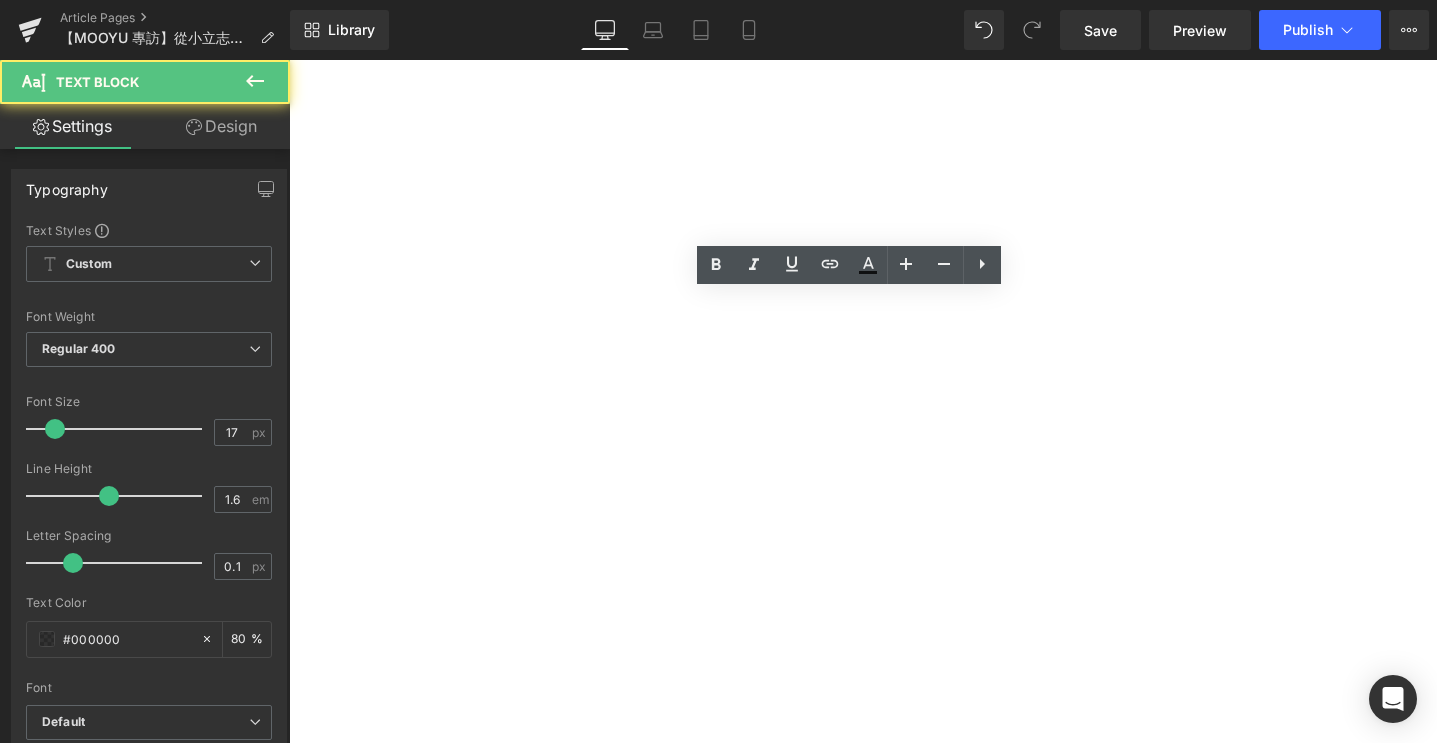 click on "「很多地方只能選少數幾項，可能沙發只能選這裡，窗簾又要另外跑一間，桌子再去另一家，看完一輪真的超累，也擔心搭起來很不合，感覺不完整。」" at bounding box center (289, 60) 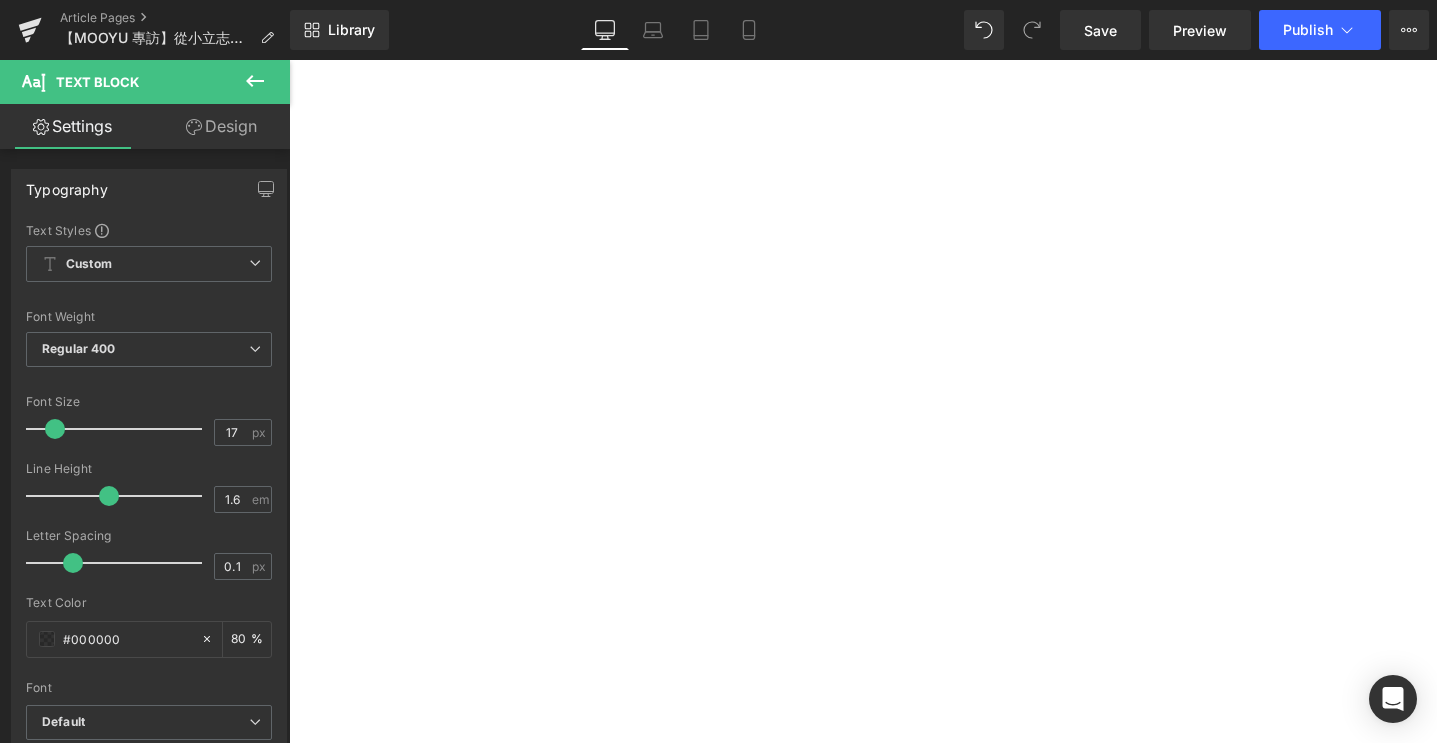 click on "「很多地方只能選少數幾項，可能沙發只能選這裡，窗簾又要另外跑一間，桌子再去另一家，看完一輪真的超累，也擔心搭起來很不合，感覺不完整。」" at bounding box center (289, 60) 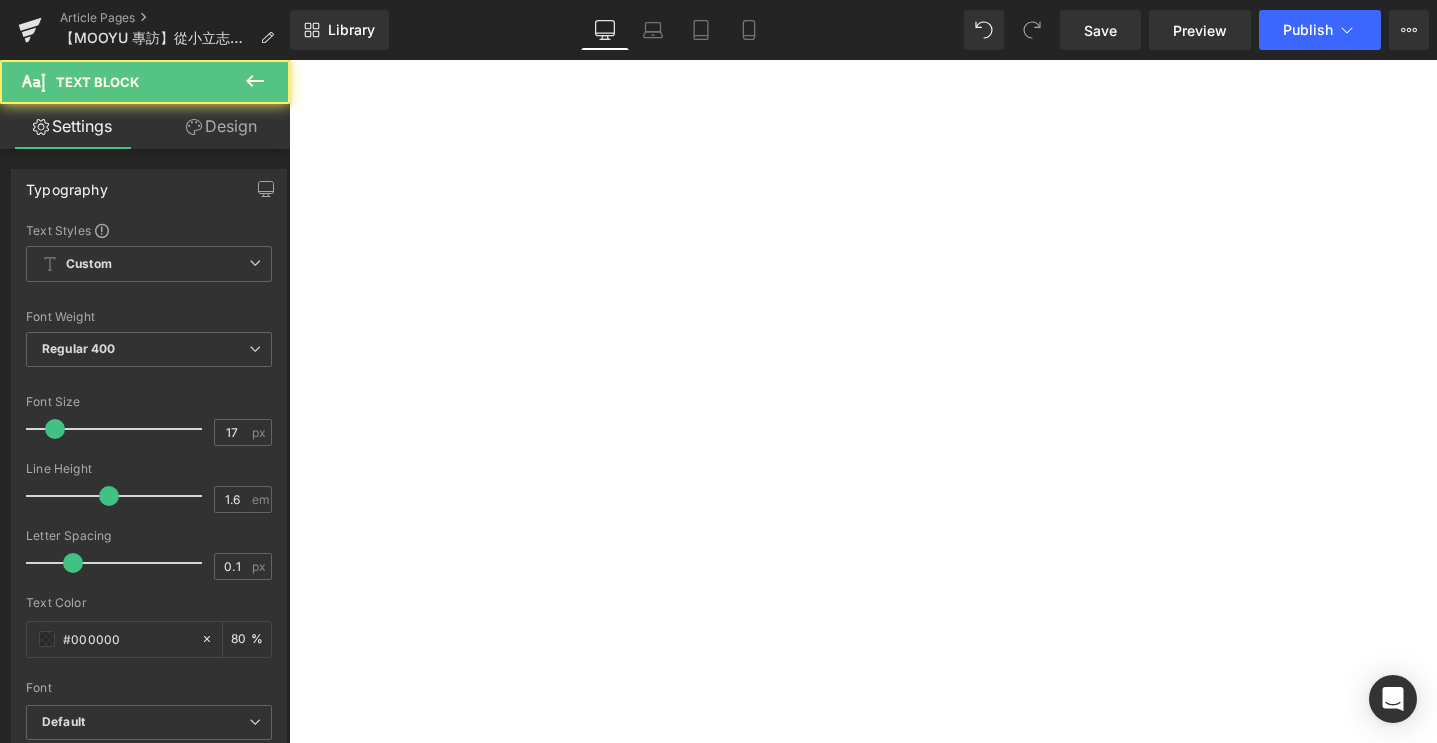 click on "直到某天滑到 MOOYU，「天啊！這就是我想像的風格！」她一眼就被吸引，這裡就是她夢想中家的樣子。" at bounding box center [289, 60] 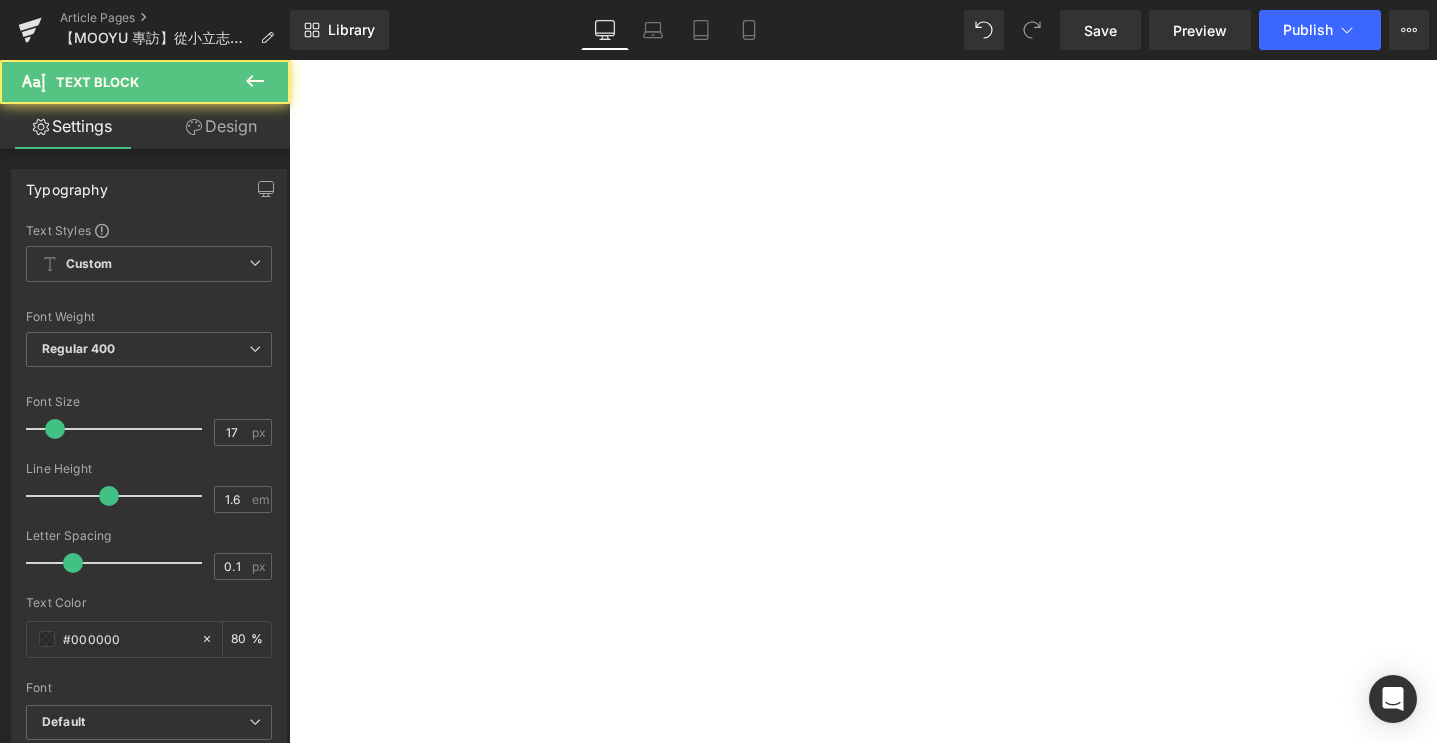 click on "直到某天滑到 MOOYU，「天啊！這就是我想像的風格！」她一眼就被吸引，這裡就是她夢想中家的樣子。" at bounding box center (289, 60) 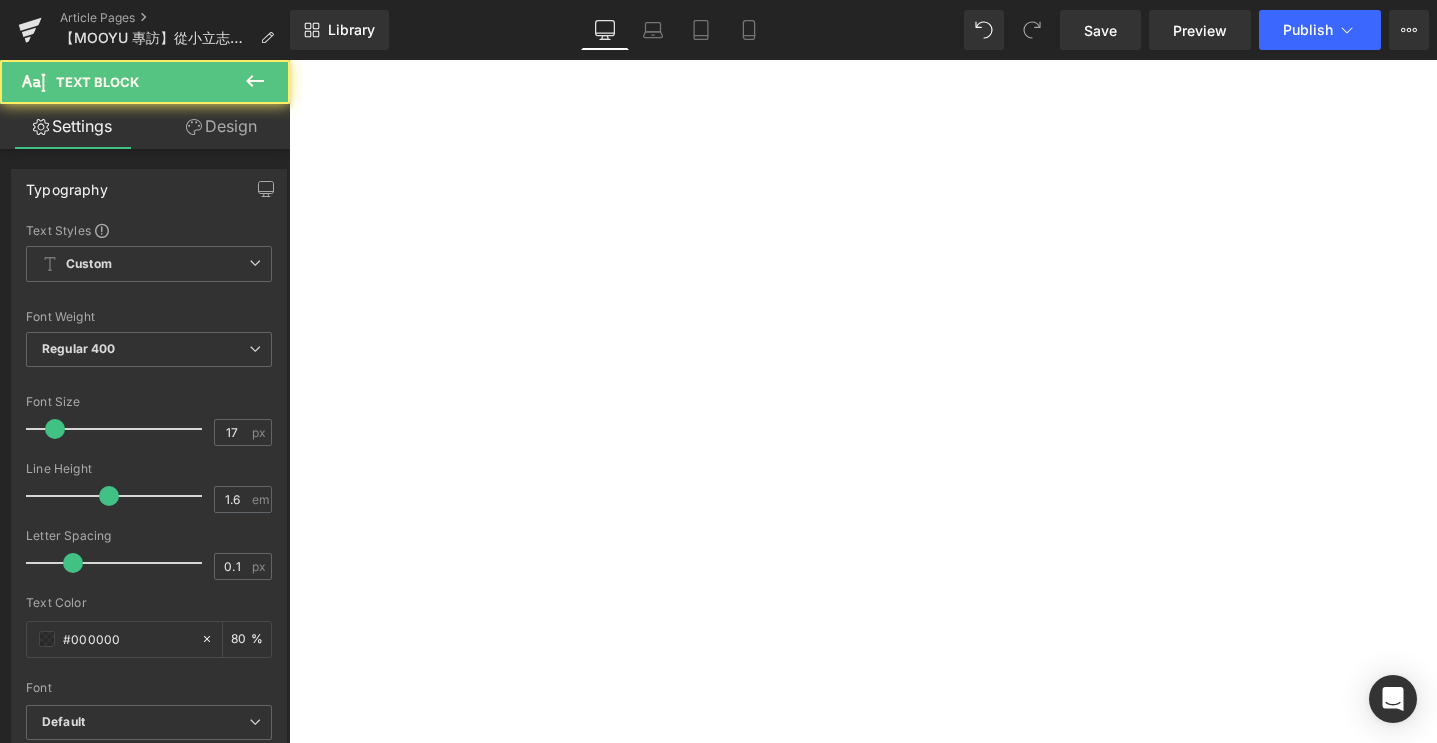 click on "「我去了門市以後，就已經覺得應該就是這家了，因為整個參觀流程很順暢，有規劃師介紹跟建議，風格又完全符合我的想像。」MOOYU 的一站式體驗，從沙發、桌子、窗簾到其他配件，品項齊全，風格多樣。對於有很多想法、想親手打造空間的人來說，這種完整的選擇非常難得。" at bounding box center [289, 60] 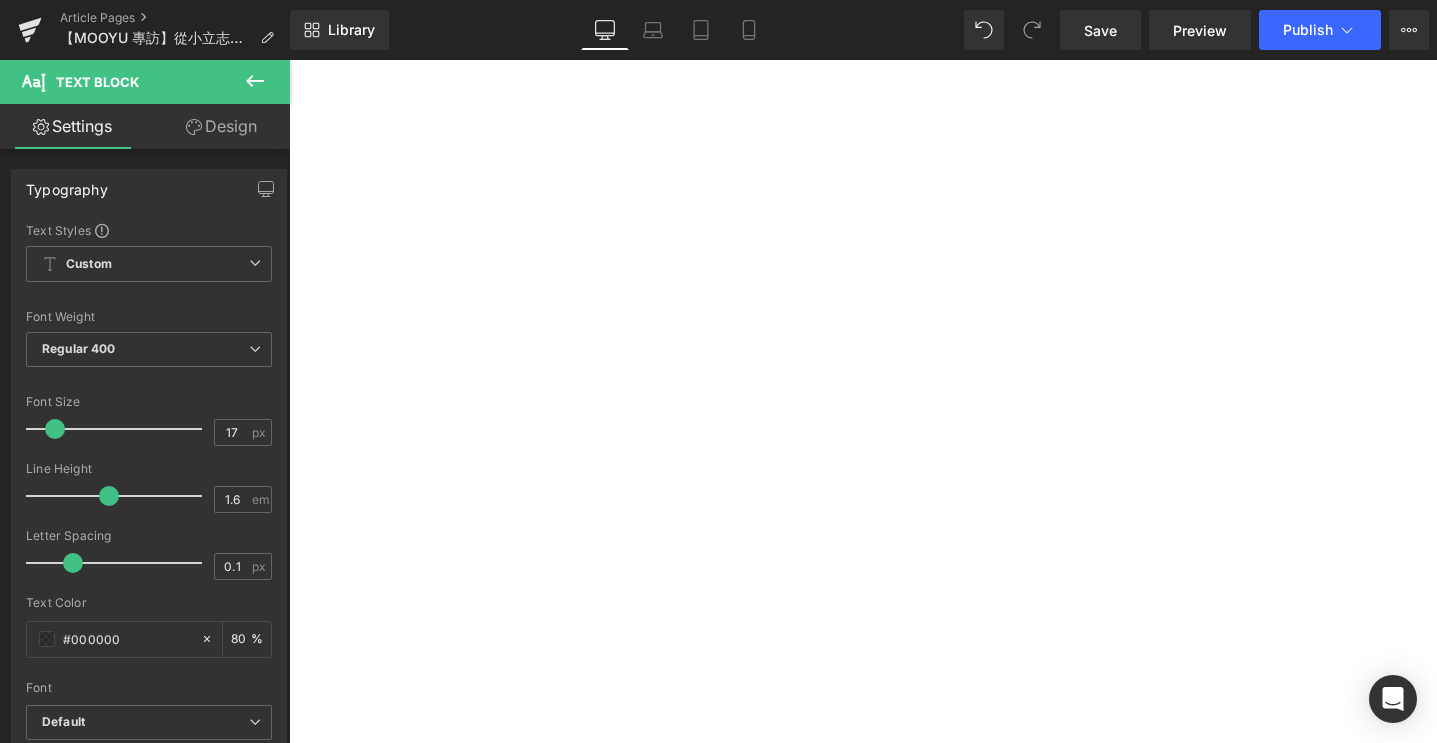 click on "規劃師也先了解她的生活習慣、貓咪需求，再提出細緻的建議，像是推薦貓抓布、考慮耐用度與清潔方式，還會帶她看不同面料、實際體驗坐感，每一個小細節都讓她感覺被照顧到。" at bounding box center (289, 60) 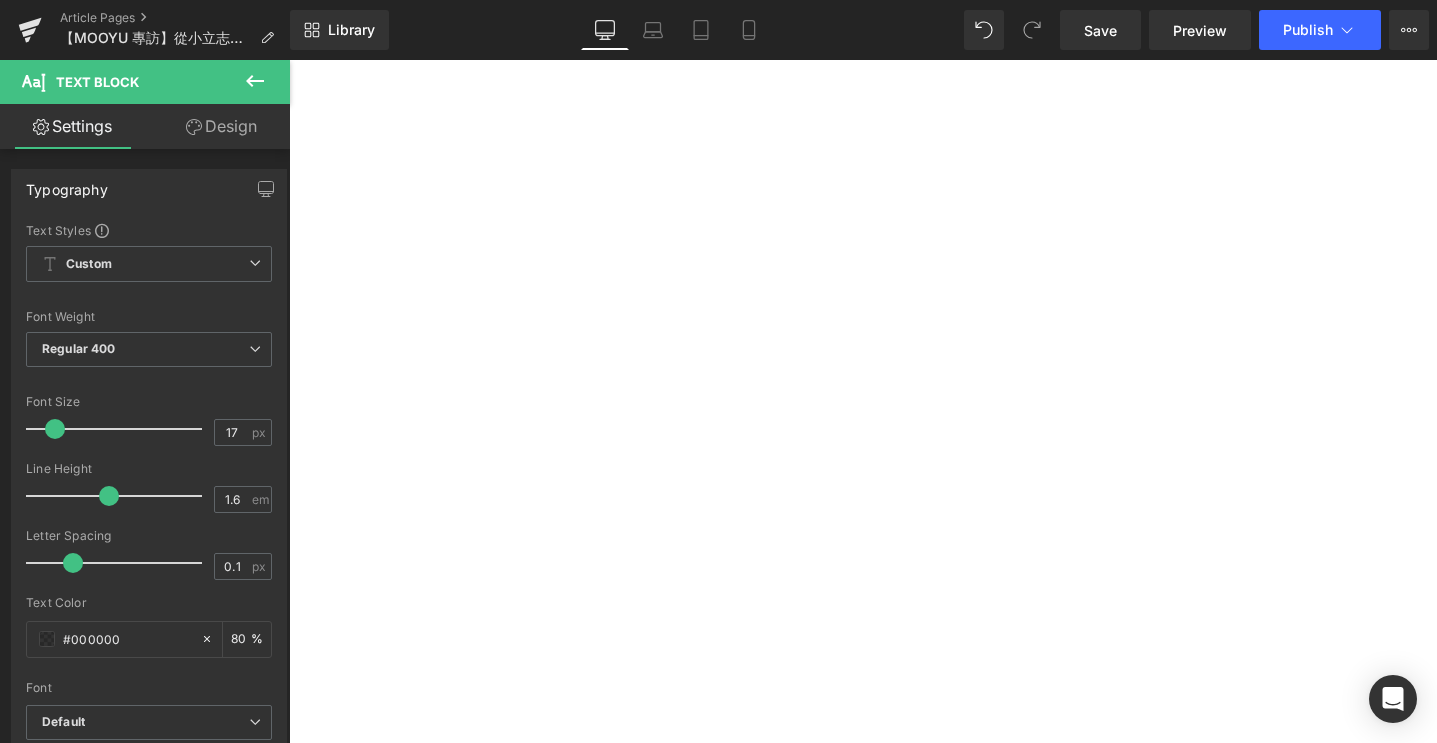 click at bounding box center (289, 60) 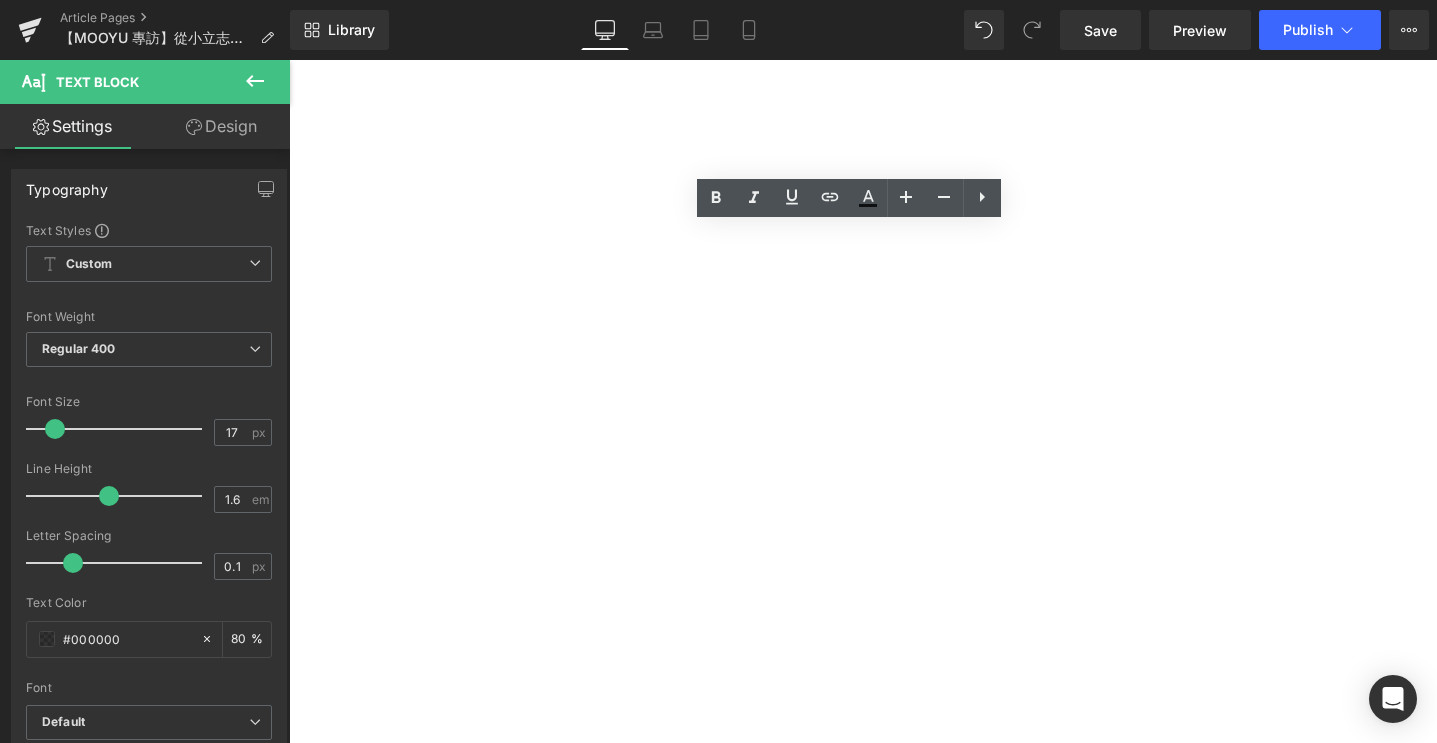 scroll, scrollTop: 4690, scrollLeft: 0, axis: vertical 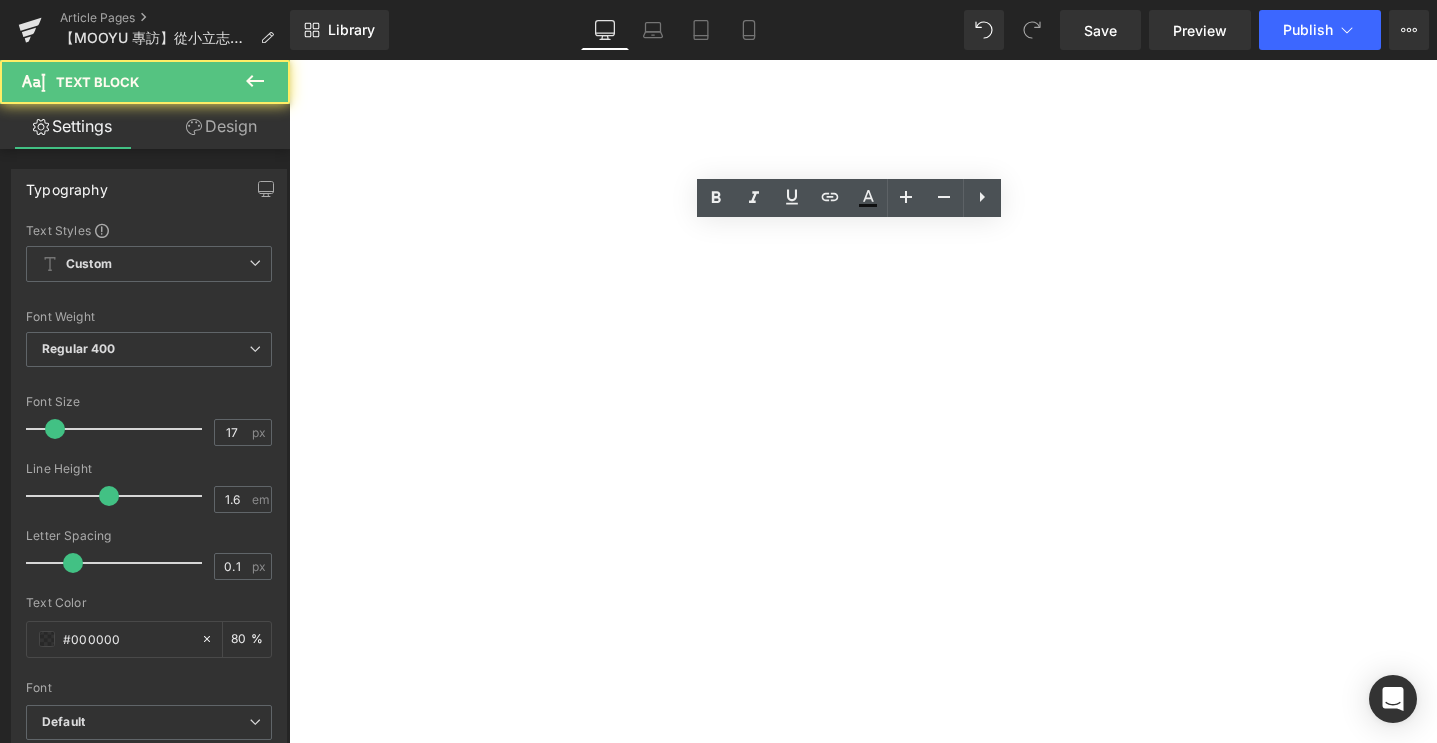 click on "「我最怕那種到現場只能選一點點的感覺，最後還要硬湊，結果效果不如預期。但在 [GEOGRAPHIC_DATA]，所有東西都能一次搞定，顏色、質感都能當場對比，很方便！」" at bounding box center [289, 60] 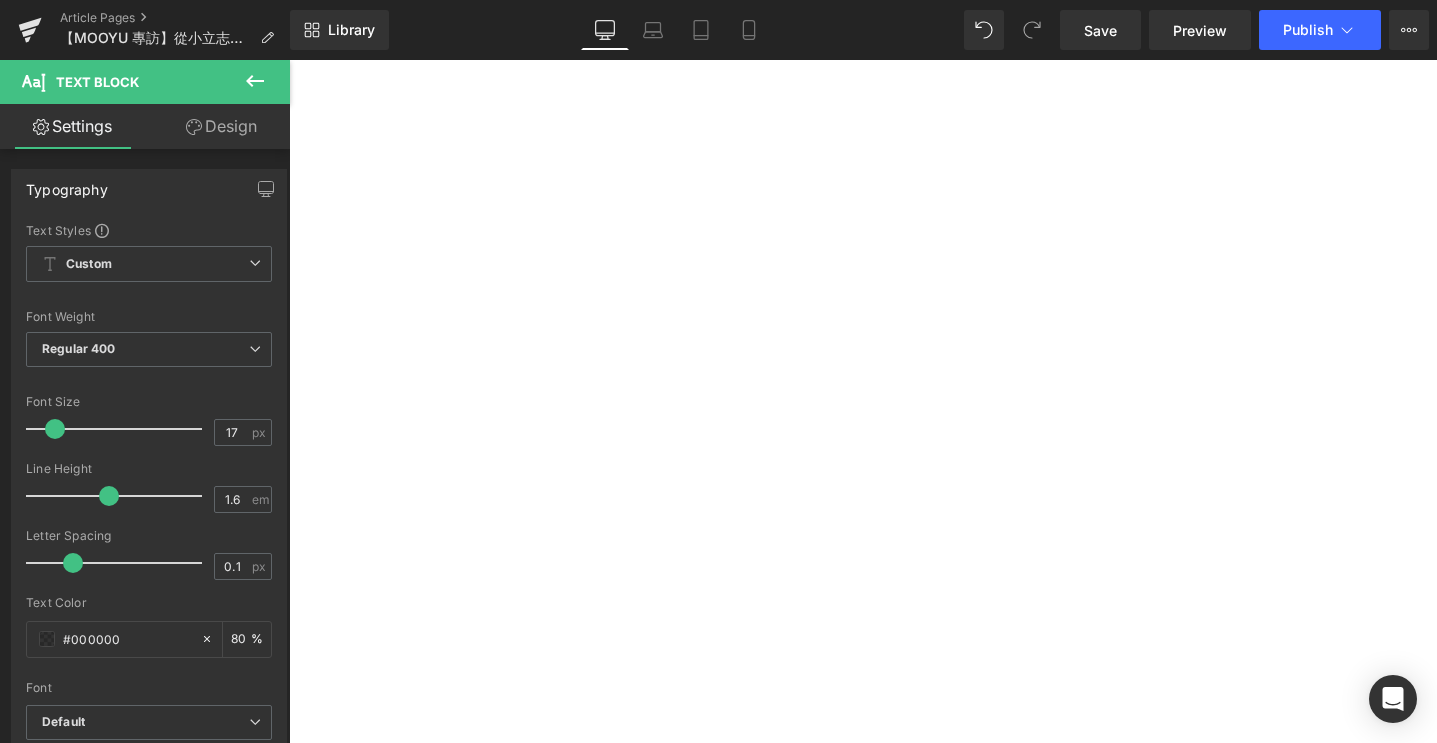 click on "「我最怕那種到現場只能選一點點的感覺，最後還要硬湊，結果效果不如預期。但在 [GEOGRAPHIC_DATA]，所有東西都能一次搞定，顏色、質感都能當場對比，很方便！」" at bounding box center (289, 60) 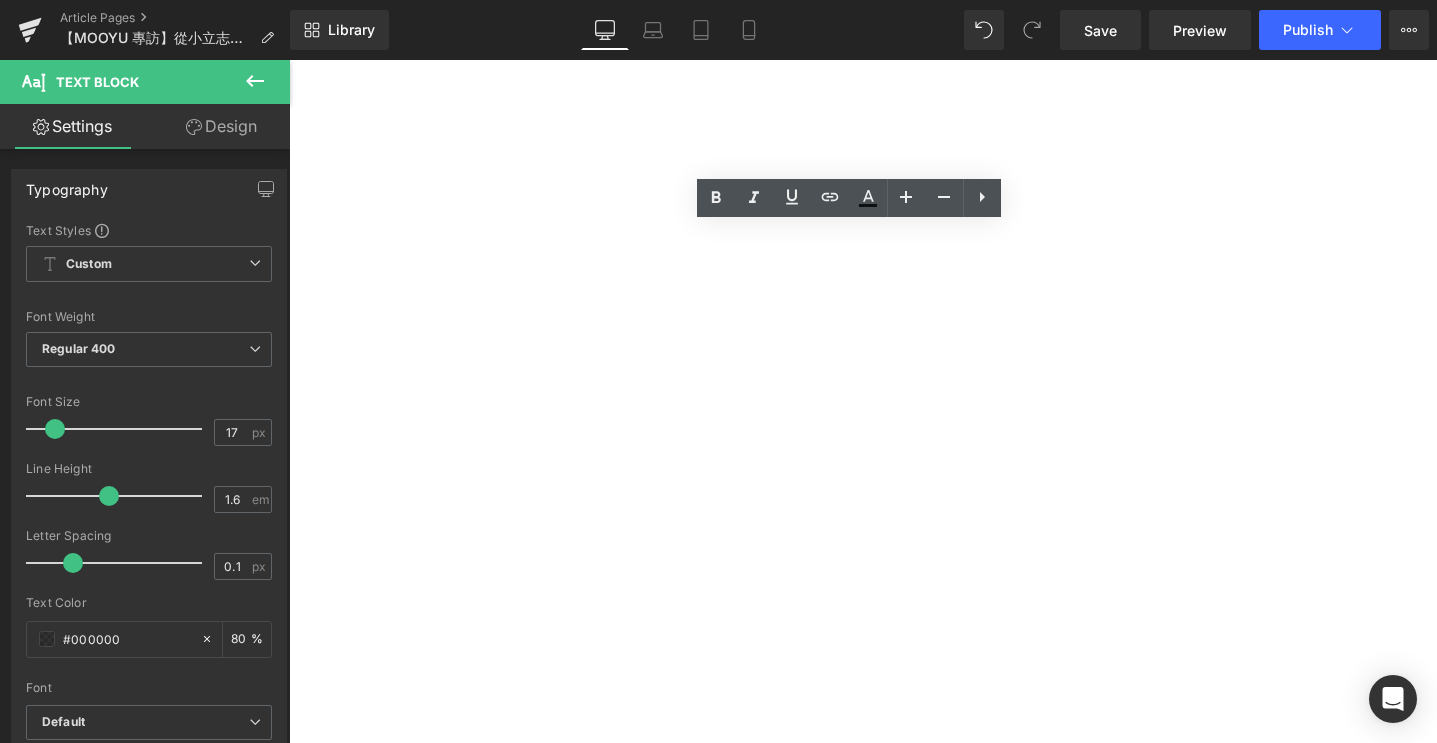 click at bounding box center [289, 60] 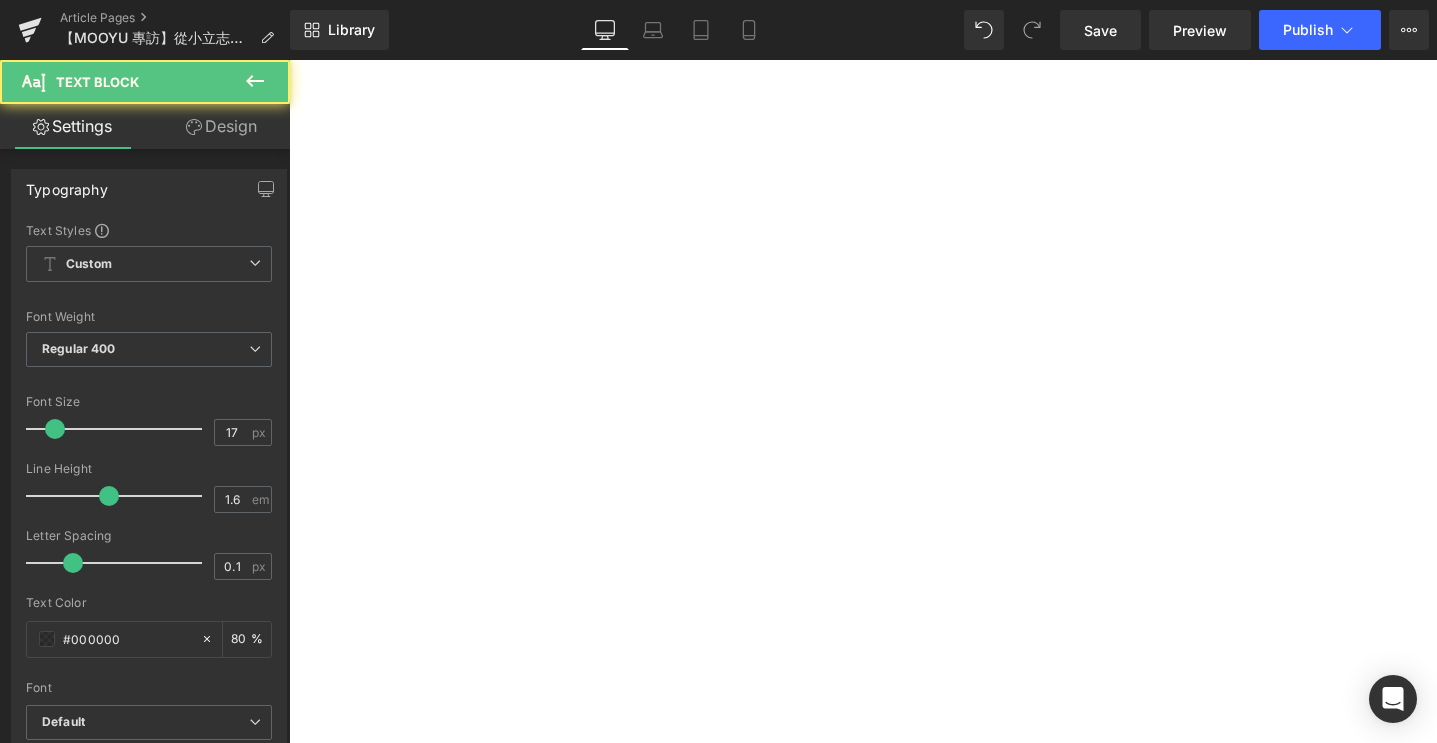 click at bounding box center (289, 60) 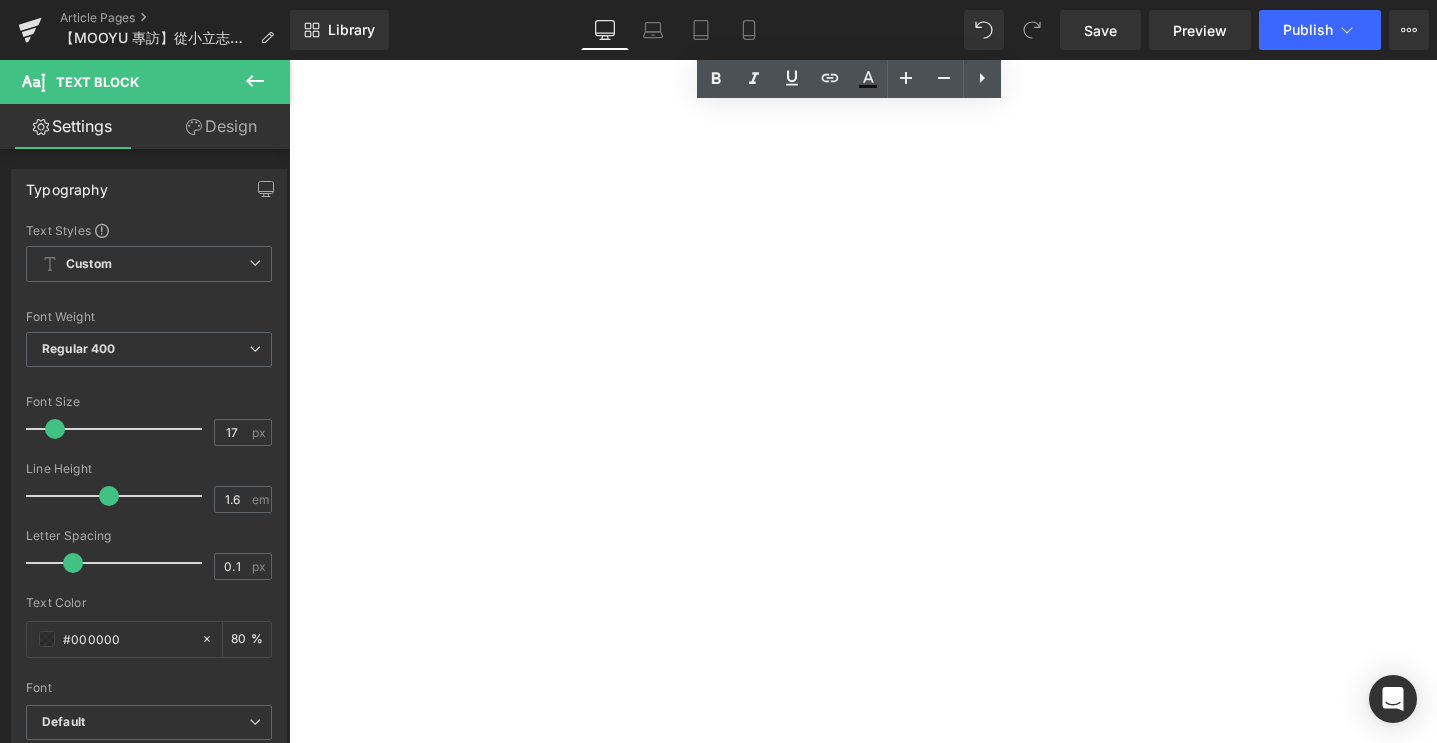 scroll, scrollTop: 5884, scrollLeft: 0, axis: vertical 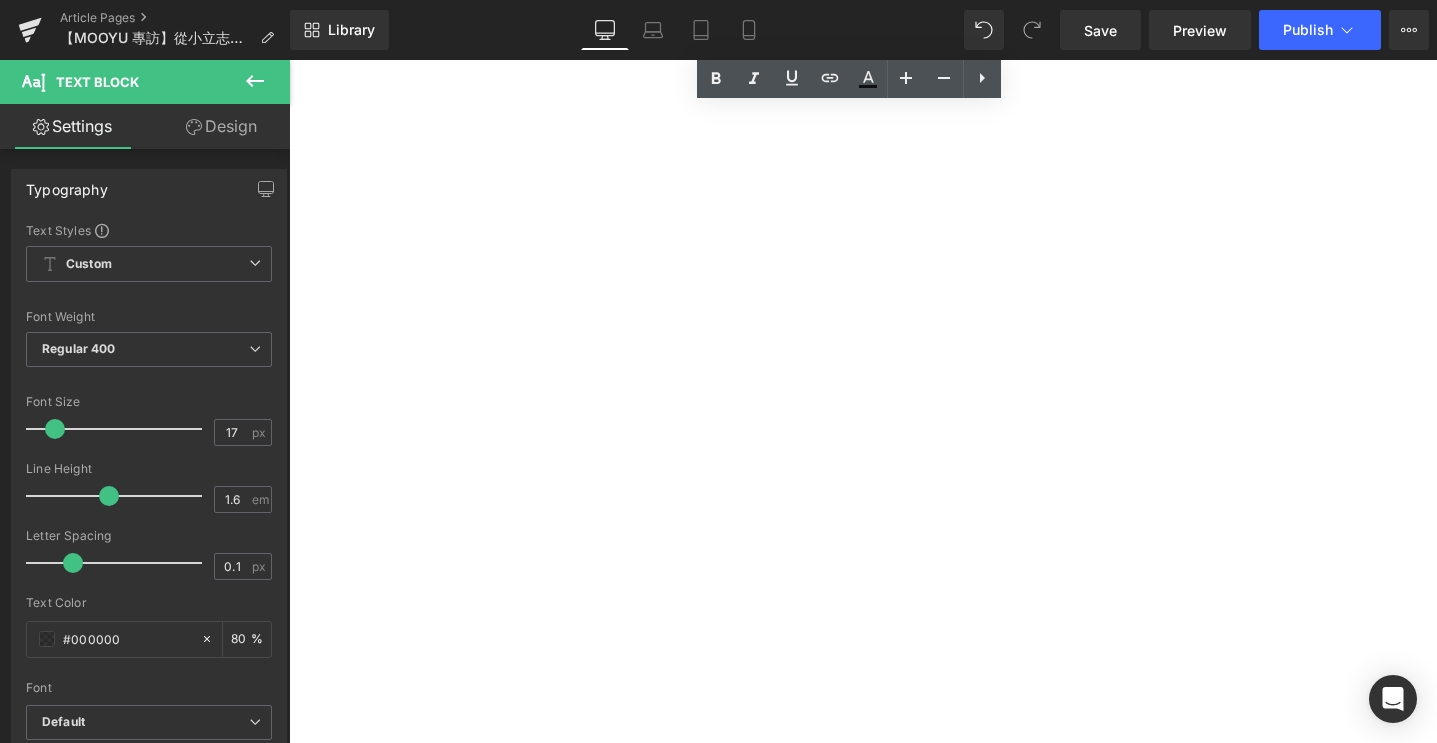 click on "「一見鐘情」很難，我們也曾差點將就" at bounding box center [289, 60] 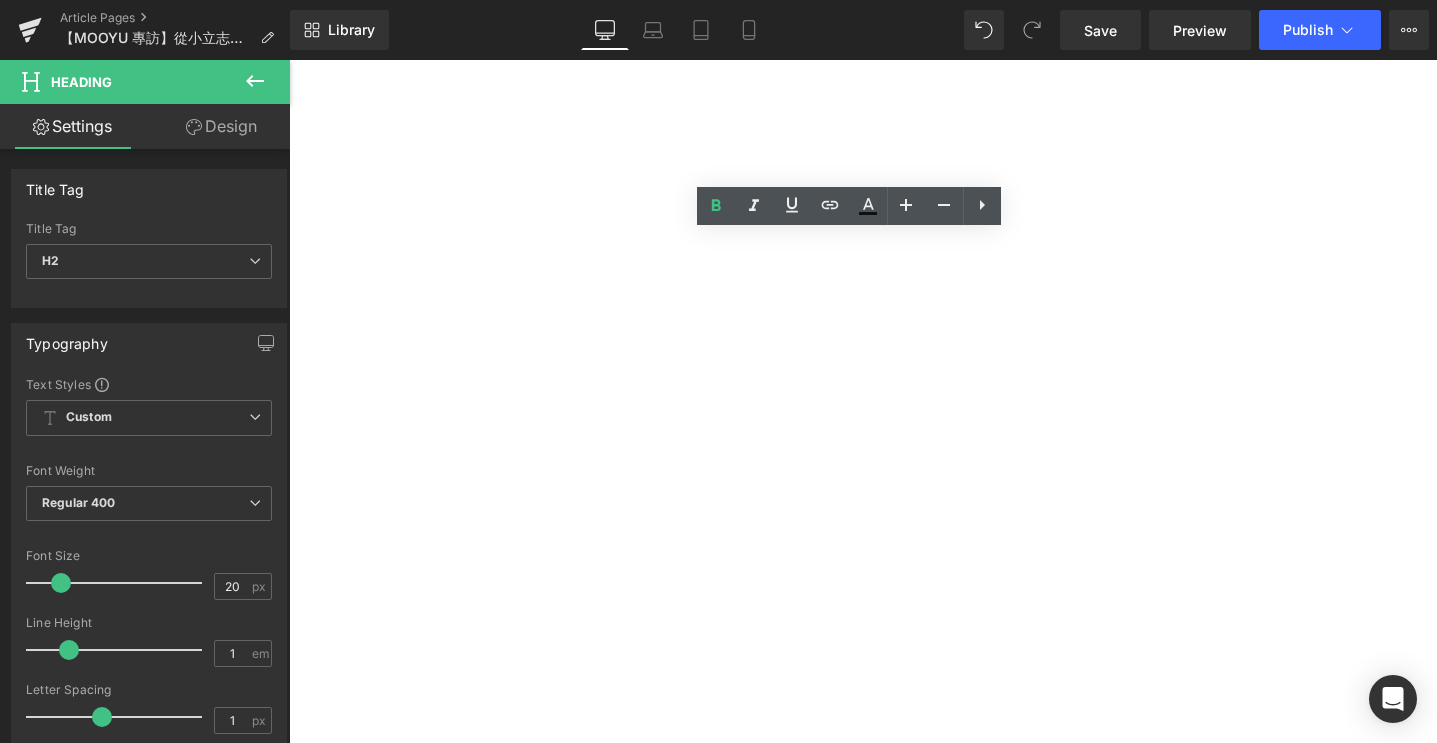 click on "「一見鐘情」很難，我們也曾差點將就" at bounding box center [289, 60] 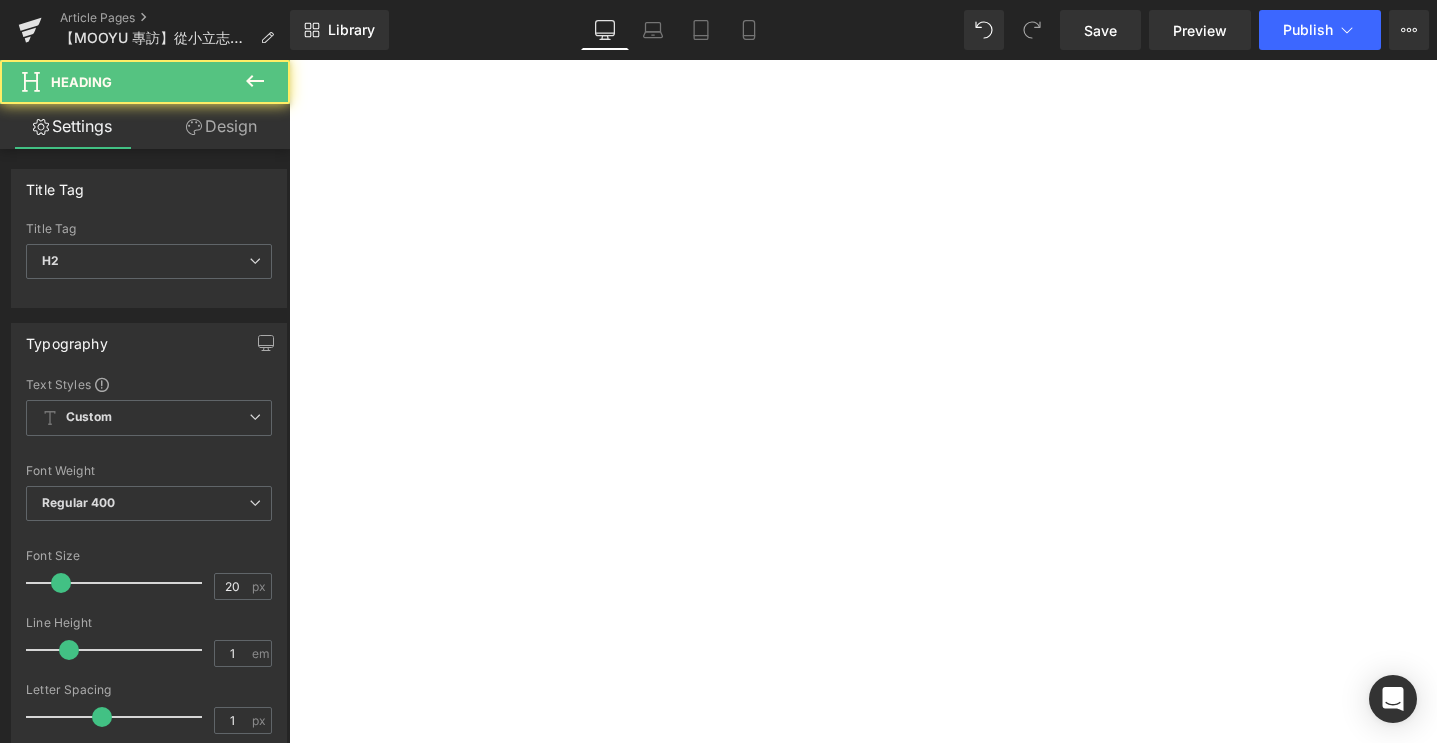 paste 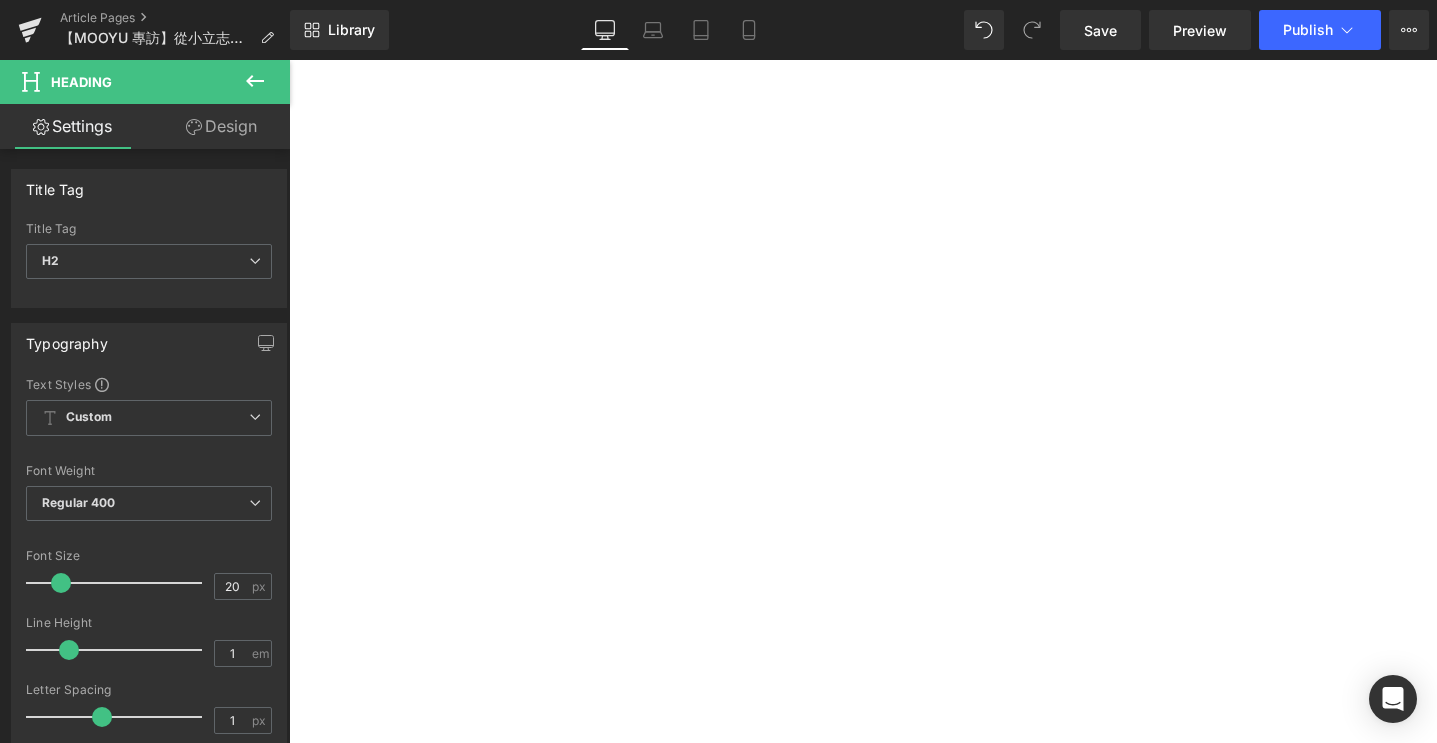 click on "挑[PERSON_NAME]的過程裡，他們至少看了十幾家家具店。「有些坐感舒服但外型我們不愛；有些好看但不能客製；我們真的看了好久。」" at bounding box center [289, 60] 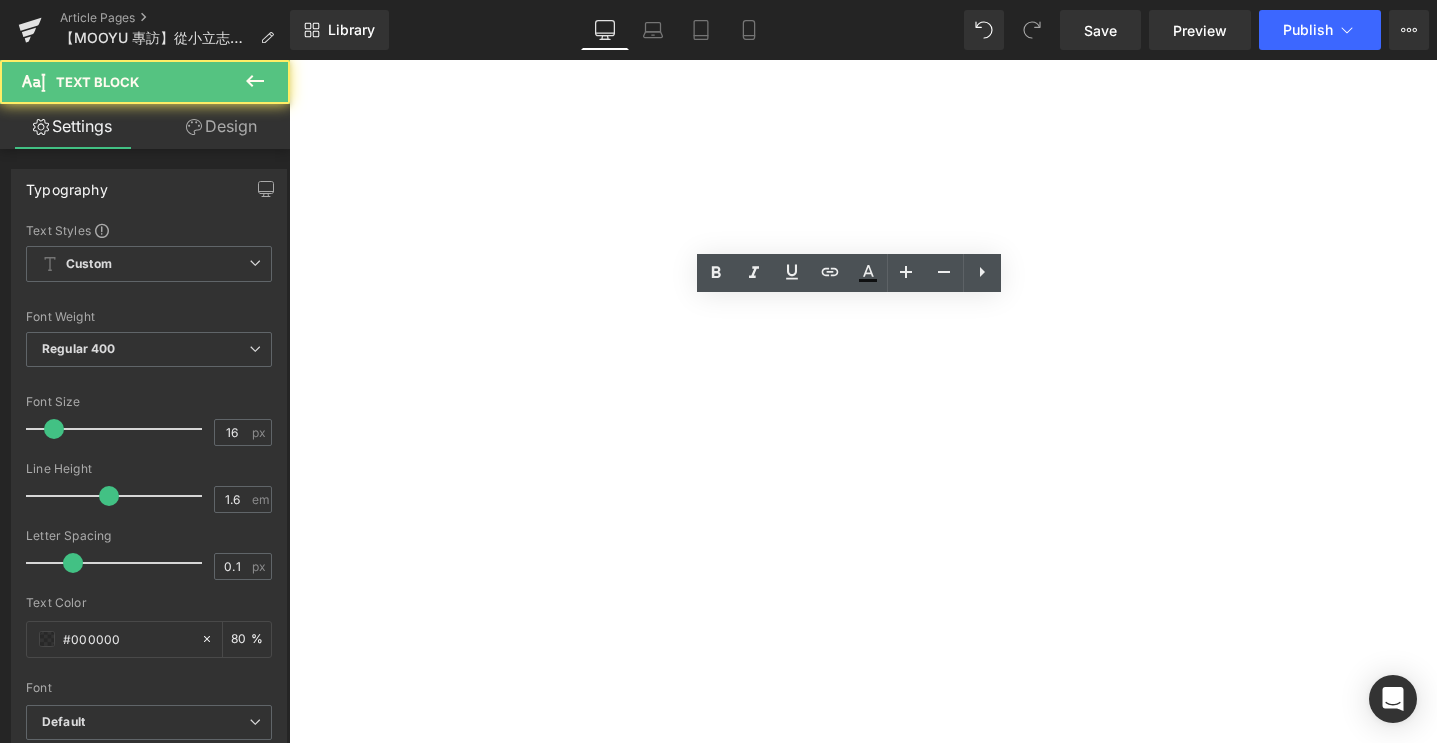 click on "挑[PERSON_NAME]的過程裡，他們至少看了十幾家家具店。「有些坐感舒服但外型我們不愛；有些好看但不能客製；我們真的看了好久。」" at bounding box center (289, 60) 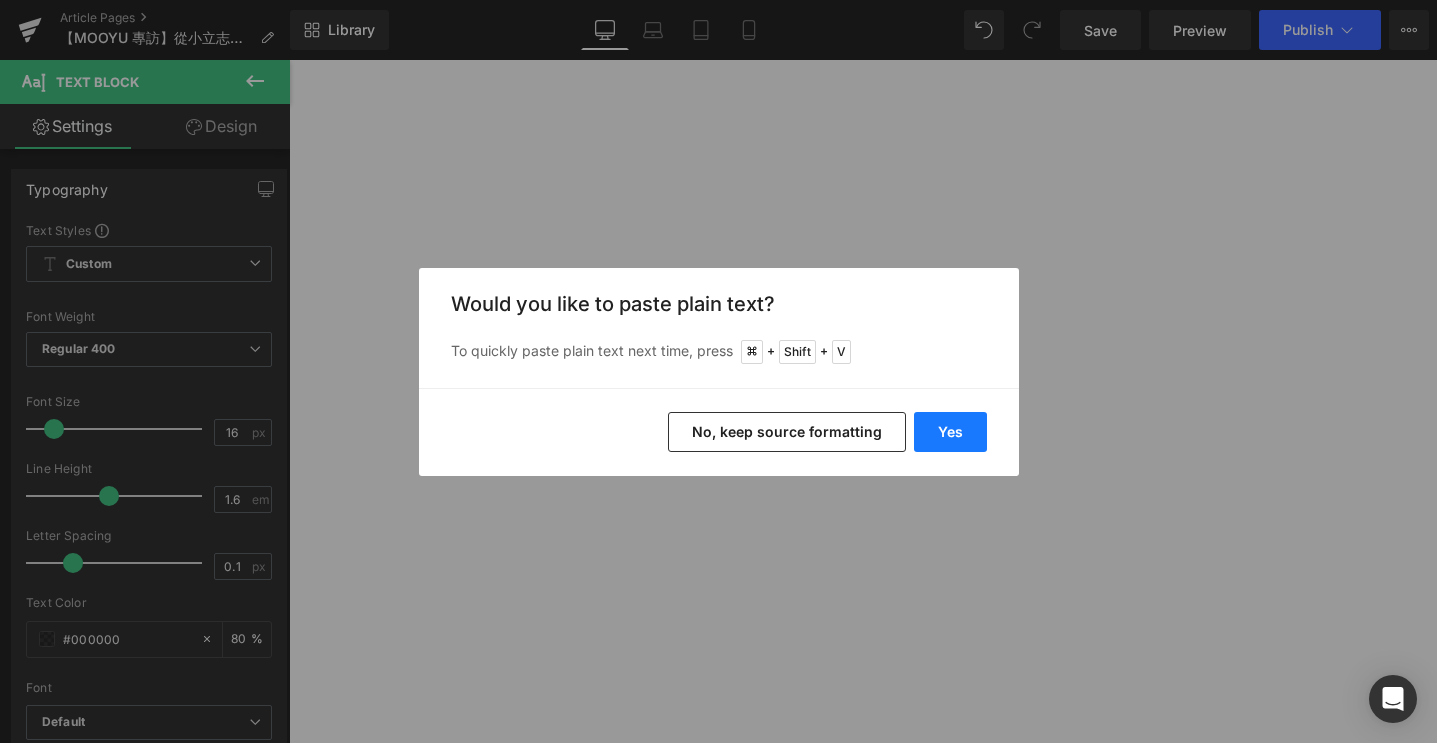 click on "Yes" at bounding box center [950, 432] 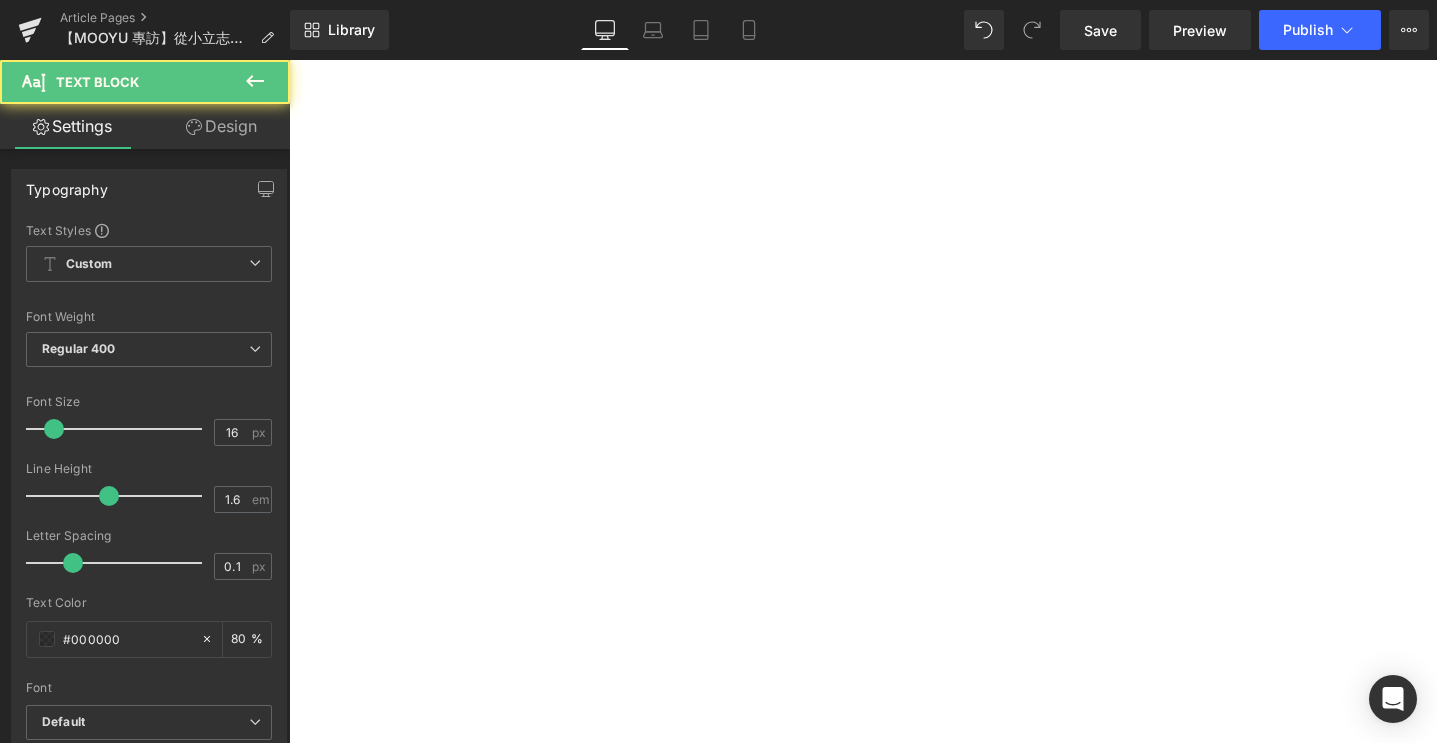 click on "搬進夢想中的家後，生活充滿了更多溫暖與小確幸。" at bounding box center [289, 60] 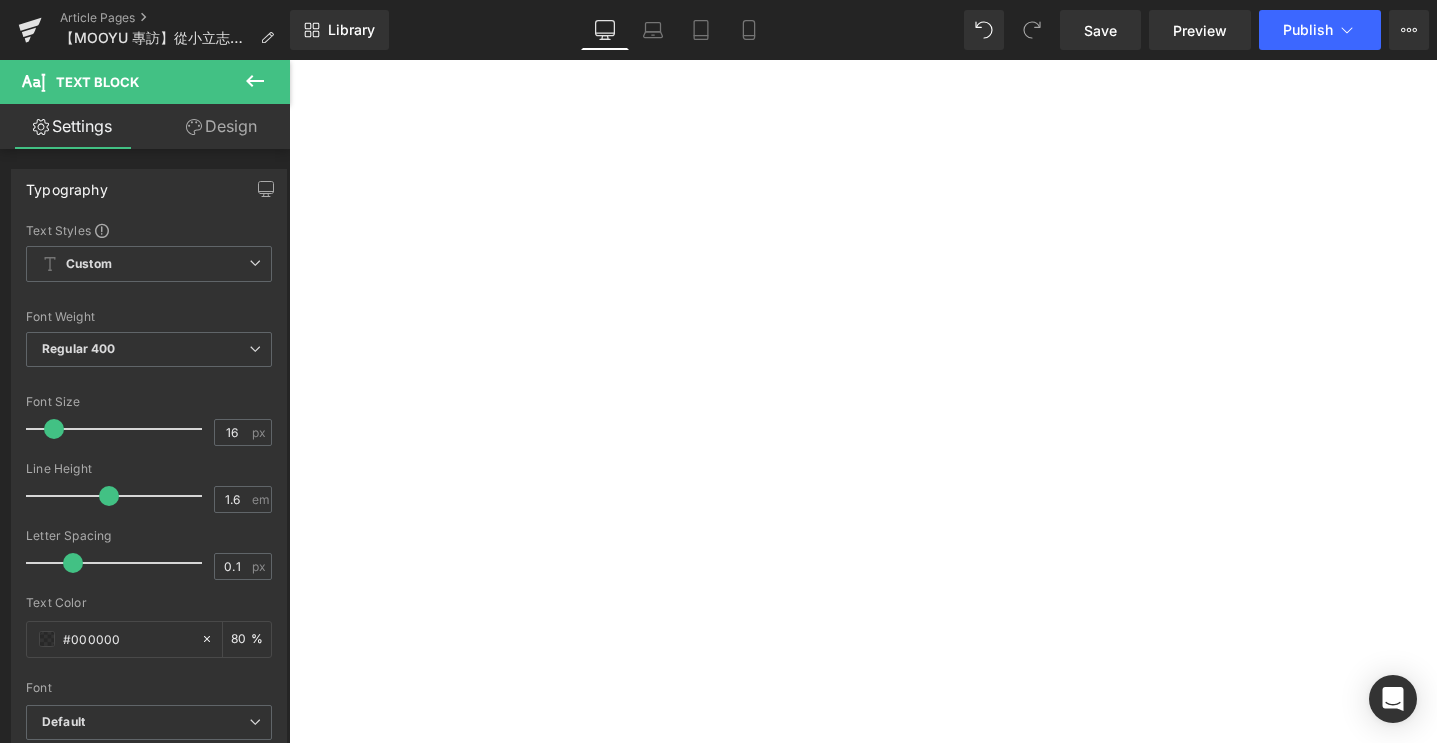 click on "「只要我在哪裡，牠們就在哪裡，真的像小跟班一樣。」原來是狗派的她，從沒想過她總有一天變成貓派，在沙發、餐桌、窗邊輪流陪伴著她。讓她不經感嘆：「有貓真好！」這樣的陪伴，讓家多了不同層次的溫度，也處處充滿著療癒的滿足感。" at bounding box center [289, 60] 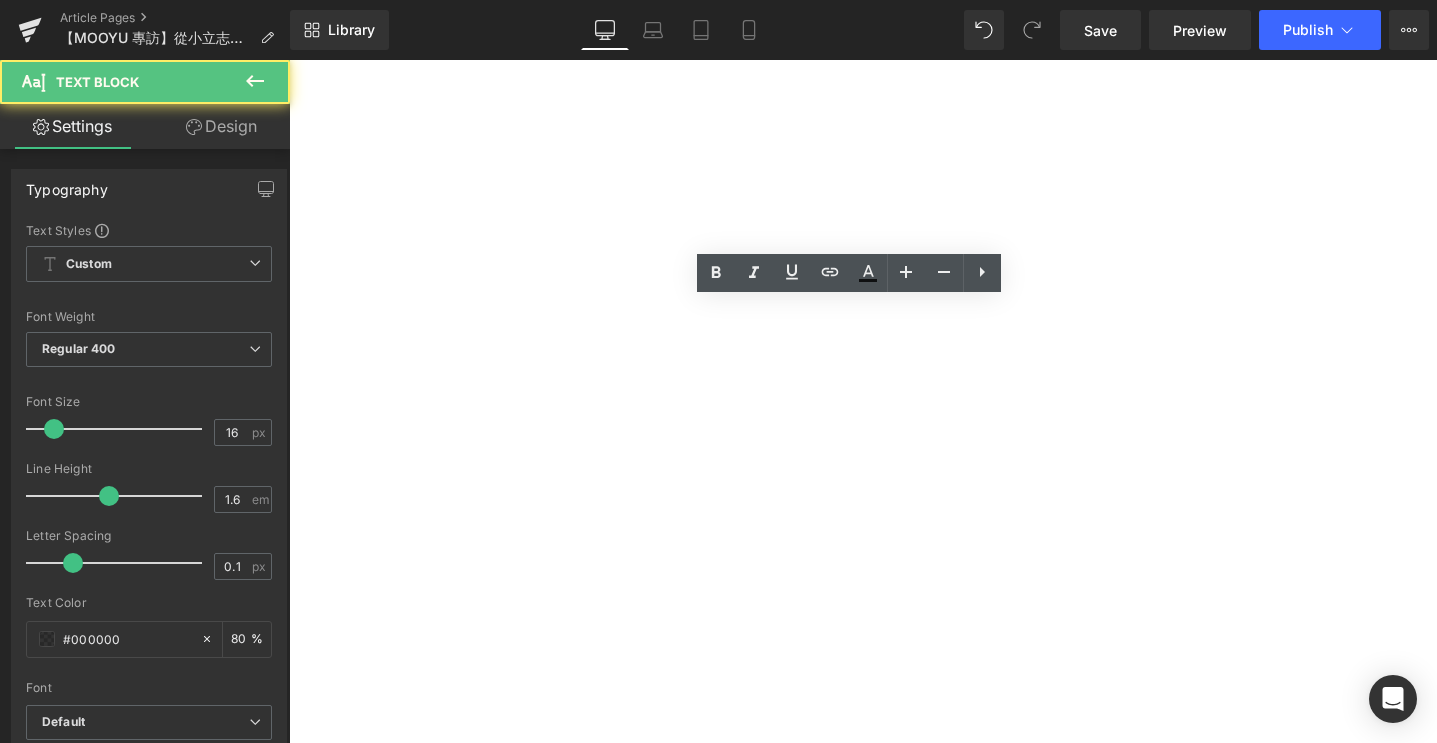 click on "「只要我在哪裡，牠們就在哪裡，真的像小跟班一樣。」原來是狗派的她，從沒想過她總有一天變成貓派，在沙發、餐桌、窗邊輪流陪伴著她。讓她不經感嘆：「有貓真好！」這樣的陪伴，讓家多了不同層次的溫度，也處處充滿著療癒的滿足感。" at bounding box center (289, 60) 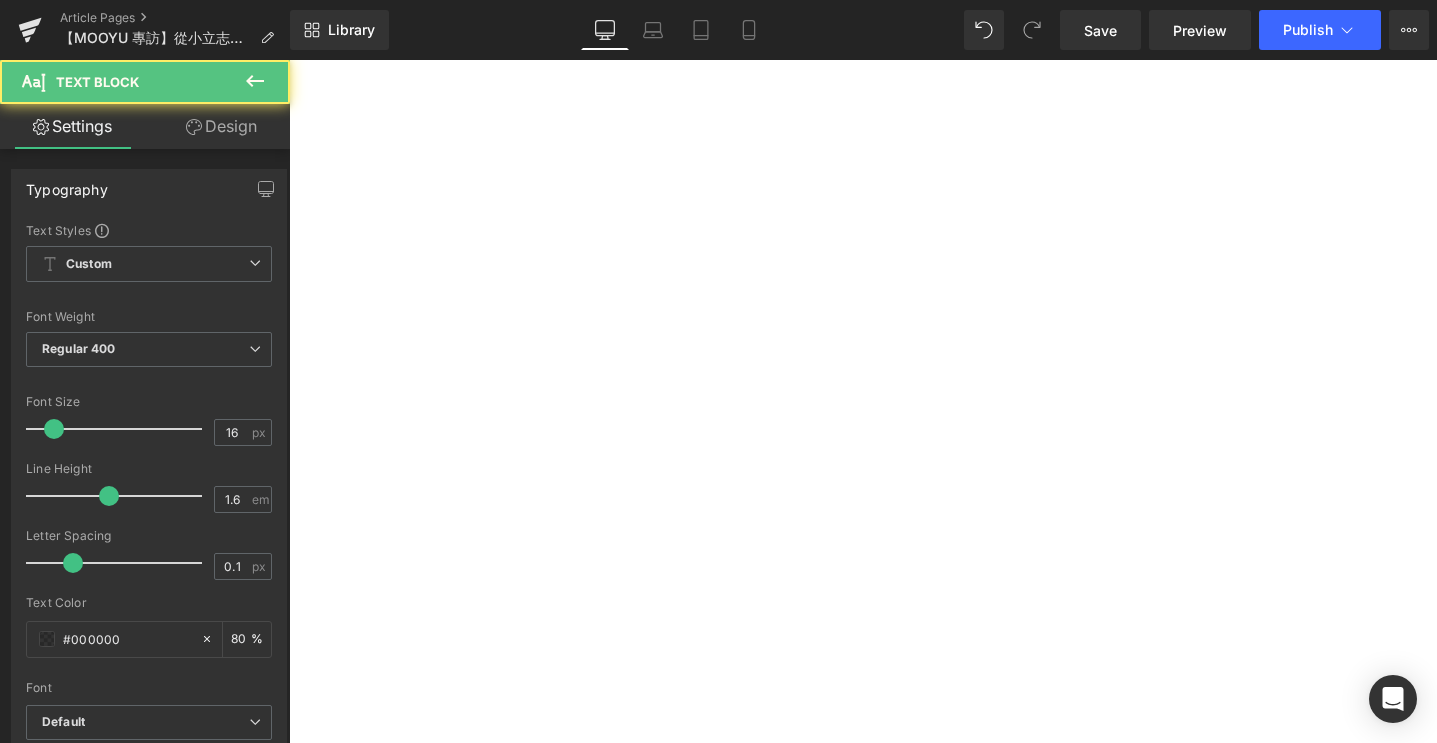click on "而 [PERSON_NAME] 的貓抓布材質，更是她最滿意的部分。窗簾、沙發跟床架都是選用這材質，因為家裡貓口眾多，原本很擔心抓痕、清潔問題，沒想到用了這塊布料之後，住了一段時間都沒看過抓咬的痕跡，清潔也變得超級容易，即便是白色也完全不怕髒！" at bounding box center (289, 60) 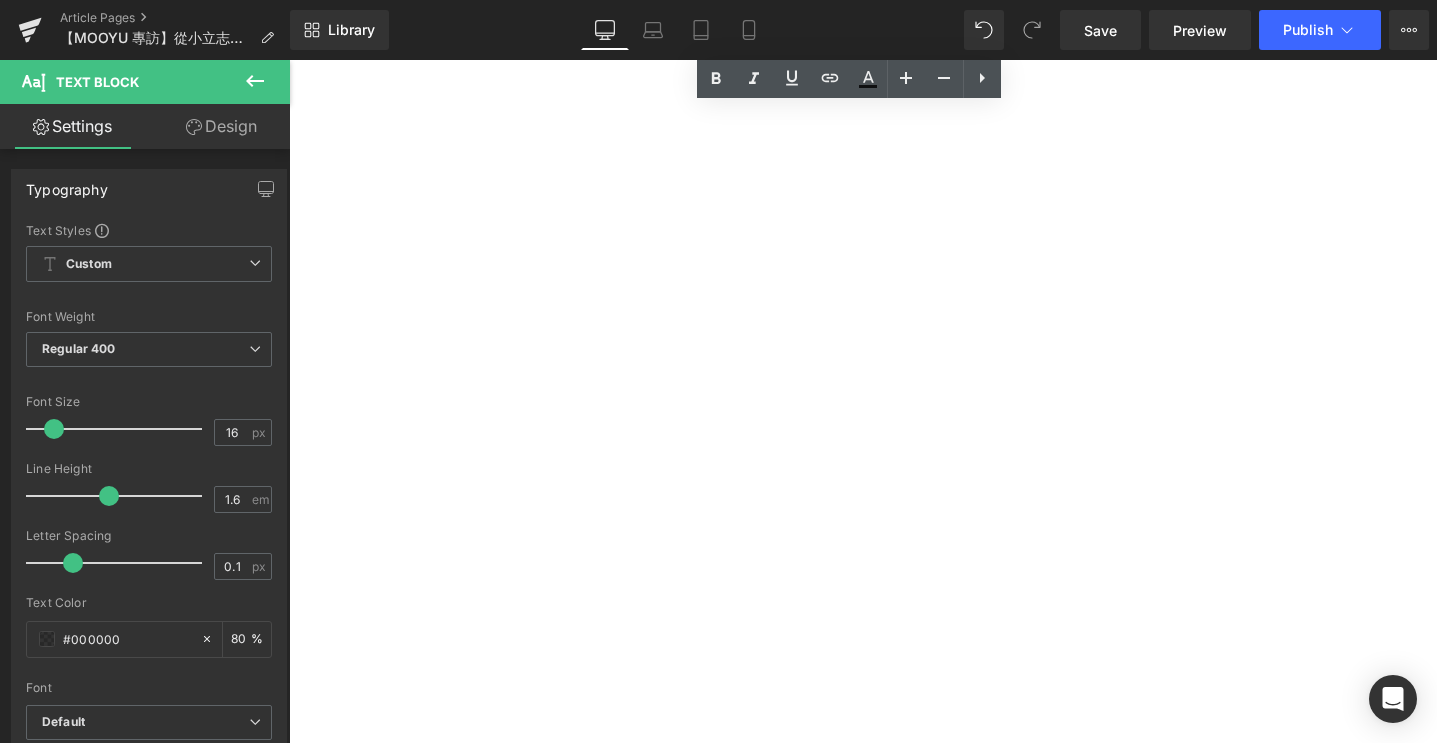 scroll, scrollTop: 6720, scrollLeft: 0, axis: vertical 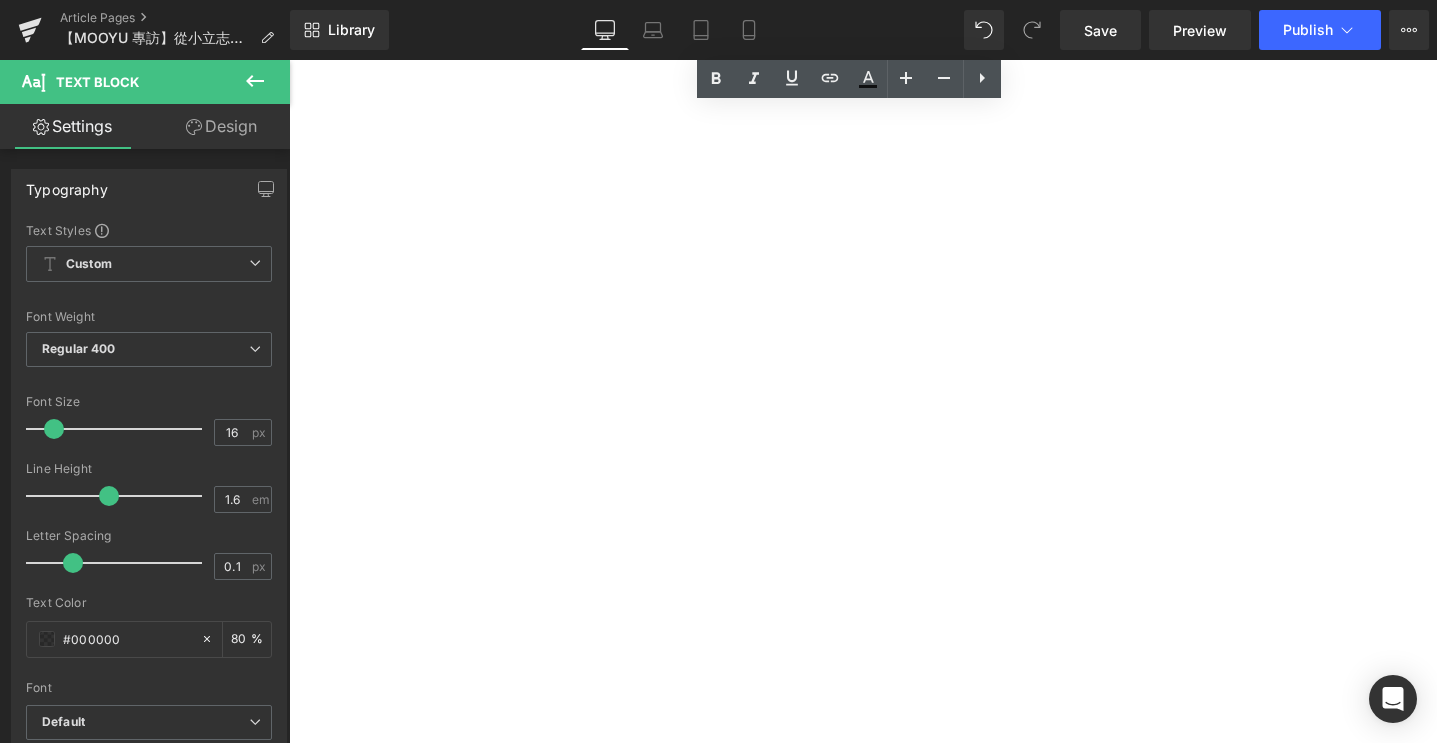 click on "我們不是在買一張沙發，我們是在挑一種生活方式 Heading" at bounding box center [289, 60] 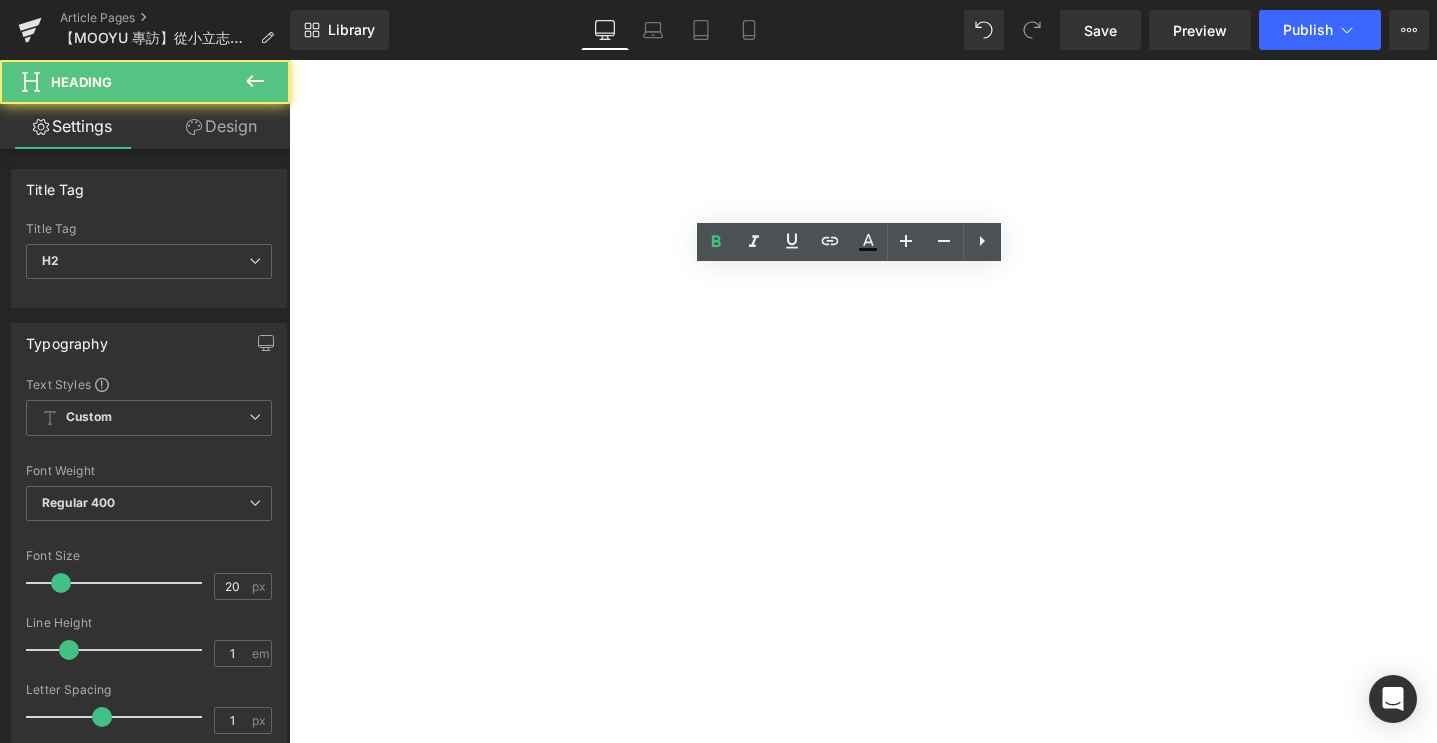 click on "我們不是在買一張沙發，我們是在挑一種生活方式" at bounding box center [289, 60] 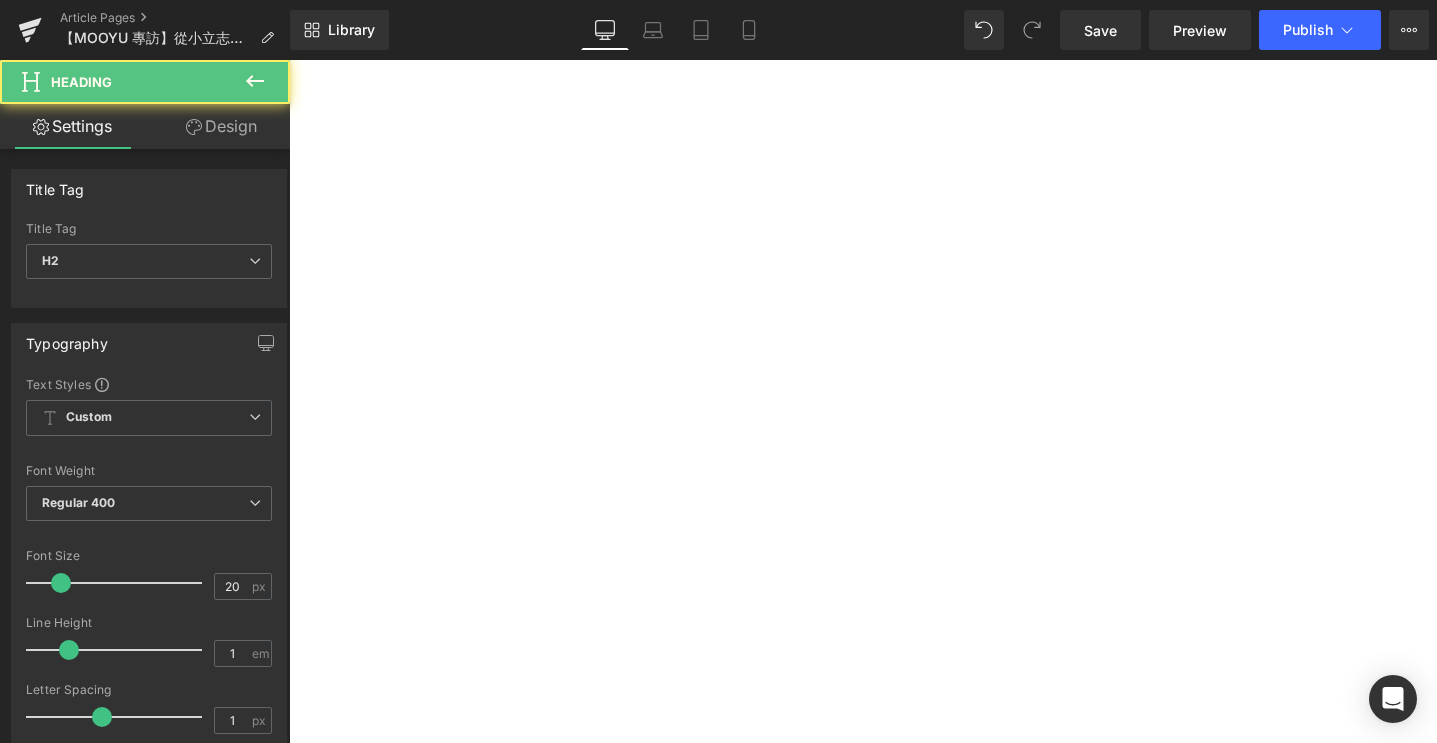 paste 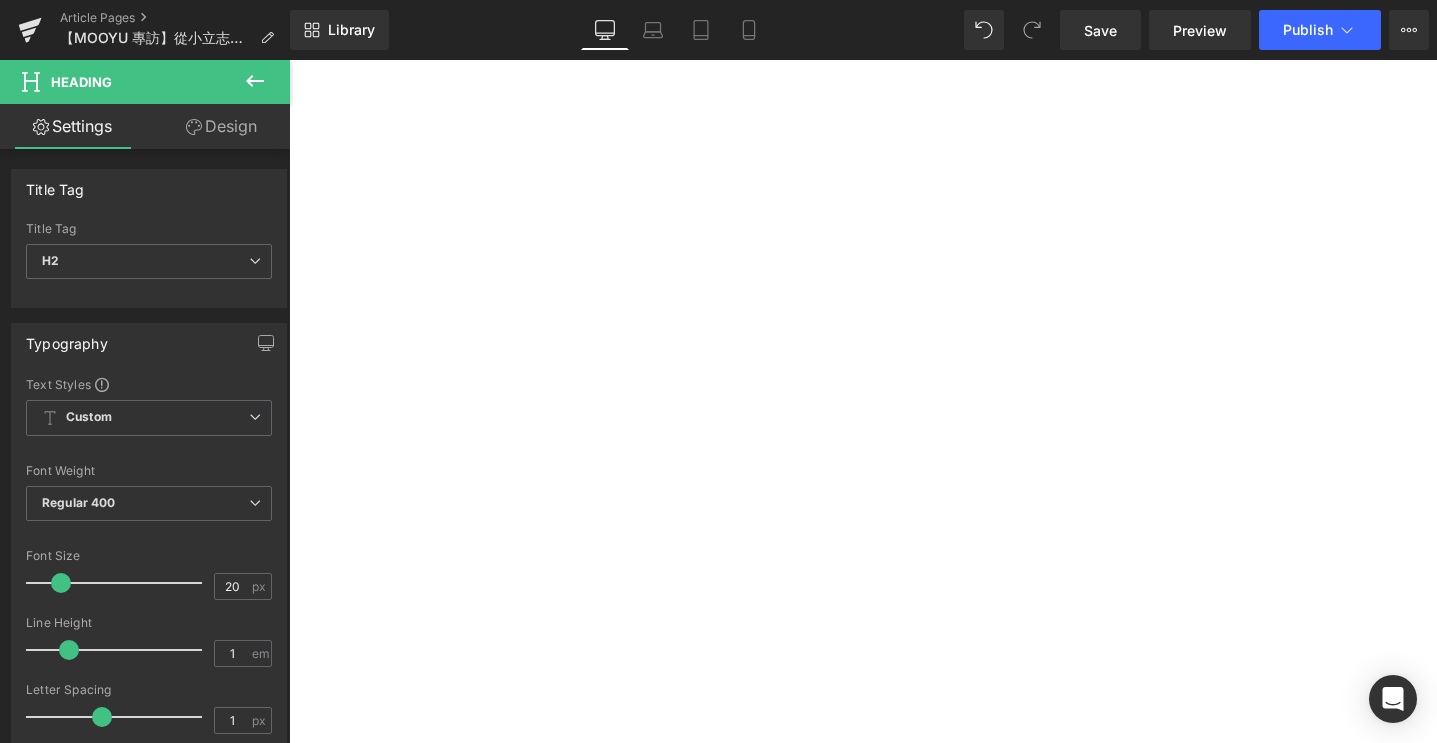 click at bounding box center [289, 60] 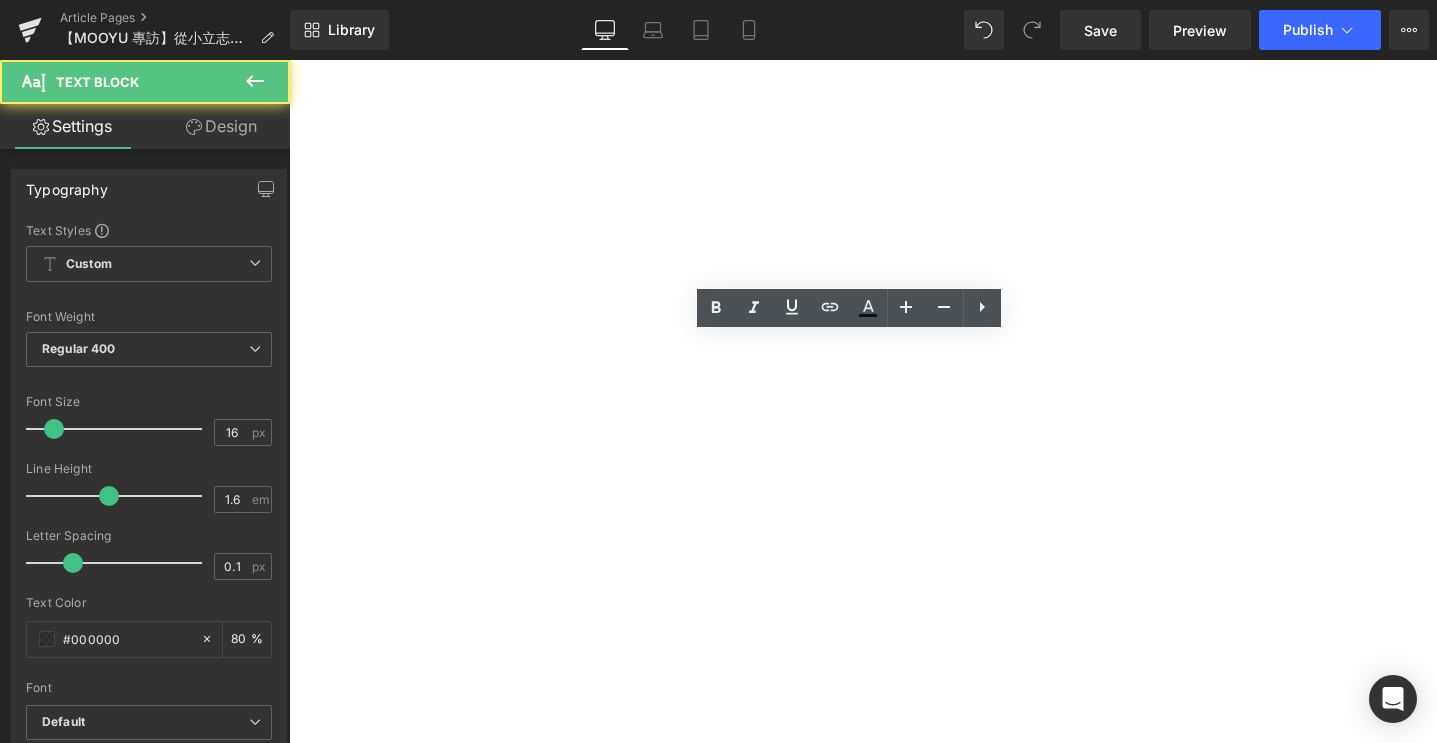 click at bounding box center (289, 60) 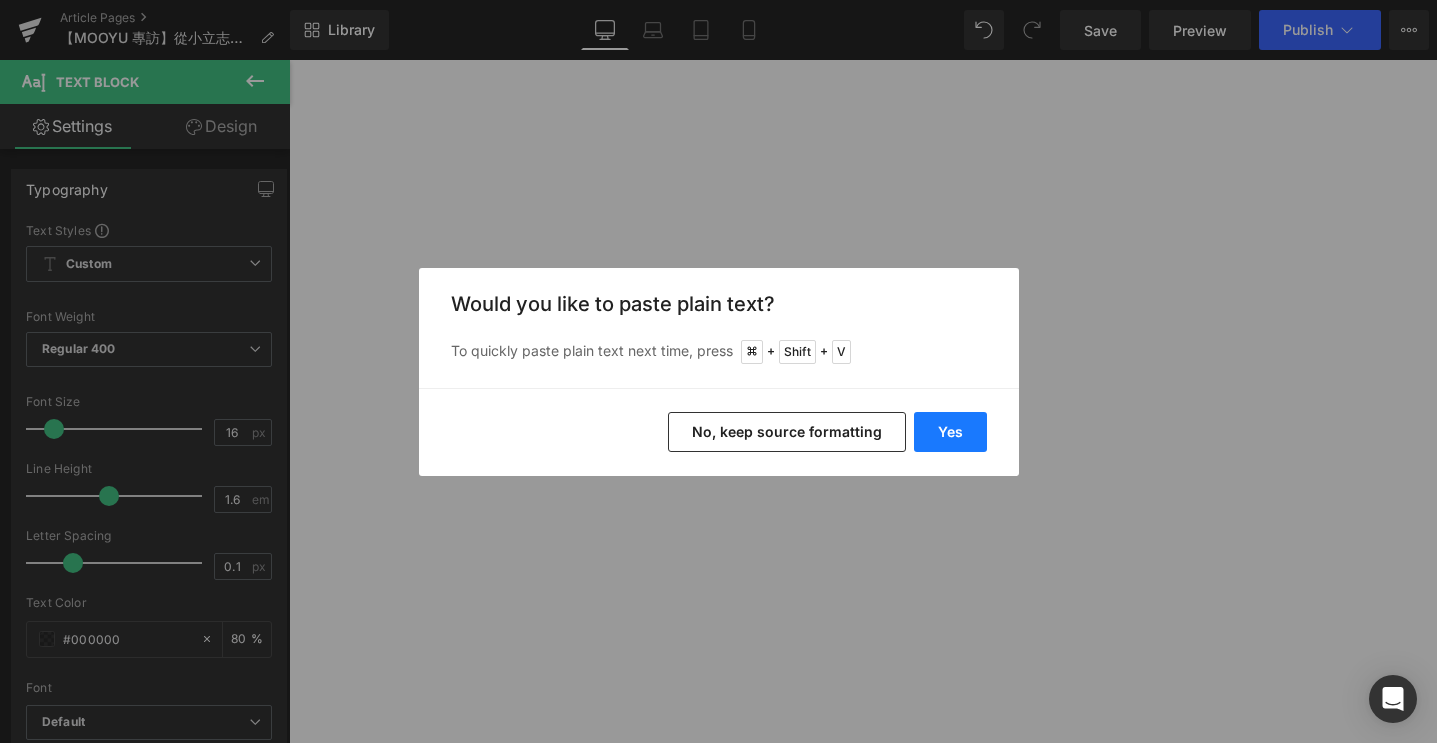 drag, startPoint x: 950, startPoint y: 430, endPoint x: 564, endPoint y: 395, distance: 387.58353 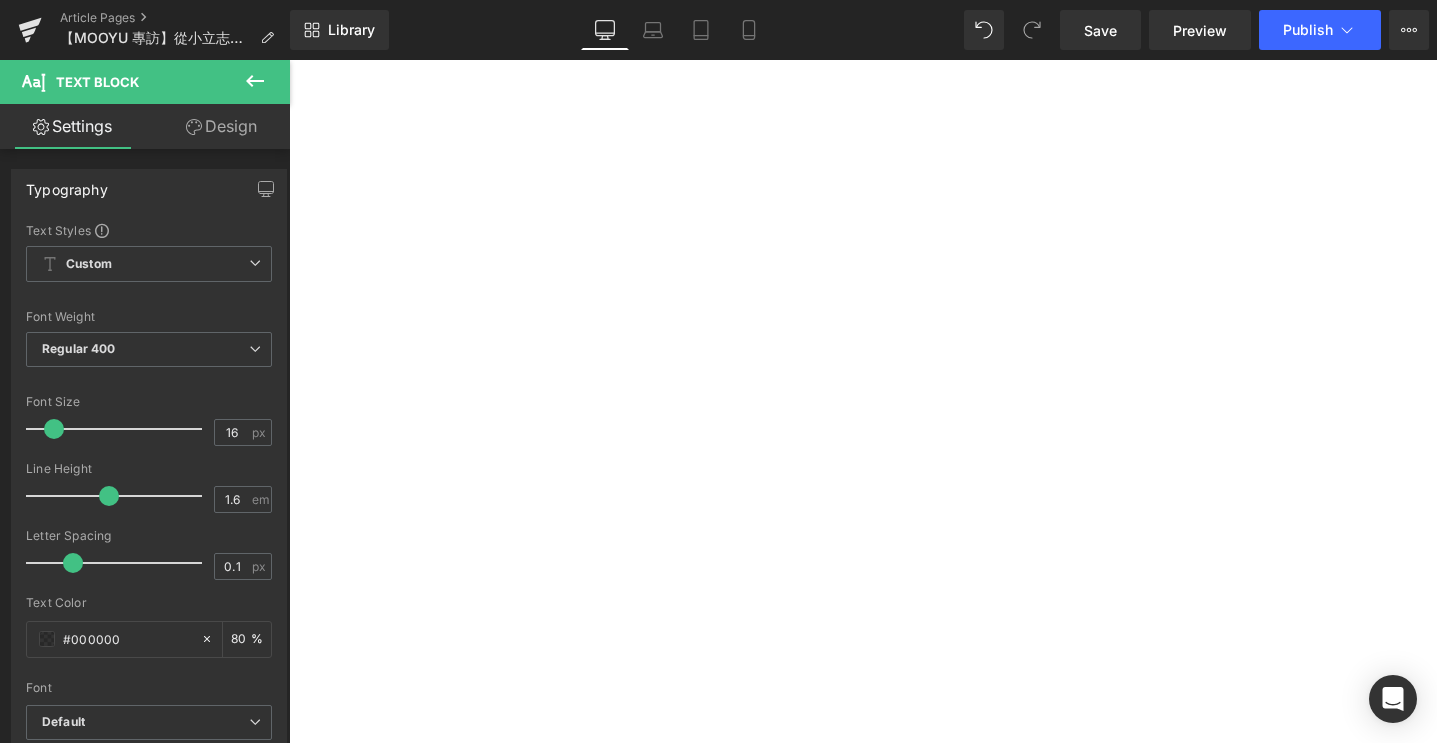 click on "談到 [GEOGRAPHIC_DATA][PERSON_NAME]，[PERSON_NAME]而談：「美觀是一定要的，但舒適絕對不能退讓！」" at bounding box center [289, 60] 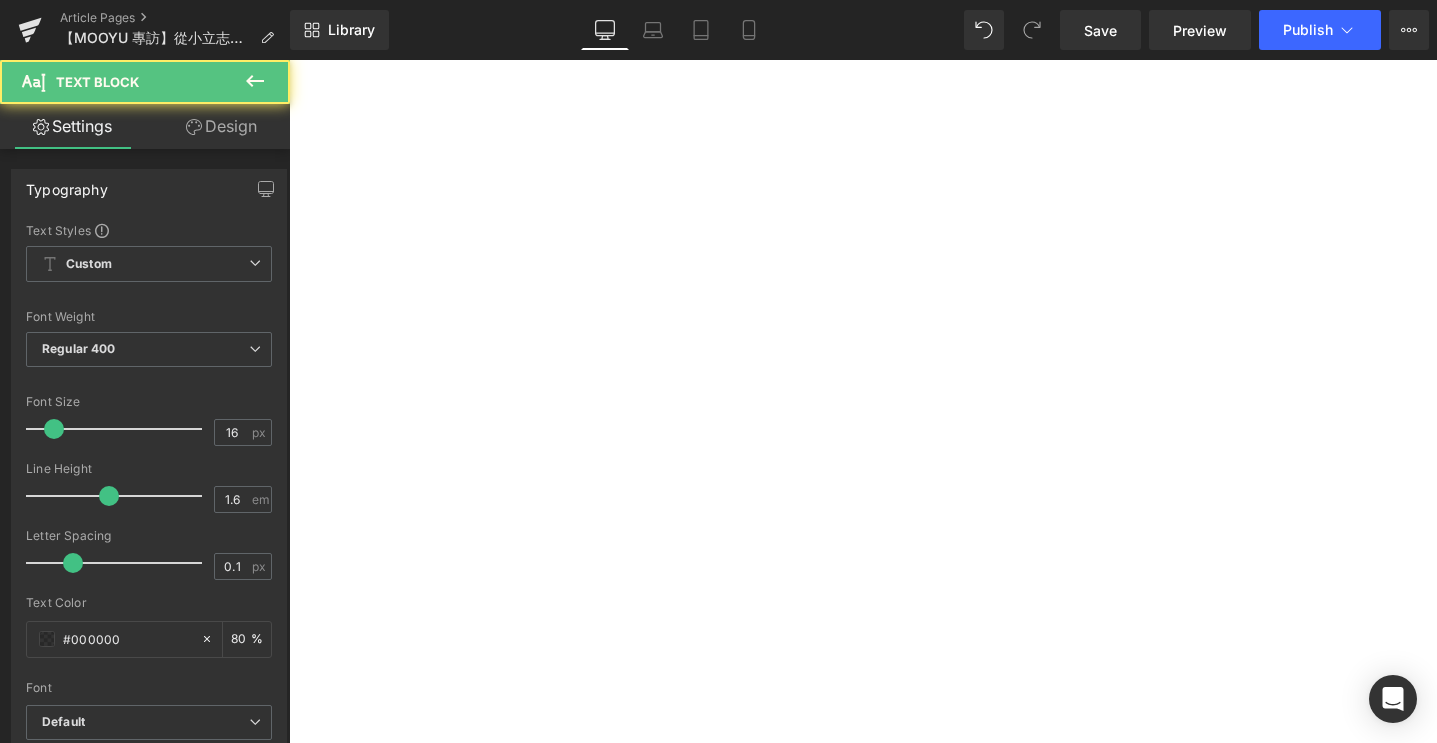 click on "她說，[PERSON_NAME]不只外型有特色，圓潤的線條讓空間看起來更柔和、溫暖，還有特別客製的胖胖扶手，因為自己超常躺在上面看電視或是睡覺，不只視覺上可愛，實際用起來也超級實用。比起辦公桌她反而常常在沙發上辦公，或是直接休息放空。沙發既能躺平，又不會佔掉太多空間，對於需要考慮留空間給其他家居布置的人來說，非常友善。" at bounding box center [289, 60] 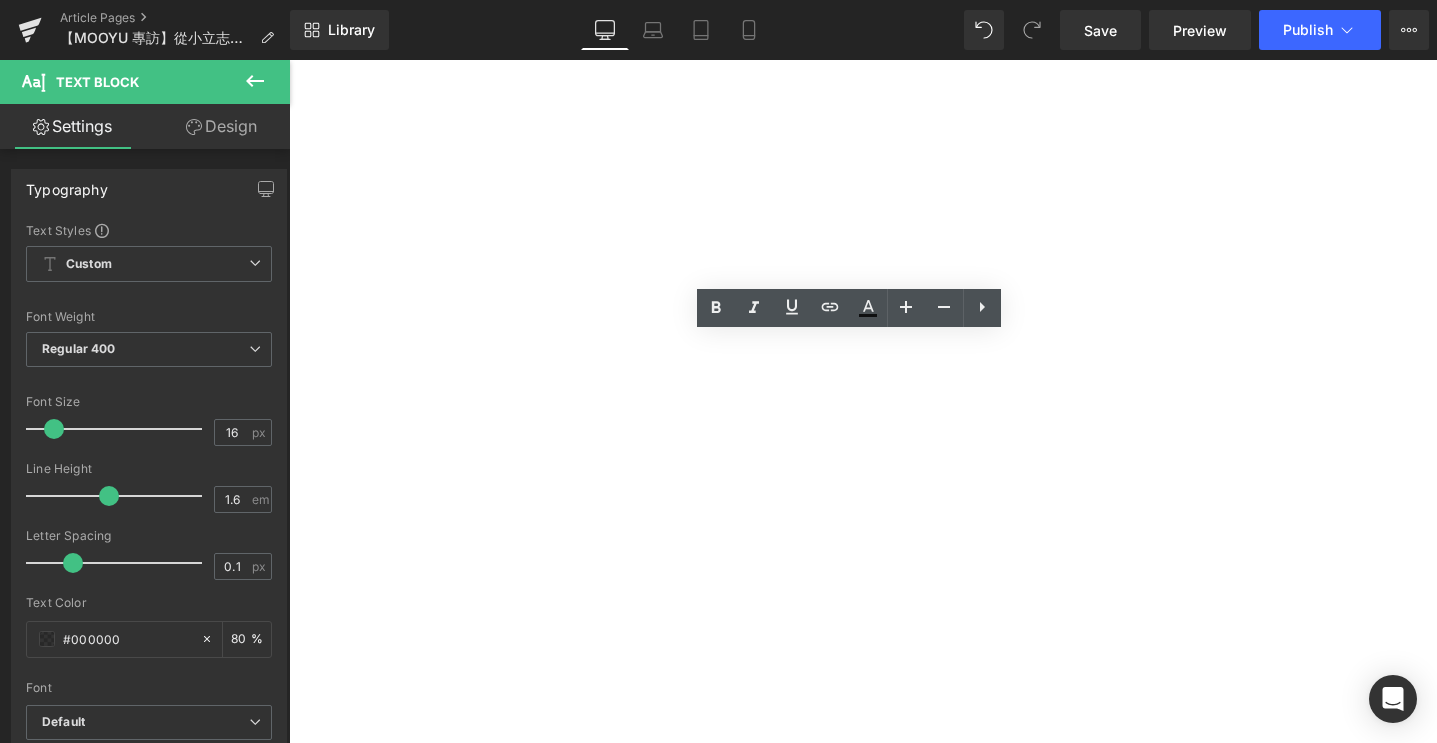click on "她說，[PERSON_NAME]不只外型有特色，圓潤的線條讓空間看起來更柔和、溫暖，還有特別客製的胖胖扶手，因為自己超常躺在上面看電視或是睡覺，不只視覺上可愛，實際用起來也超級實用。比起辦公桌她反而常常在沙發上辦公，或是直接休息放空。沙發既能躺平，又不會佔掉太多空間，對於需要考慮留空間給其他家居布置的人來說，非常友善。" at bounding box center [289, 60] 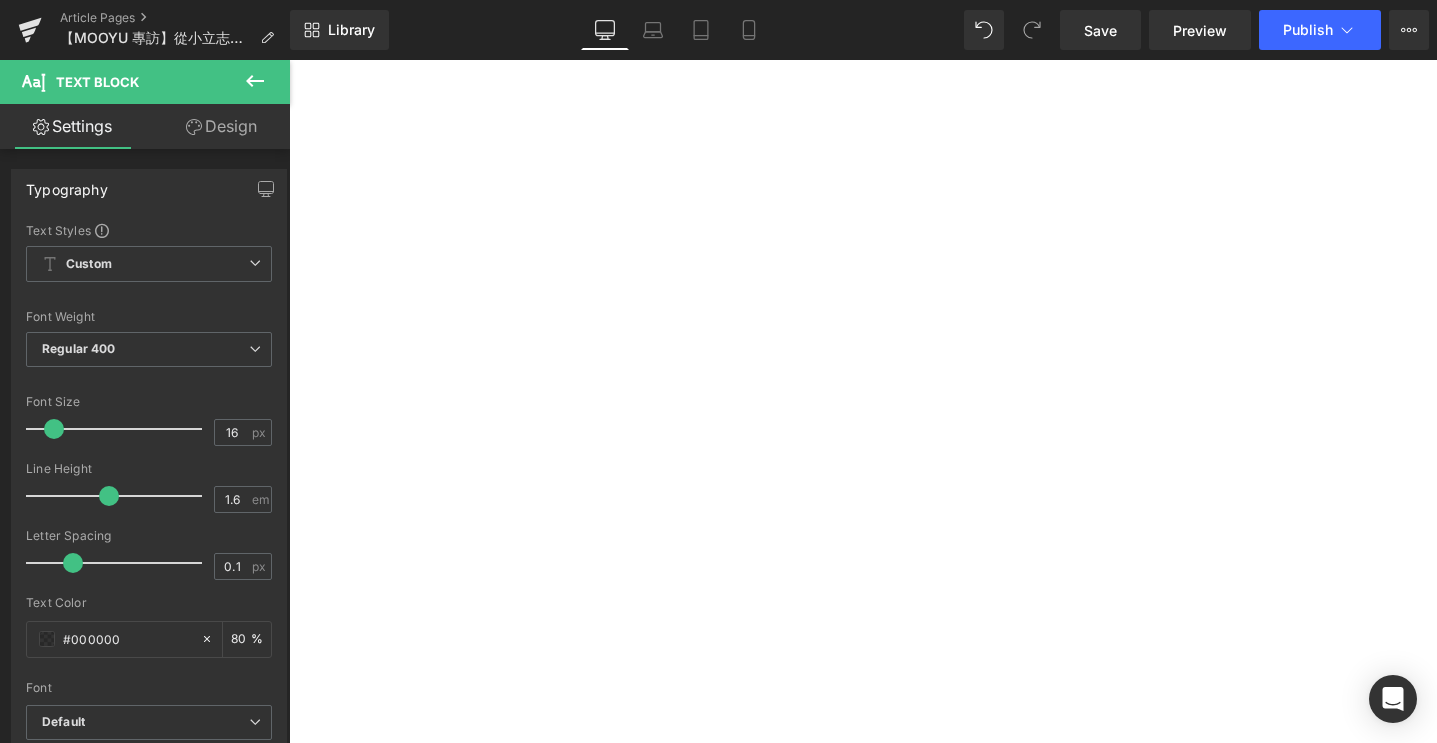 scroll, scrollTop: 7753, scrollLeft: 0, axis: vertical 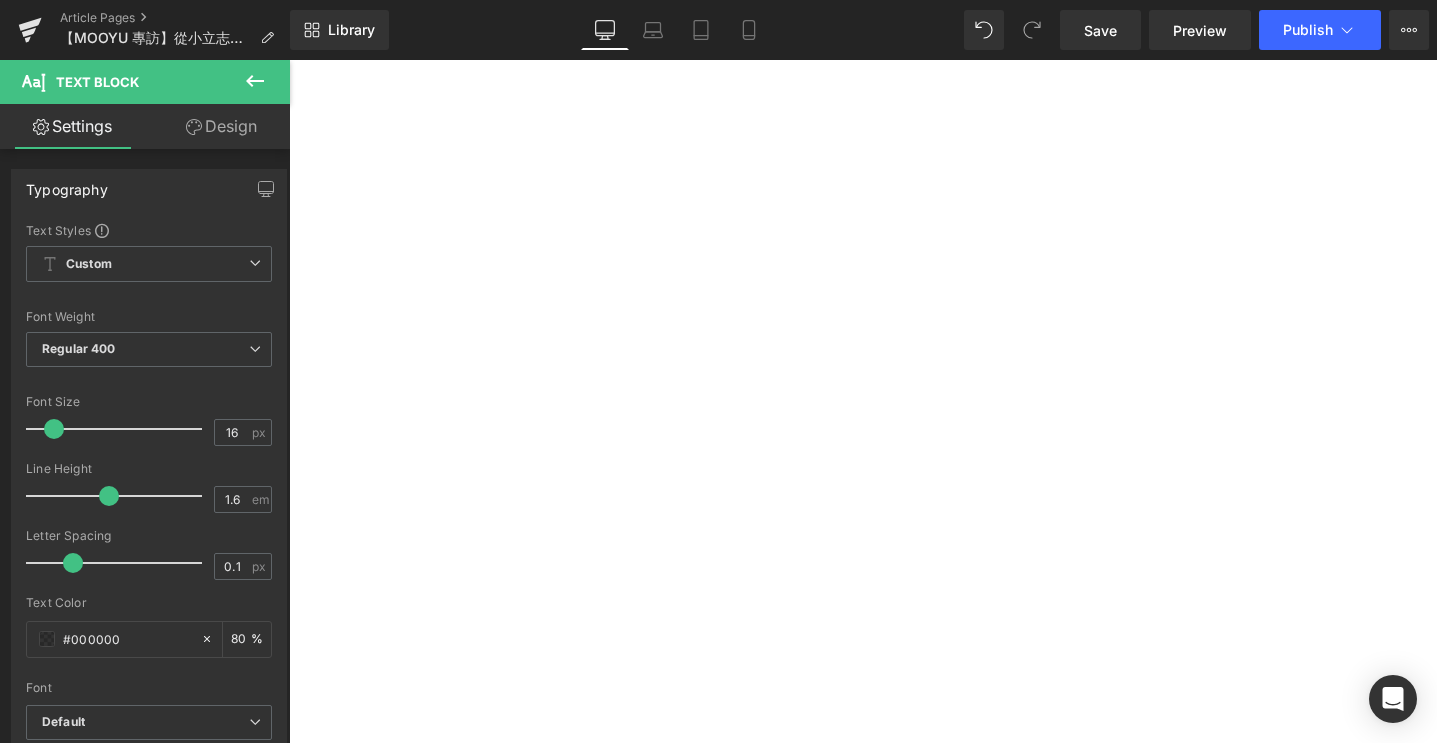 click on "對正在籌備家的你，[PERSON_NAME] 想說的是：" at bounding box center [289, 60] 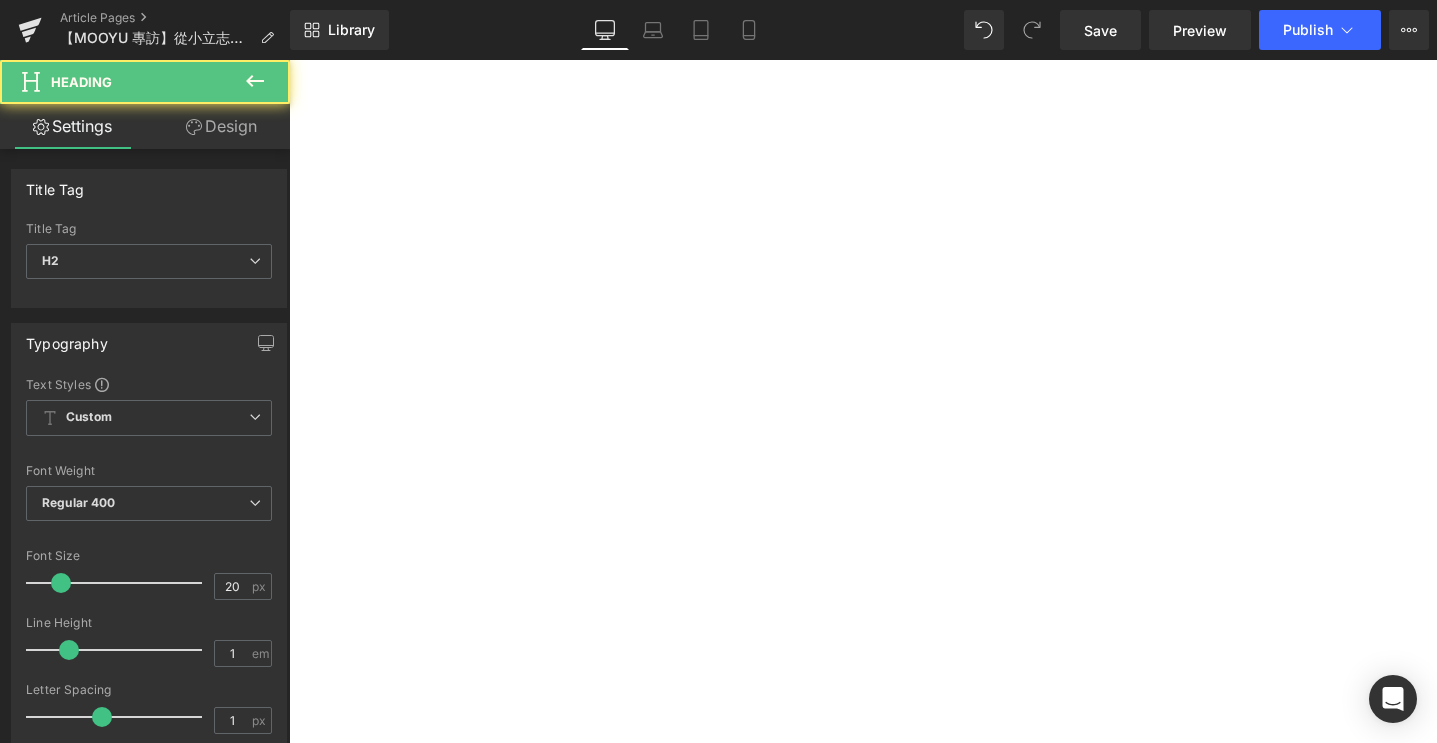 click on "對正在籌備家的你，[PERSON_NAME] 想說的是：" at bounding box center (289, 60) 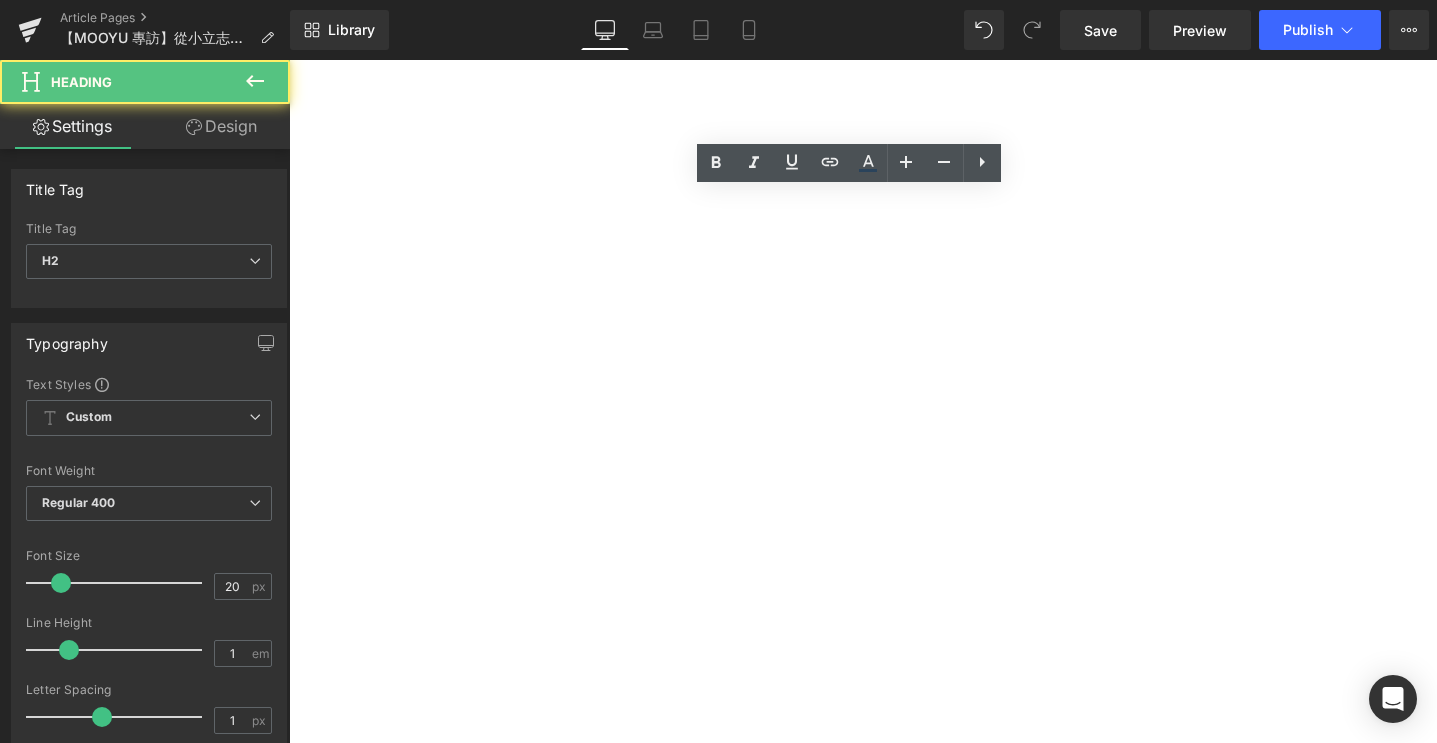 click on "對正在籌備家的你，[PERSON_NAME] 想說的是：" at bounding box center [289, 60] 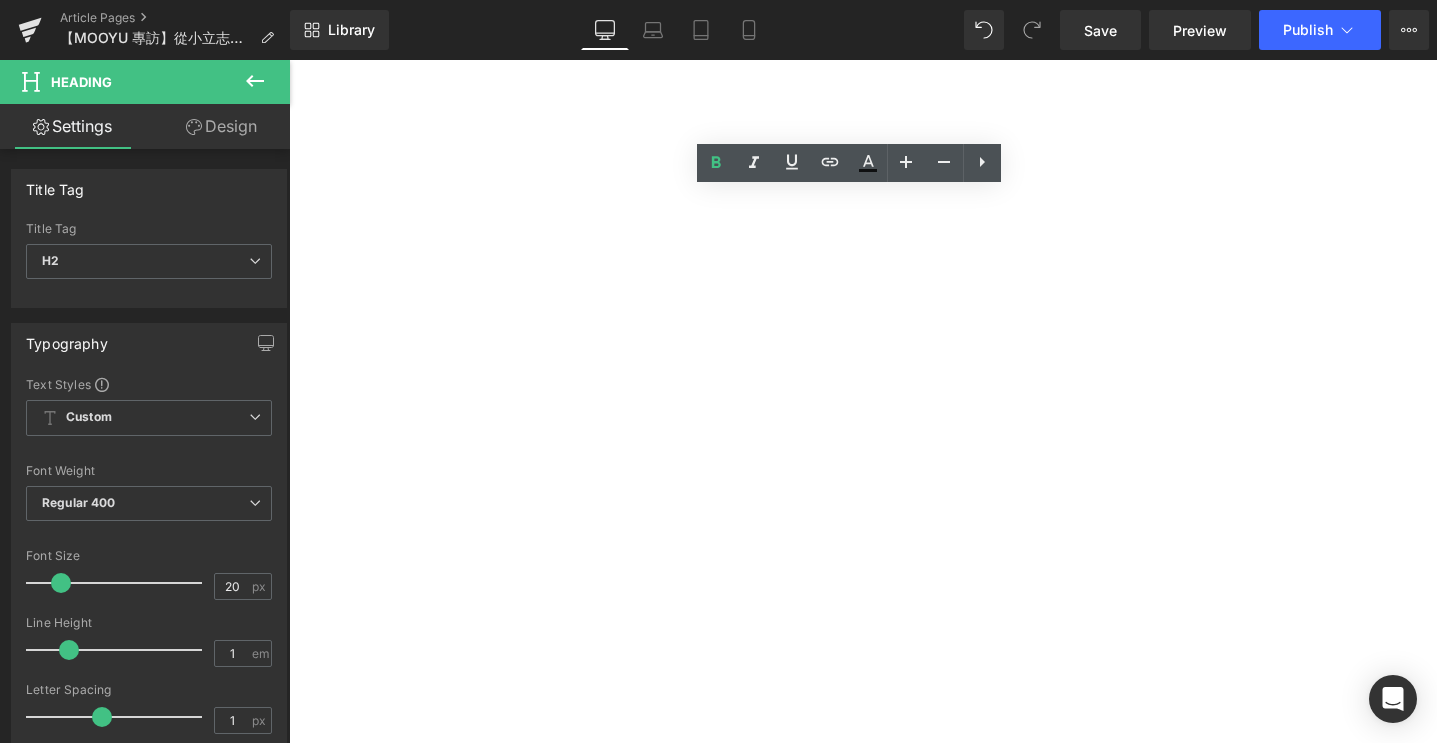 drag, startPoint x: 763, startPoint y: 206, endPoint x: 695, endPoint y: 200, distance: 68.26419 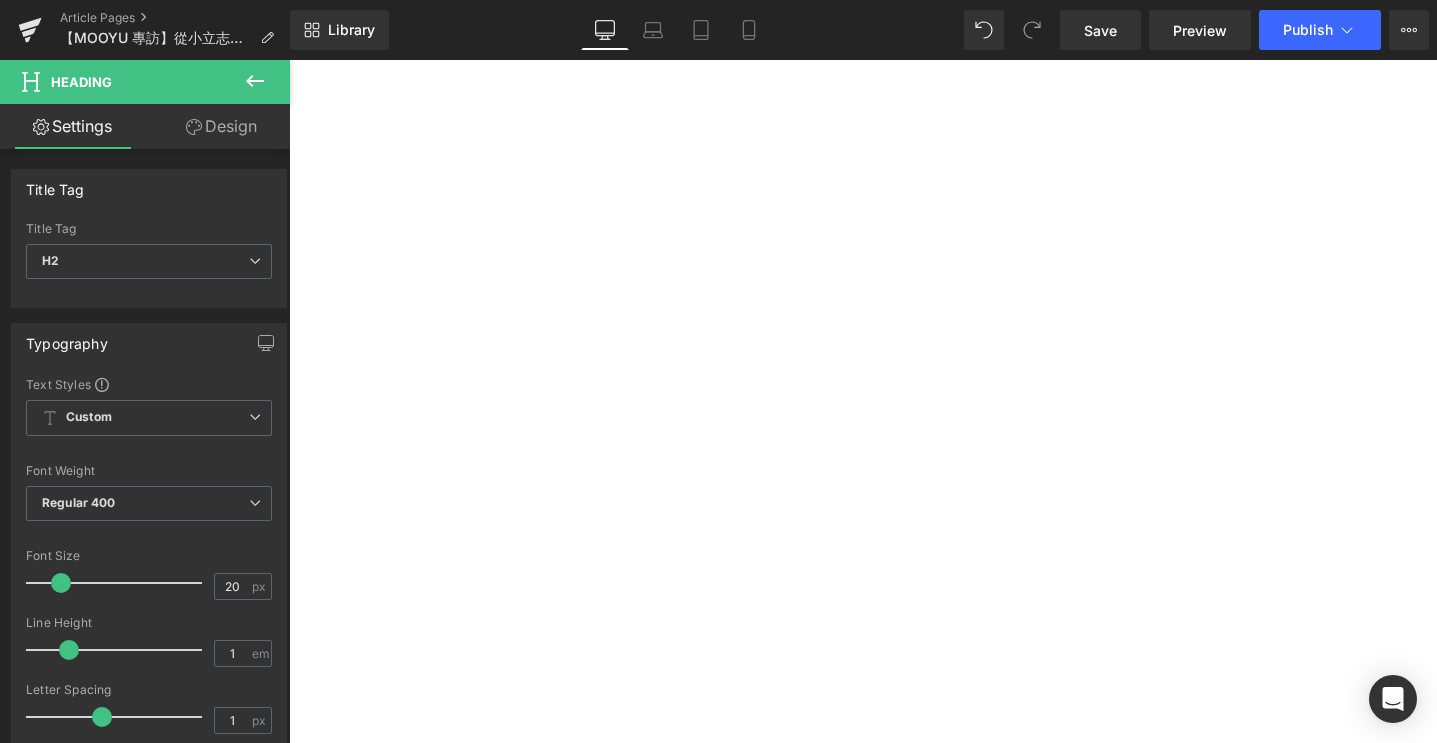 click on "「不要將就。」這是她對家唯一的堅持。" at bounding box center (289, 60) 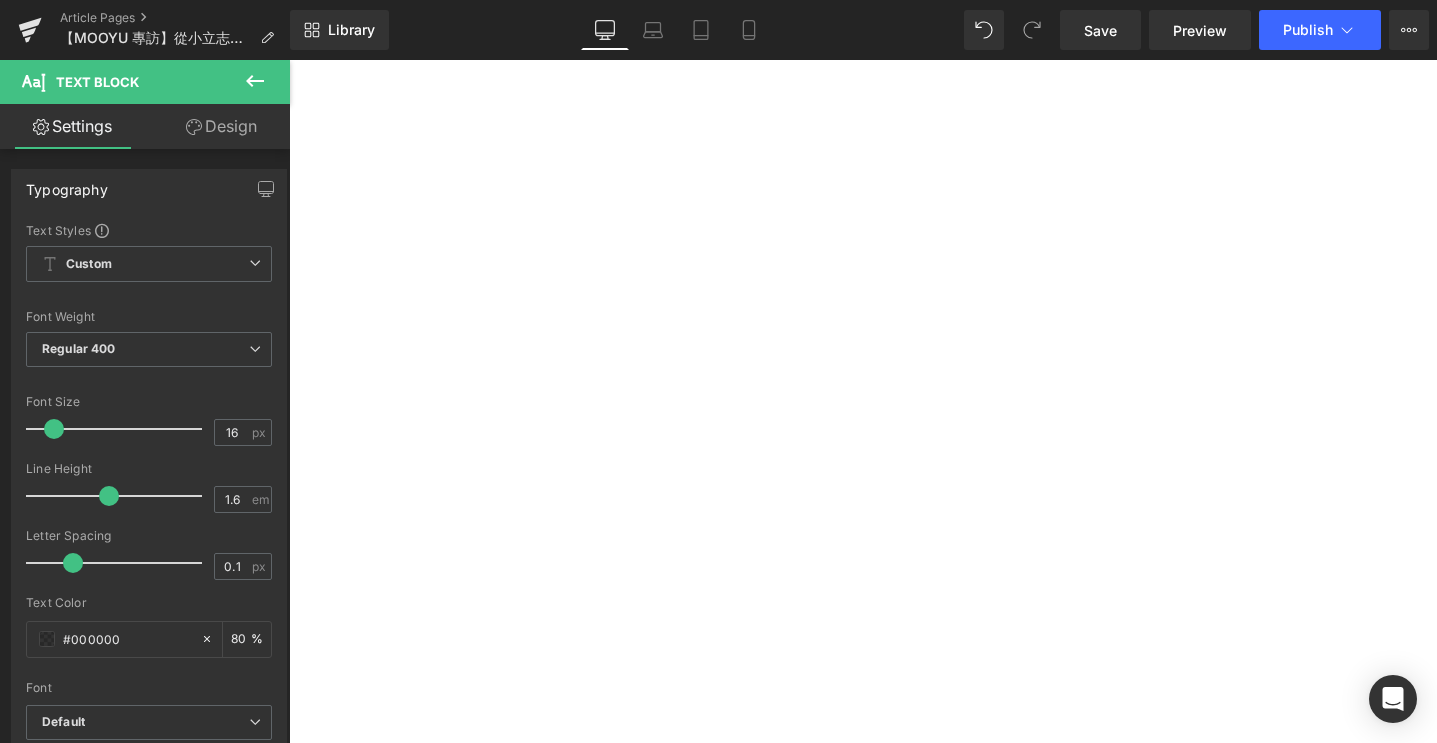 click at bounding box center (289, 60) 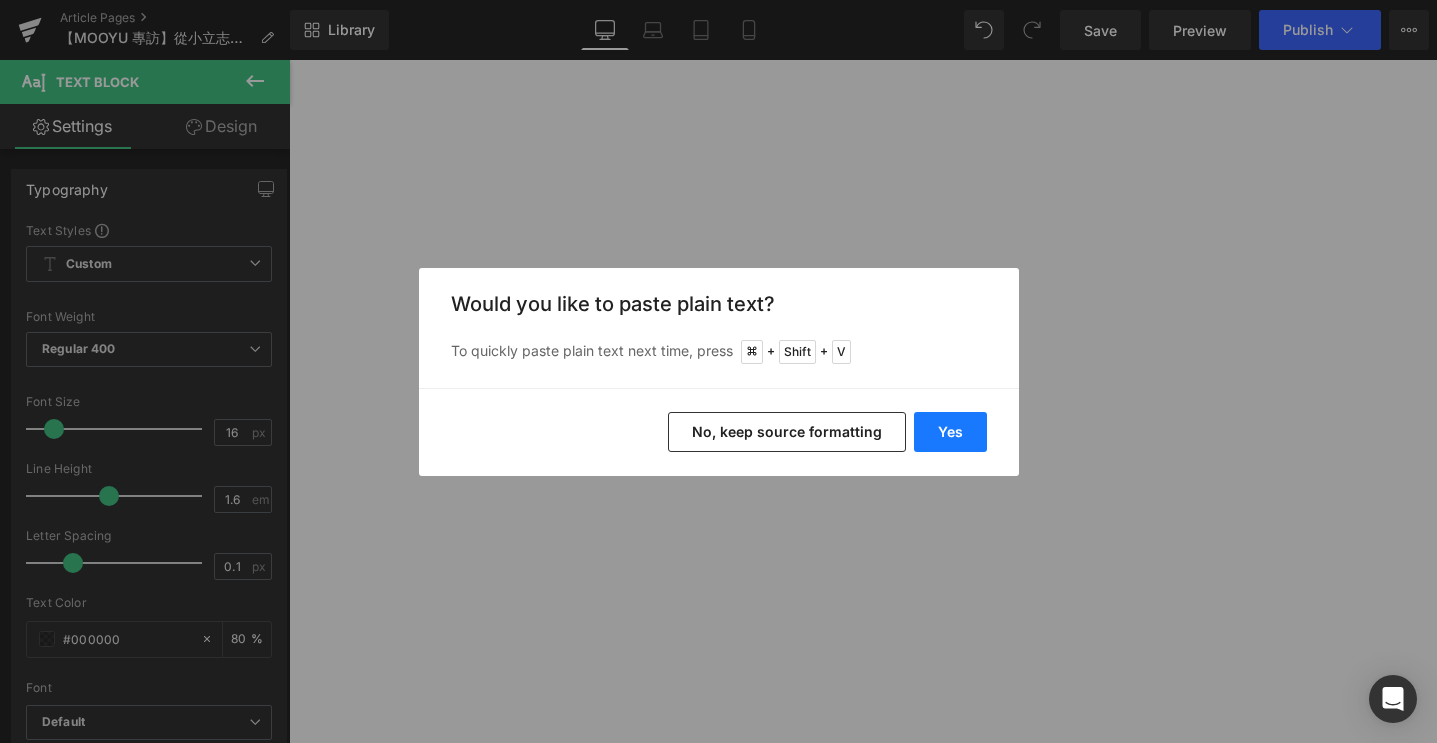 click on "Yes" at bounding box center [950, 432] 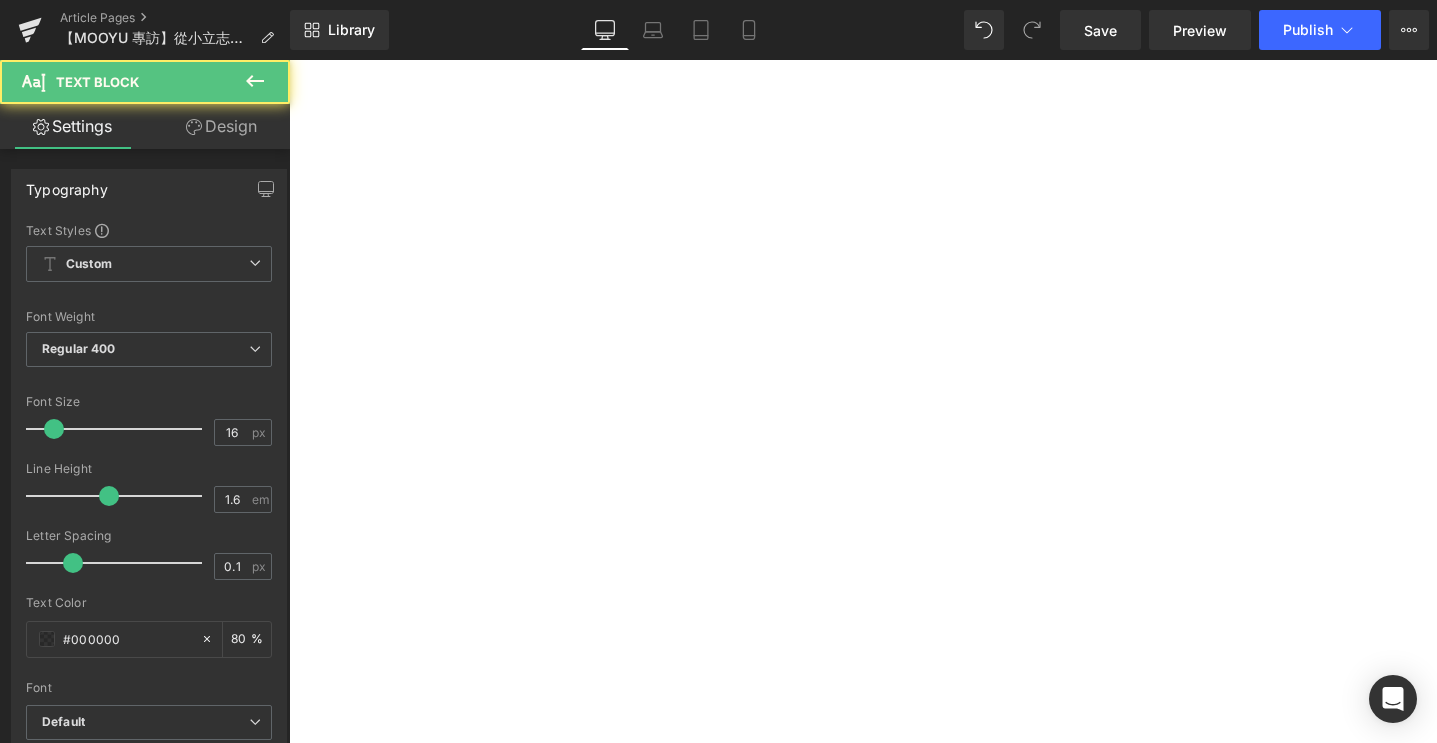 click on "「既然都已經選擇花錢，就不要將就！」" at bounding box center [289, 60] 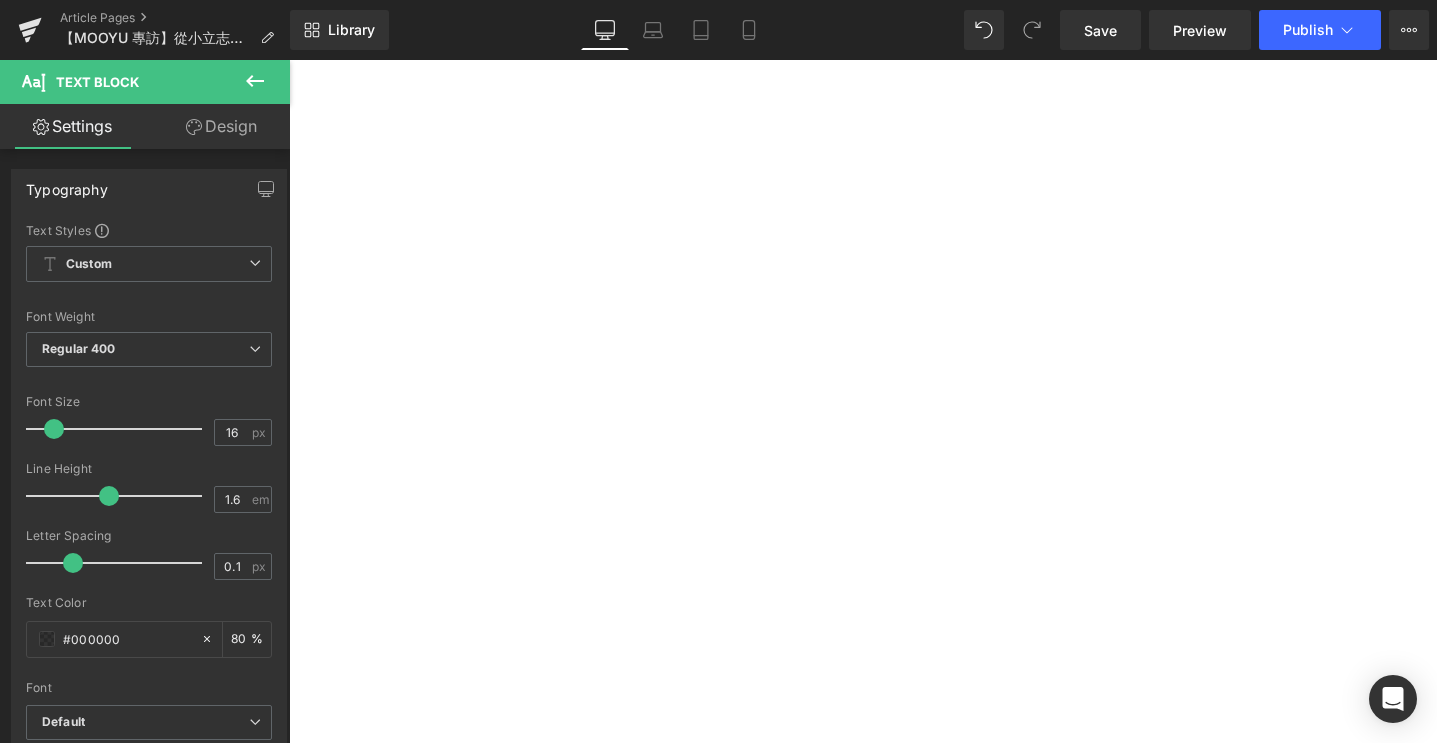 click on "這是[PERSON_NAME]對每個正在打造夢想家的人，最真誠的建議。" at bounding box center (289, 60) 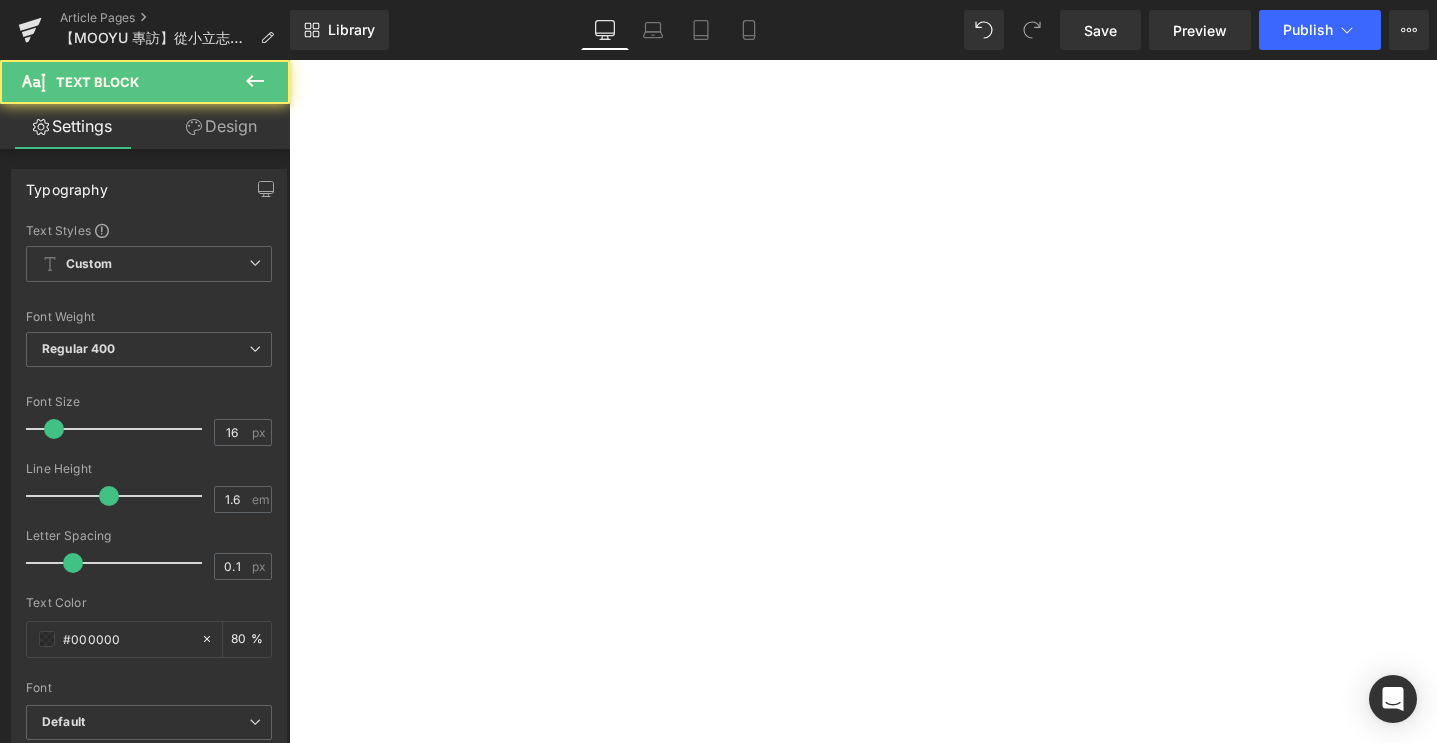 click on "她認為，家是我們最私密、也最自由的空間，是每天迎接日出、擁抱夜晚的起點和終點。她經歷過無數次的搬家，最終才明白，真正理想的家，不能將就，需要全心全意為自己而做。 「多看、多做功課尋找靈感，不要怕麻煩，也不要急著妥協，可能會有意外的驚喜！」" at bounding box center (289, 60) 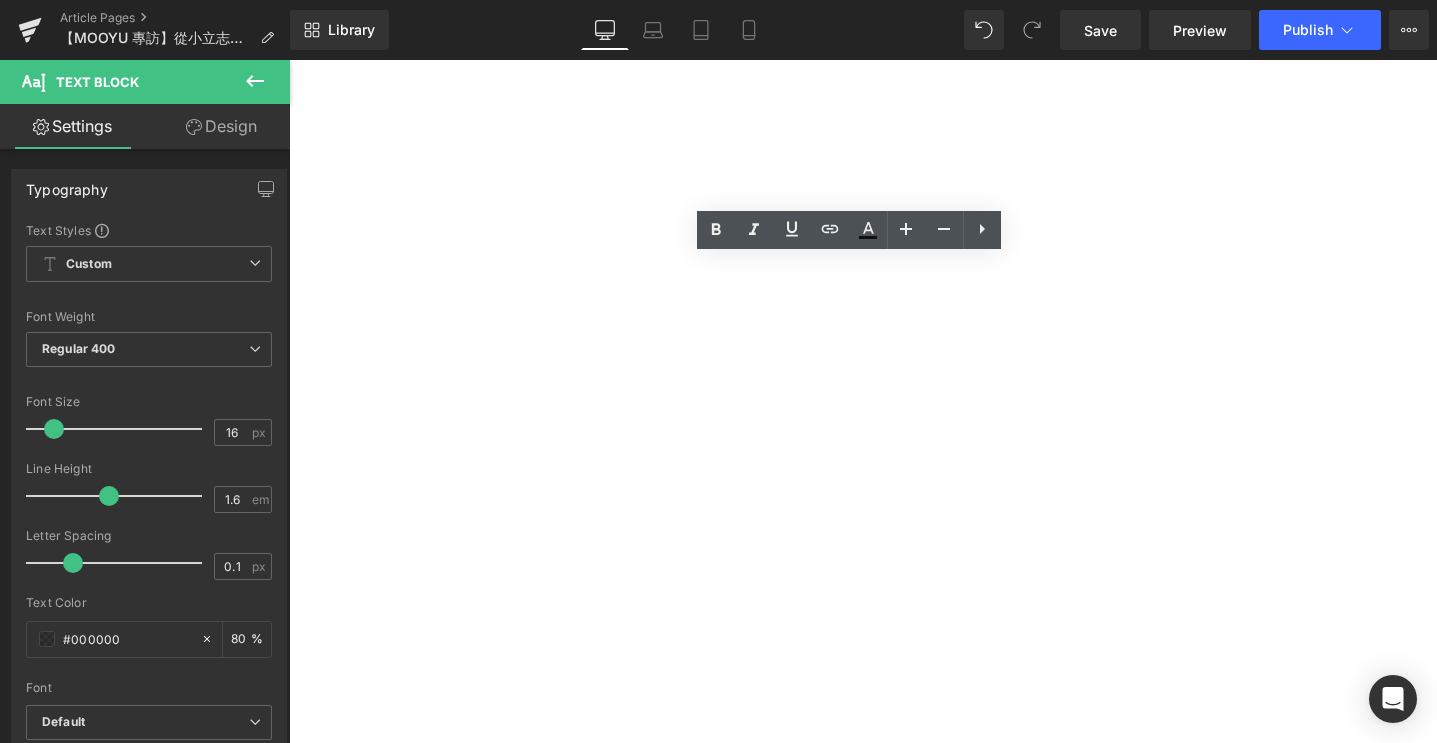 click on "不必聽太多外界的聲音，不用迎合別人的喜好，因為最後會長時間生活在這裡的，是自己。每一個細節、每一個靈感，都會在未來一一反饋回自己身上。" at bounding box center (289, 60) 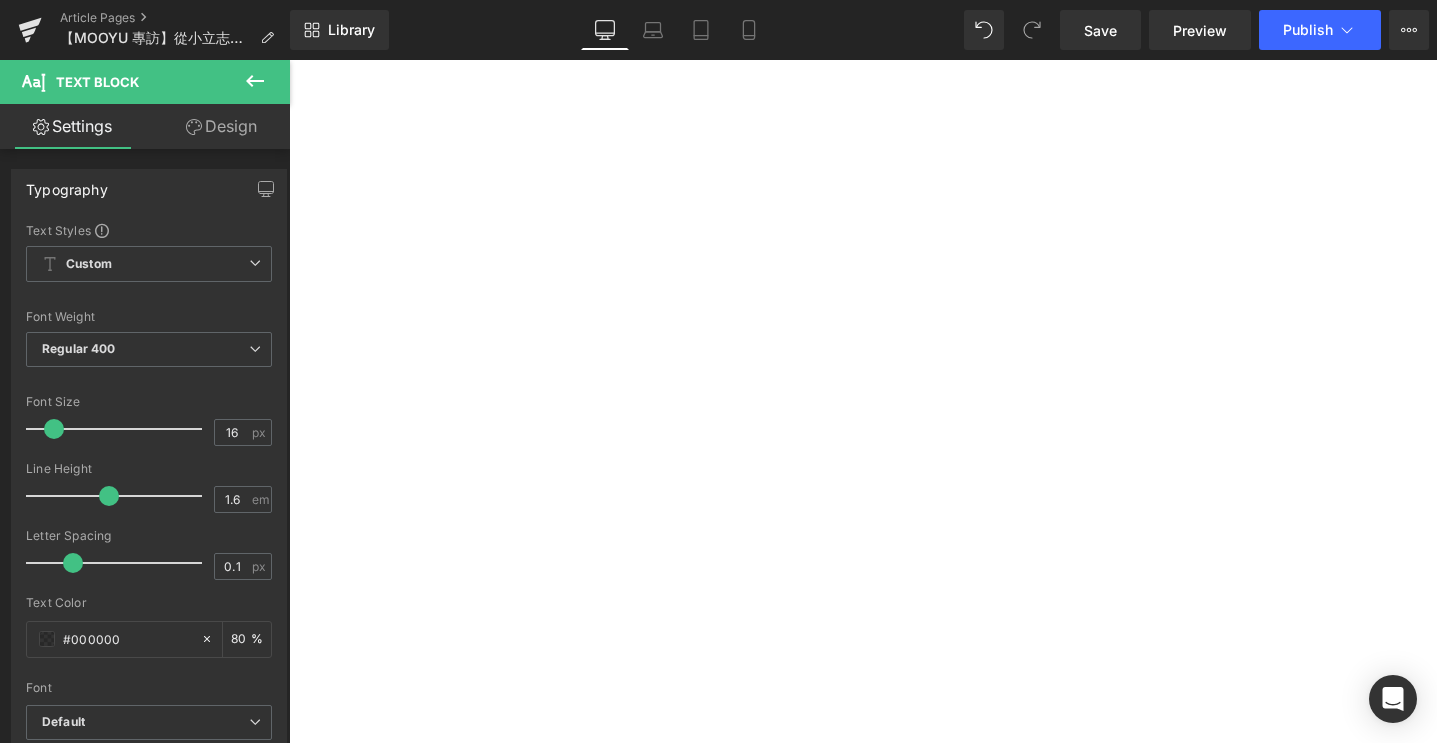 click on "她認為，家是我們最私密、也最自由的空間，是每天迎接日出、擁抱夜晚的起點和終點。她經歷過無數次的搬家，最終才明白，真正理想的家，不能將就，需要全心全意為自己而做。 「多看、多做功課尋找靈感，不要怕麻煩，也不要急著妥協，可能會有意外的驚喜！」 不必聽太多外界的聲音，不用迎合別人的喜好，因為最後會長時間生活在這裡的，是自己。每一個細節、每一個靈感，都會在未來一一反饋回自己身上。" at bounding box center (289, 60) 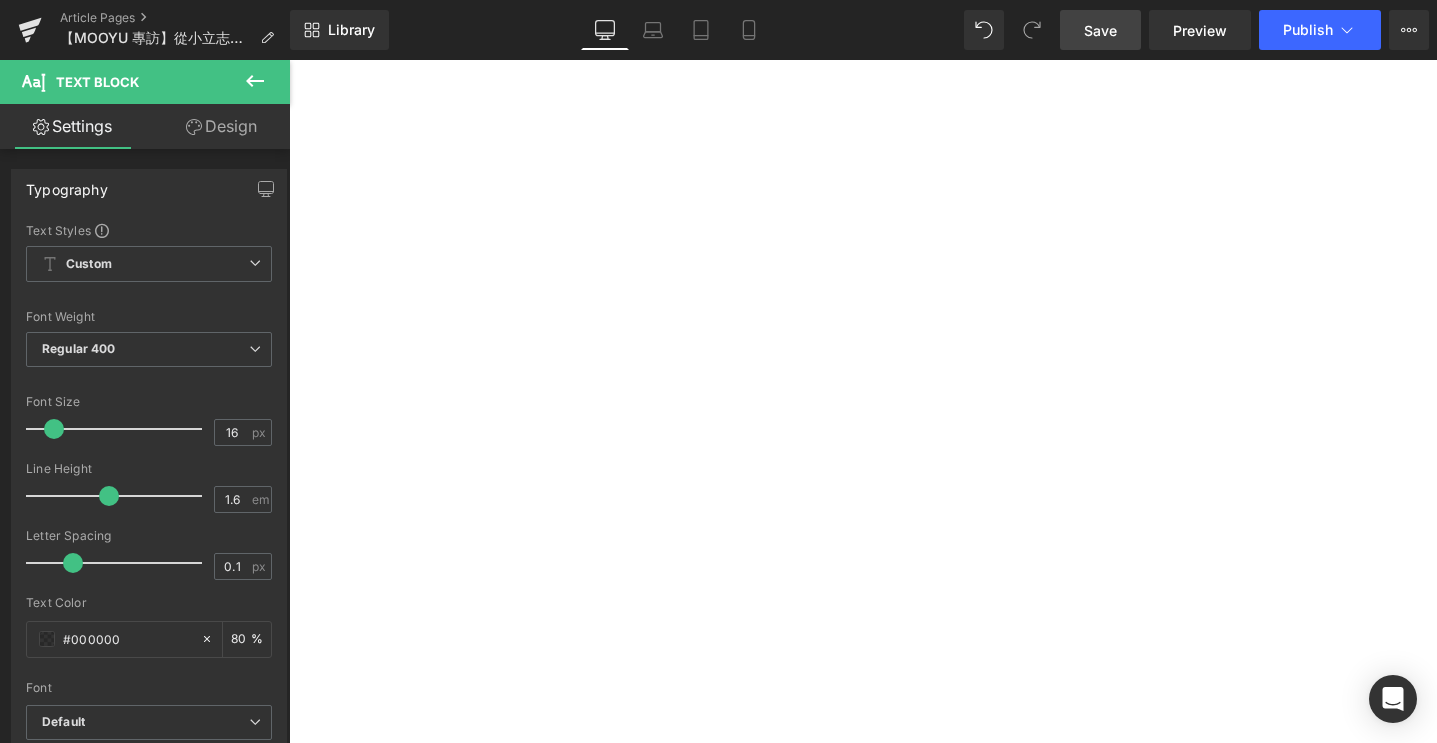 click on "Save" at bounding box center [1100, 30] 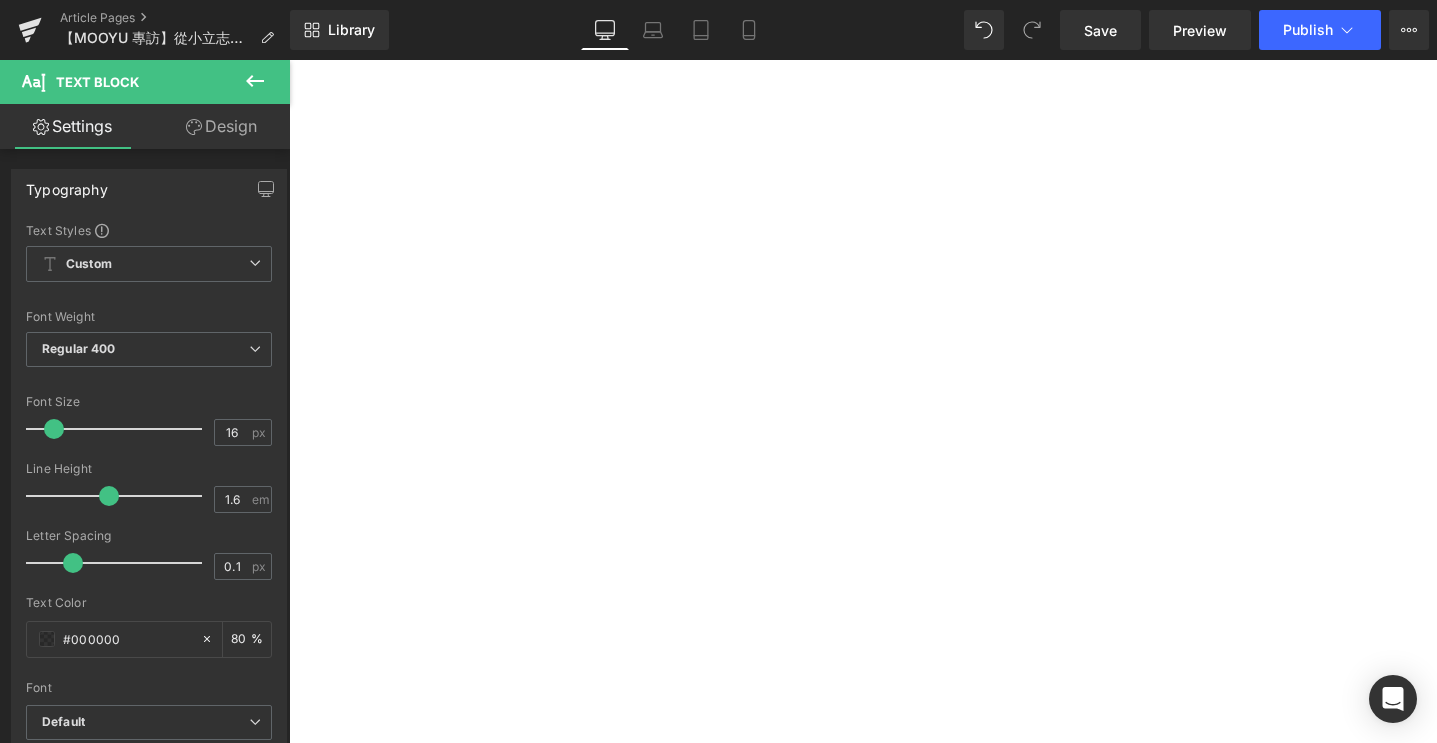 scroll, scrollTop: 727, scrollLeft: 0, axis: vertical 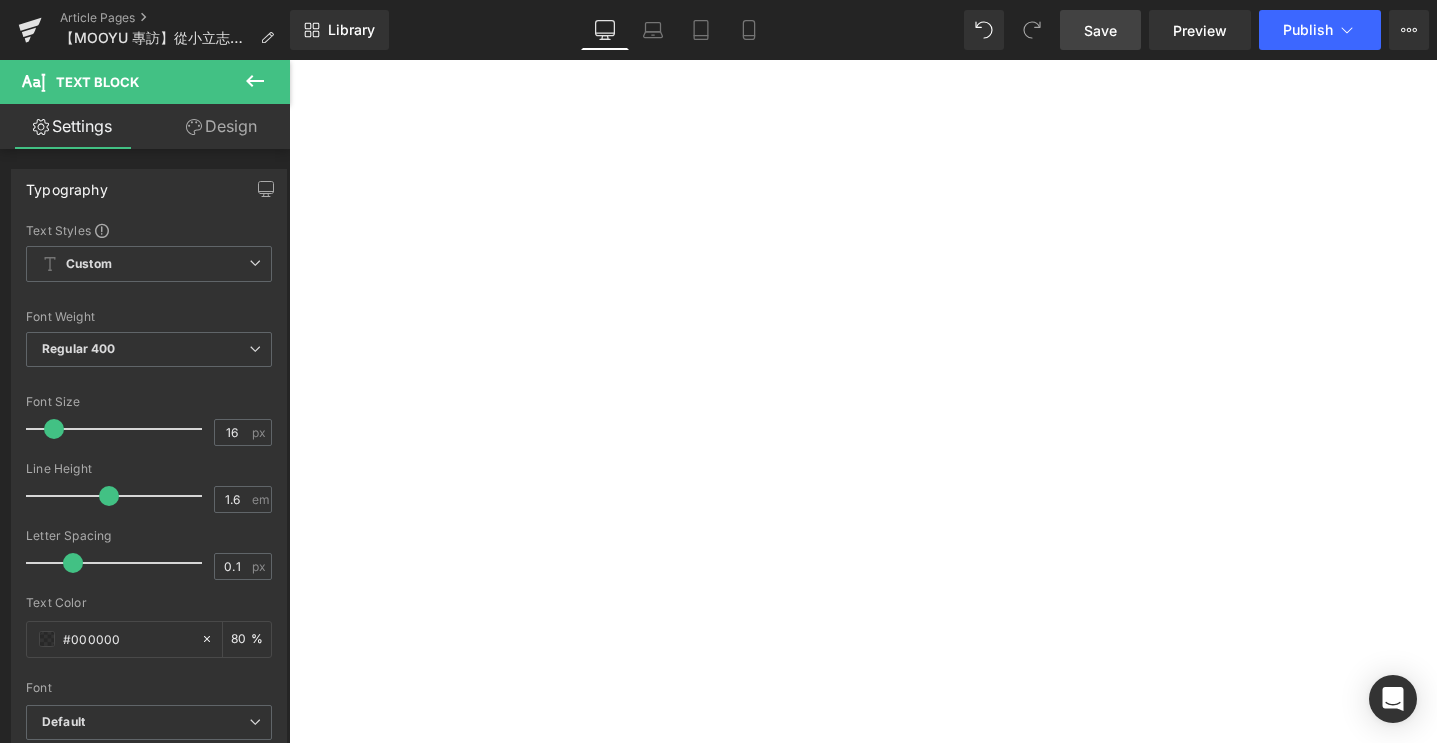 click on "Save" at bounding box center (1100, 30) 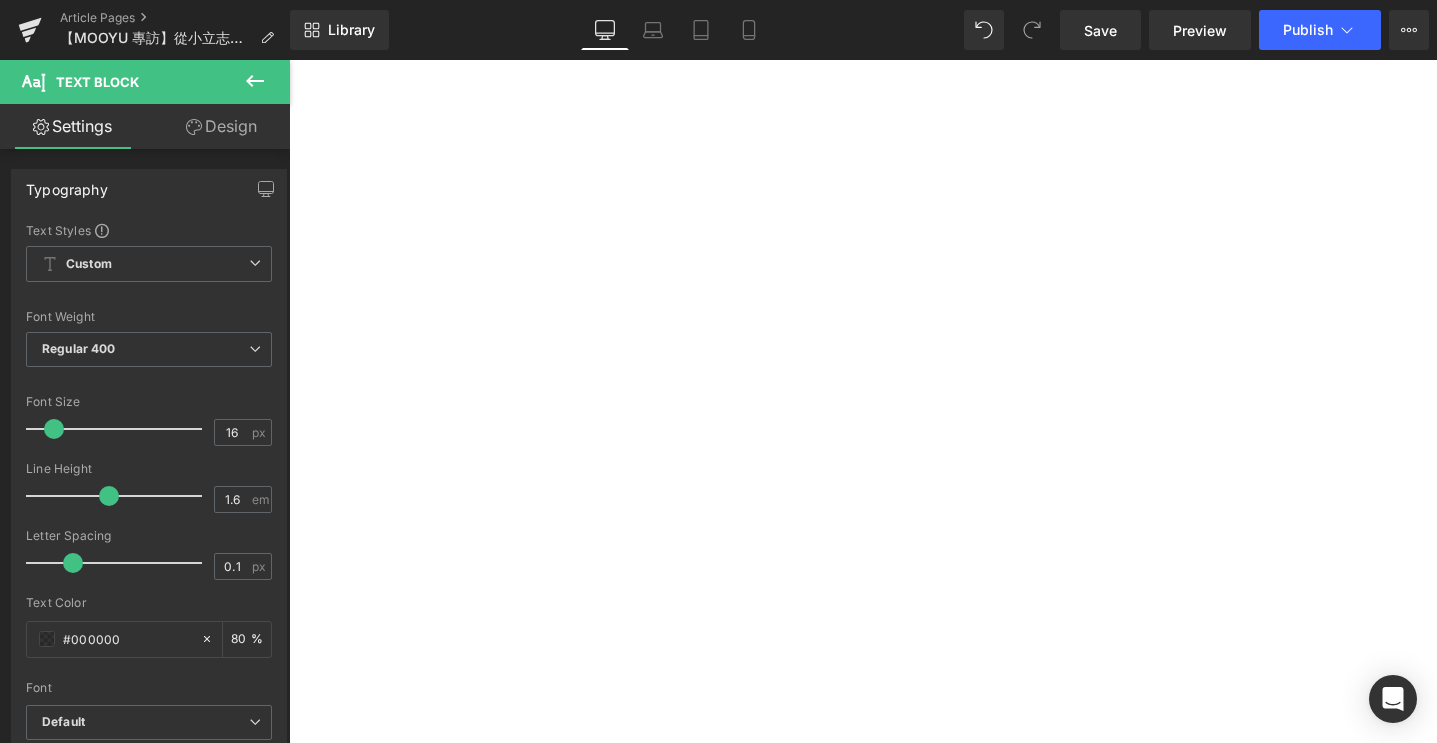 scroll, scrollTop: 3415, scrollLeft: 0, axis: vertical 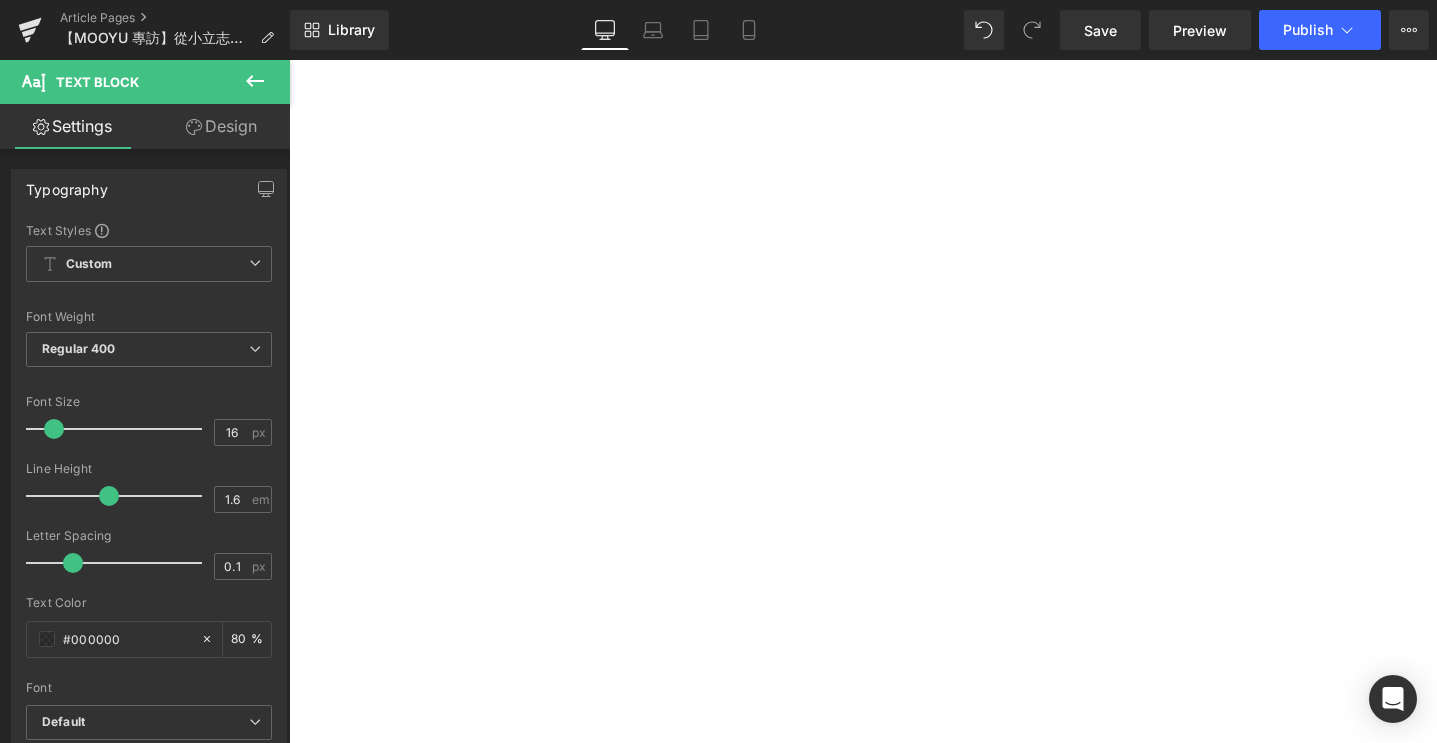 click on "「既然都花了這麼多錢，一定要花得心甘情願，不要將就！」這份決心， 貫徹在她每一個選擇以及家中的角落。她甚至在走廊加了一盞原本不在計畫中的吊燈，為空間注入氛圍，一時的靈感，意外成為她最驕傲的小角落。" at bounding box center (289, 60) 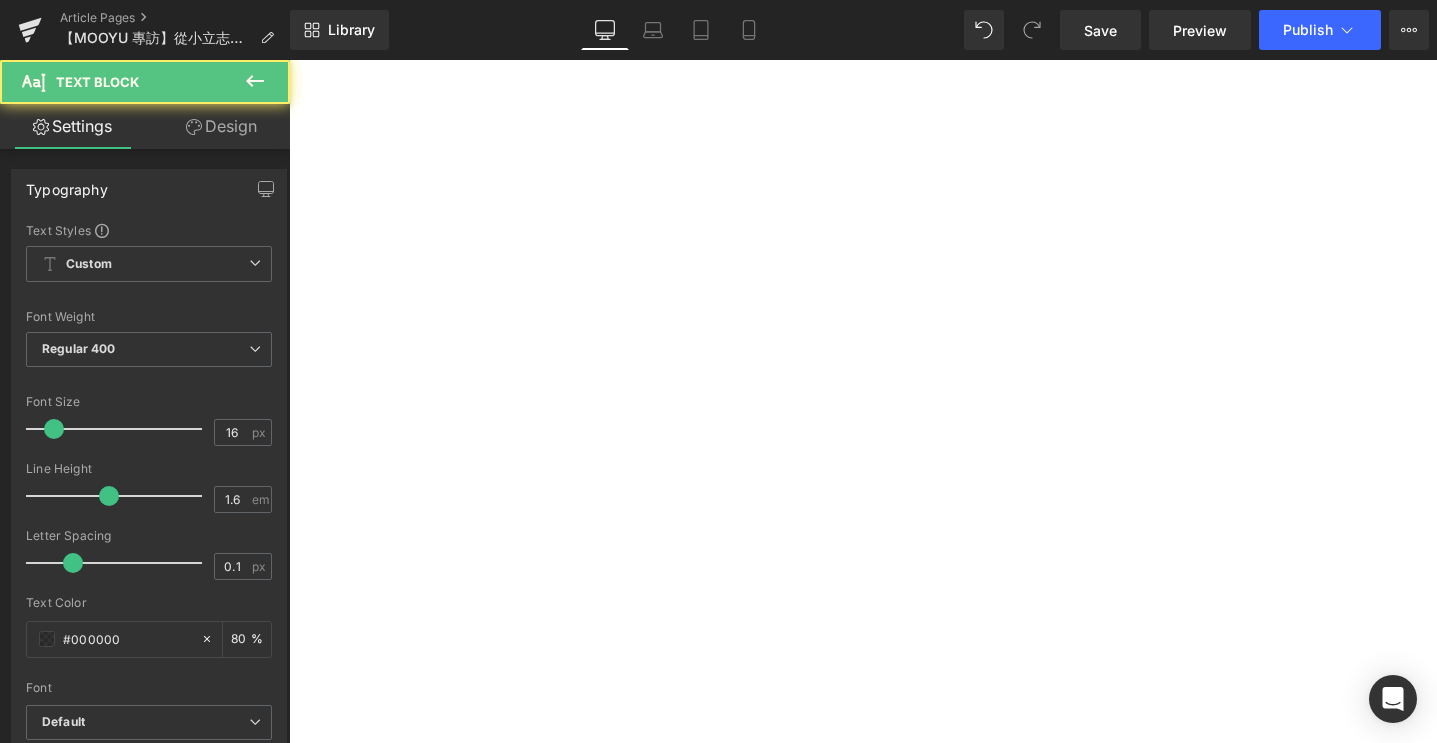 click on "「既然都花了這麼多錢，一定要花得心甘情願，不要將就！」這份決心，" at bounding box center [289, 60] 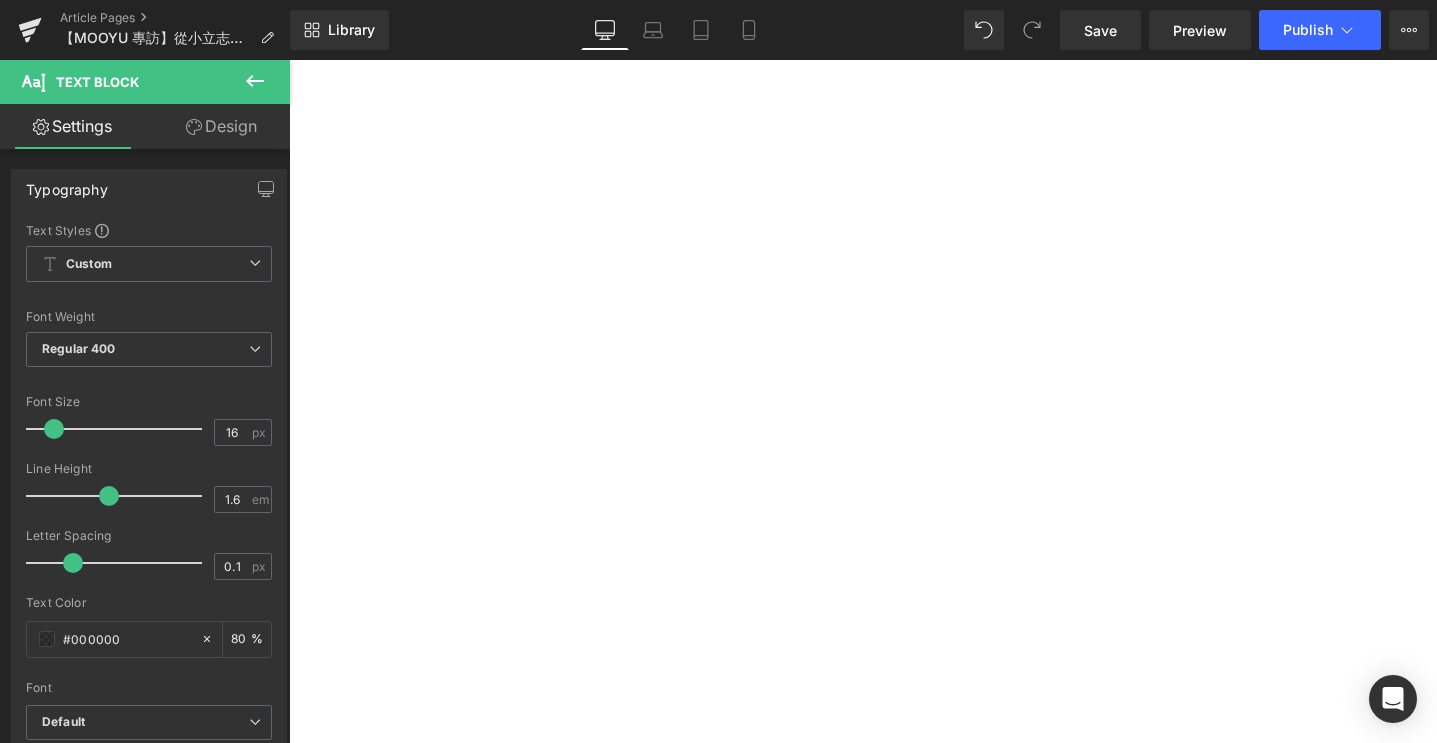scroll, scrollTop: 3469, scrollLeft: 0, axis: vertical 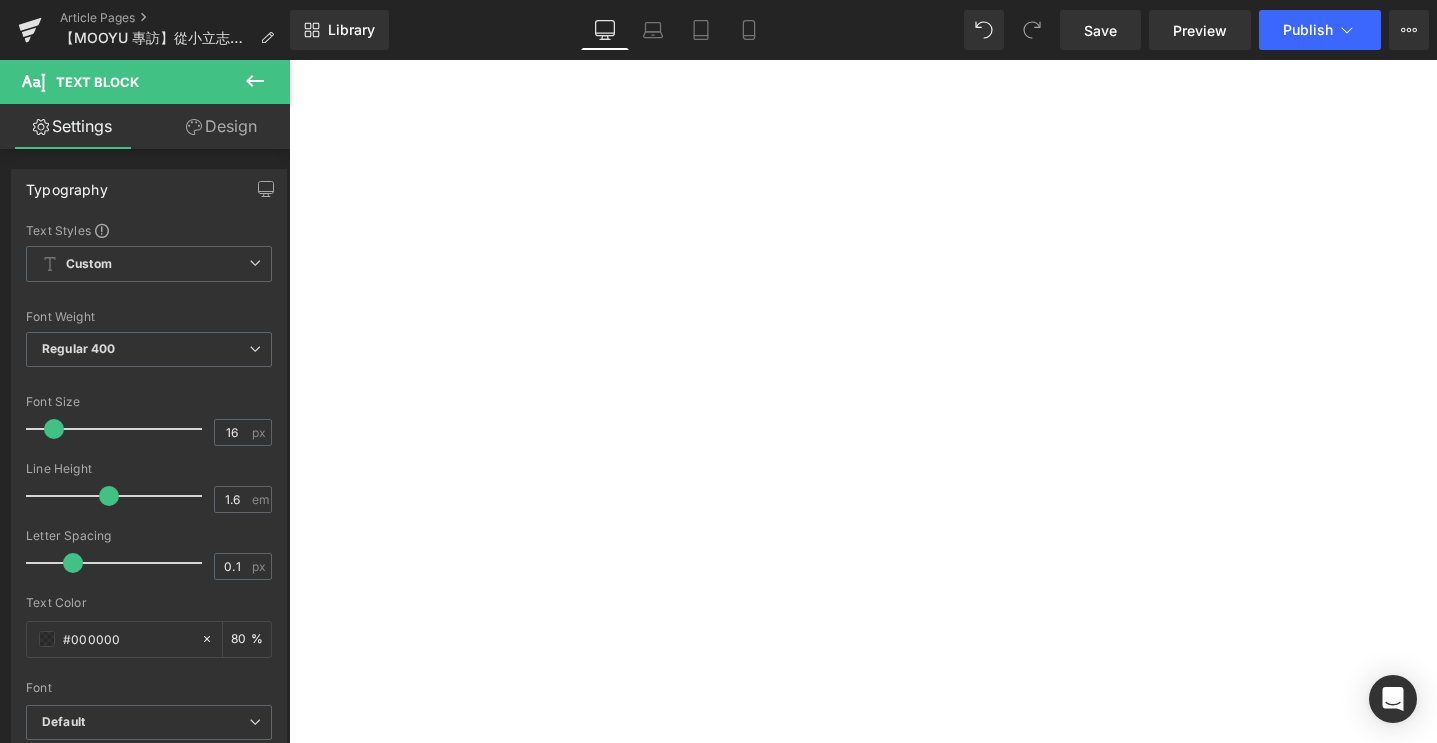 click on "一切與「家」有關的事物，都是[PERSON_NAME]親自跑遍各家門市、親手挑選。" at bounding box center (289, 60) 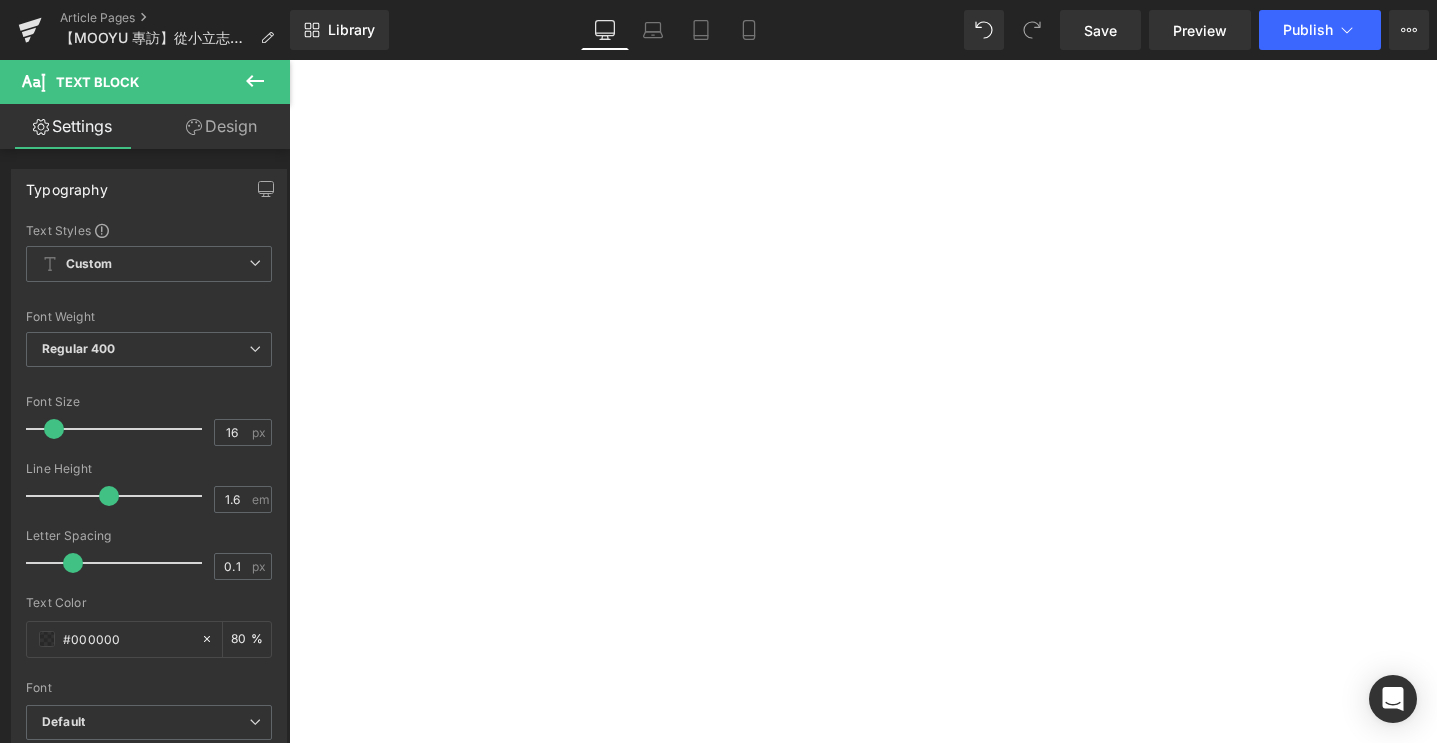 scroll, scrollTop: 3548, scrollLeft: 0, axis: vertical 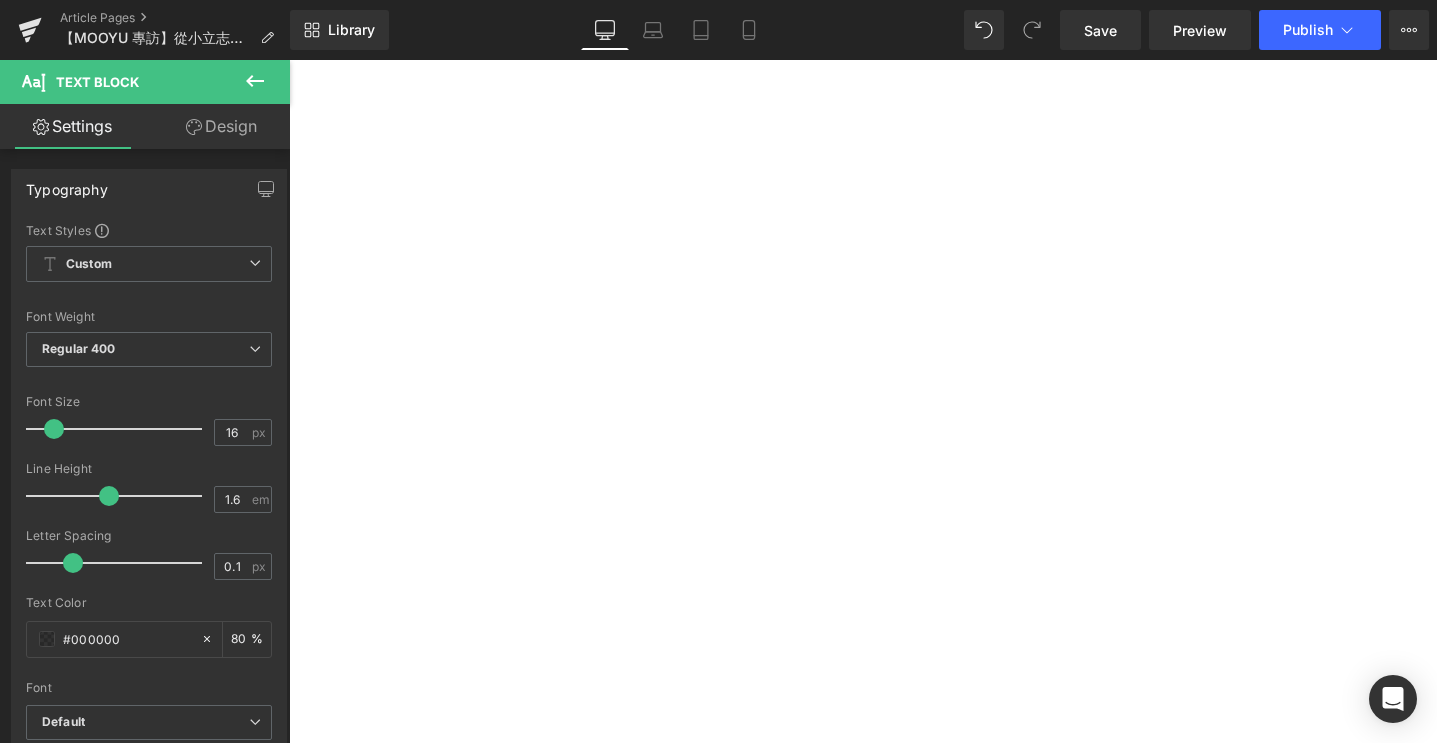click on "從材質、顏色、家具、燈具，到軟裝擺飾， 一切與「家」有關的事物，都是[PERSON_NAME]親自跑遍各家門市、親手挑選。" at bounding box center [289, 60] 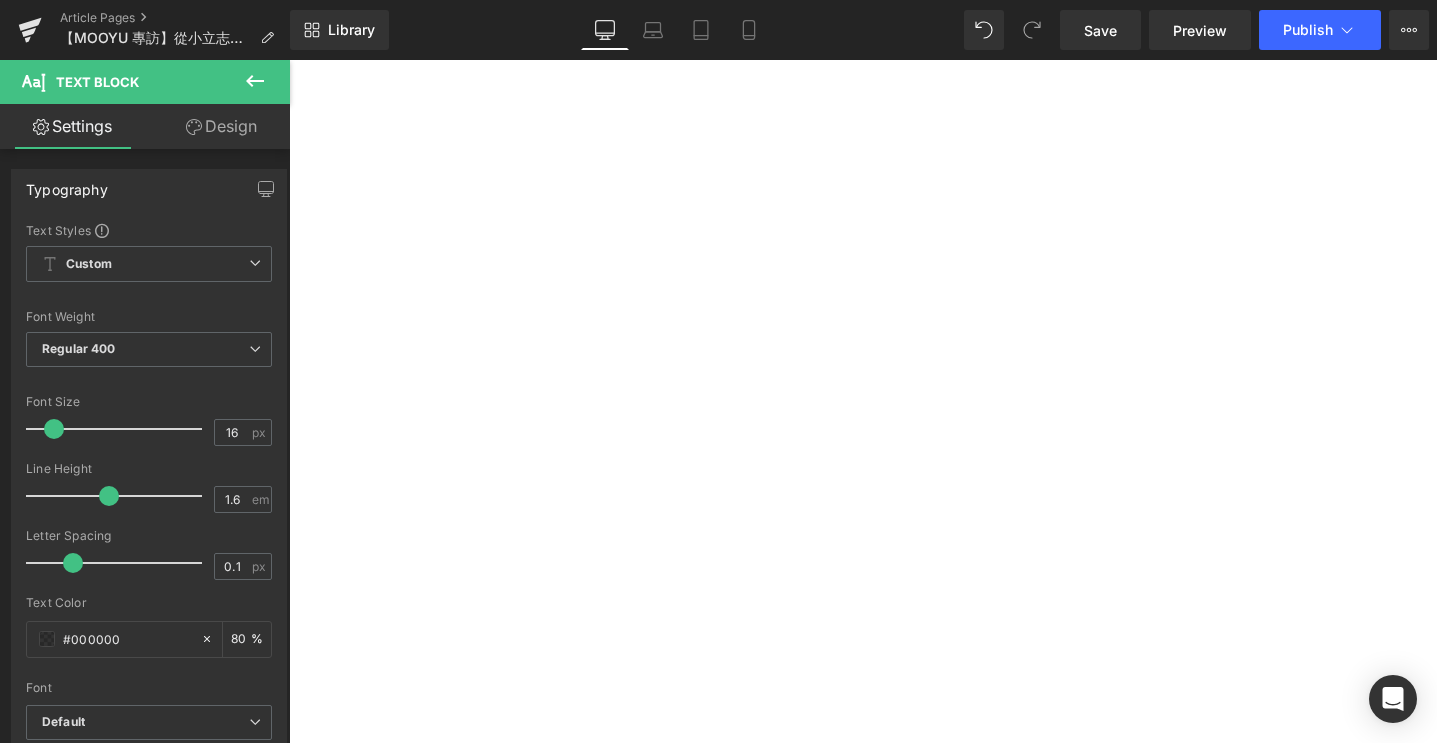 scroll, scrollTop: 4708, scrollLeft: 0, axis: vertical 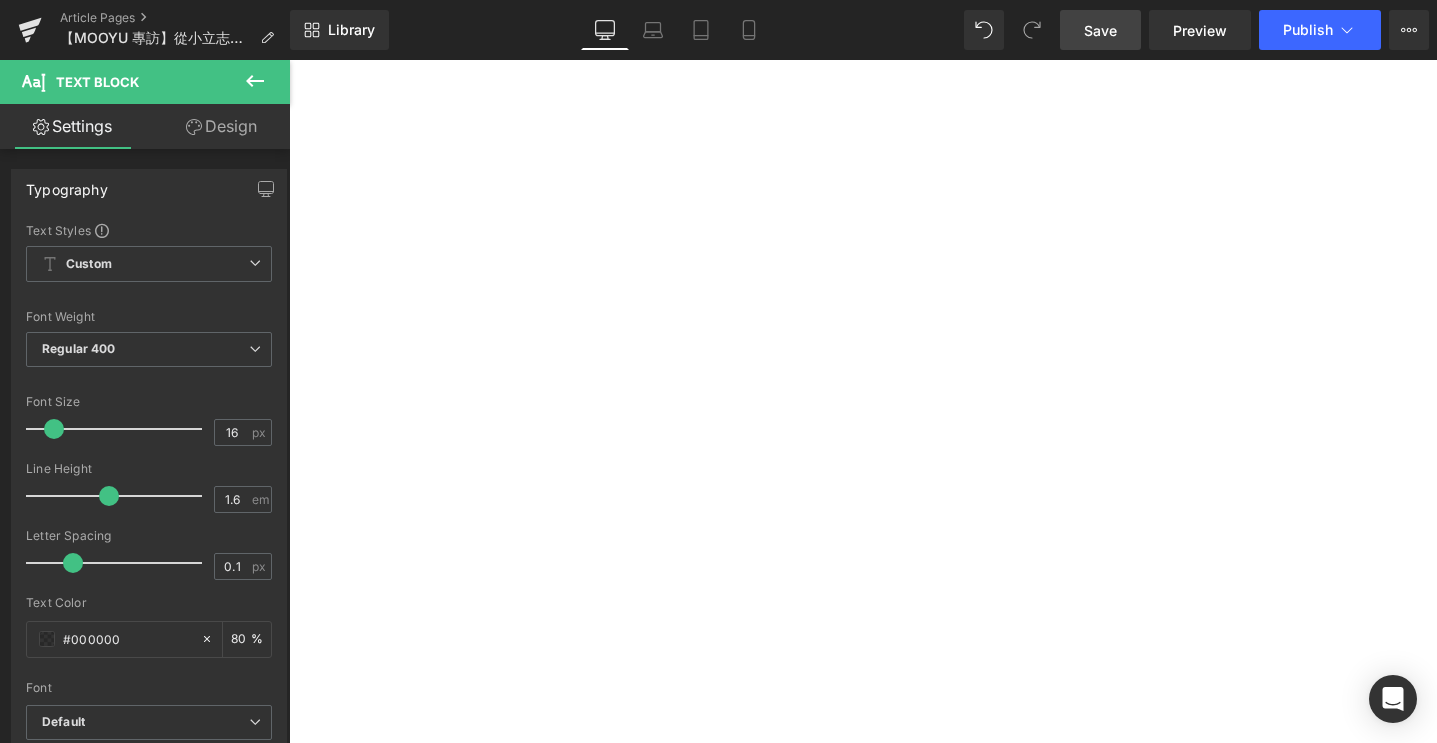 click on "Save" at bounding box center (1100, 30) 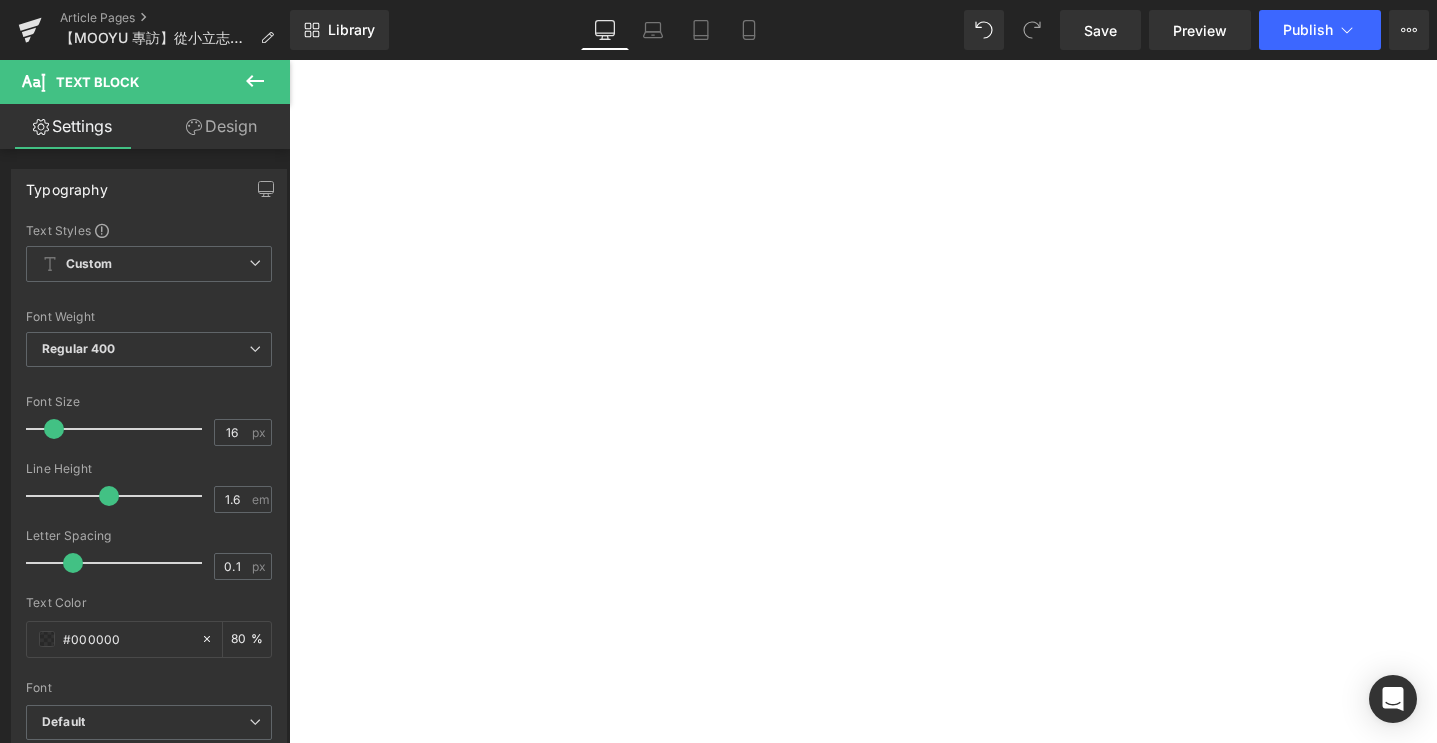 scroll, scrollTop: 4704, scrollLeft: 0, axis: vertical 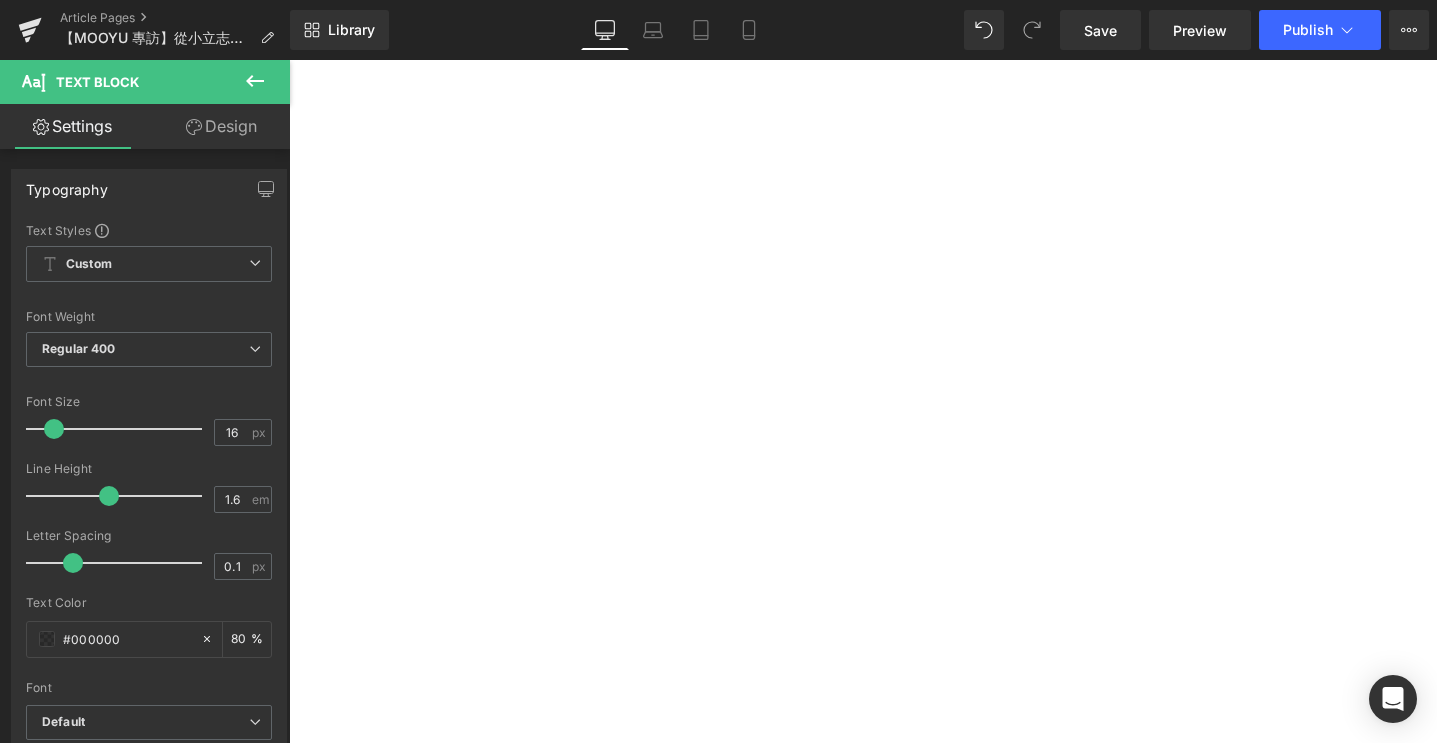 click on "規劃師也先了解她的生活習慣、貓咪需求，再提出細緻的建議，像是推薦貓抓布、考慮耐用度與清潔方式，還會帶她看不同面料、實際體驗坐感，每一個小細節都讓她感覺被照顧到。 「我最怕那種到現場只能選一點點的感覺，最後還要硬湊，結果效果不如預期。但在 [GEOGRAPHIC_DATA]，所有東西都能一次搞定，顏色、質感都能當場對比，很方便！」" at bounding box center (289, 60) 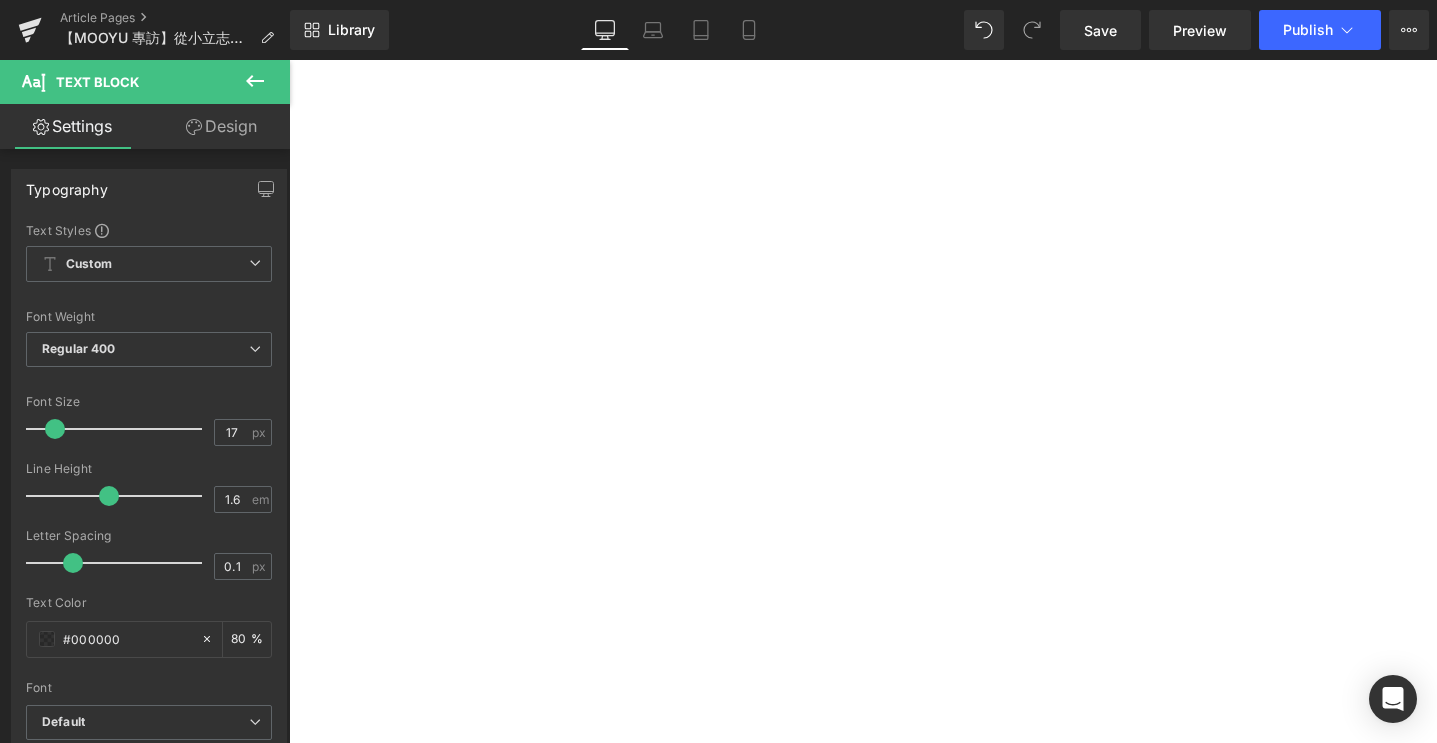 scroll, scrollTop: 2314, scrollLeft: 0, axis: vertical 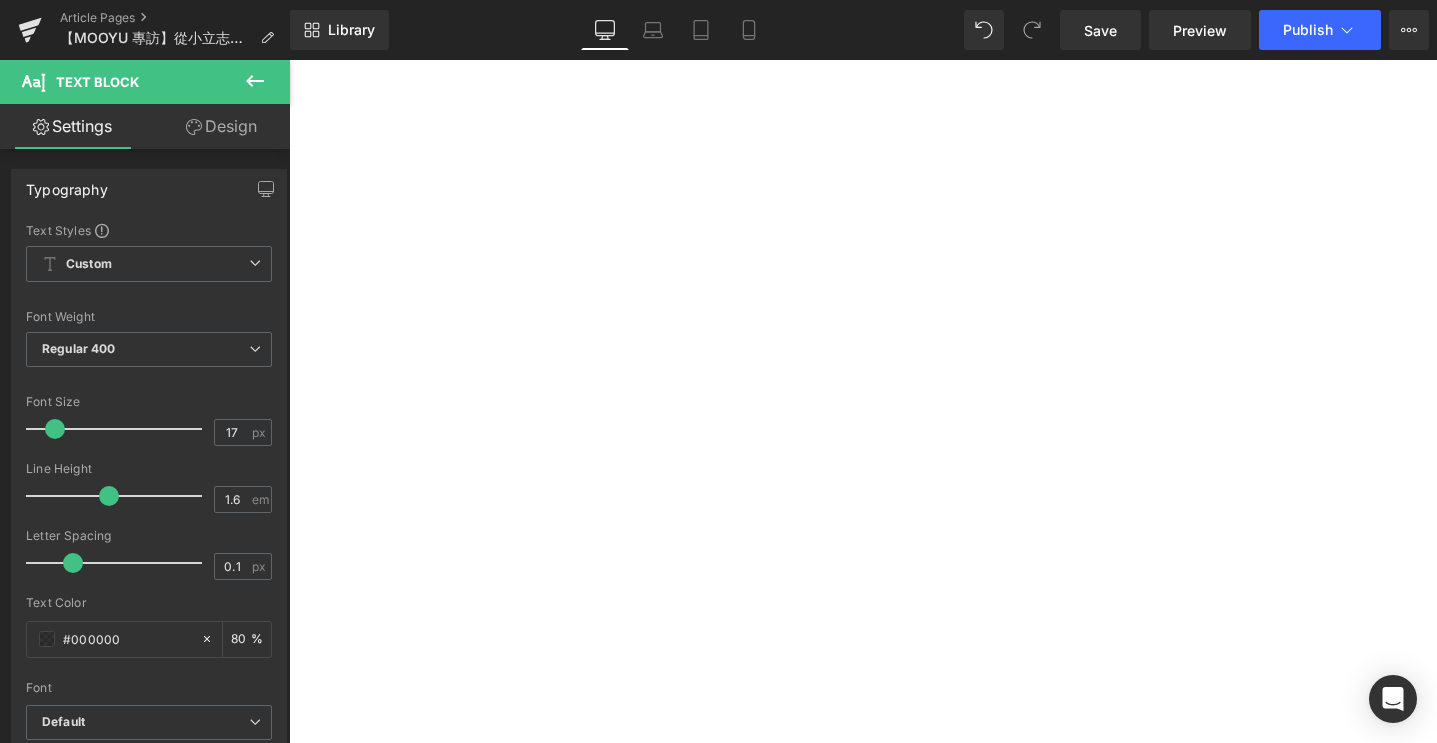 click on "✦  更多Ruby新家空間照片在這邊  ✦" at bounding box center (289, 60) 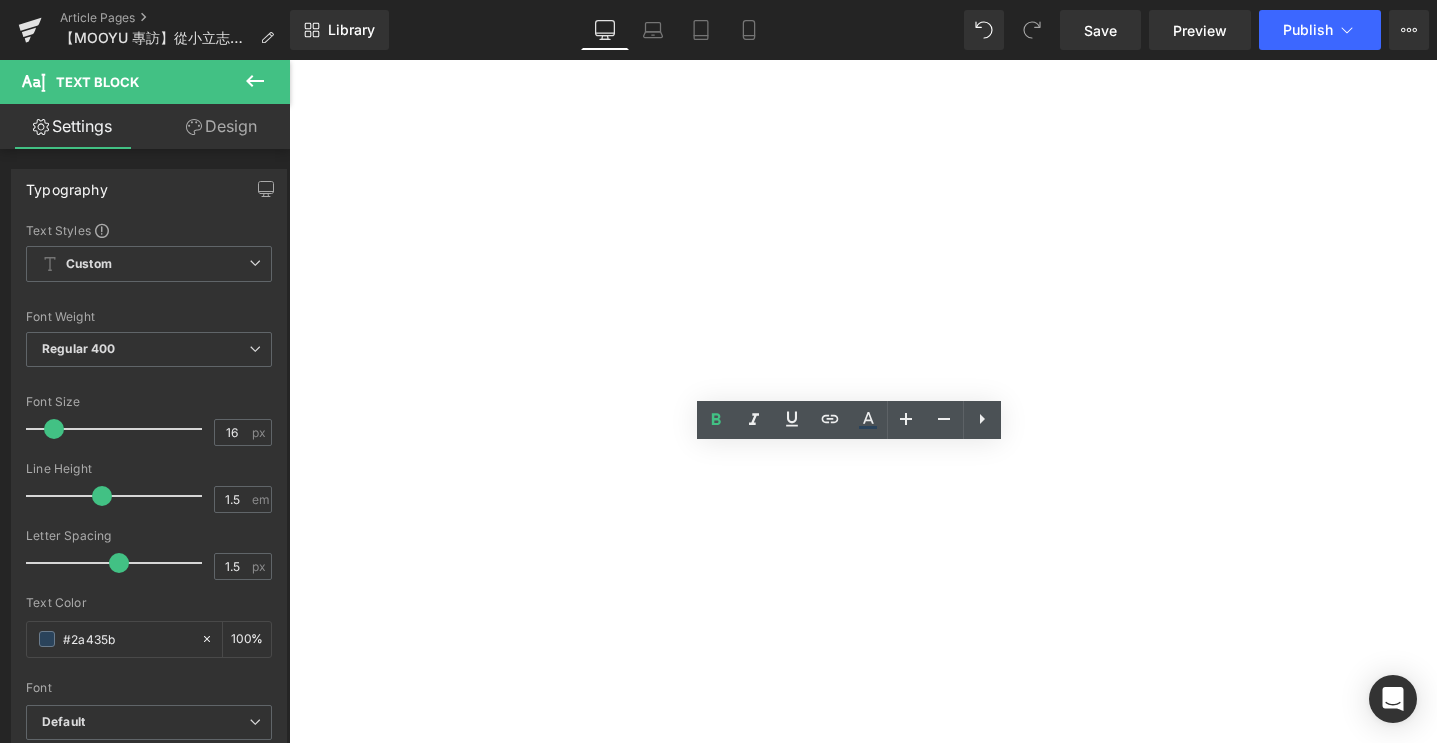 drag, startPoint x: 773, startPoint y: 477, endPoint x: 904, endPoint y: 494, distance: 132.09845 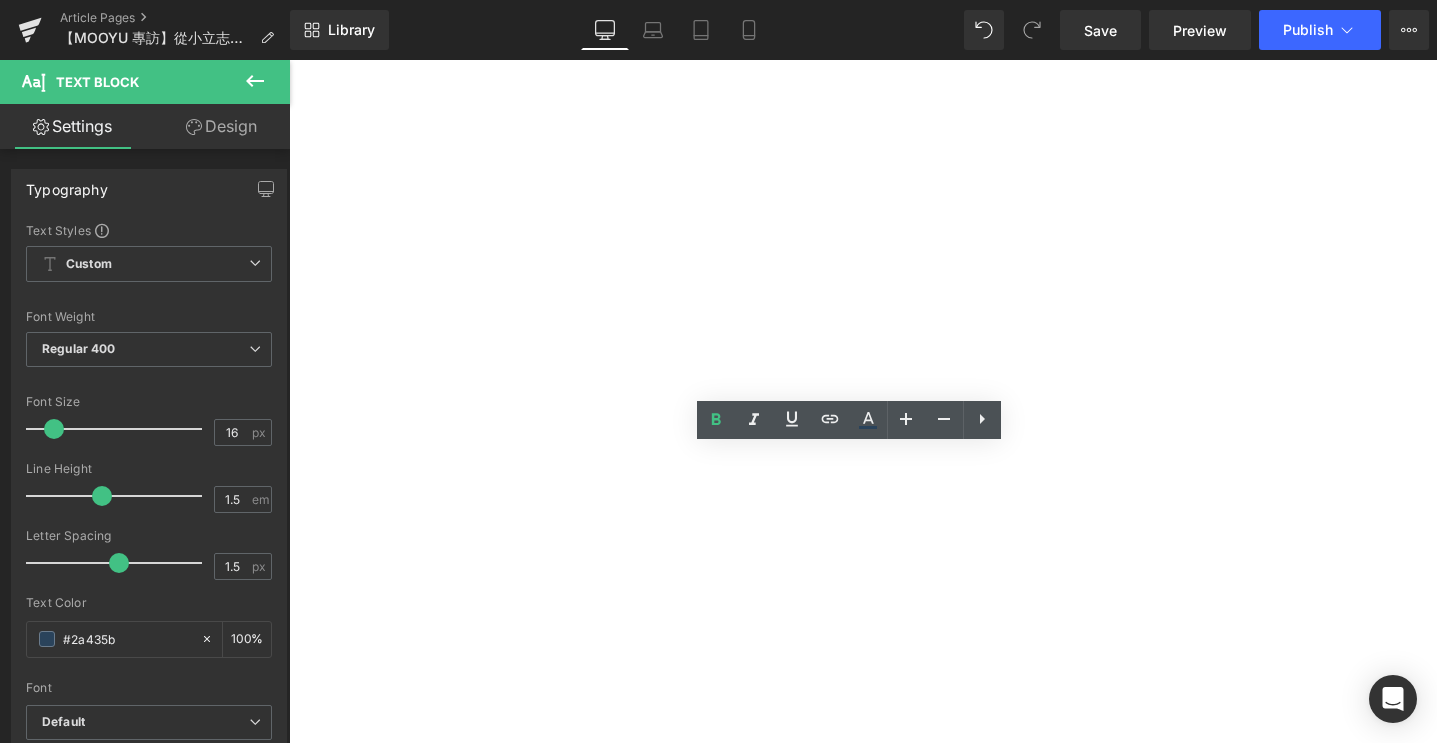 type 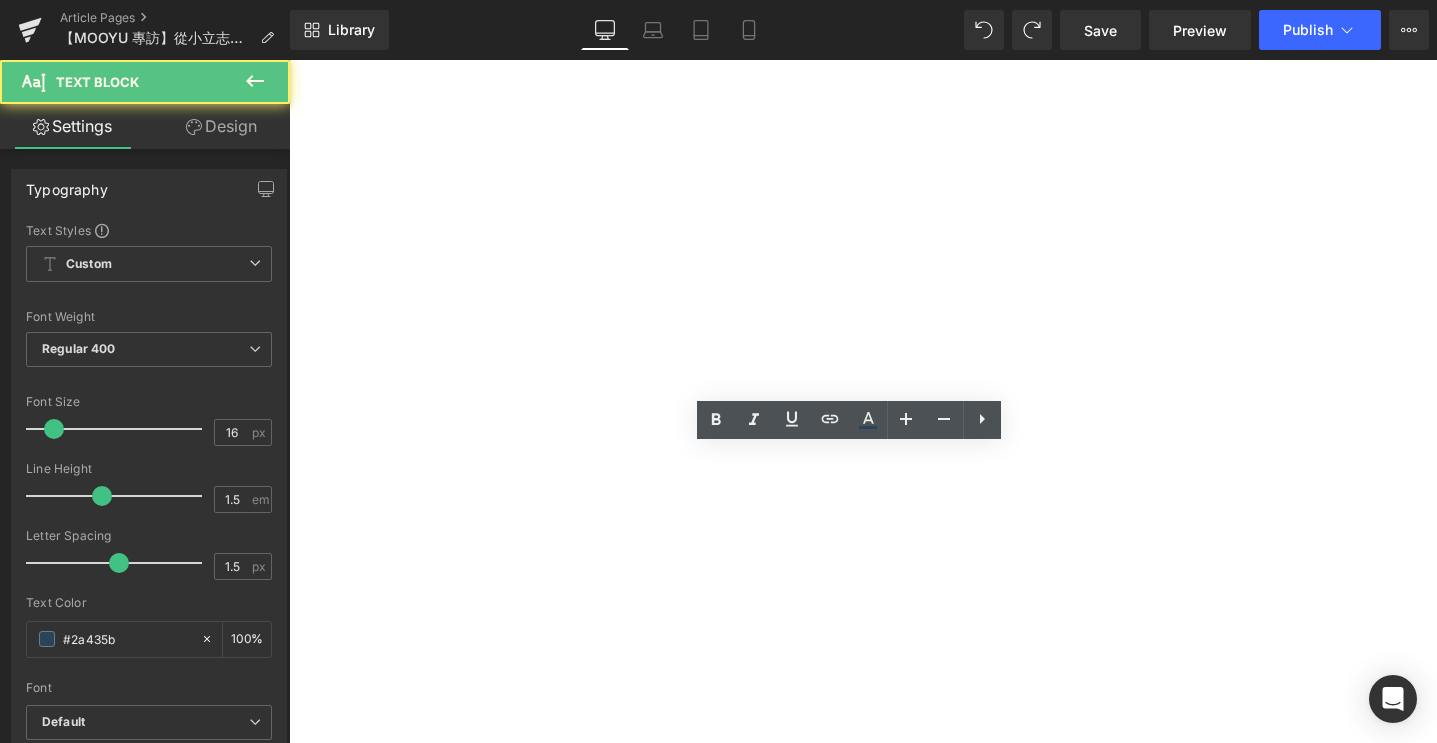 drag, startPoint x: 896, startPoint y: 490, endPoint x: 776, endPoint y: 480, distance: 120.41595 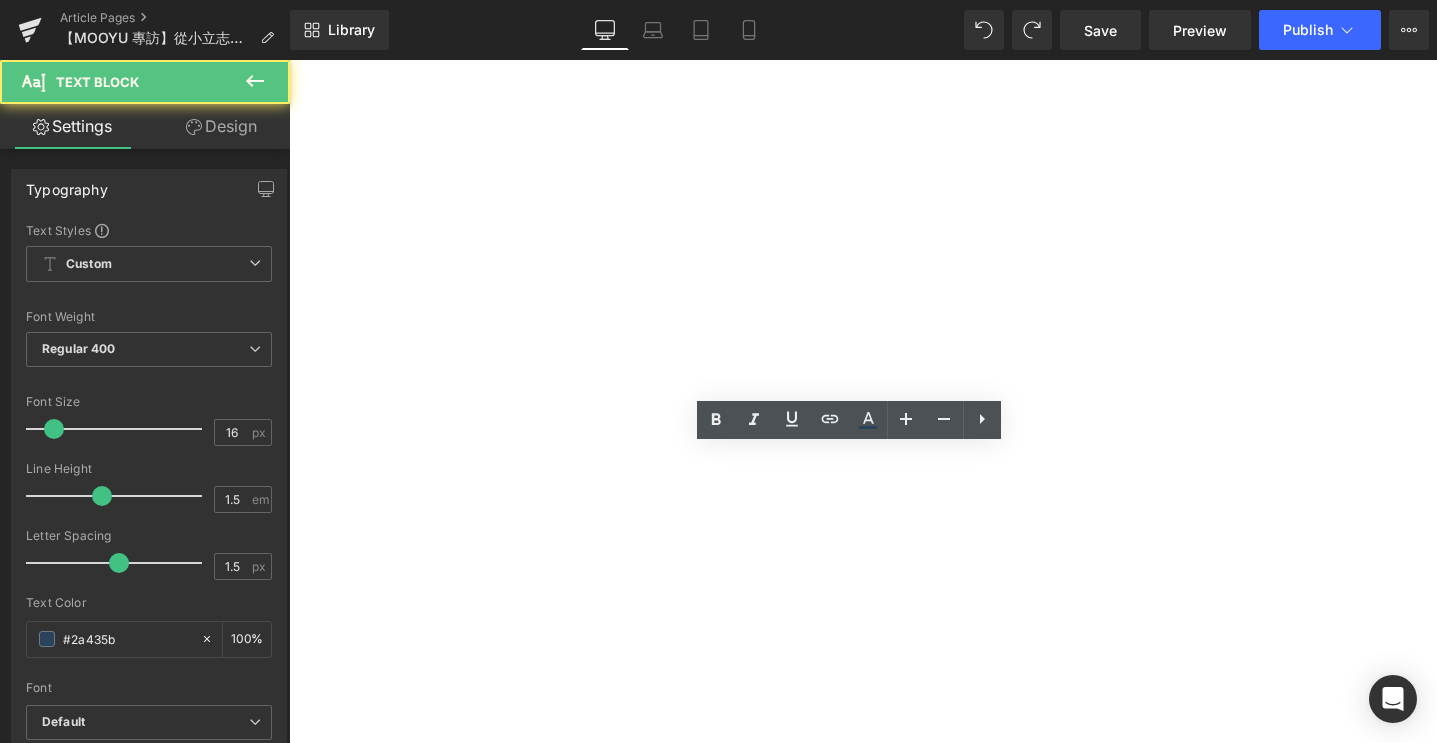 click on "✦  更多Ruby新家空間照片在這邊  ✦" at bounding box center (289, 60) 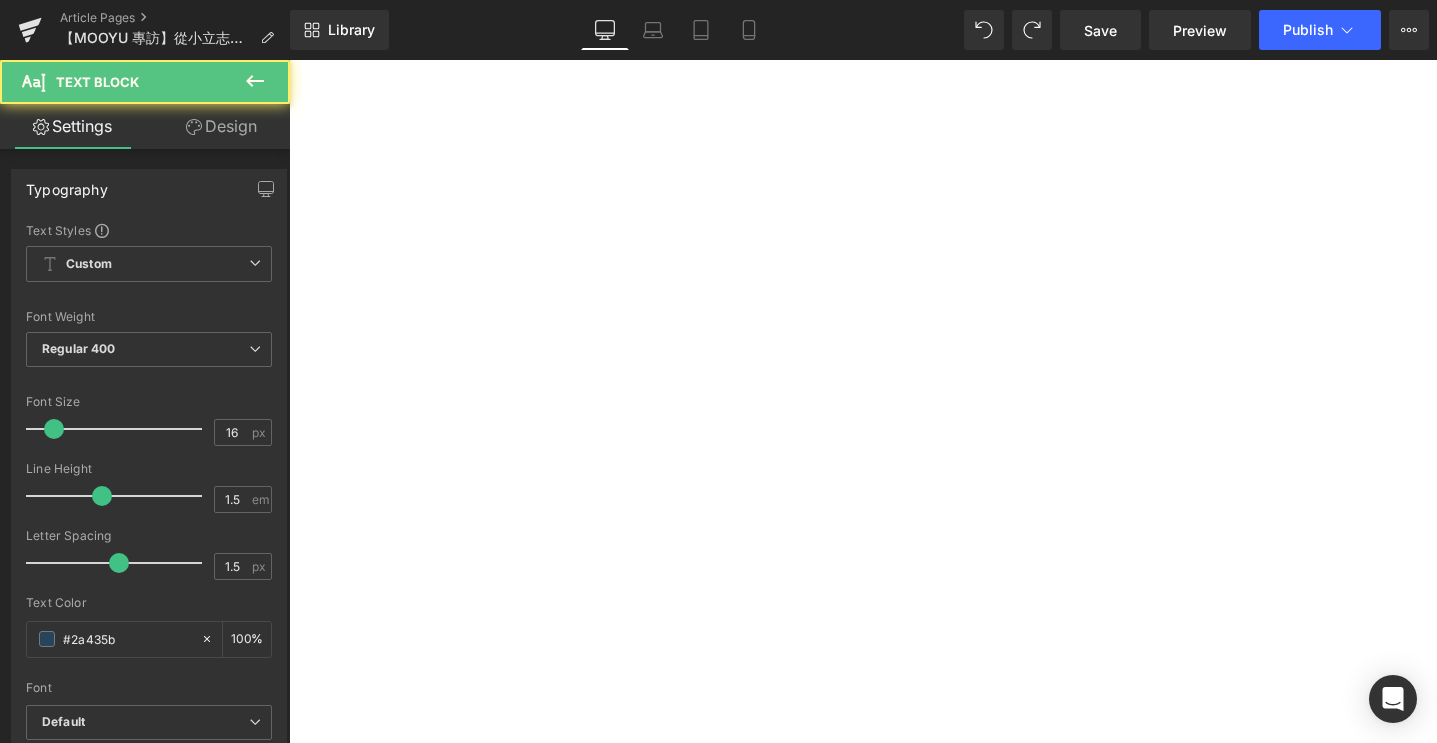 drag, startPoint x: 951, startPoint y: 476, endPoint x: 973, endPoint y: 474, distance: 22.090721 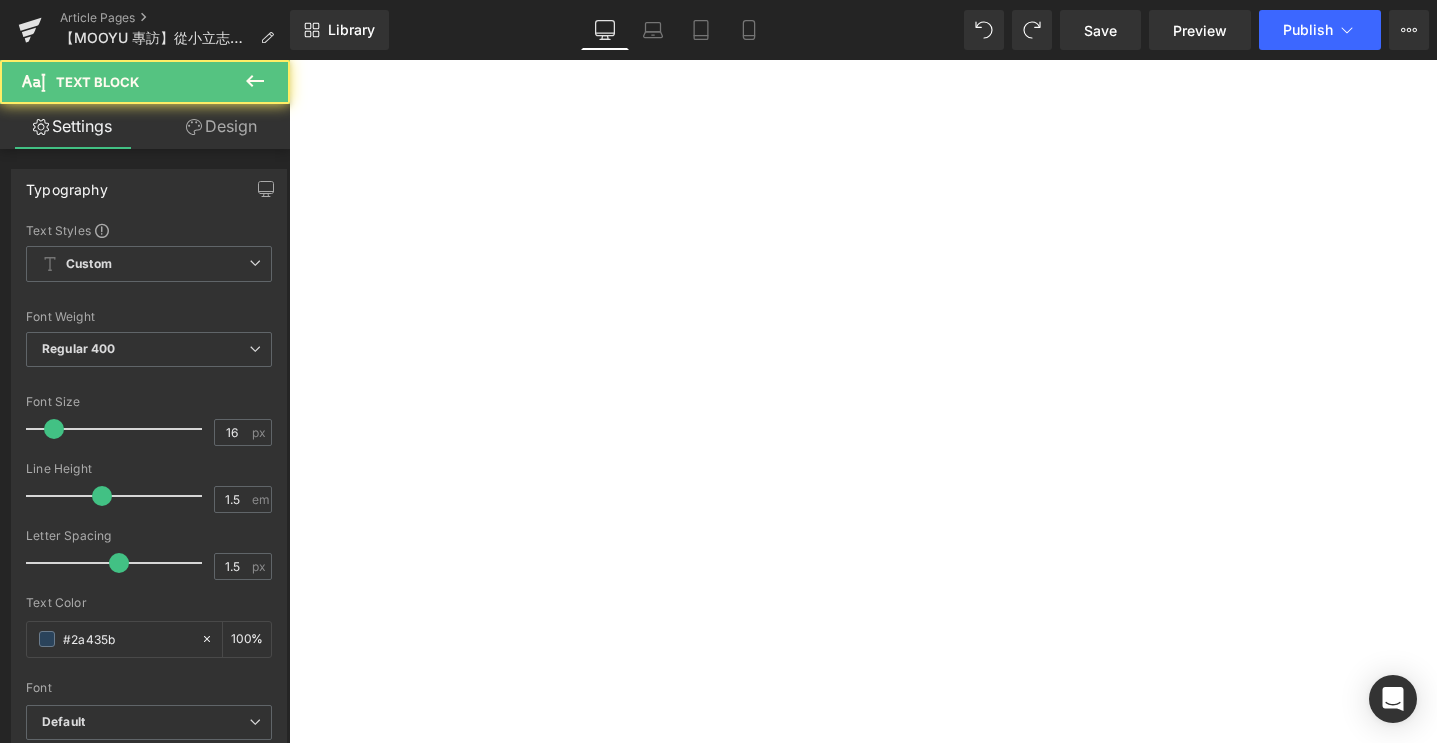 click on "✦  [PERSON_NAME]超完整開箱影片 >>> 在這邊  ✦" at bounding box center [289, 60] 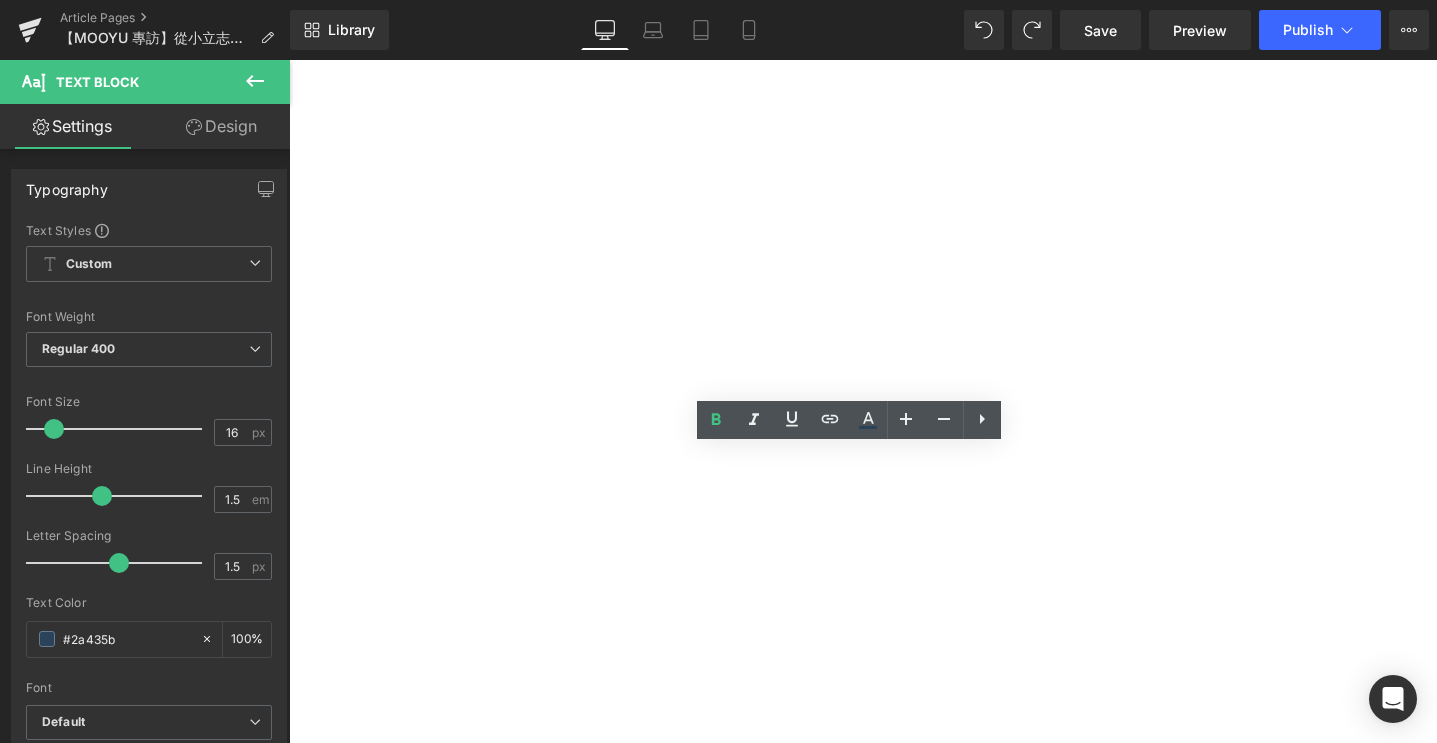 click on "✦  [PERSON_NAME]超完整開箱影片 >>> 在這邊  ✦" at bounding box center (289, 60) 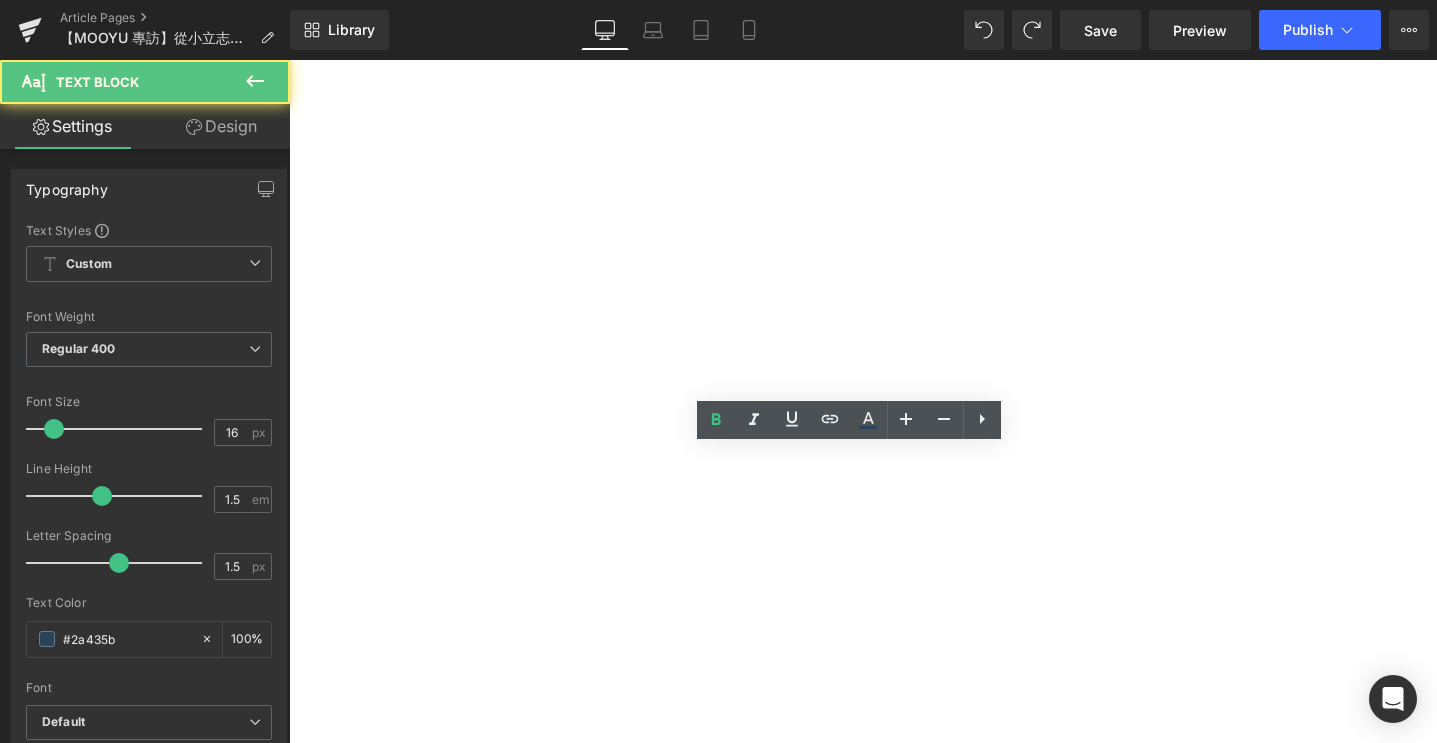 drag, startPoint x: 935, startPoint y: 481, endPoint x: 978, endPoint y: 478, distance: 43.104523 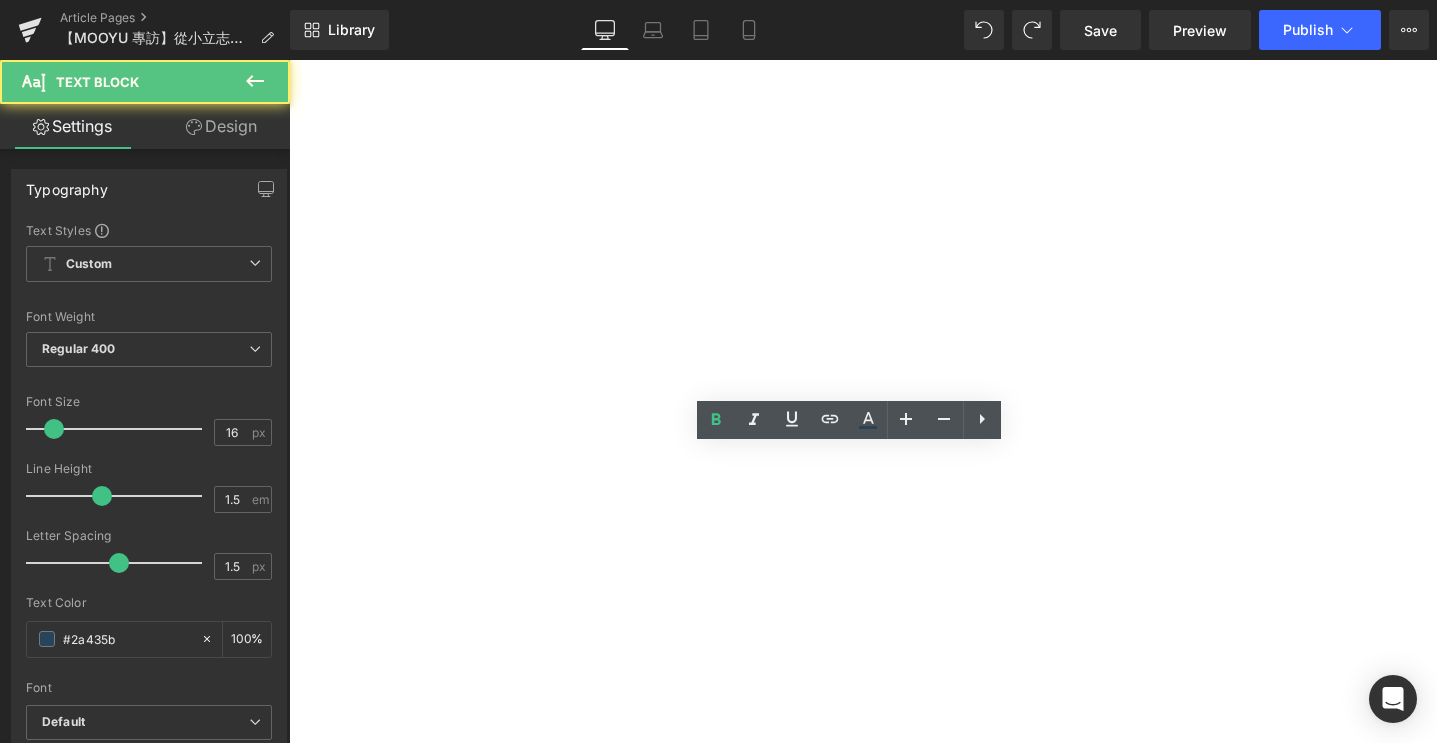click on "✦  [PERSON_NAME]超完整開箱影片 >>> 在這邊  ✦" at bounding box center [289, 60] 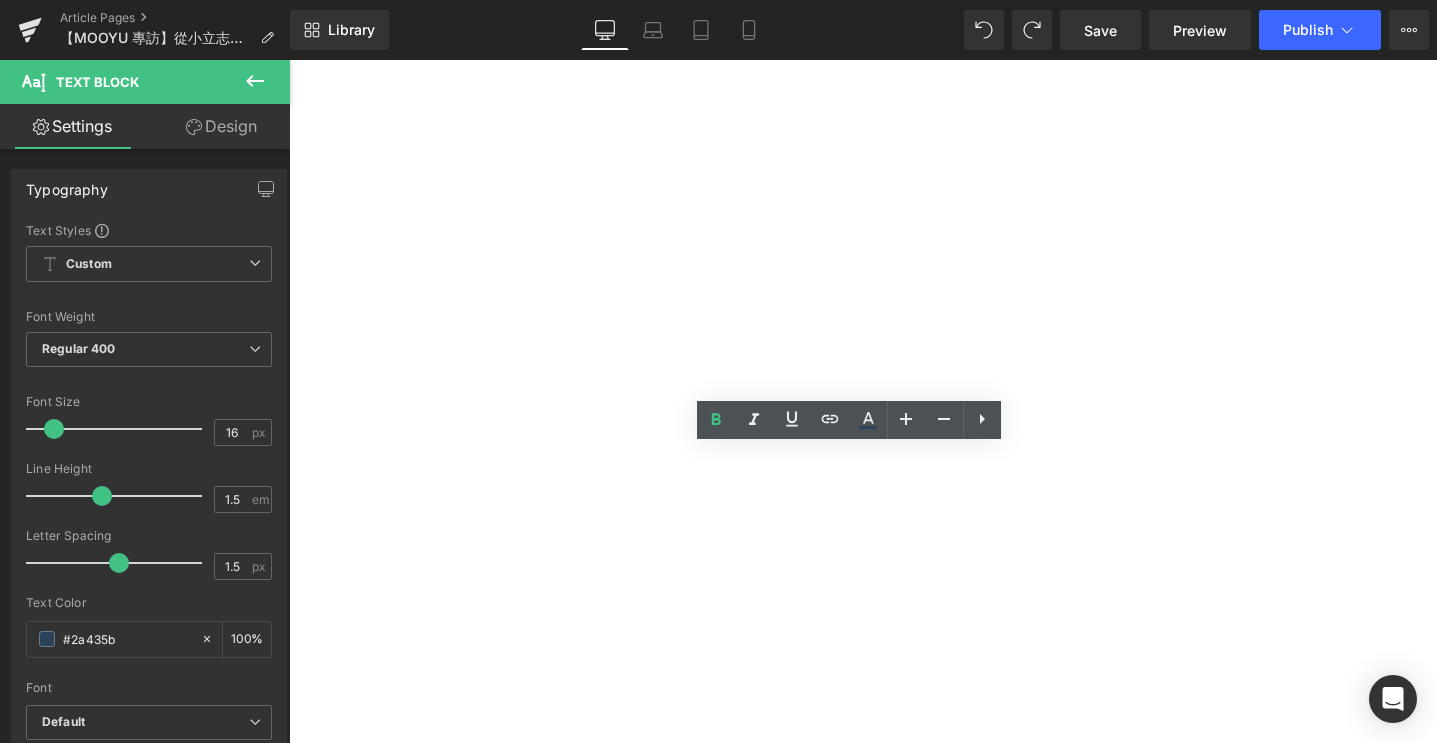 click on "✦  [PERSON_NAME]超完整開箱影片 >>> 在這邊  ✦" at bounding box center [289, 60] 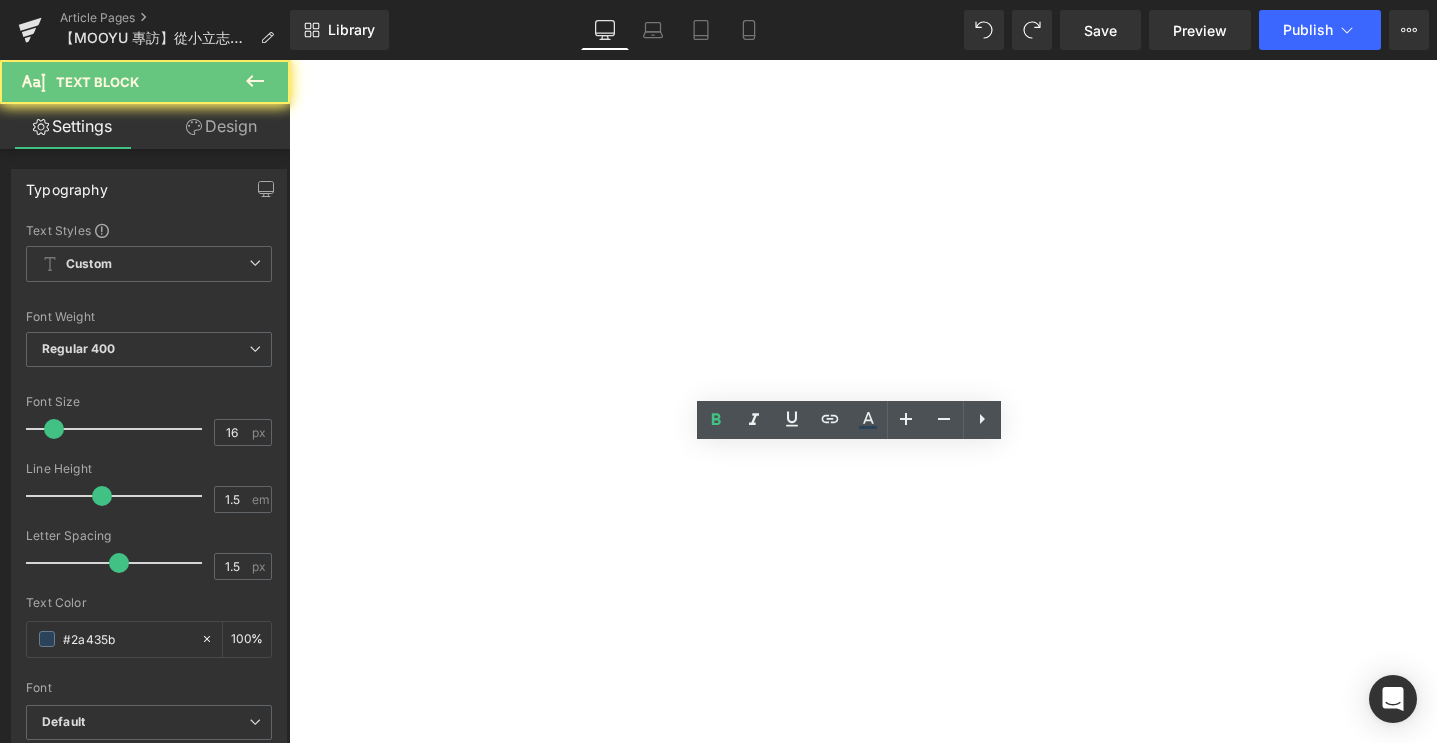 click on "✦  [PERSON_NAME]超完整開箱影片 >>> 在這邊  ✦" at bounding box center (289, 60) 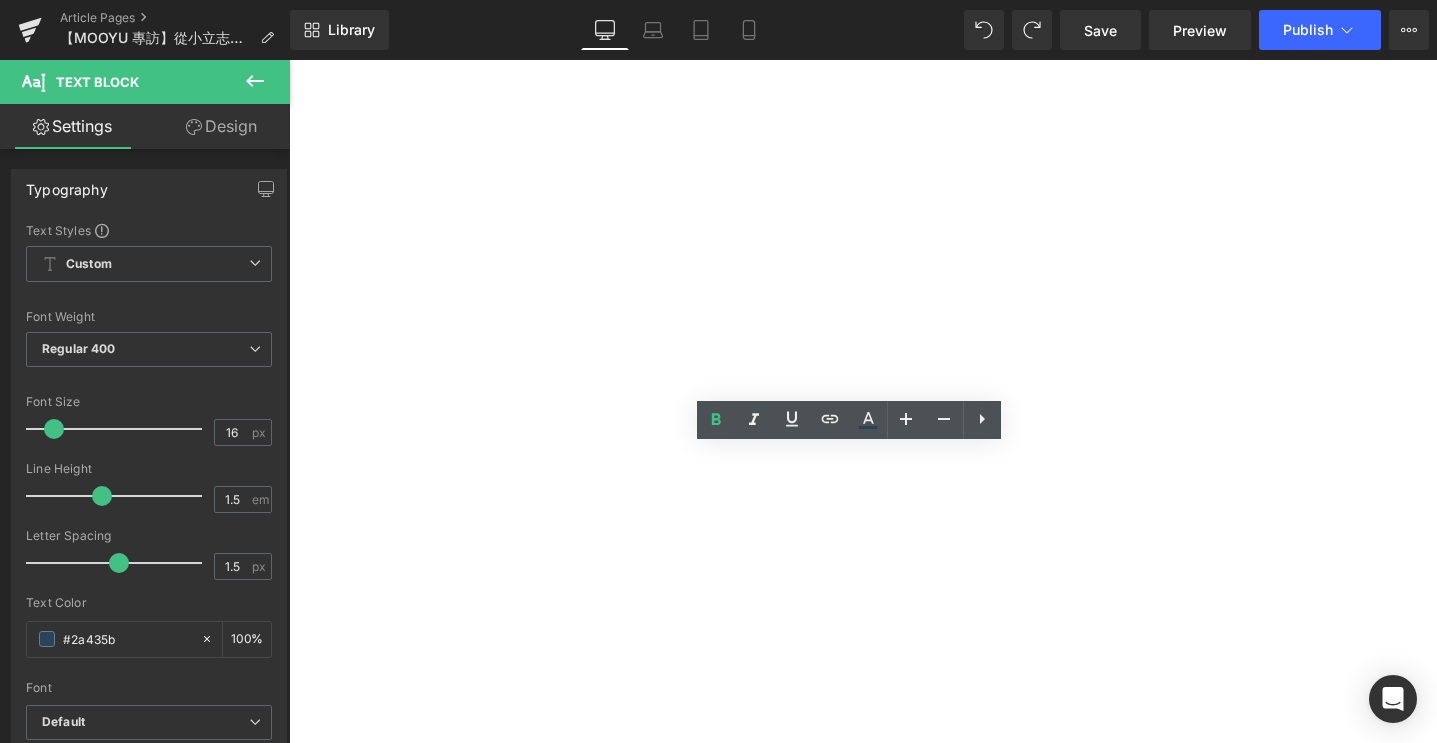 click on "✦  [PERSON_NAME]超完整開箱影片 >>> 在這邊  ✦" at bounding box center (289, 60) 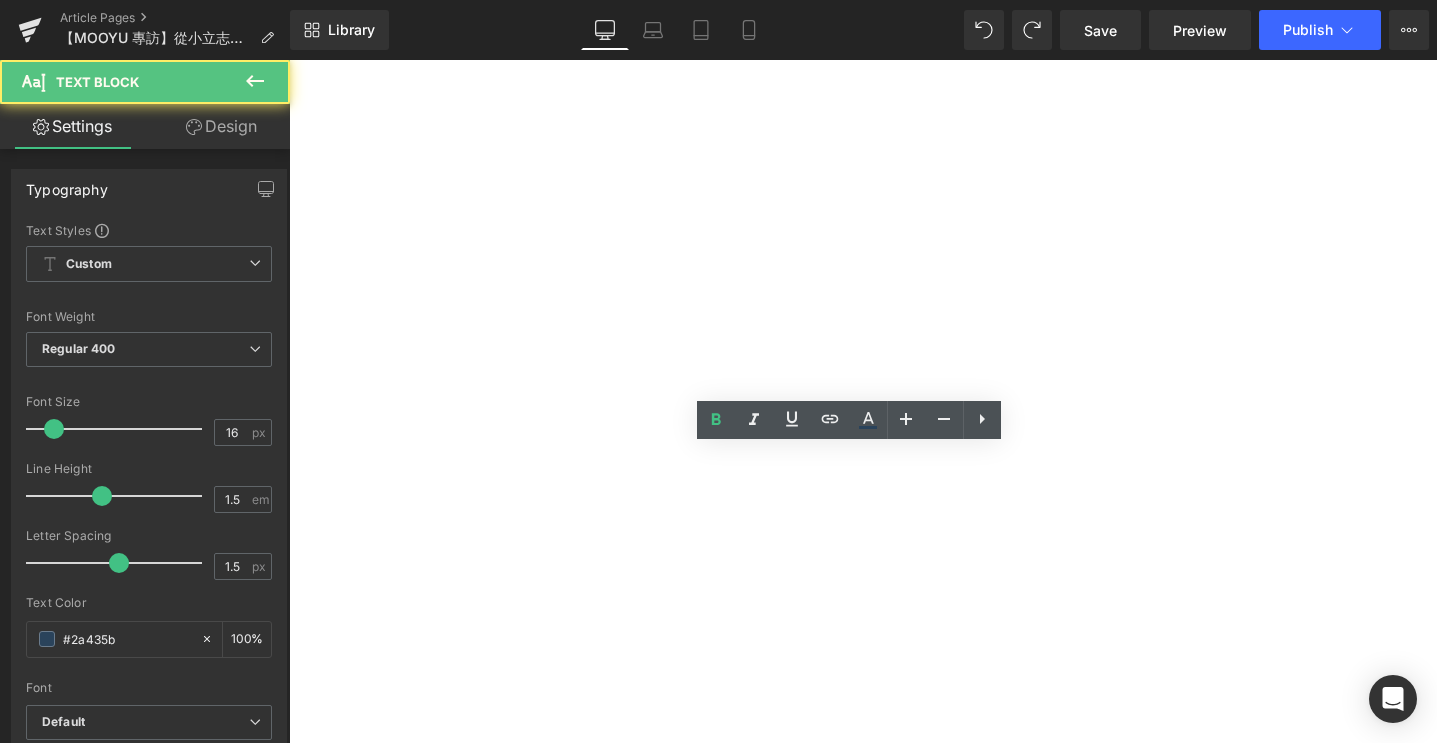 click on "✦  [PERSON_NAME]超完整開箱影片 >>> 在這邊  ✦" at bounding box center (289, 60) 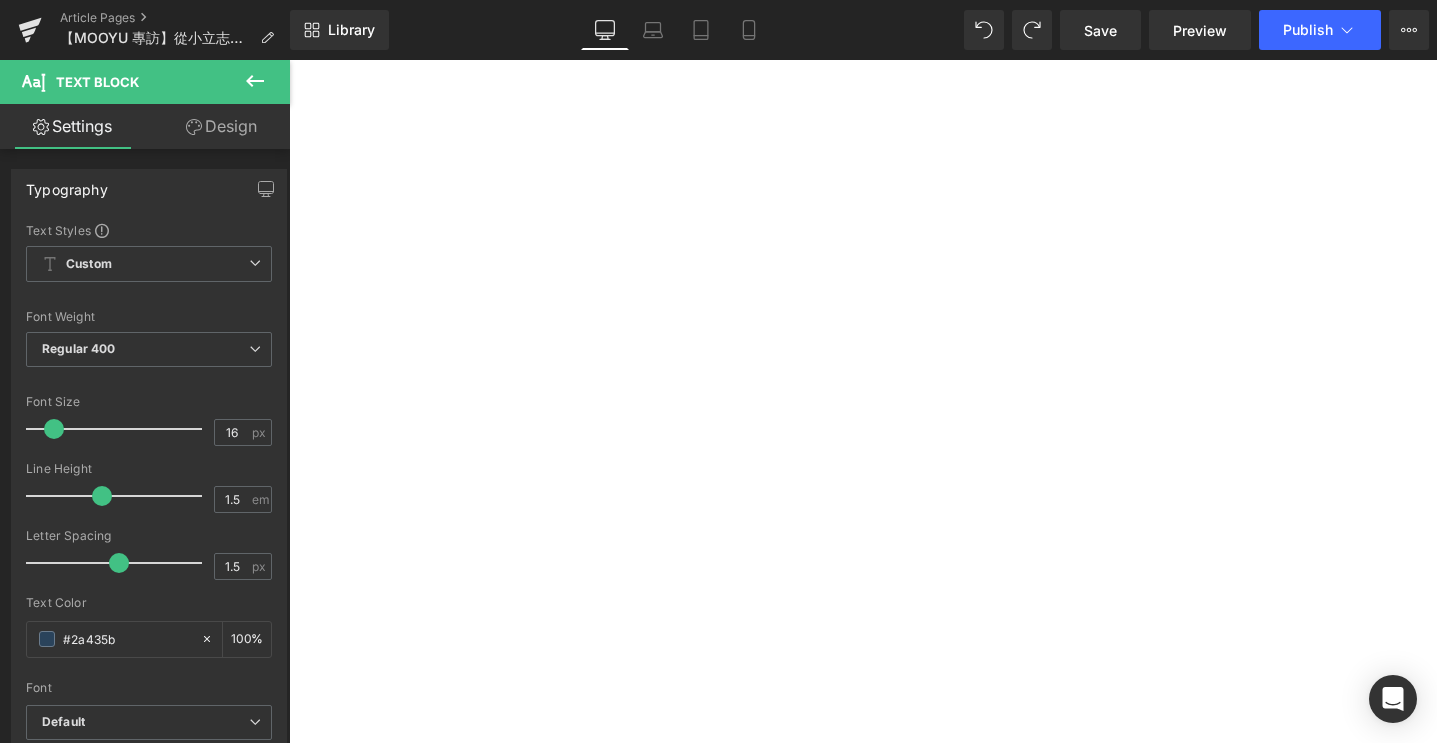 click on "✦  [PERSON_NAME]超詳細開箱影片 >>> 在這邊  ✦" at bounding box center (289, 60) 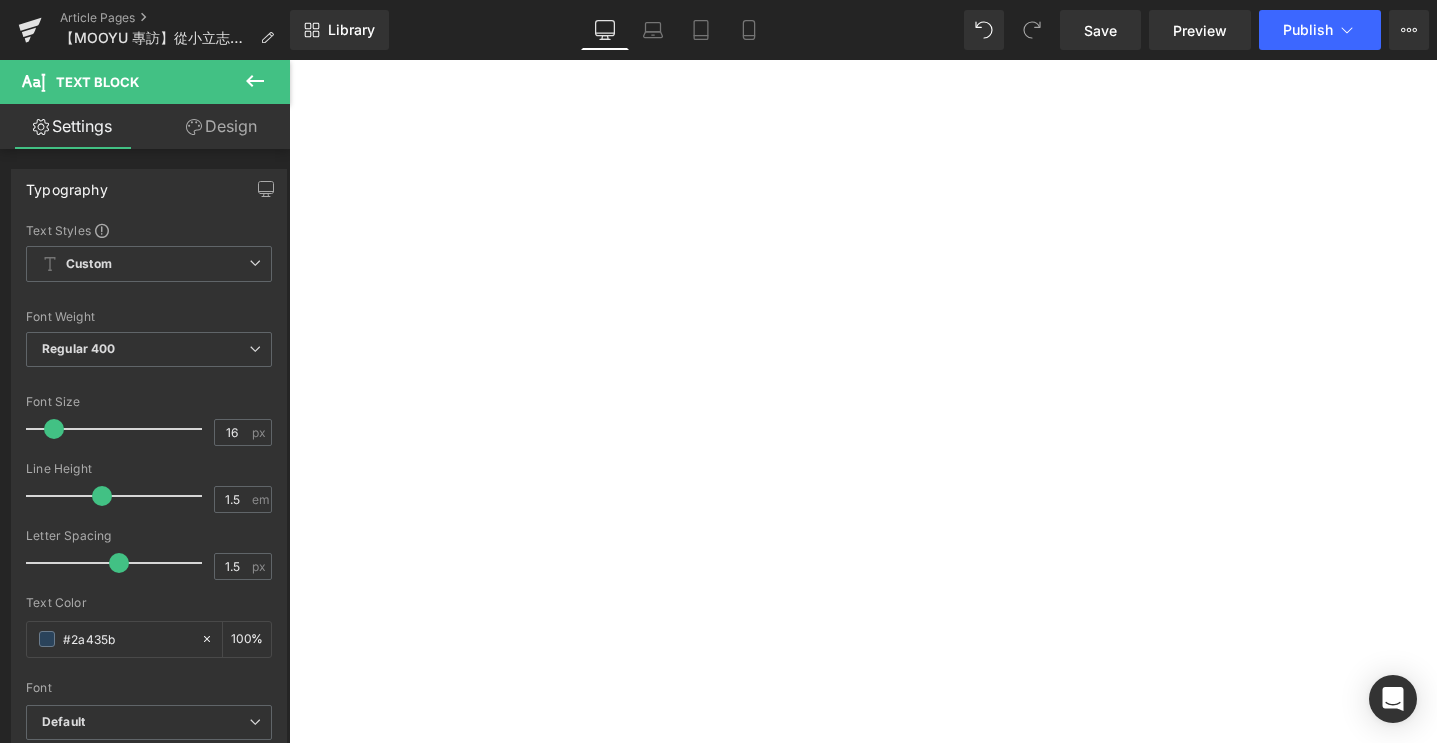 drag, startPoint x: 962, startPoint y: 481, endPoint x: 1049, endPoint y: 474, distance: 87.28116 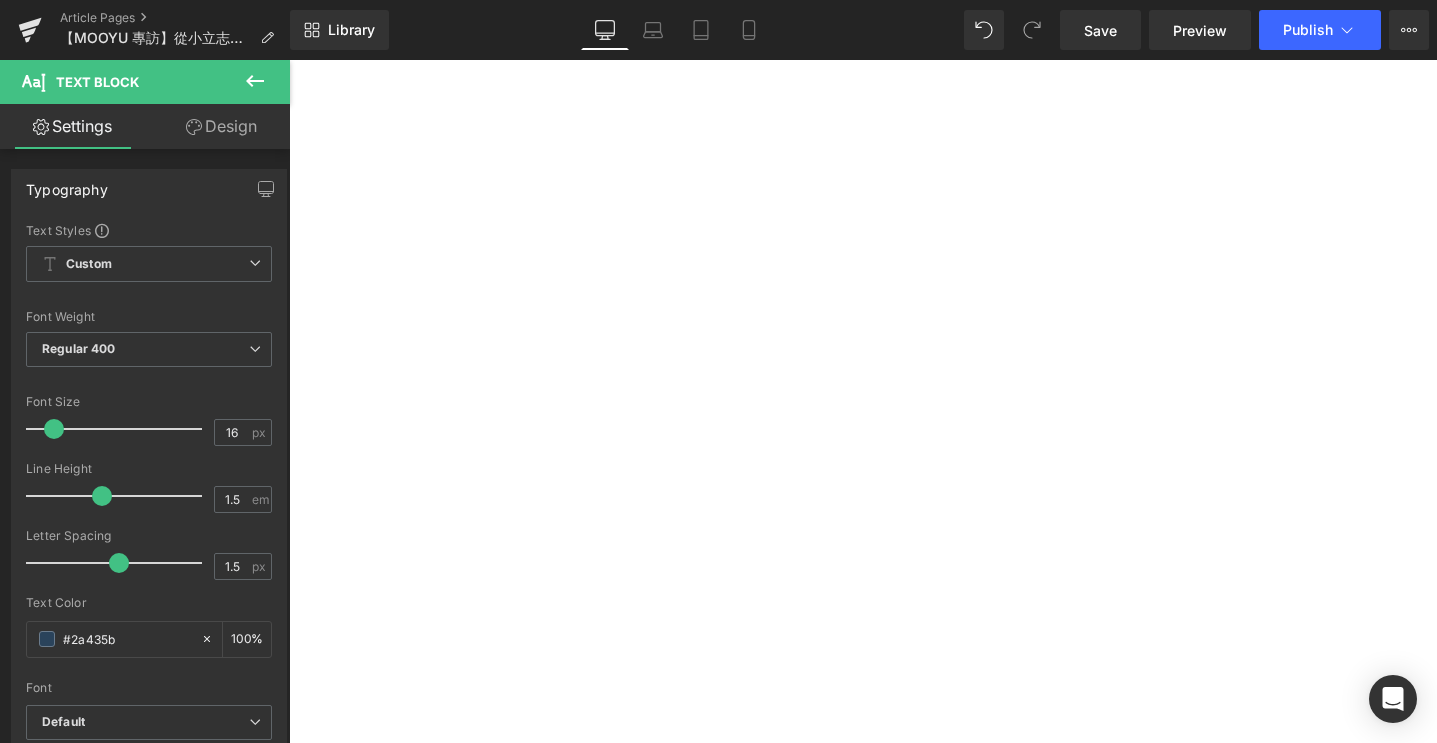click on "✦  [PERSON_NAME]超詳細開箱影片 >>> 上集  / 下集  ✦" at bounding box center (289, 60) 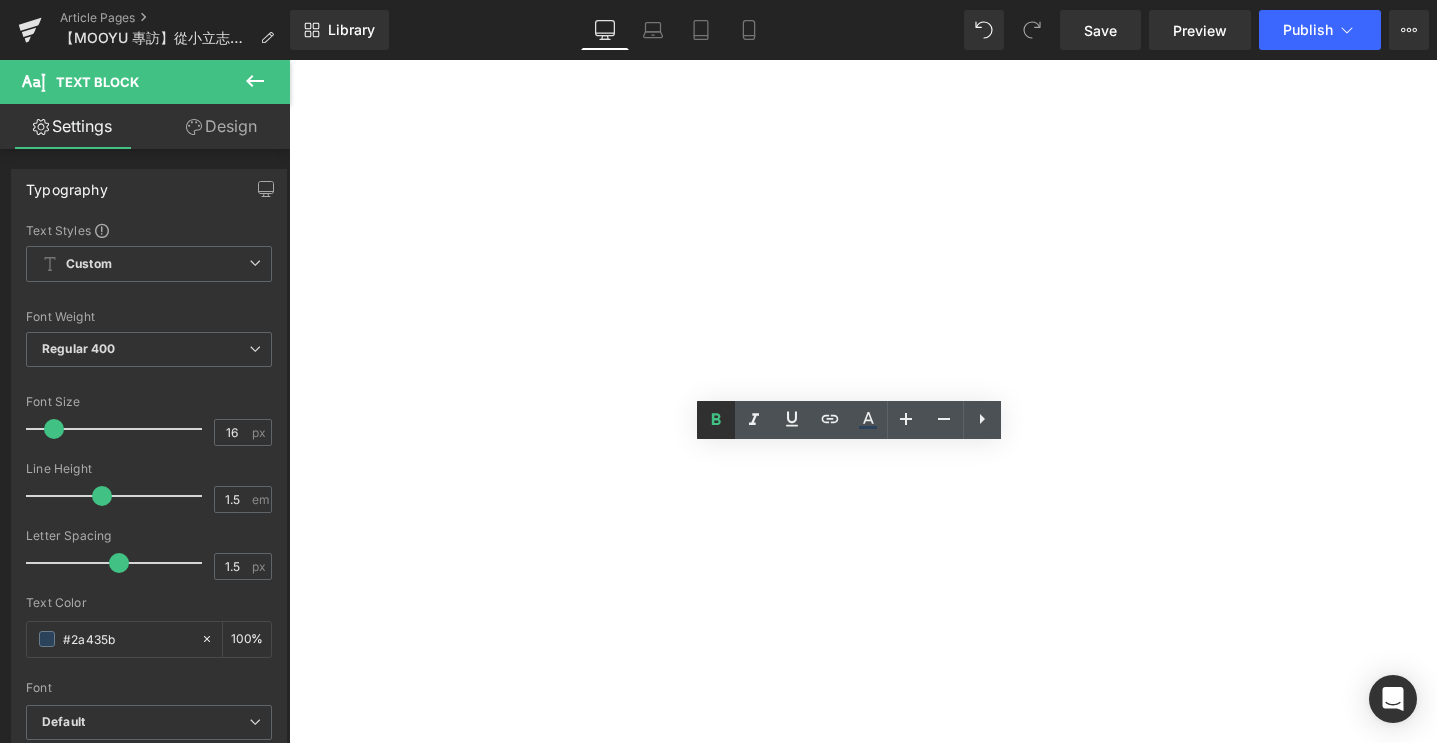 click 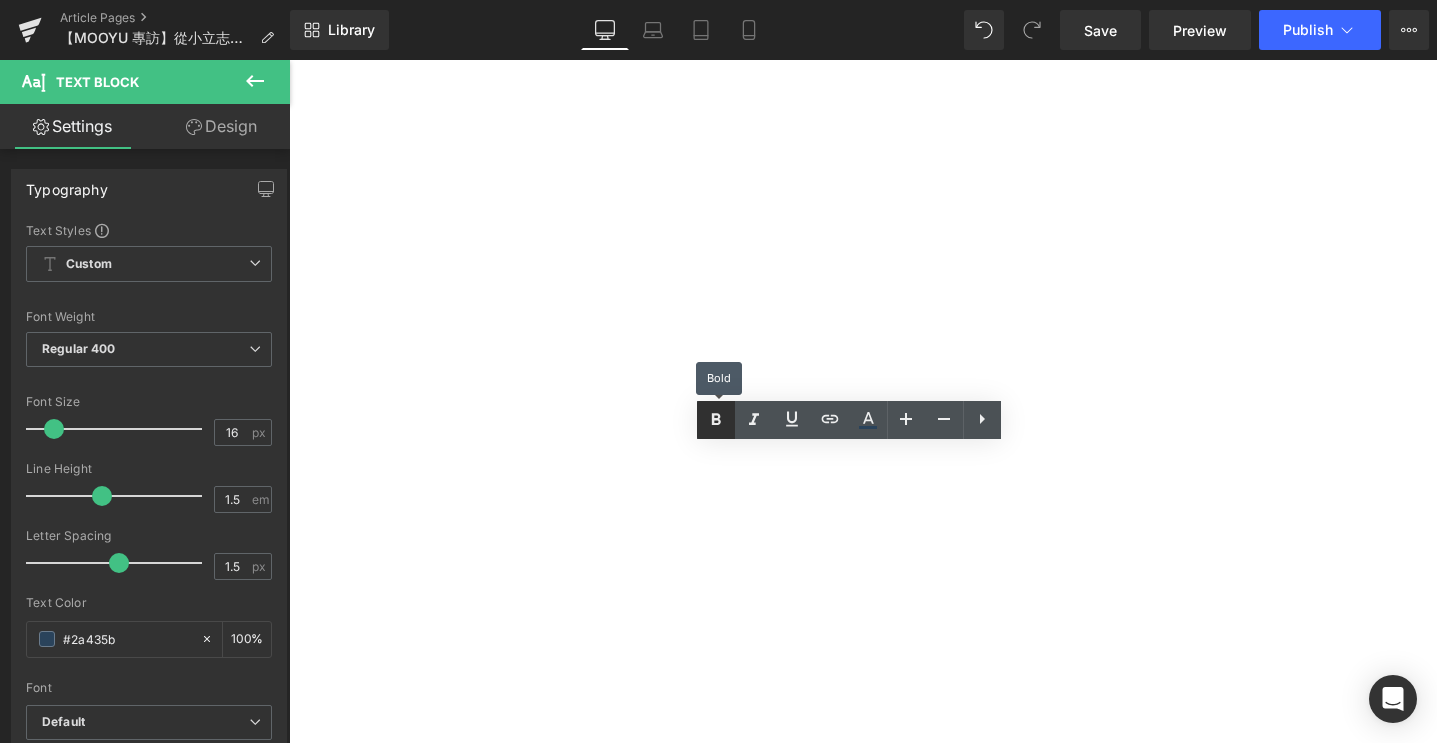 click 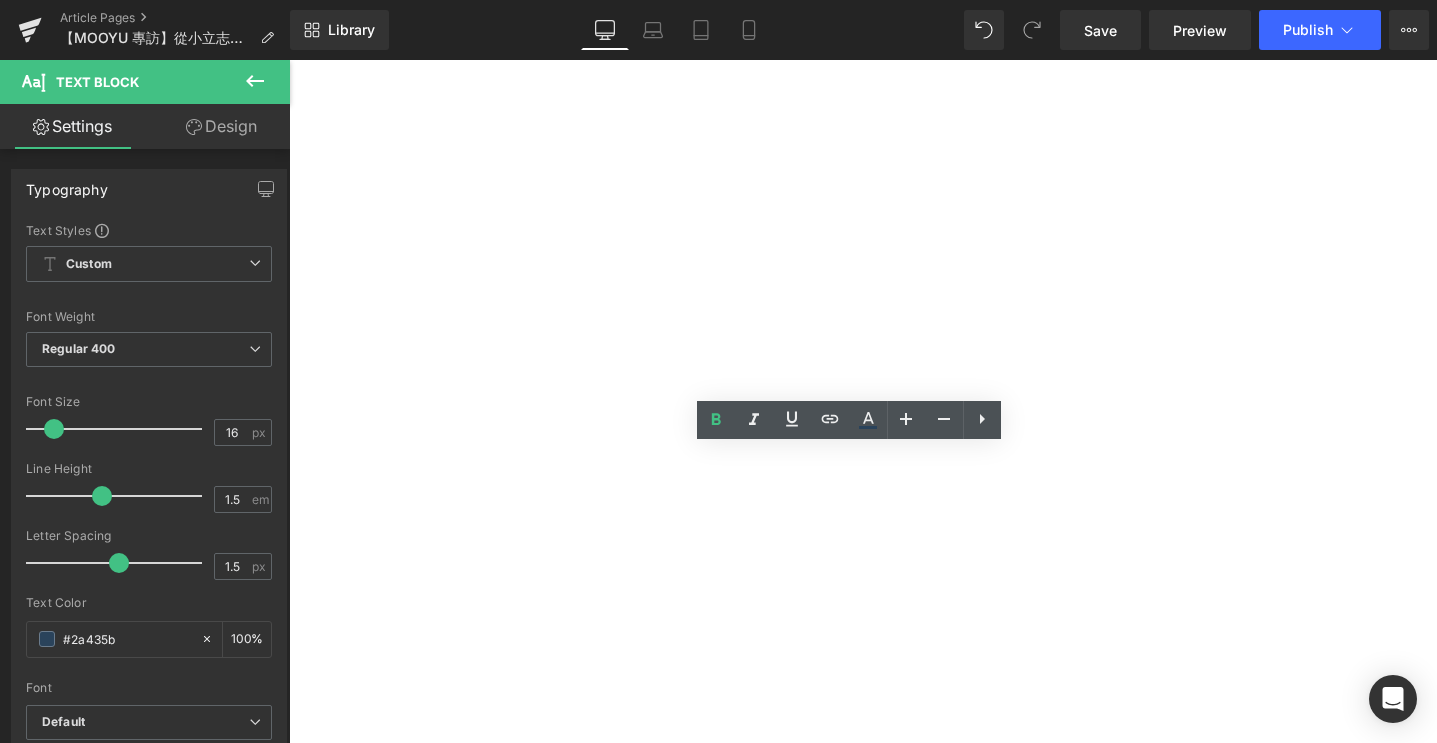 click on "✦  [PERSON_NAME]超詳細開箱影片 >>>  上集  / 下集   ✦" at bounding box center [289, 60] 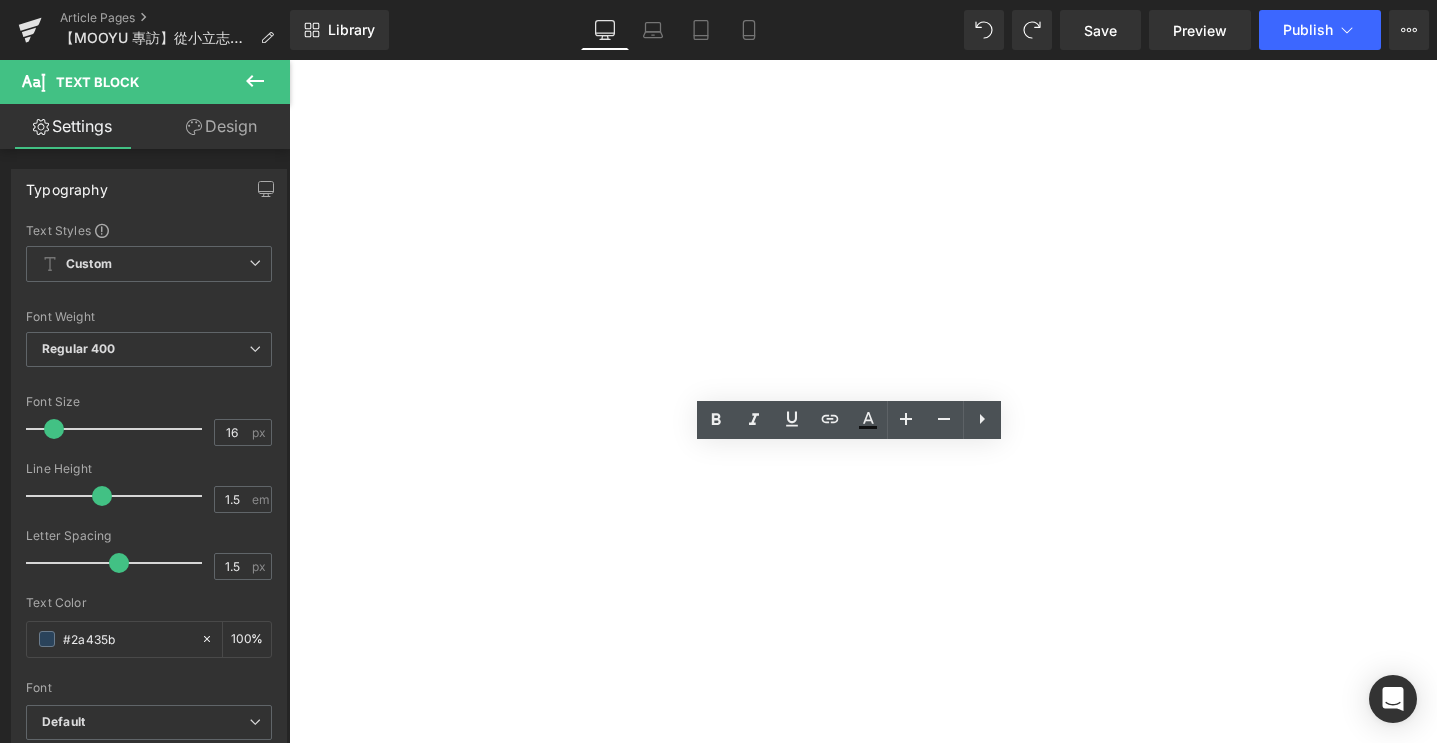 click on "✦  [PERSON_NAME]超詳細開箱影片 >>>  上集  / 下集   ✦" at bounding box center [289, 60] 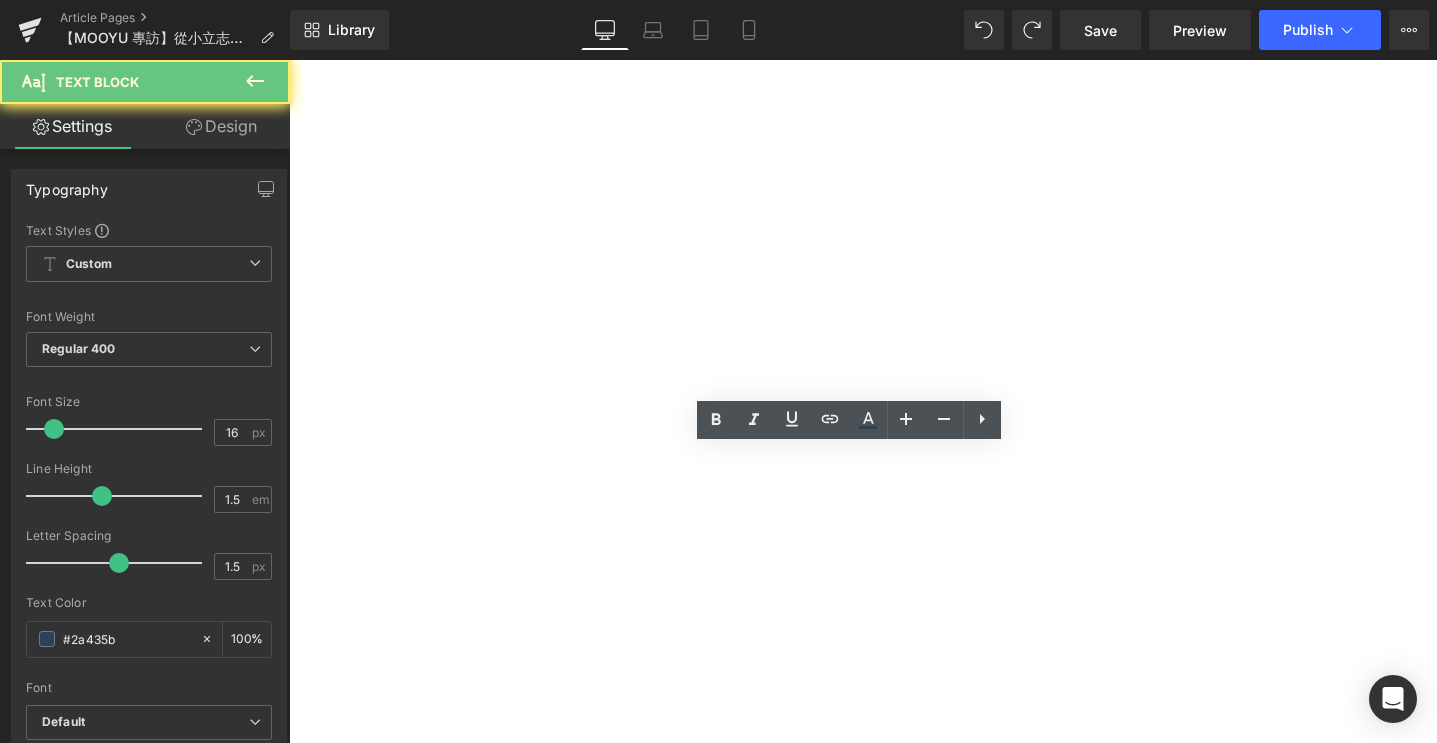 drag, startPoint x: 964, startPoint y: 483, endPoint x: 1048, endPoint y: 480, distance: 84.05355 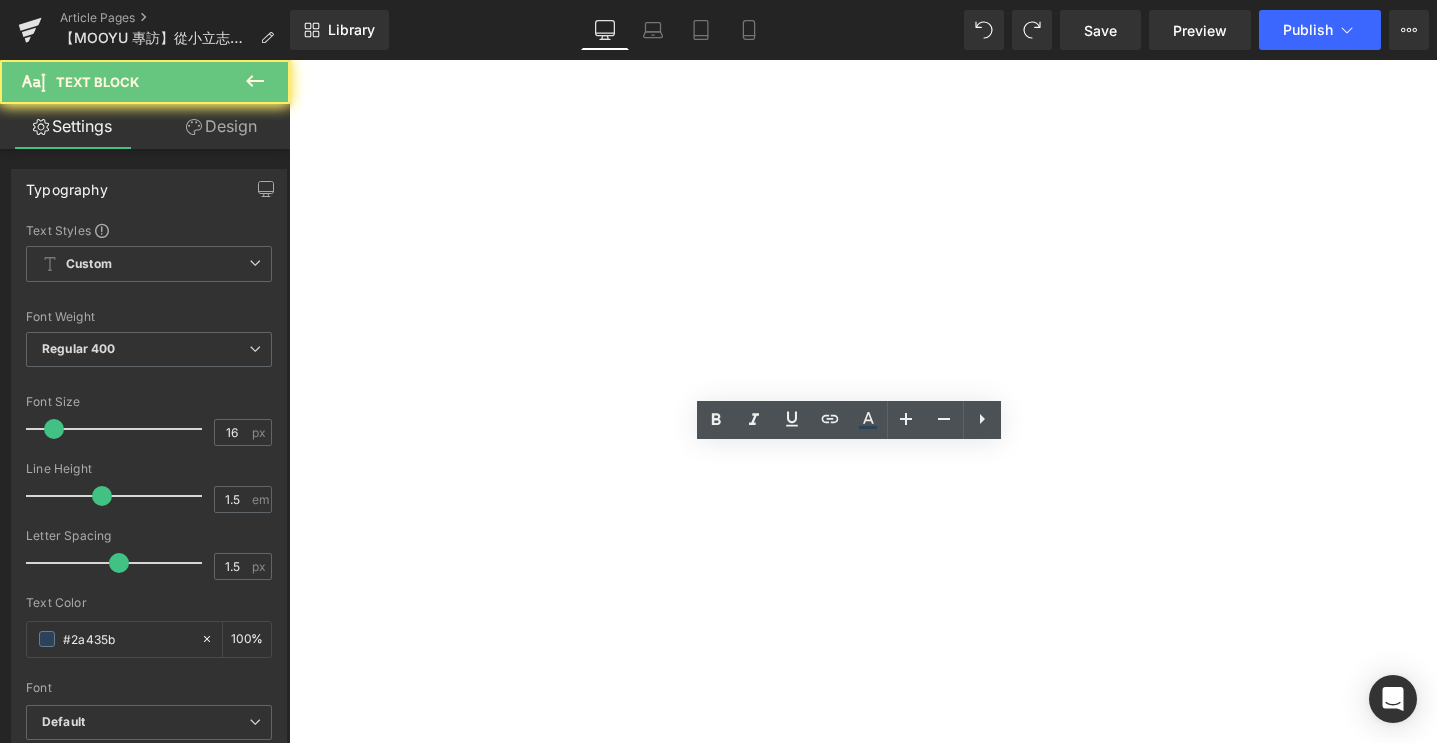 click on "✦  [PERSON_NAME]超詳細開箱影片 >>>  上集  / 下集   ✦" at bounding box center [289, 60] 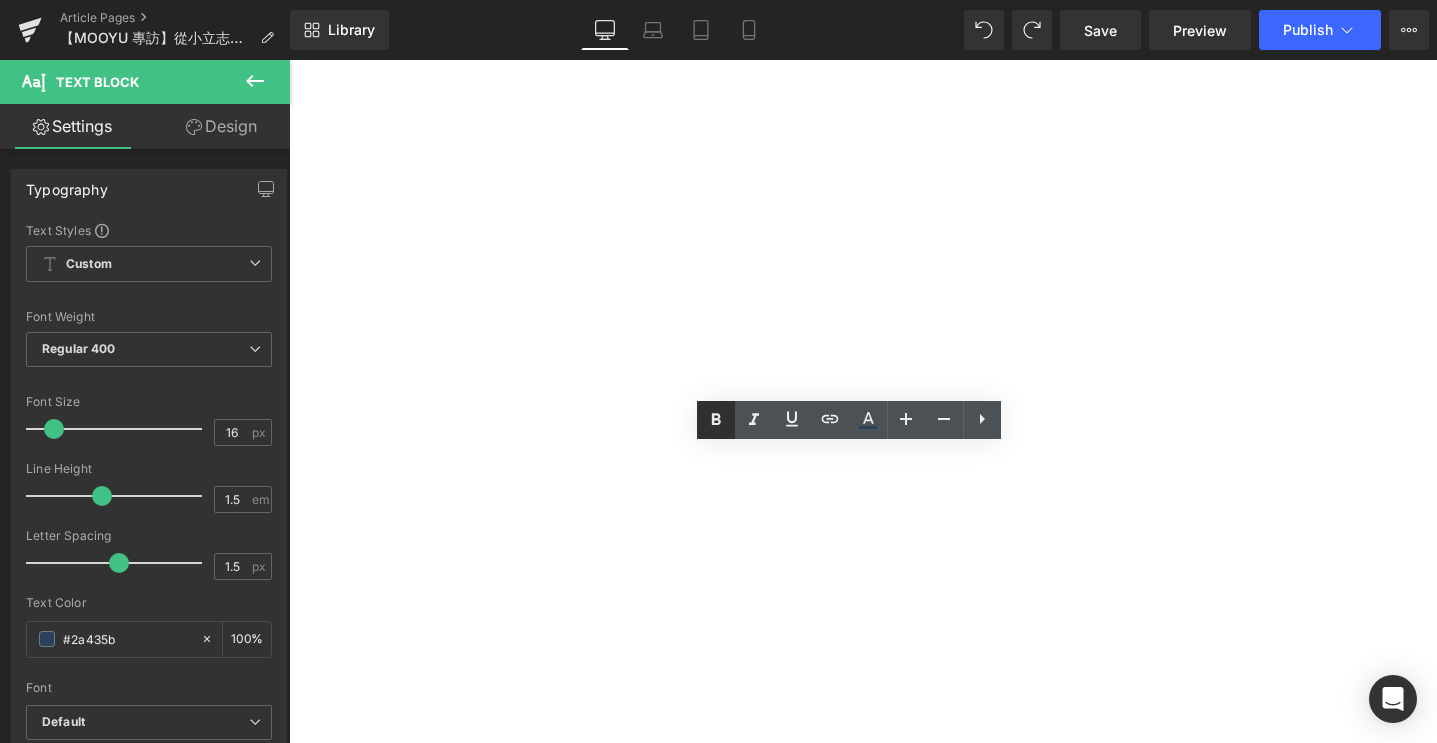click 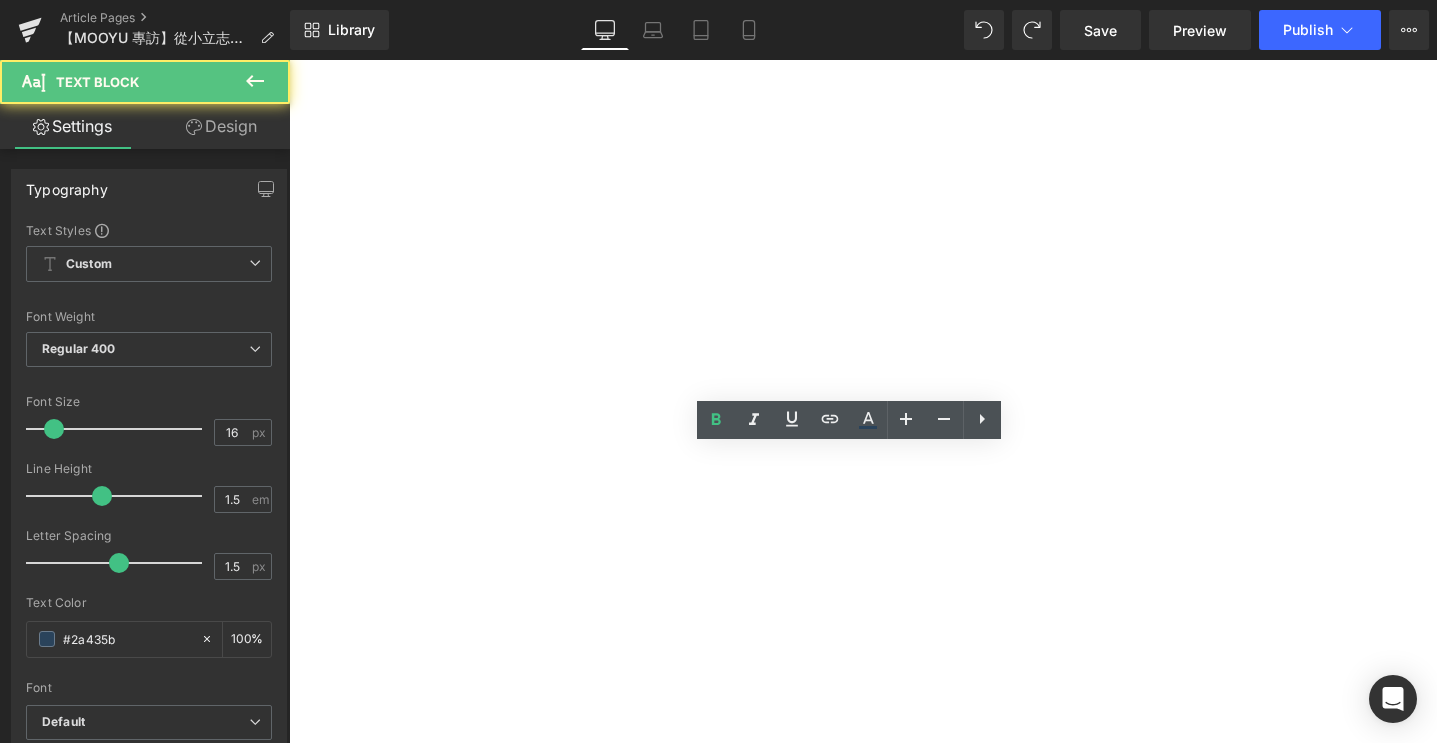 drag, startPoint x: 968, startPoint y: 477, endPoint x: 1048, endPoint y: 483, distance: 80.224686 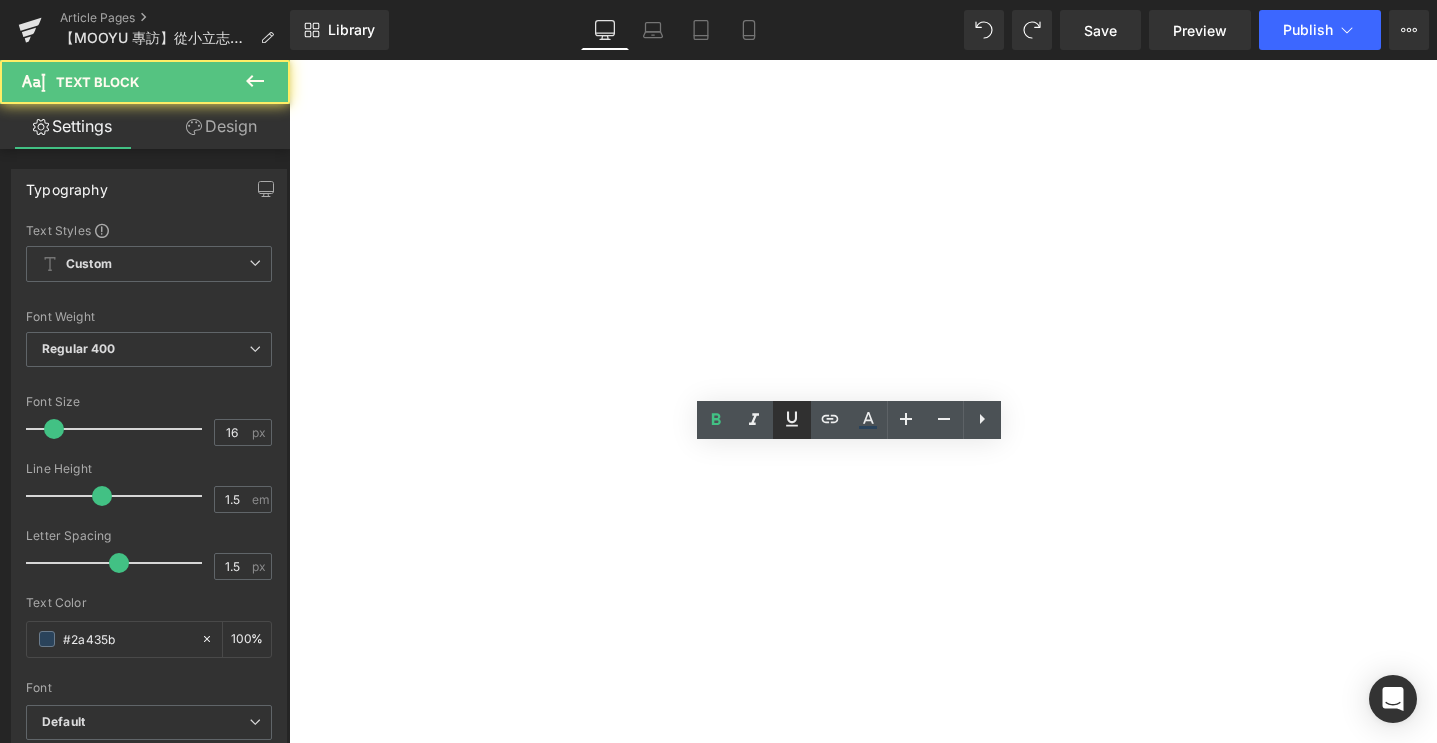 click 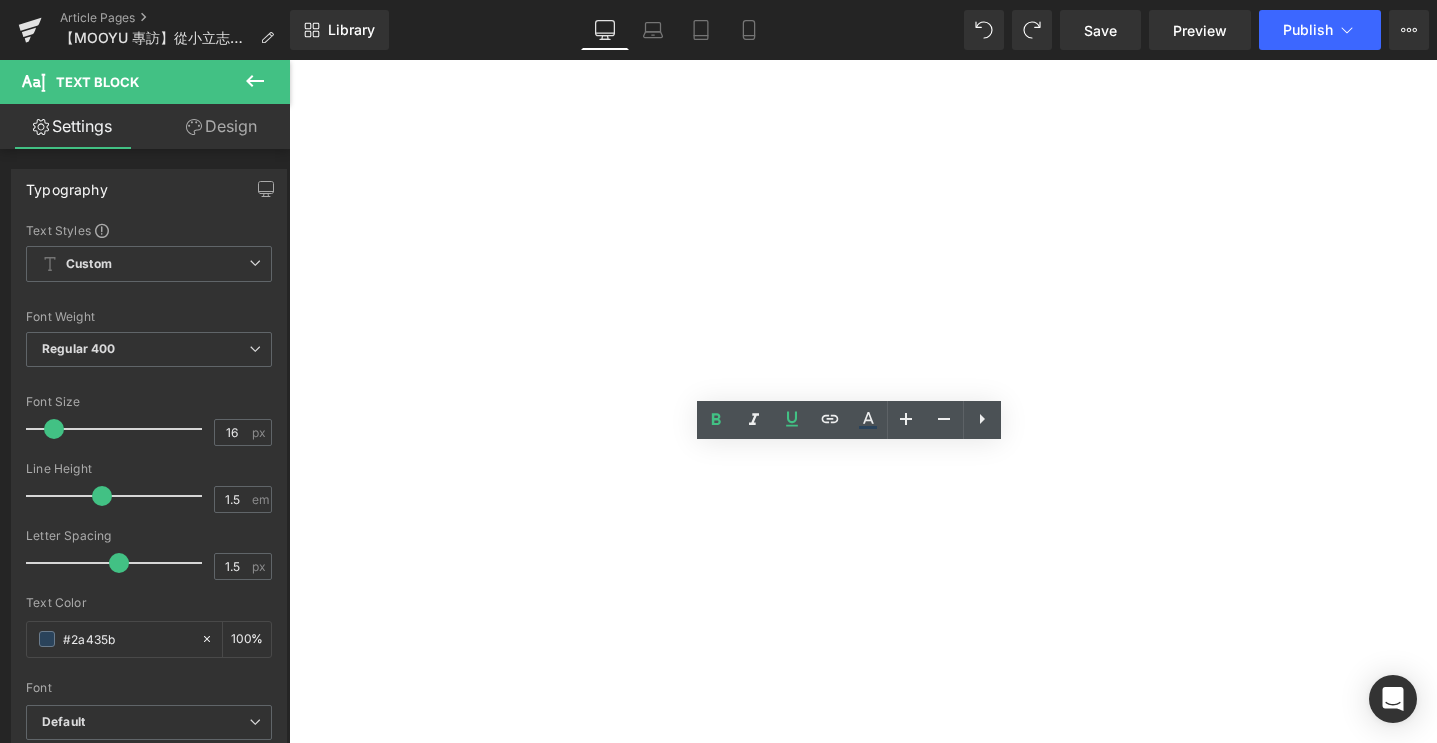 click on "從 0 開始築起夢想中的空間藍圖 Heading         「我很早就開始收藏各種 room tour、家居靈感，只要喜歡就會記下來。」 對家的想像，[PERSON_NAME]從來都不是模糊的。她偏愛奶油色系，既溫柔、又能讓空間更顯通透、放大。 因為需要經常拍攝，她特別在意整體的光線與畫面感；簡單、乾淨、帶點柔軟，這就是她最理想的樣子。 她強調「淺色系能讓家看起來更大，視覺上更輕盈。」每一個細節，從牆面到家具的色調，再到櫃體的搭配，全部親自挑選，完全忠於自己的審美與需求。 Text Block         ✦  篠崎新家超詳細開箱影片 >>>  上集  / 下集   ✦ Text Block         Image         Row   34px" at bounding box center [289, 60] 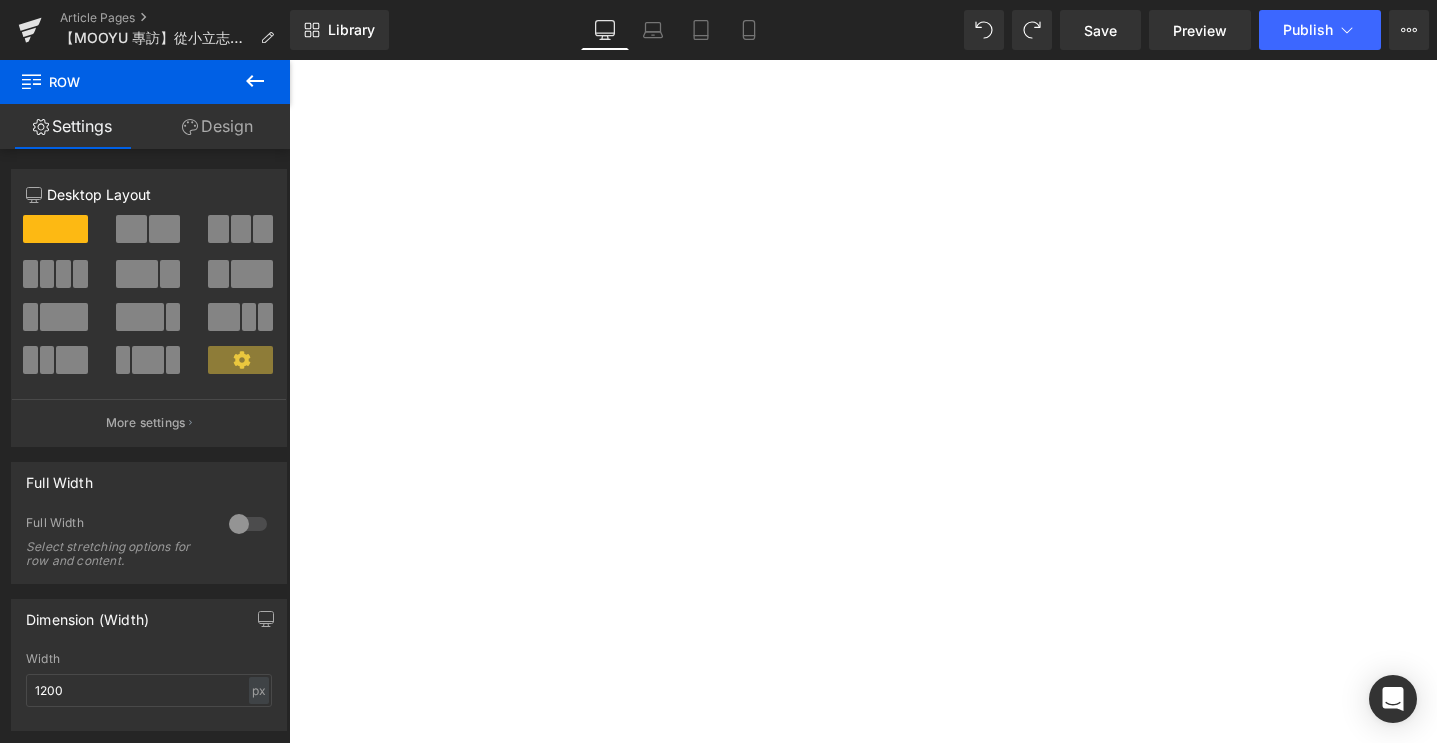 click at bounding box center (289, 60) 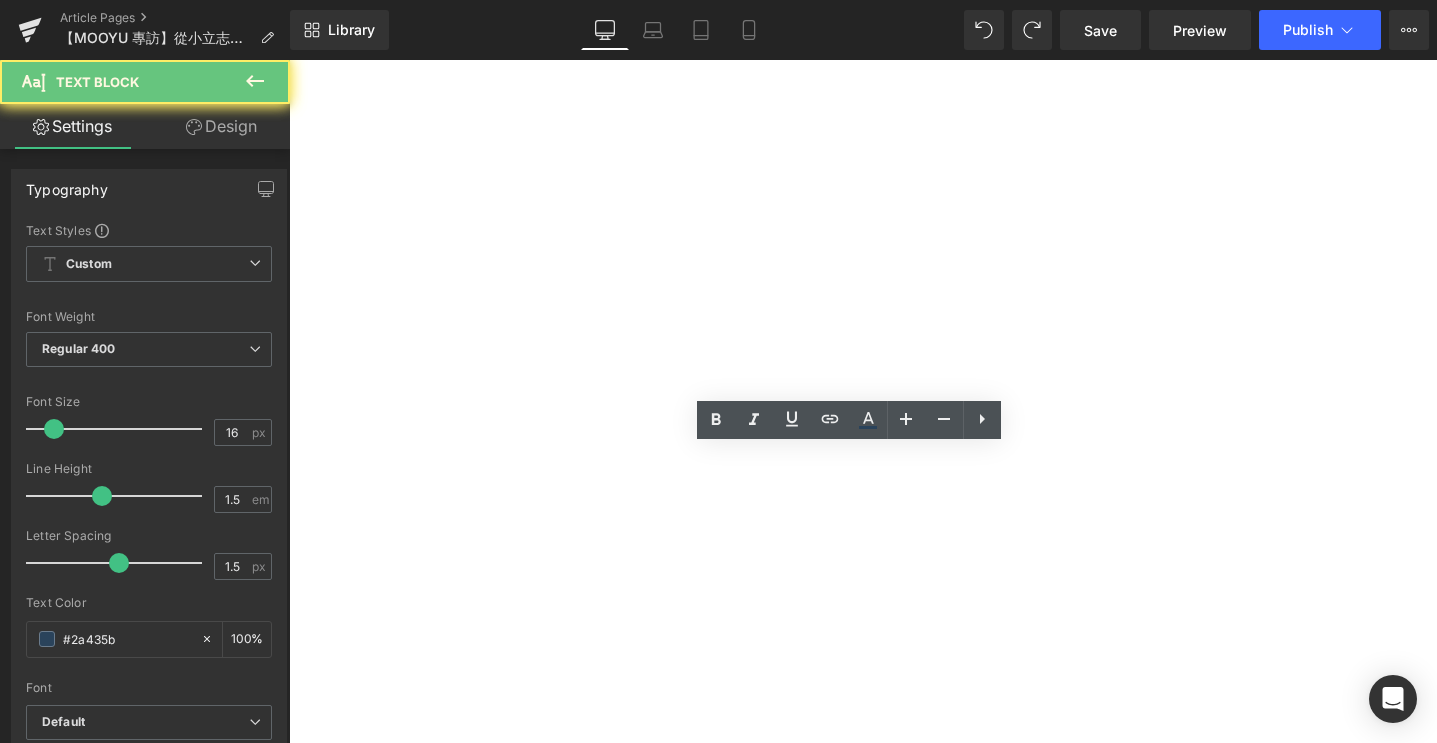 click on "上集  / 下集" at bounding box center (289, 60) 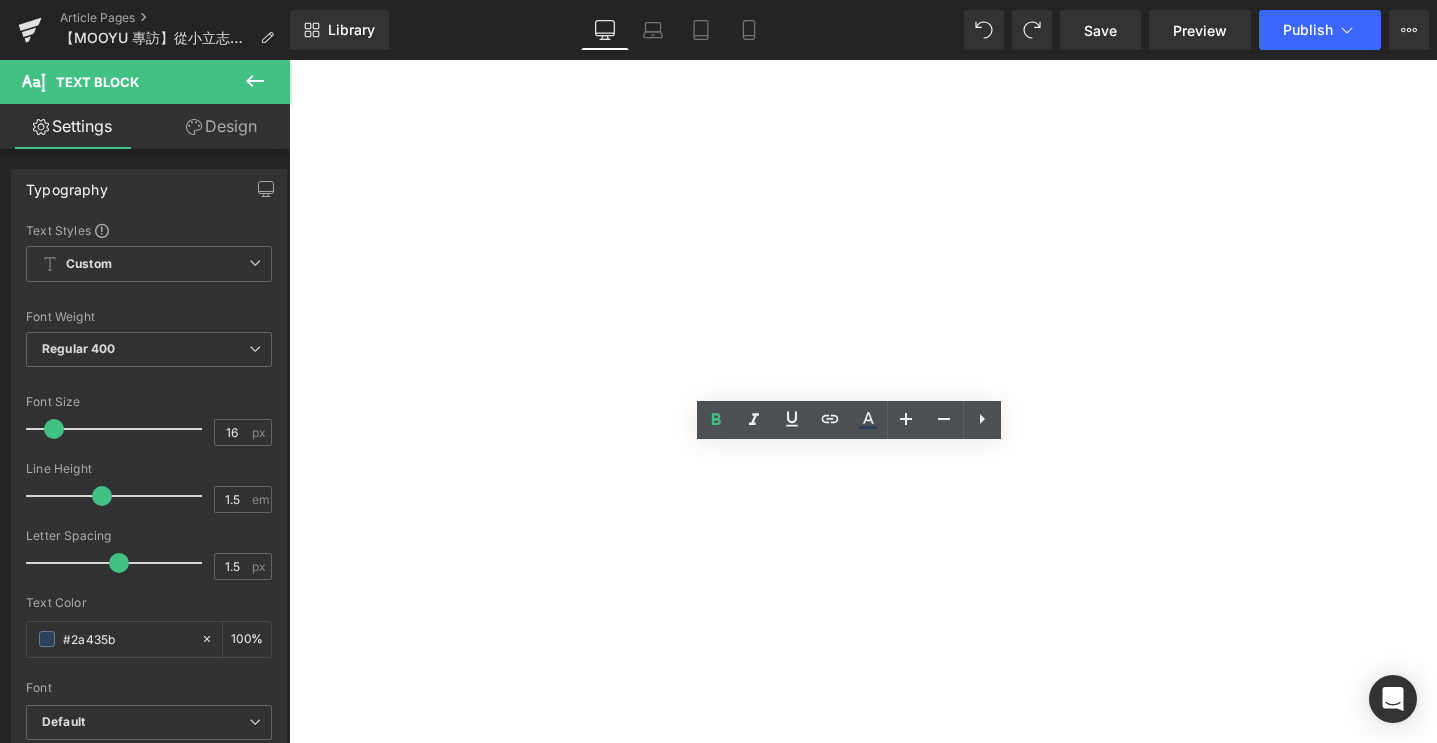 drag, startPoint x: 966, startPoint y: 476, endPoint x: 981, endPoint y: 483, distance: 16.552946 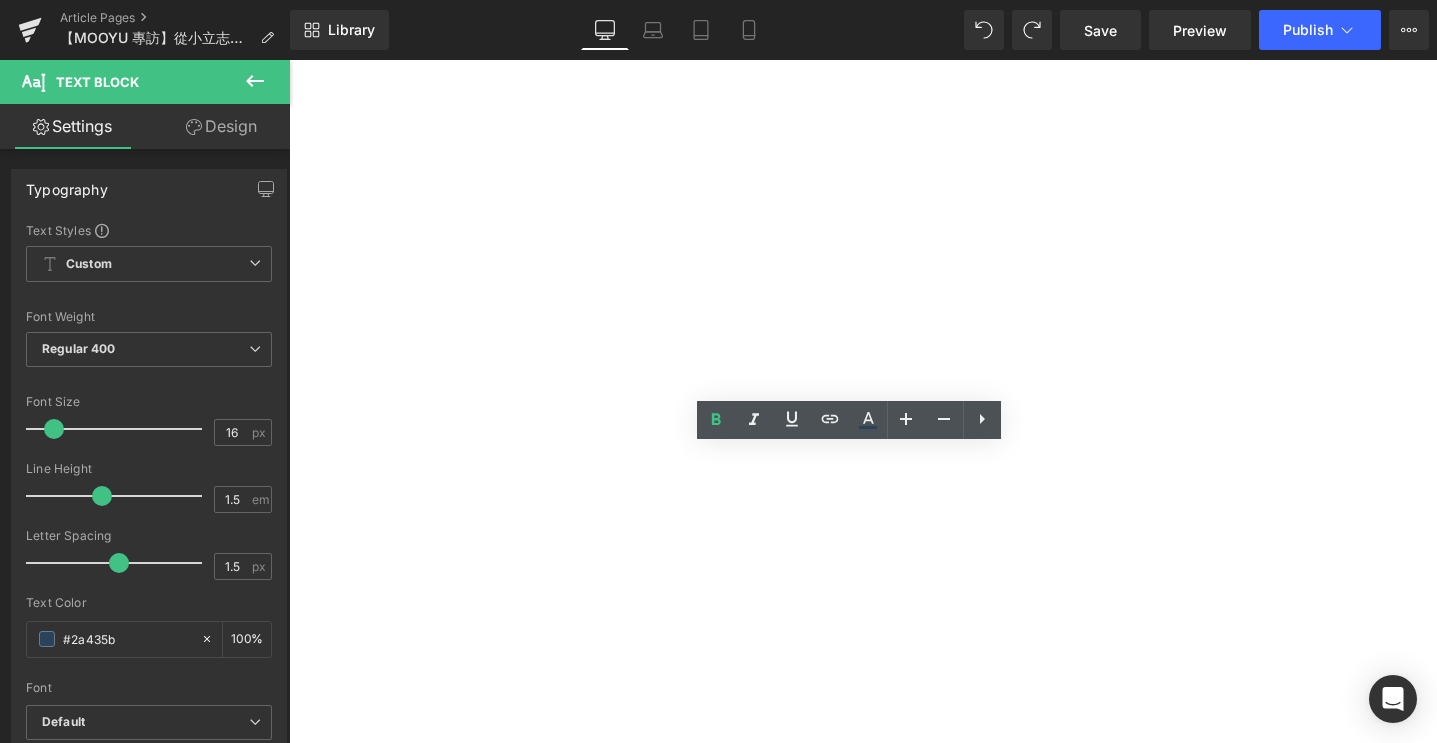 click on "上集  / 下集" at bounding box center [289, 60] 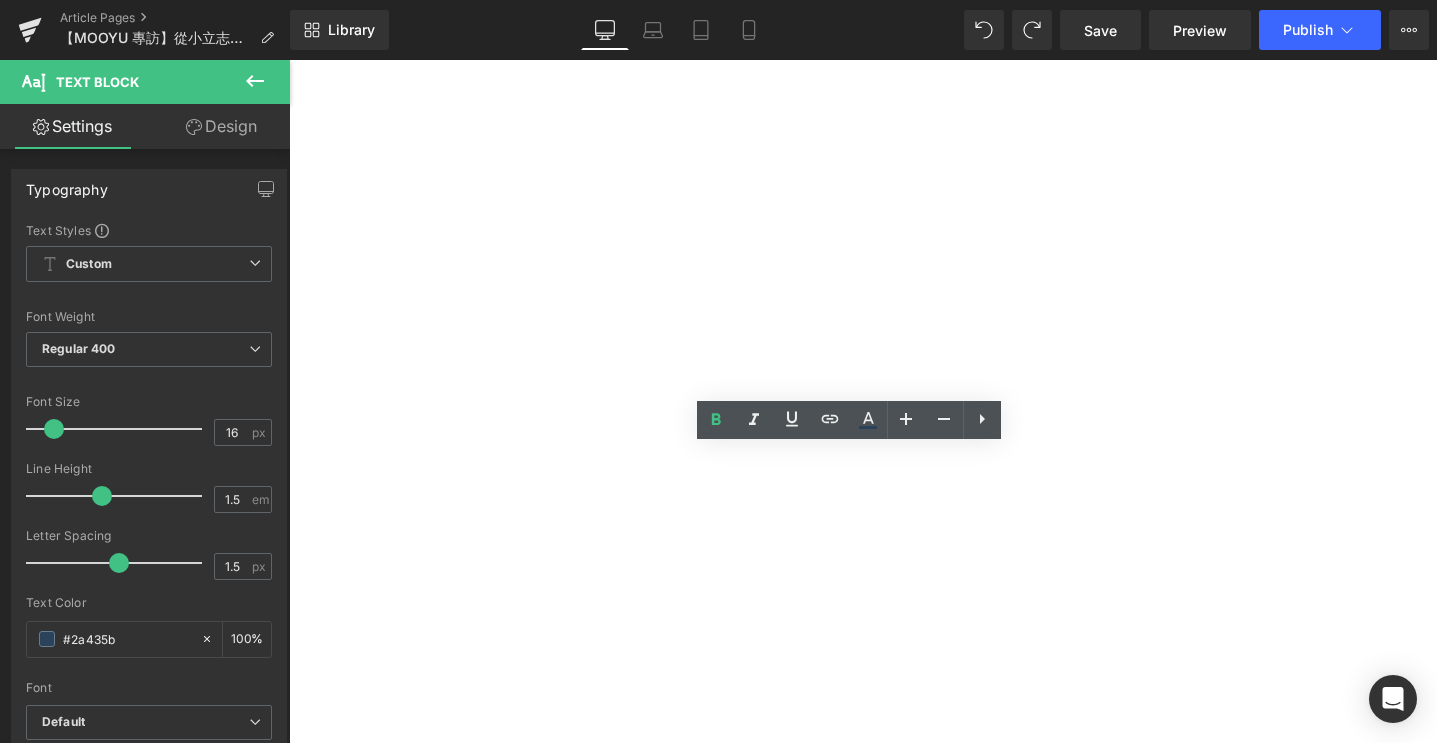 drag, startPoint x: 966, startPoint y: 479, endPoint x: 988, endPoint y: 486, distance: 23.086792 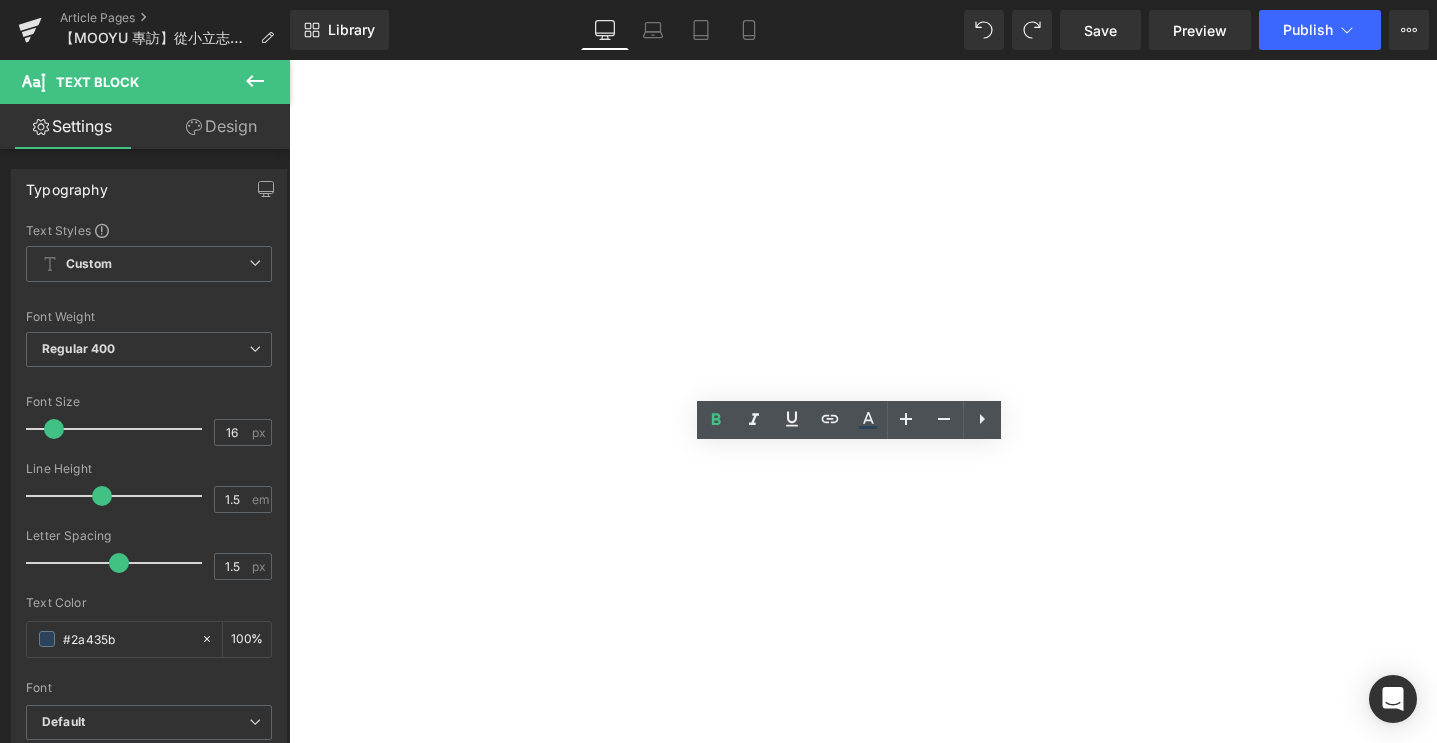 click on "上集  / 下集" at bounding box center [289, 60] 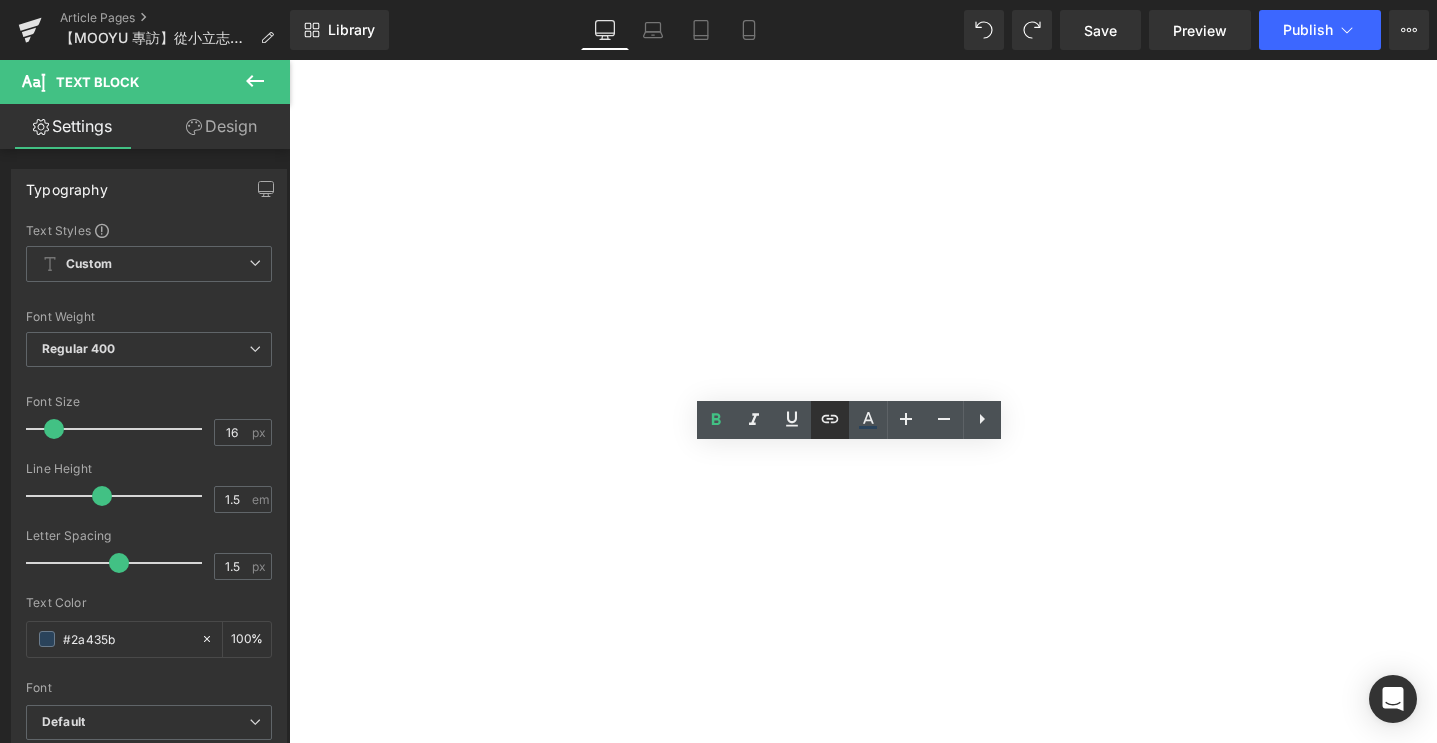 click 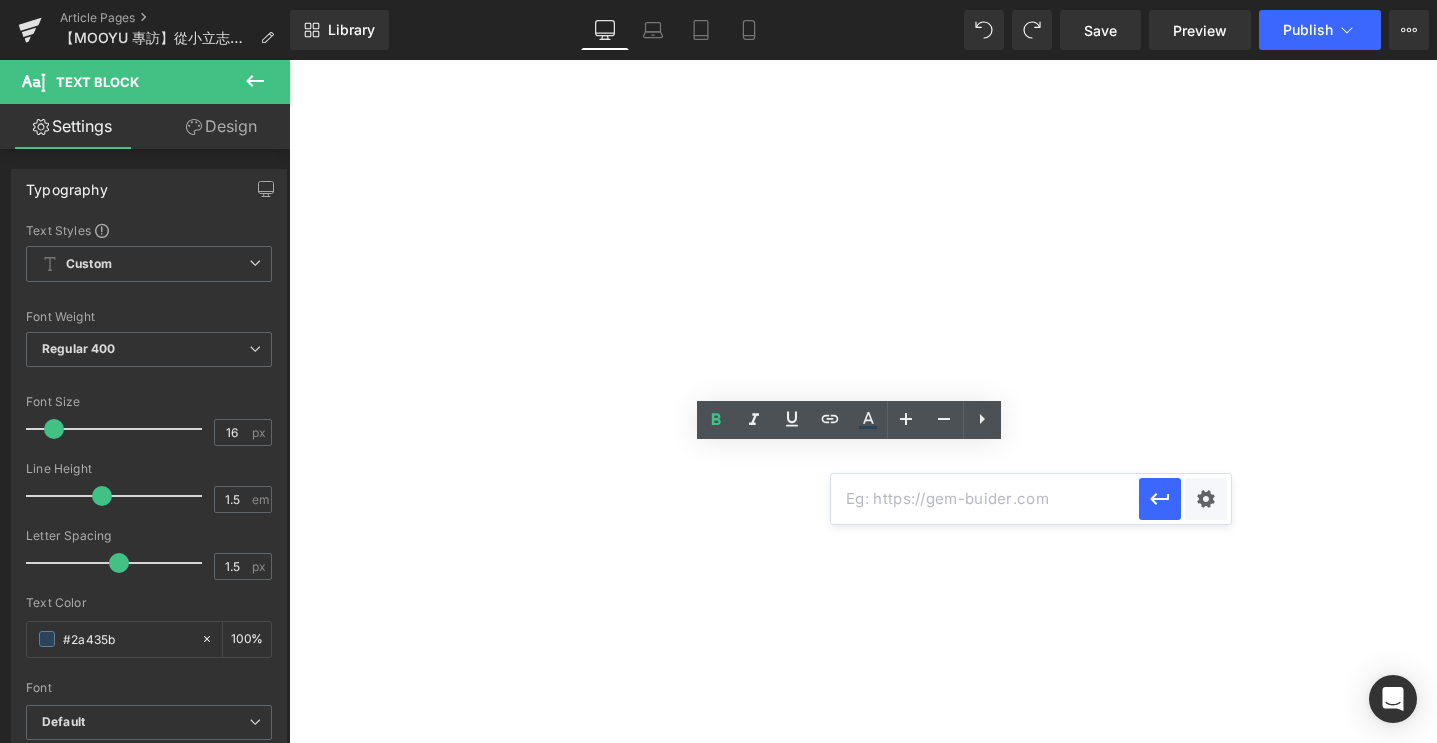click at bounding box center [985, 499] 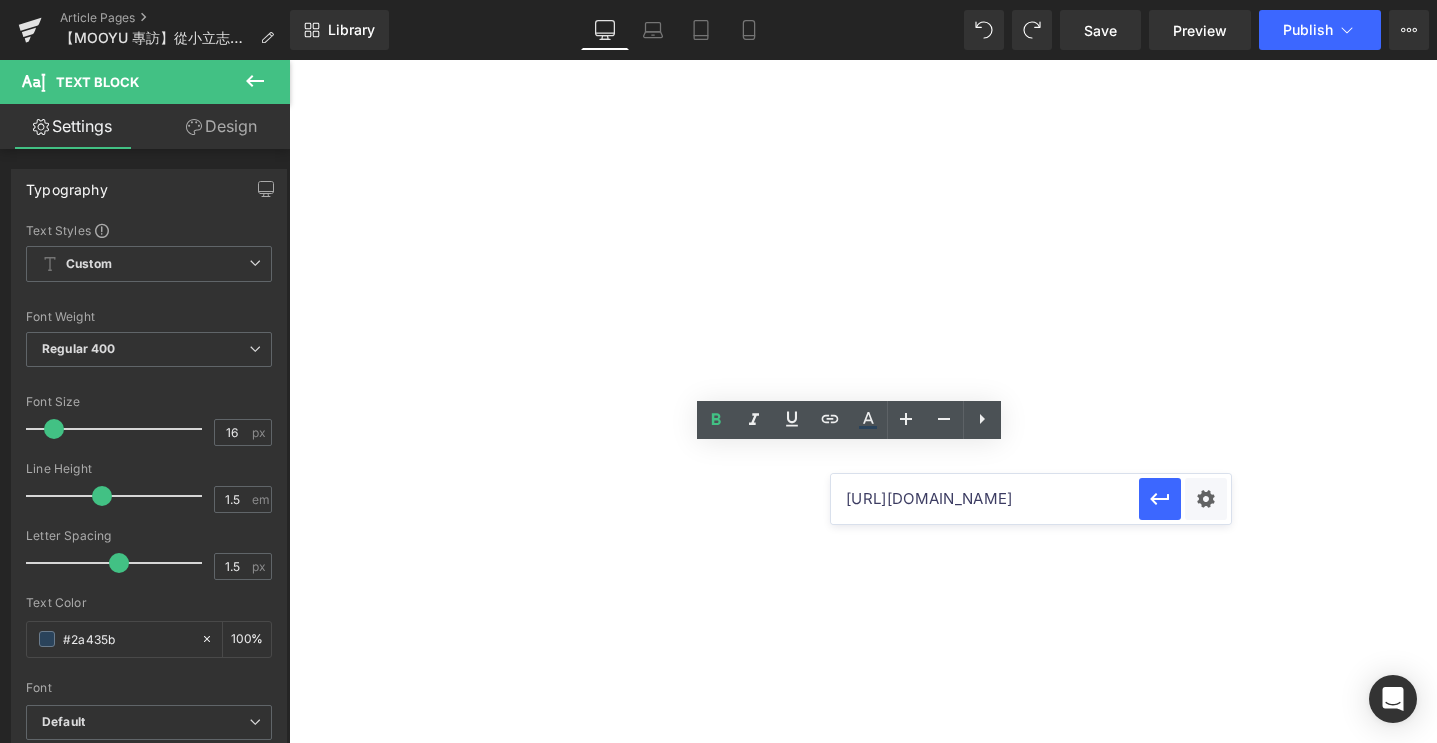 scroll, scrollTop: 0, scrollLeft: 143, axis: horizontal 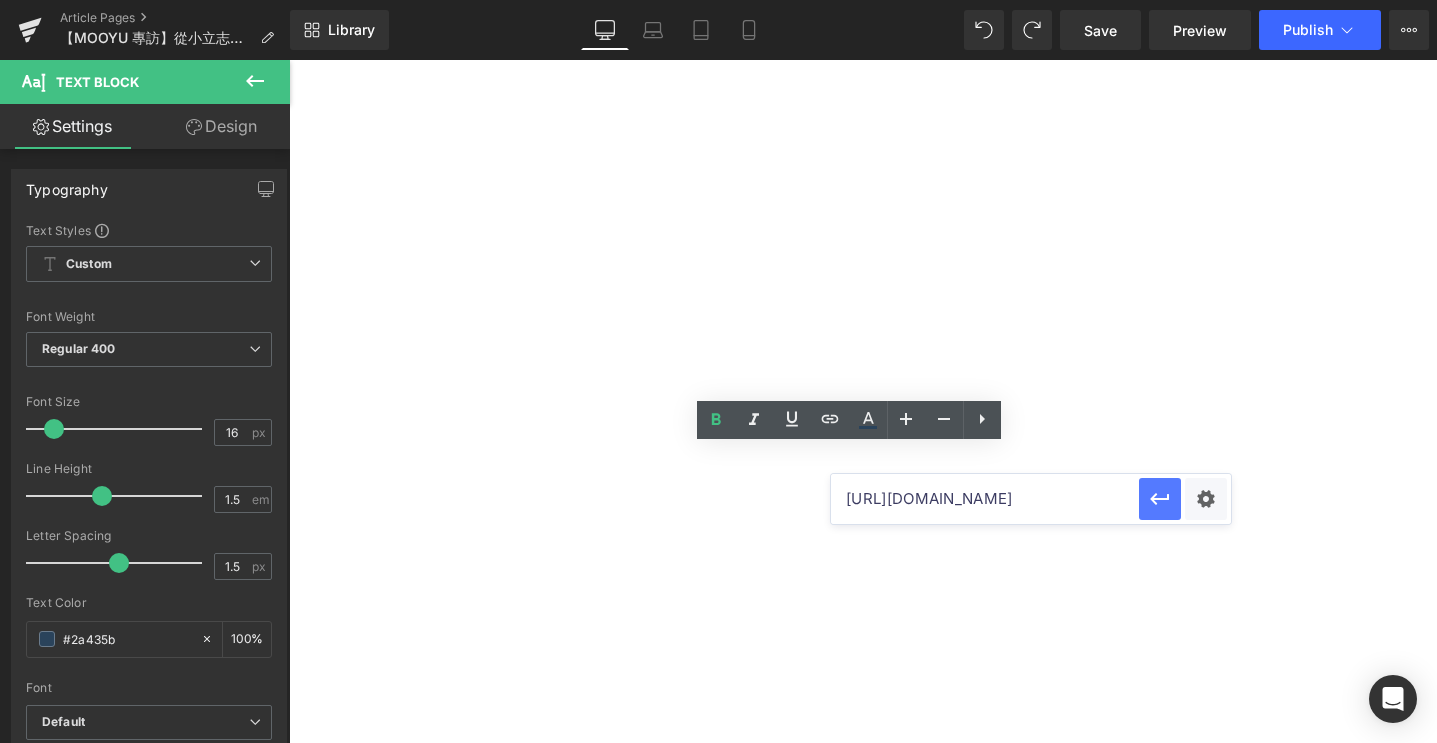 drag, startPoint x: 923, startPoint y: 466, endPoint x: 1165, endPoint y: 502, distance: 244.66304 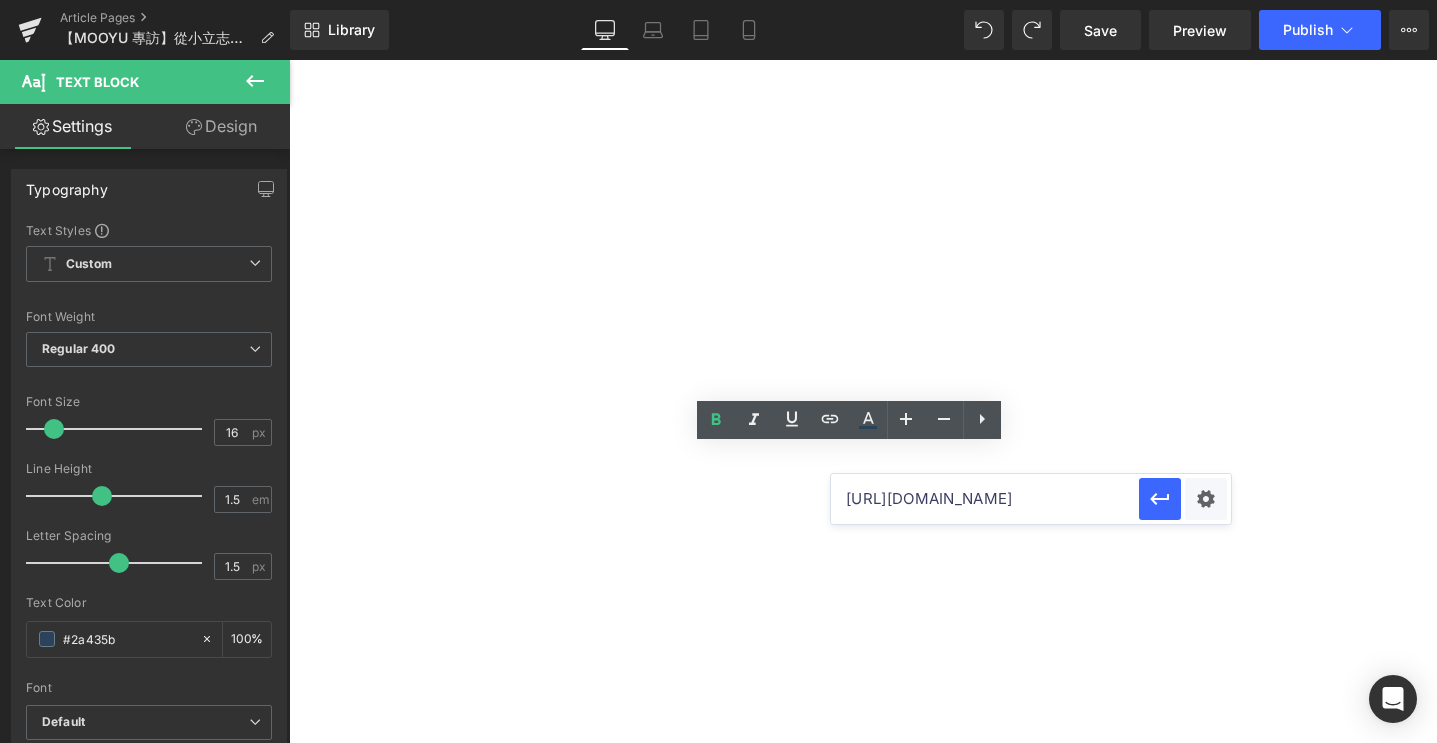 scroll, scrollTop: 0, scrollLeft: 0, axis: both 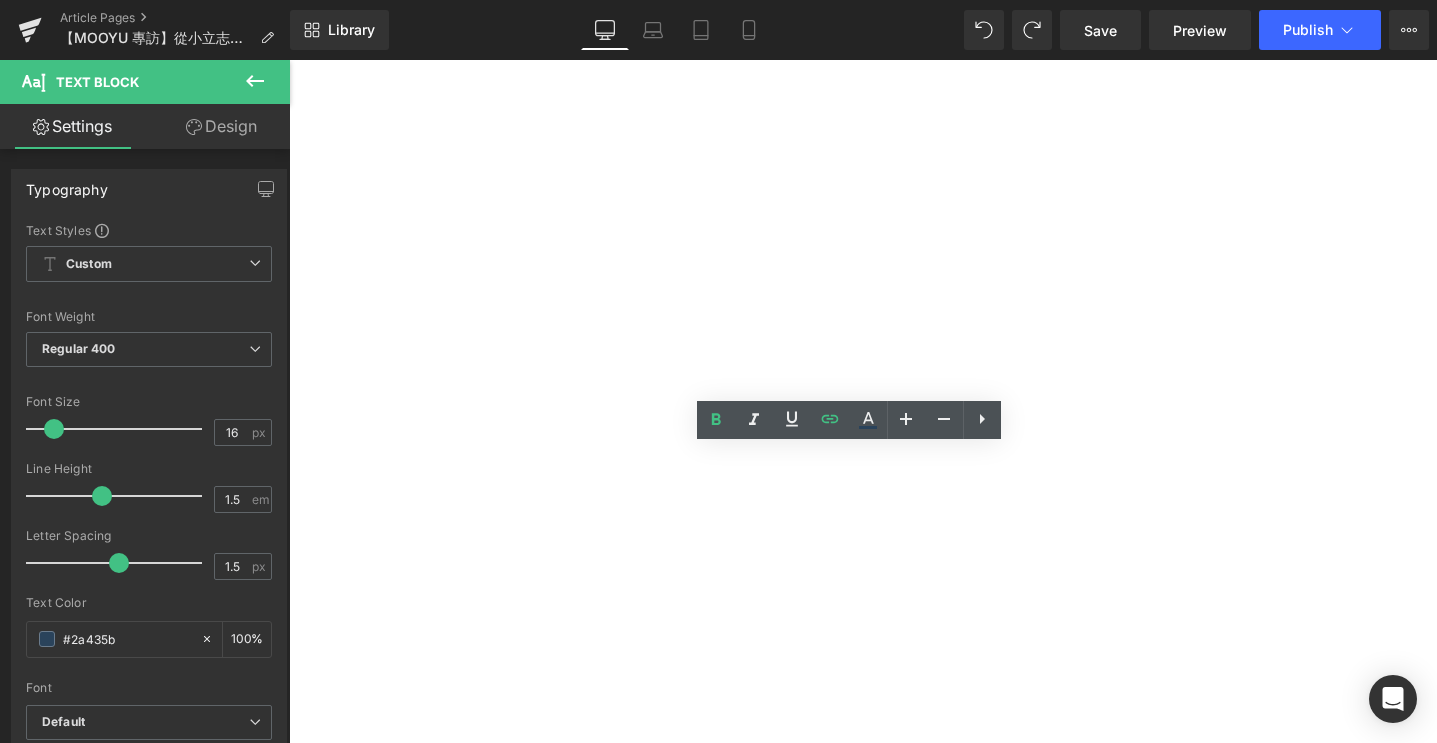 drag, startPoint x: 1028, startPoint y: 474, endPoint x: 1046, endPoint y: 477, distance: 18.248287 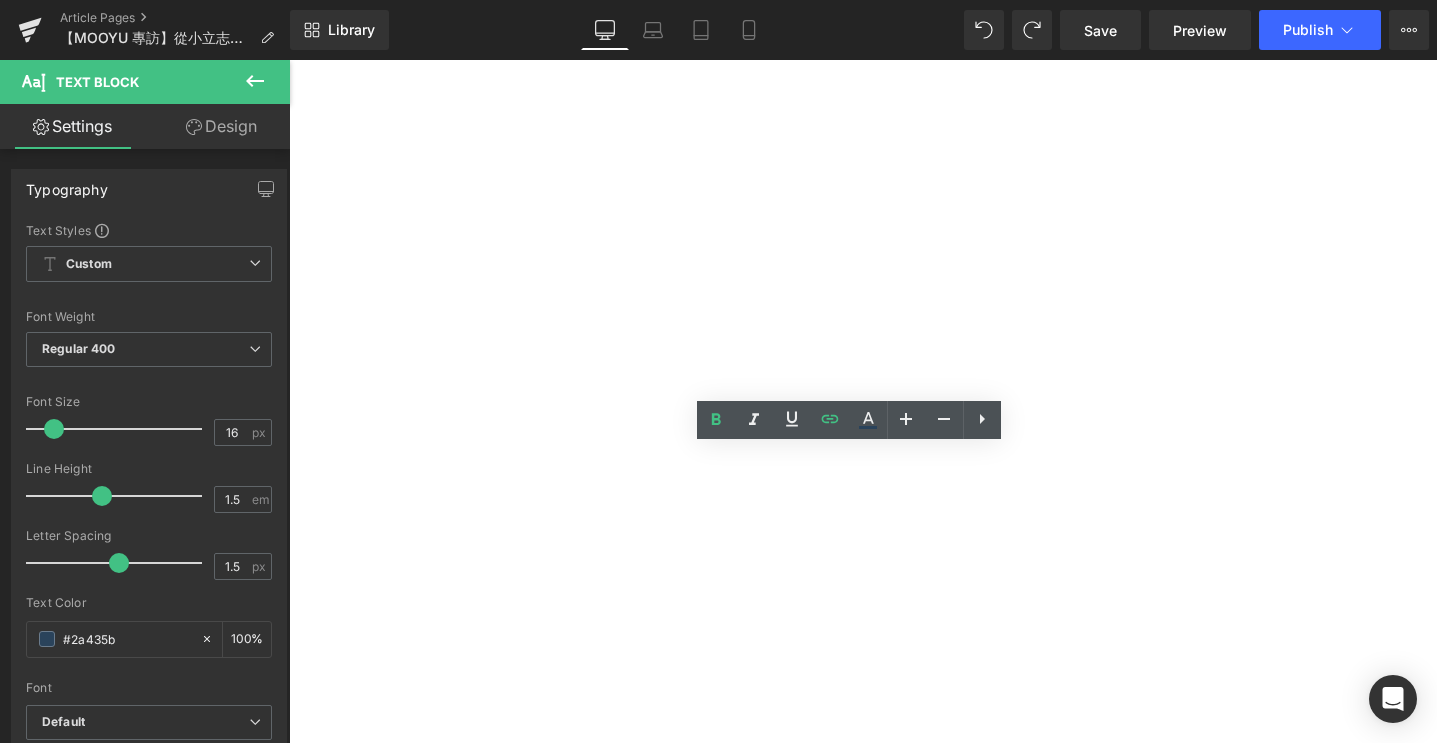 click on "✦  [PERSON_NAME]超詳細開箱影片 >>>  上集   / 下集   ✦ Text Block" at bounding box center (289, 60) 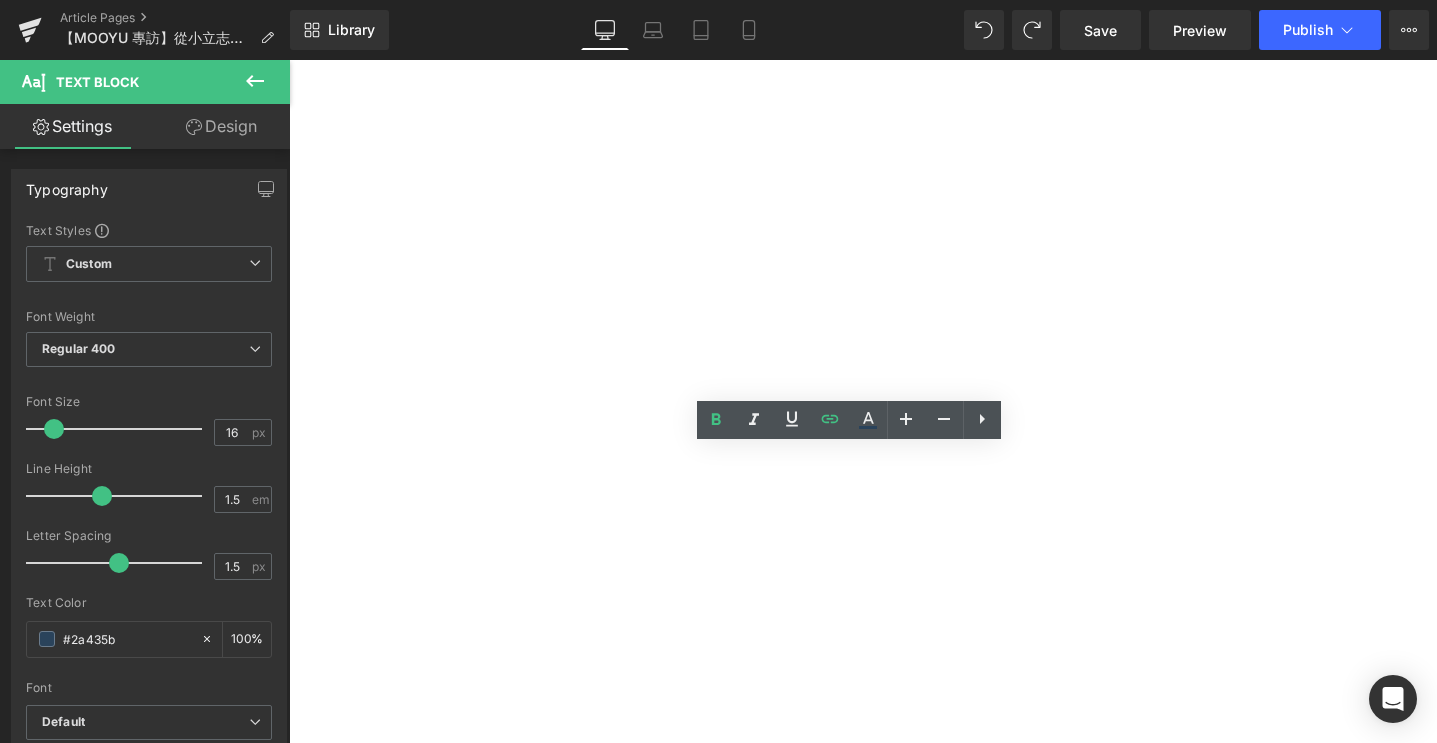click on "上集   / 下集" at bounding box center (289, 60) 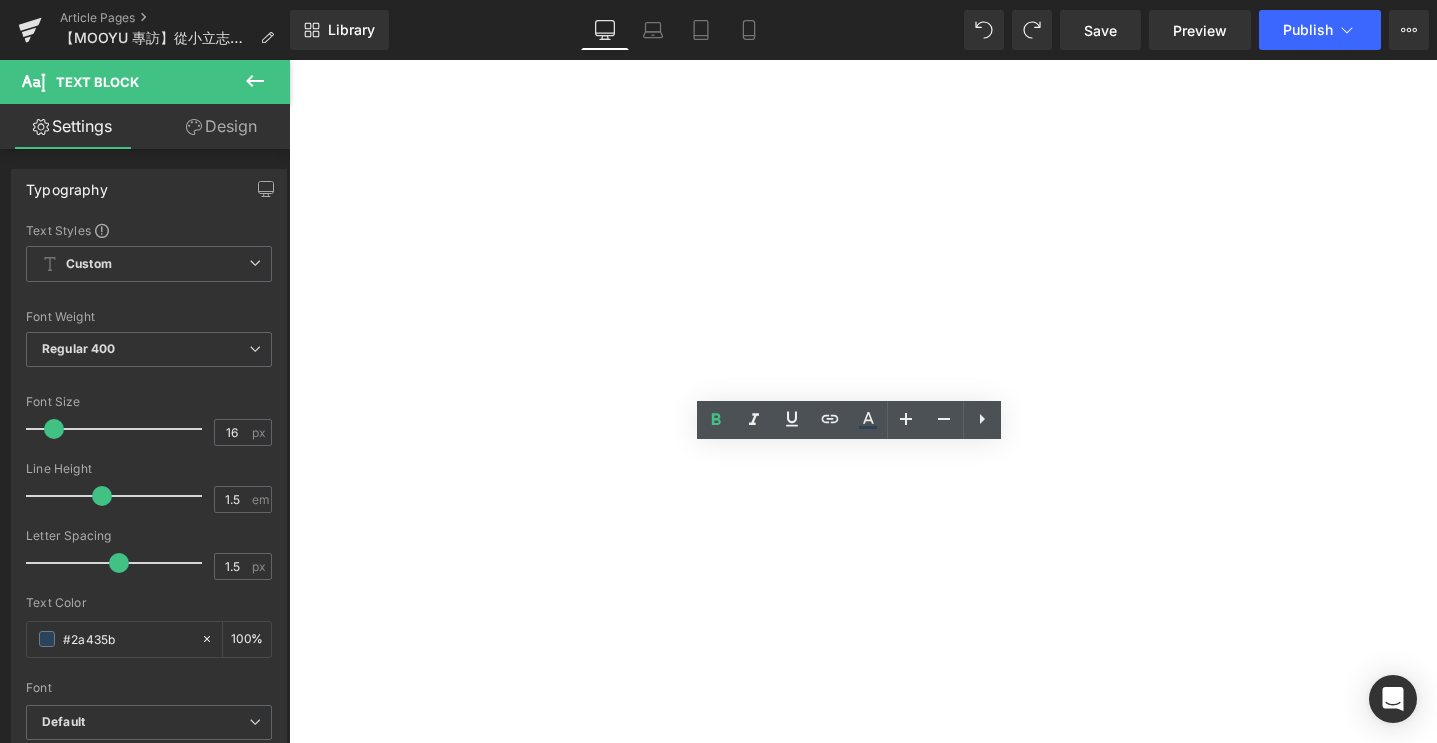 drag, startPoint x: 1023, startPoint y: 481, endPoint x: 1048, endPoint y: 482, distance: 25.019993 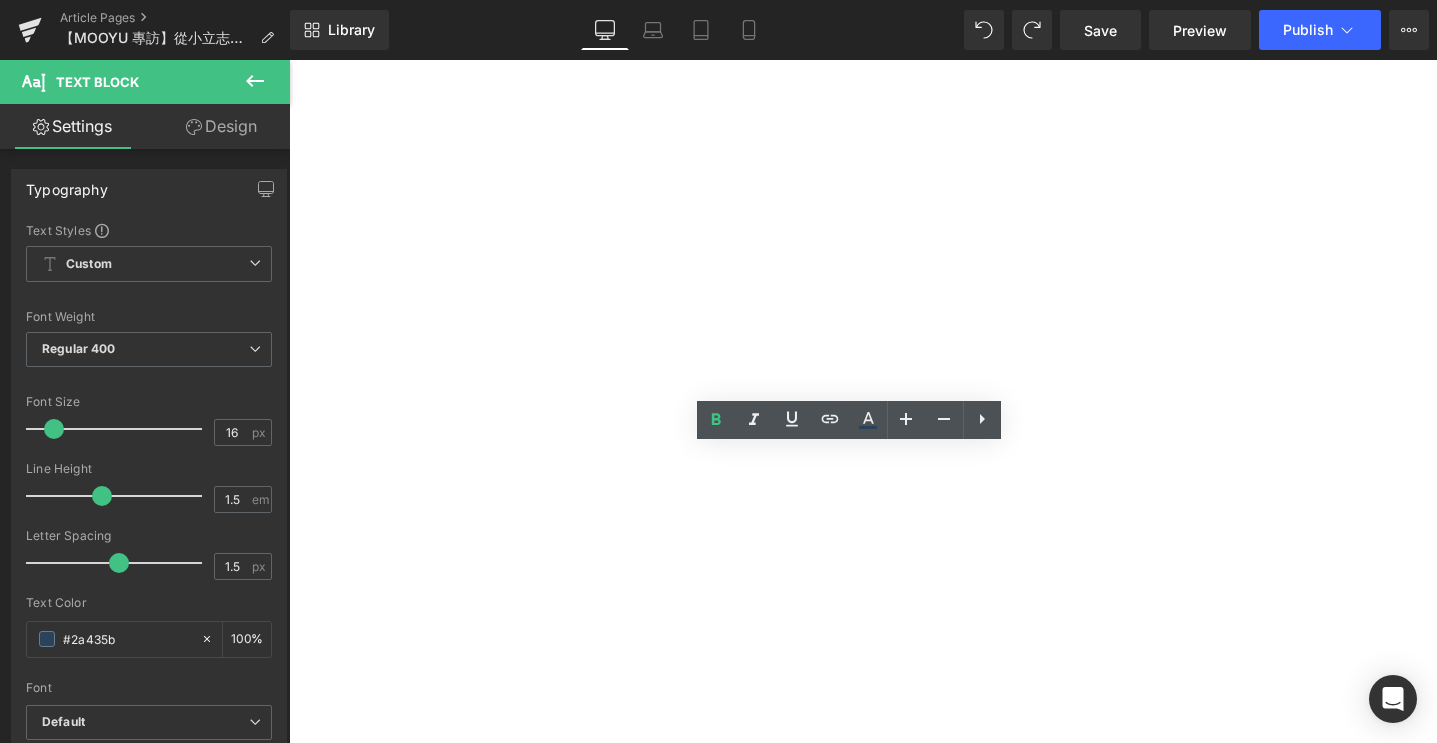 click on "上集   / 下集" at bounding box center [289, 60] 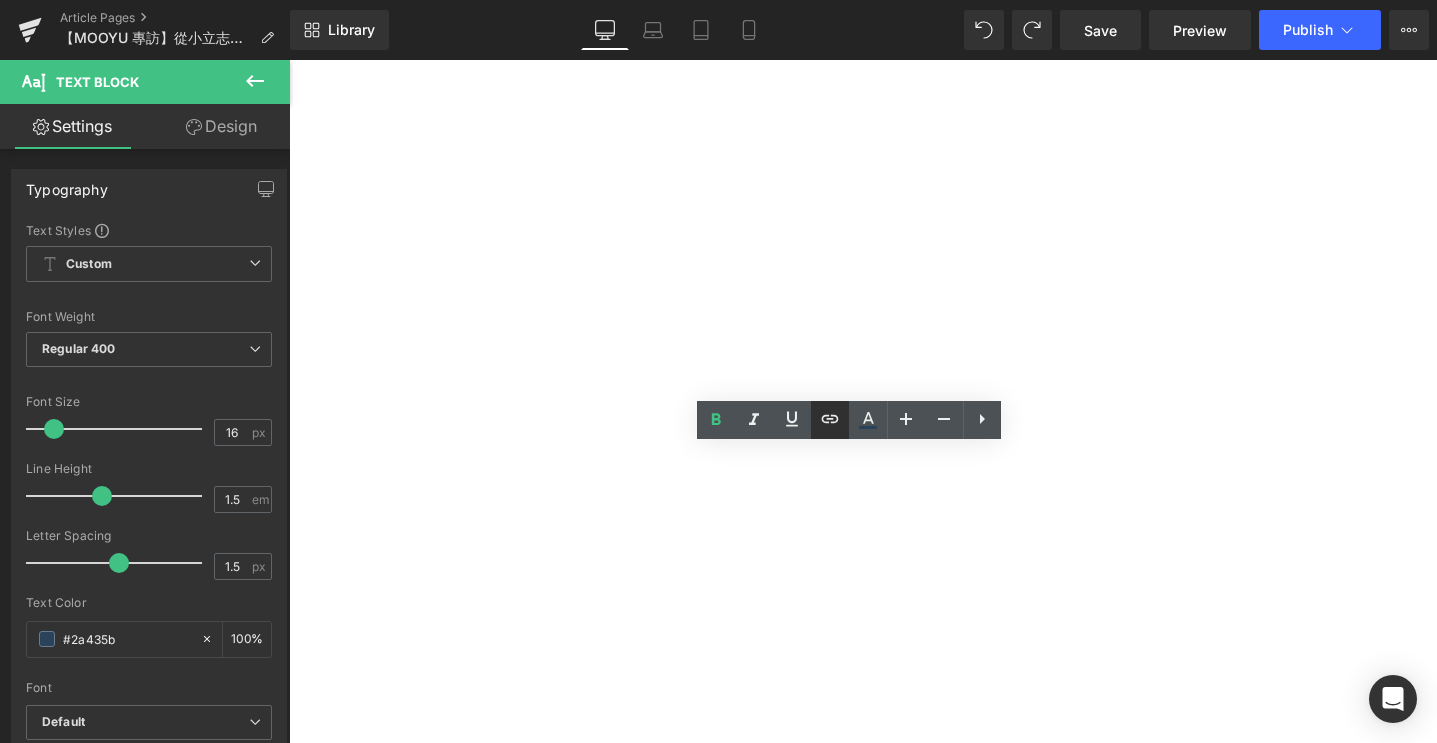 click 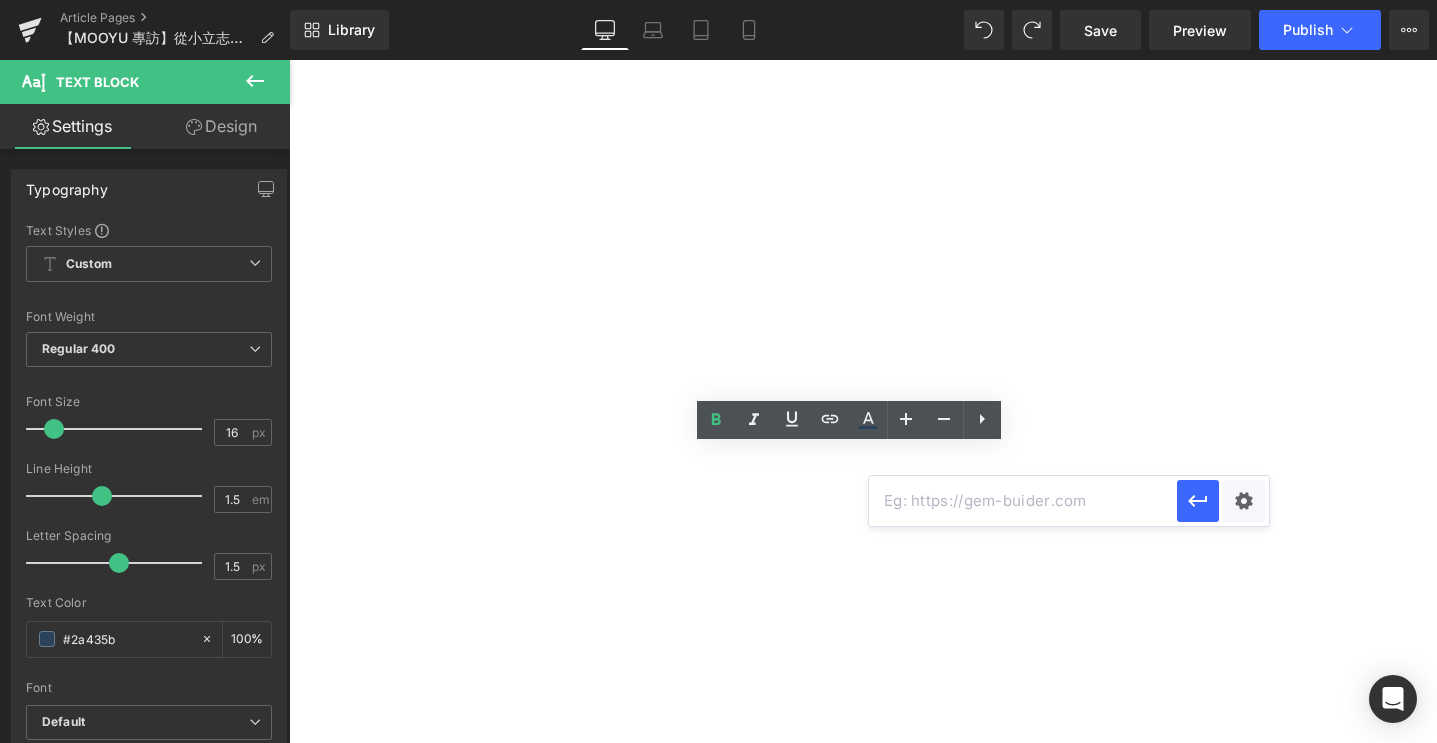 click at bounding box center [1023, 501] 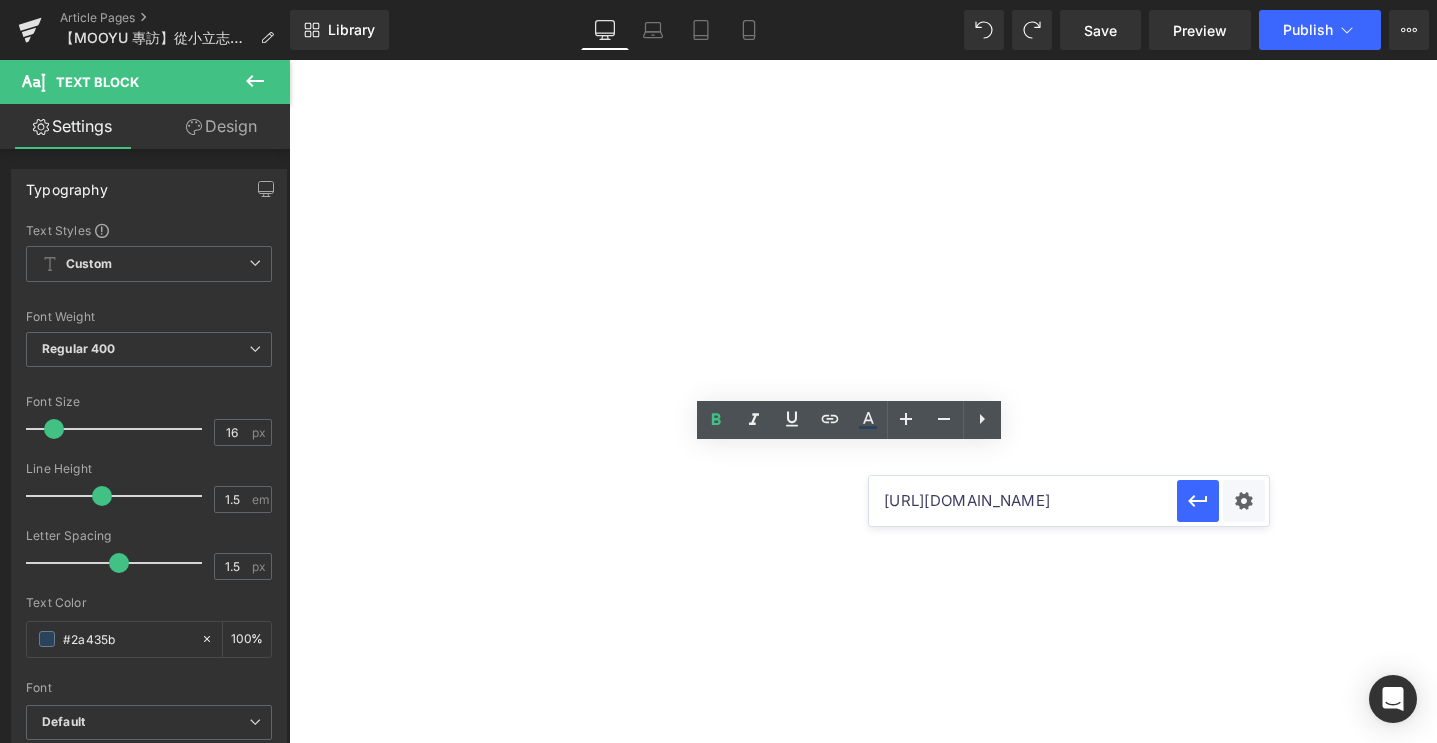 scroll, scrollTop: 0, scrollLeft: 161, axis: horizontal 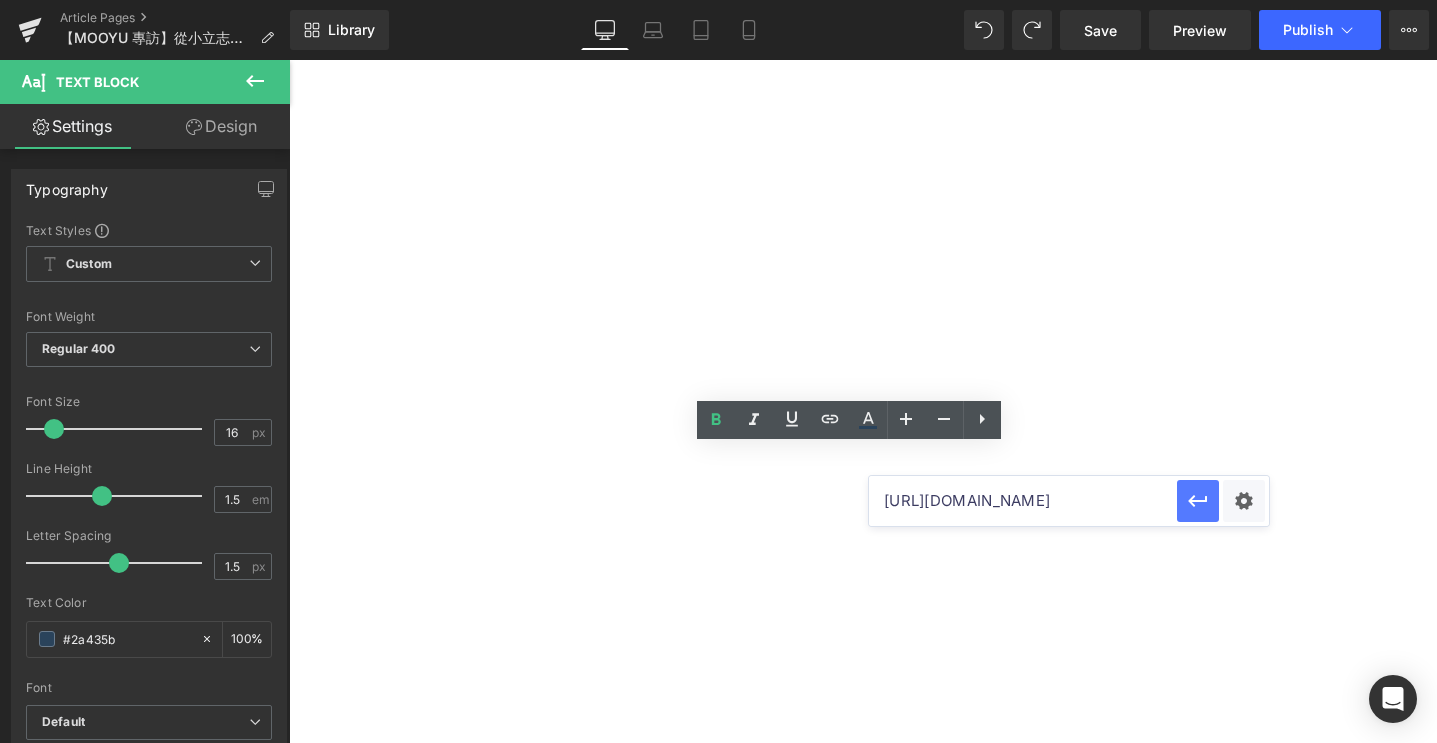 type on "[URL][DOMAIN_NAME]" 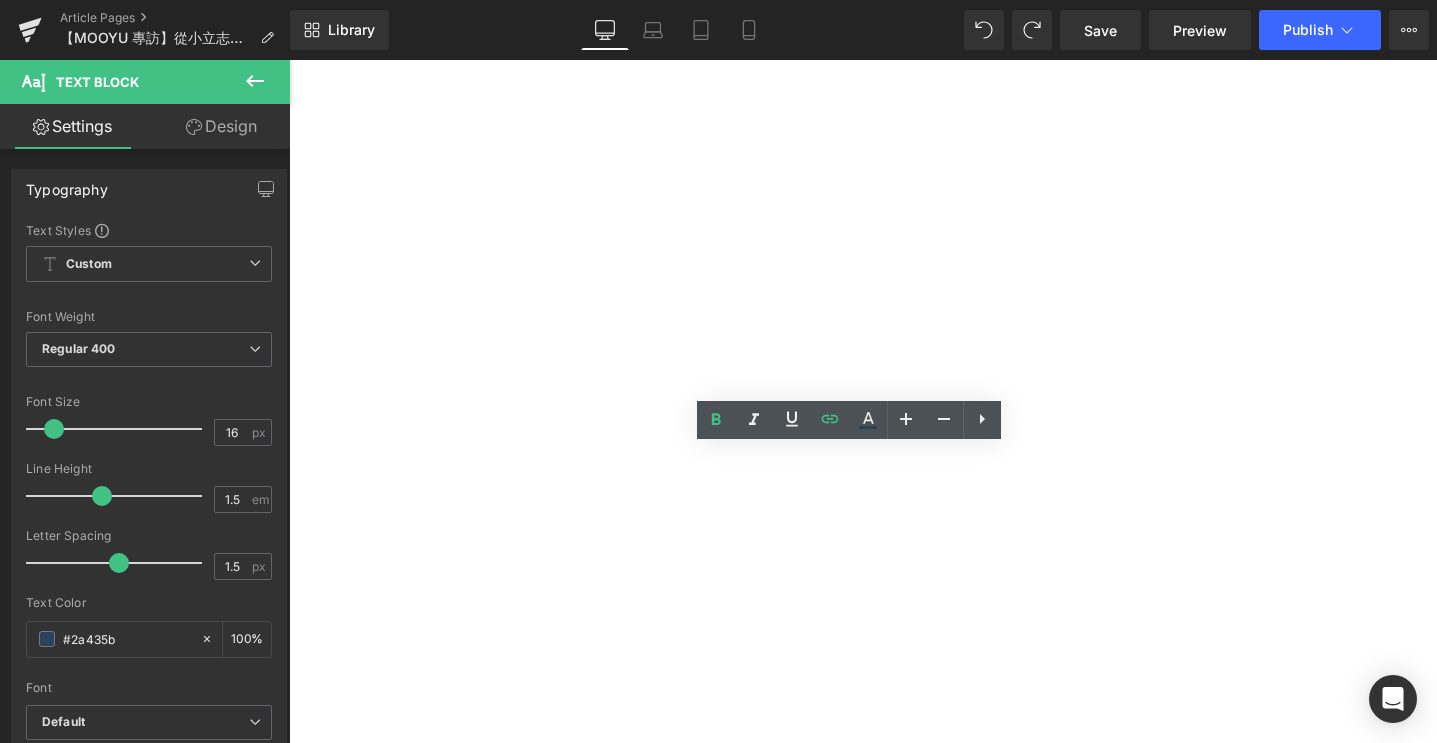 click at bounding box center [289, 60] 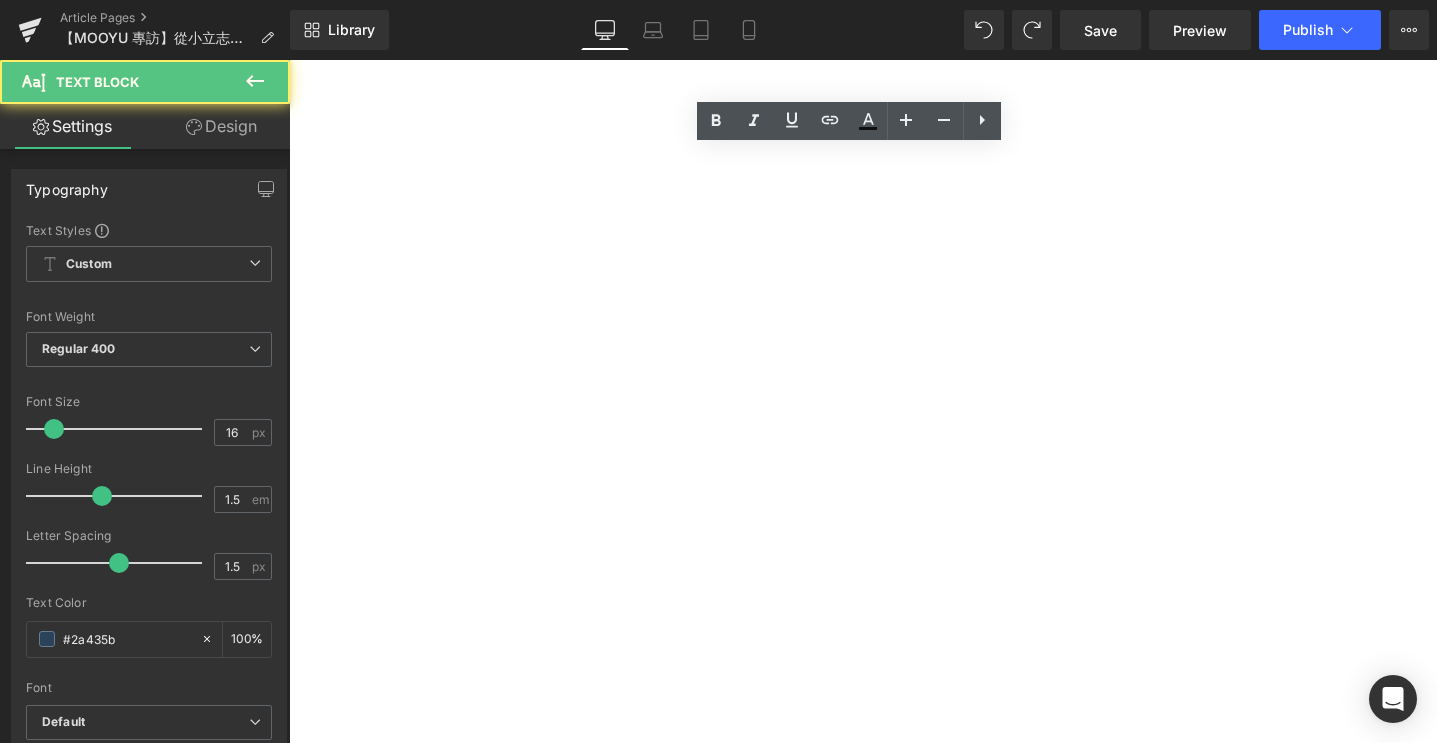 drag, startPoint x: 966, startPoint y: 480, endPoint x: 1041, endPoint y: 480, distance: 75 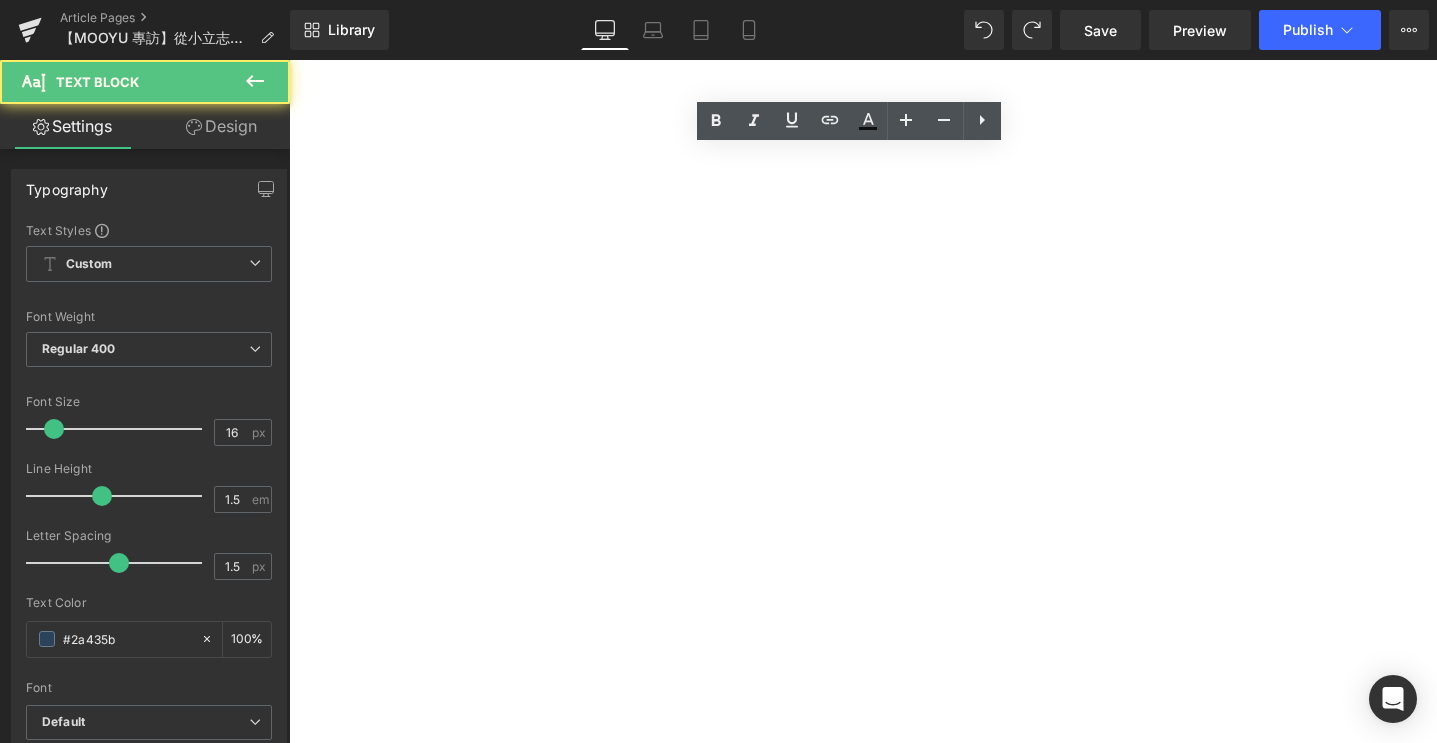 click on "上集   /  下集" at bounding box center (289, 60) 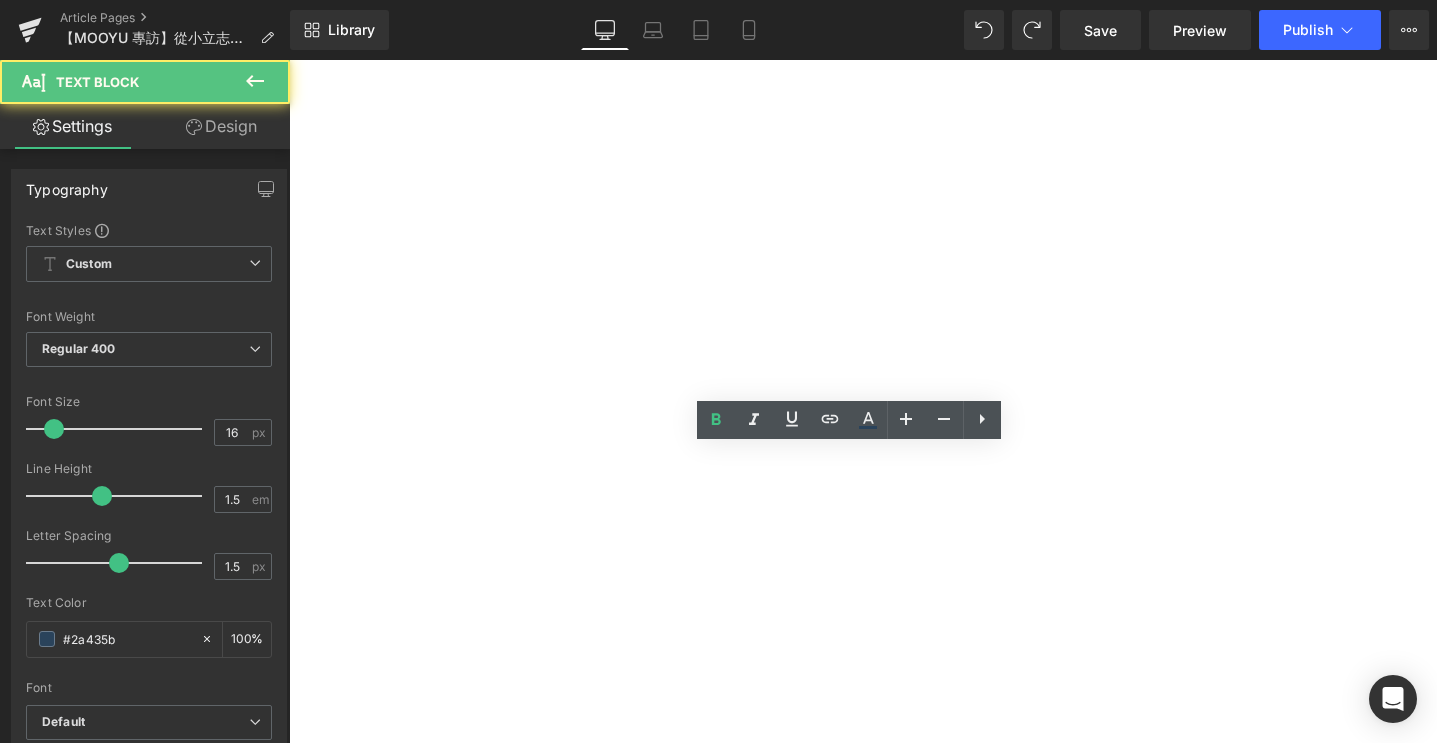 drag, startPoint x: 1046, startPoint y: 479, endPoint x: 965, endPoint y: 472, distance: 81.3019 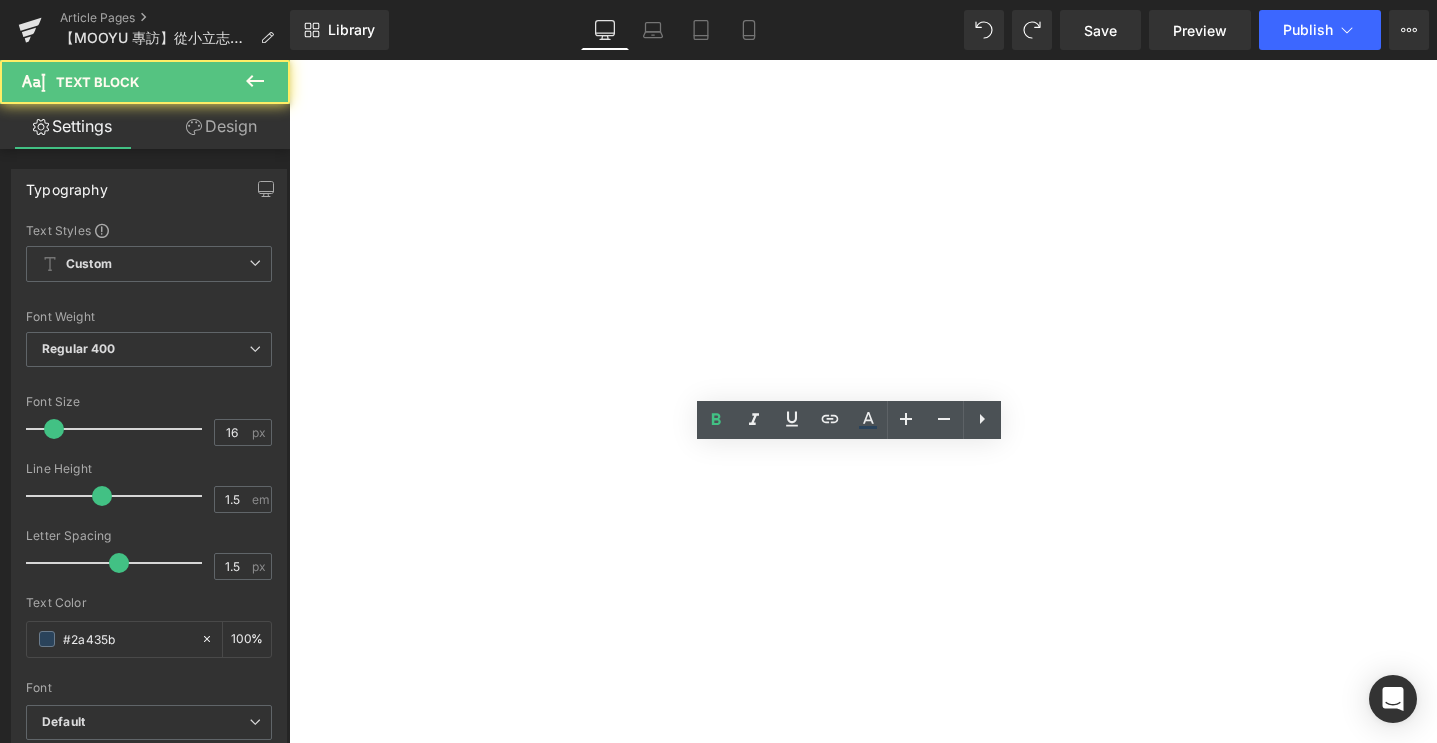 click on "上集   /  下集" at bounding box center [289, 60] 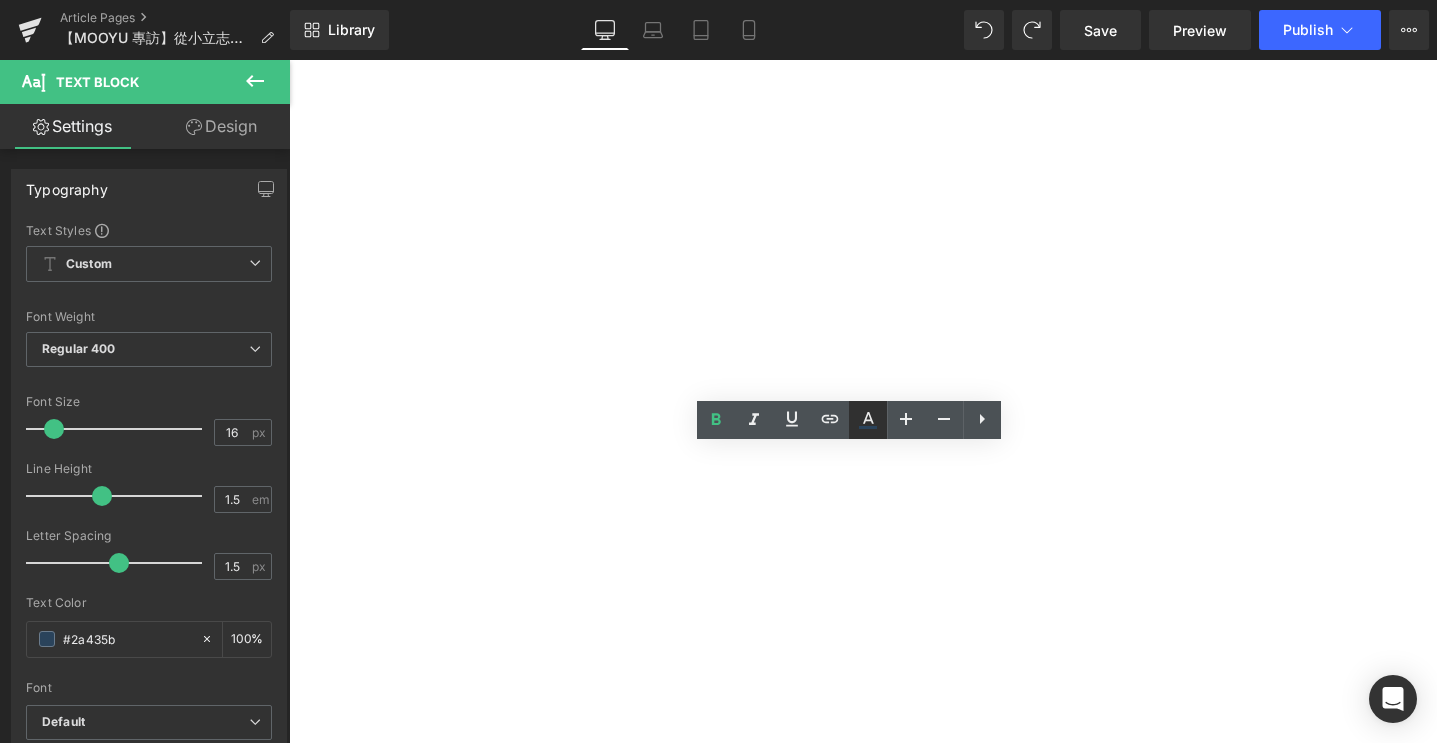 click 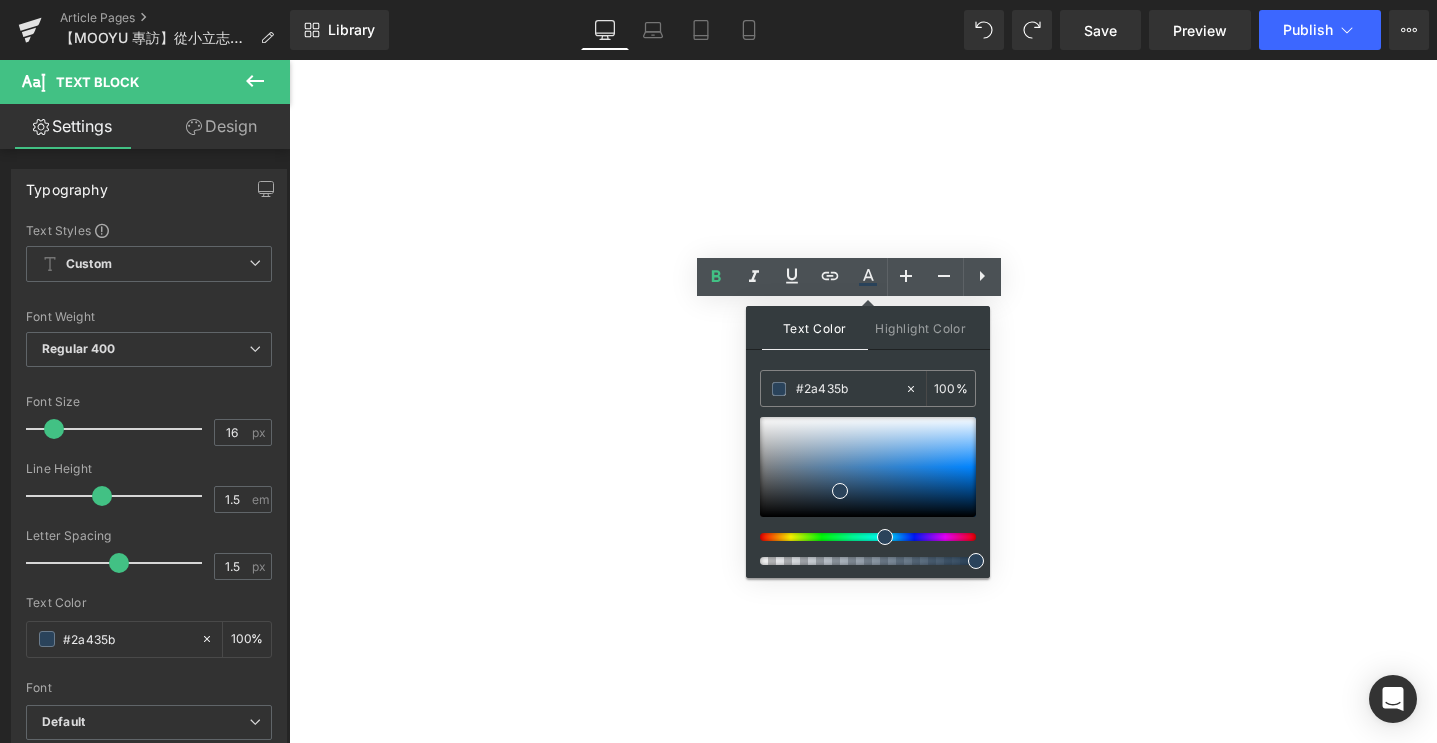 scroll, scrollTop: 2404, scrollLeft: 0, axis: vertical 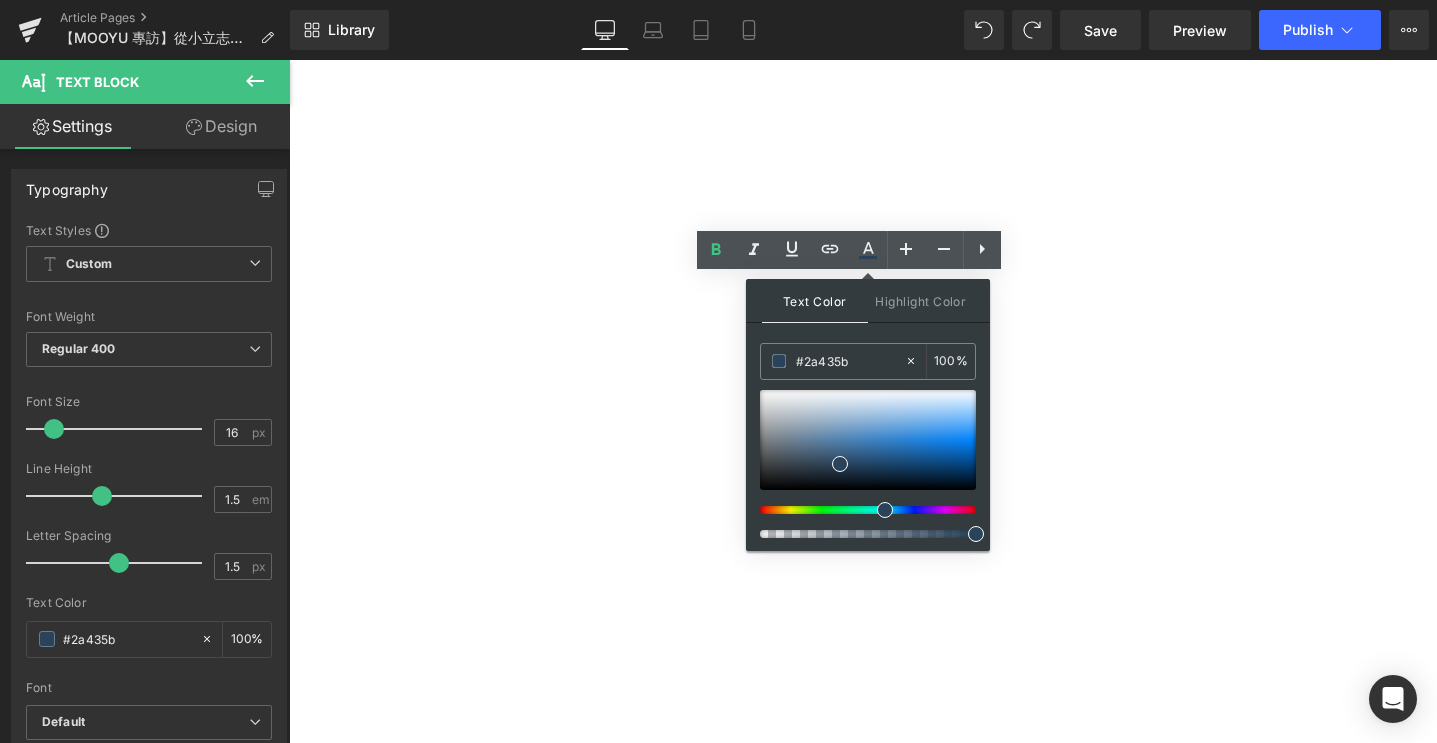 drag, startPoint x: 1158, startPoint y: 419, endPoint x: 656, endPoint y: 371, distance: 504.2896 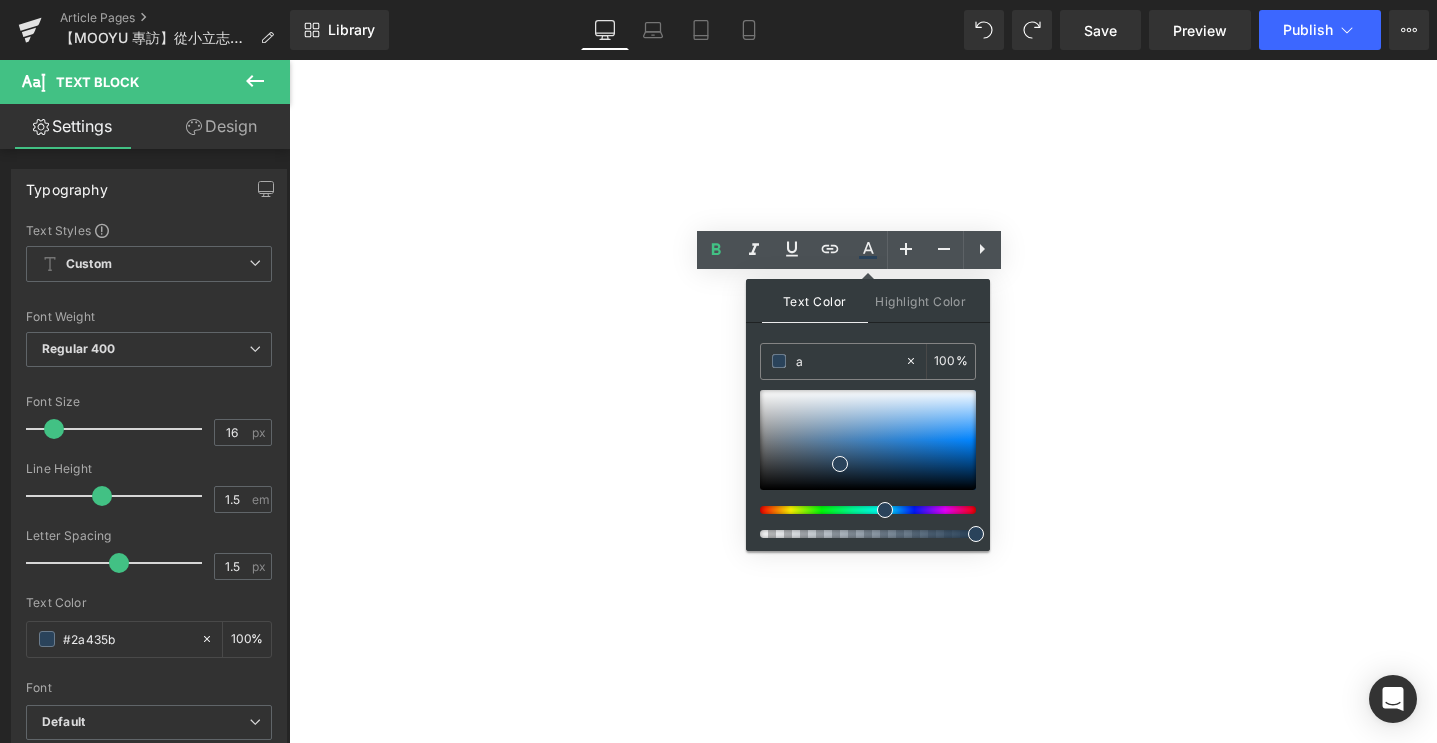 type on "0" 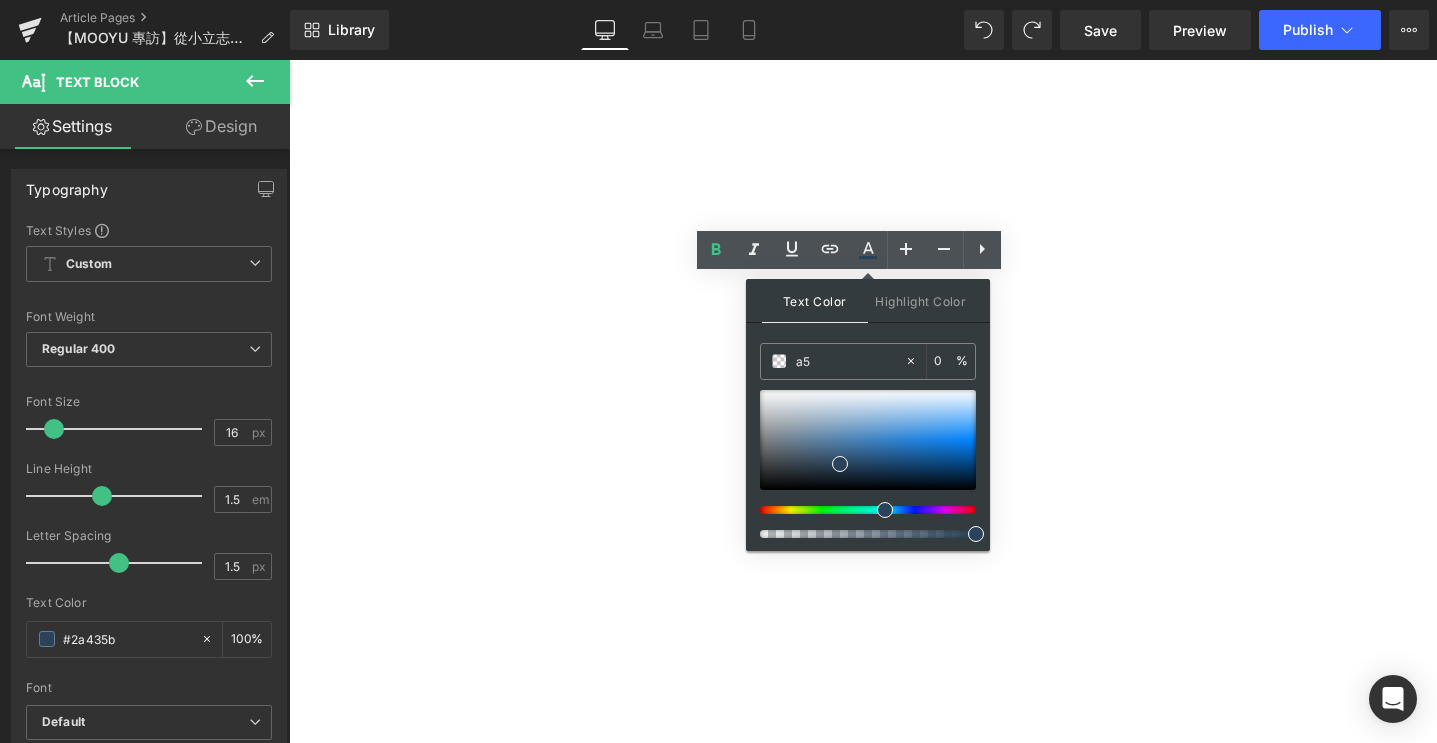 type on "a55" 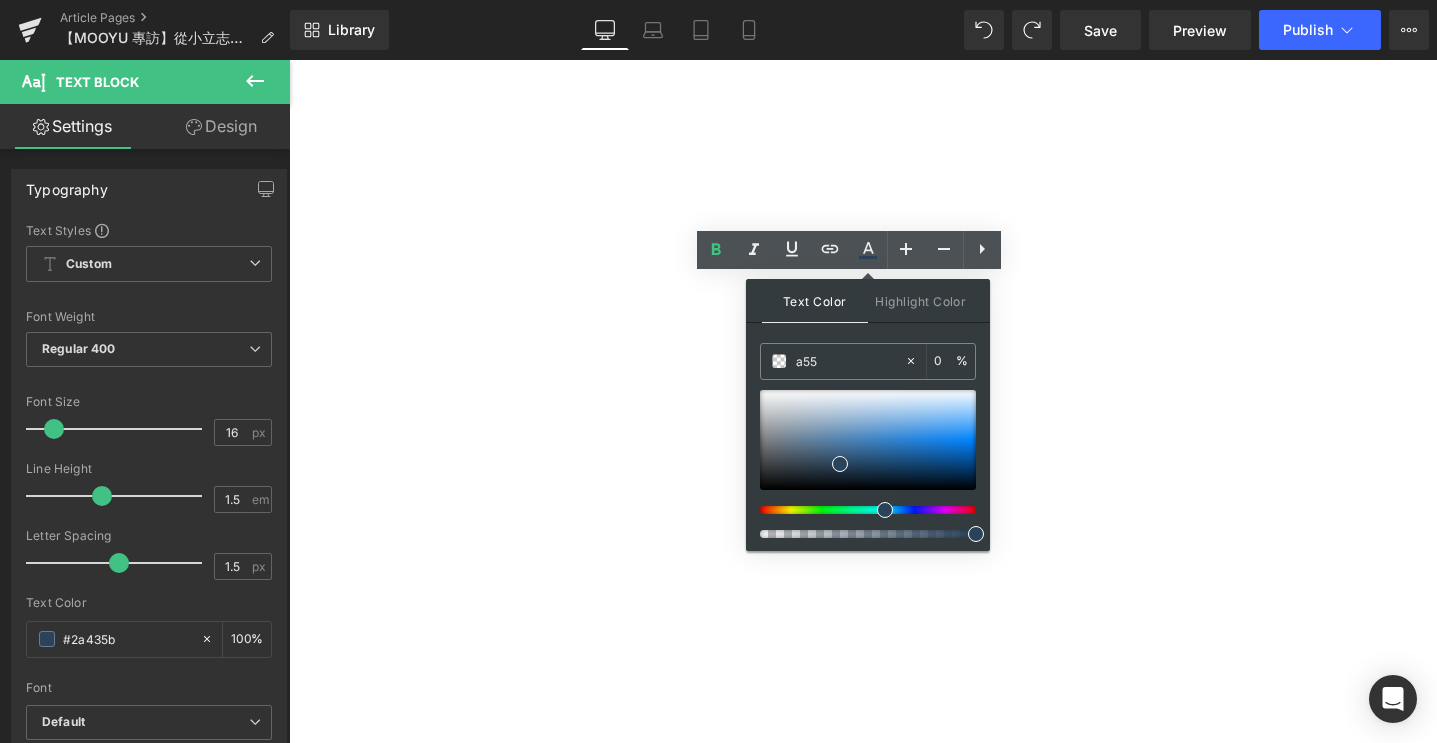 type on "100" 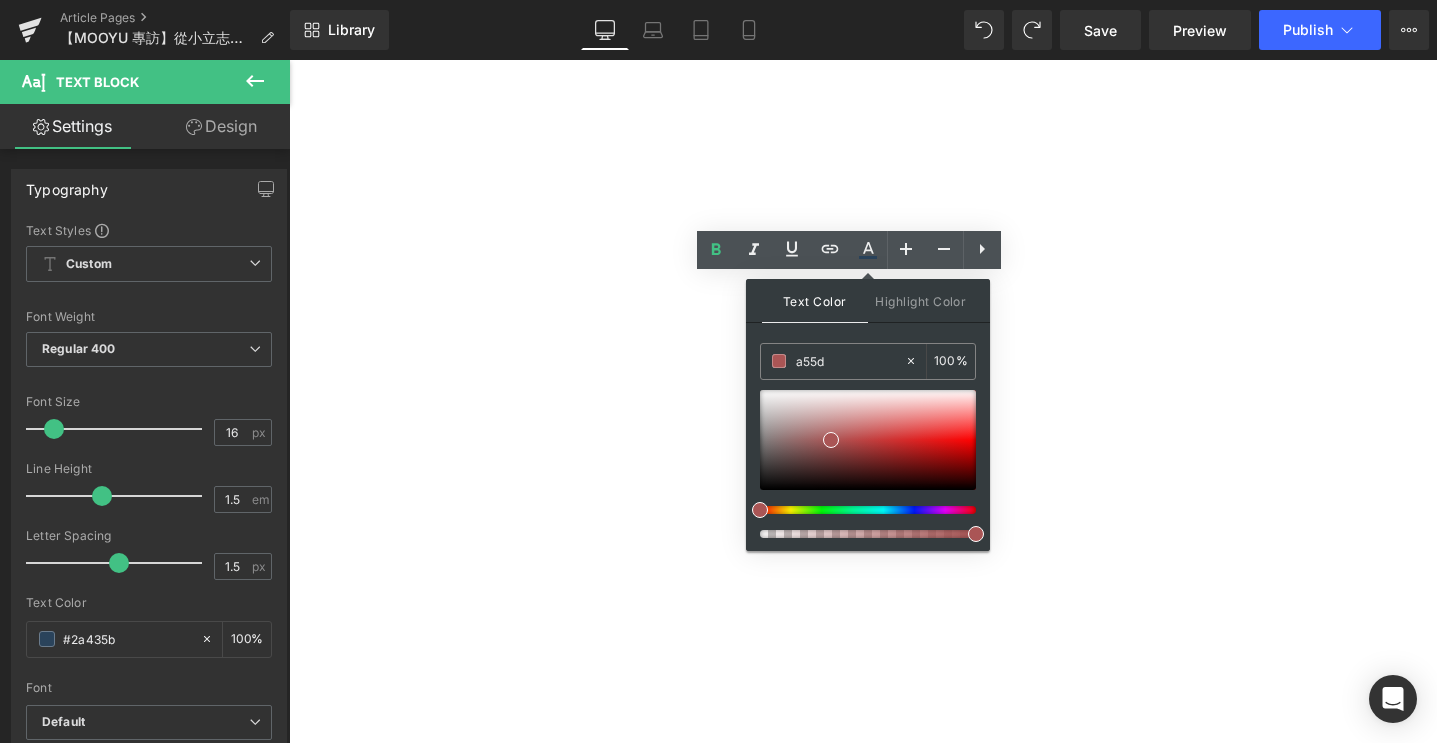 type on "a55d3" 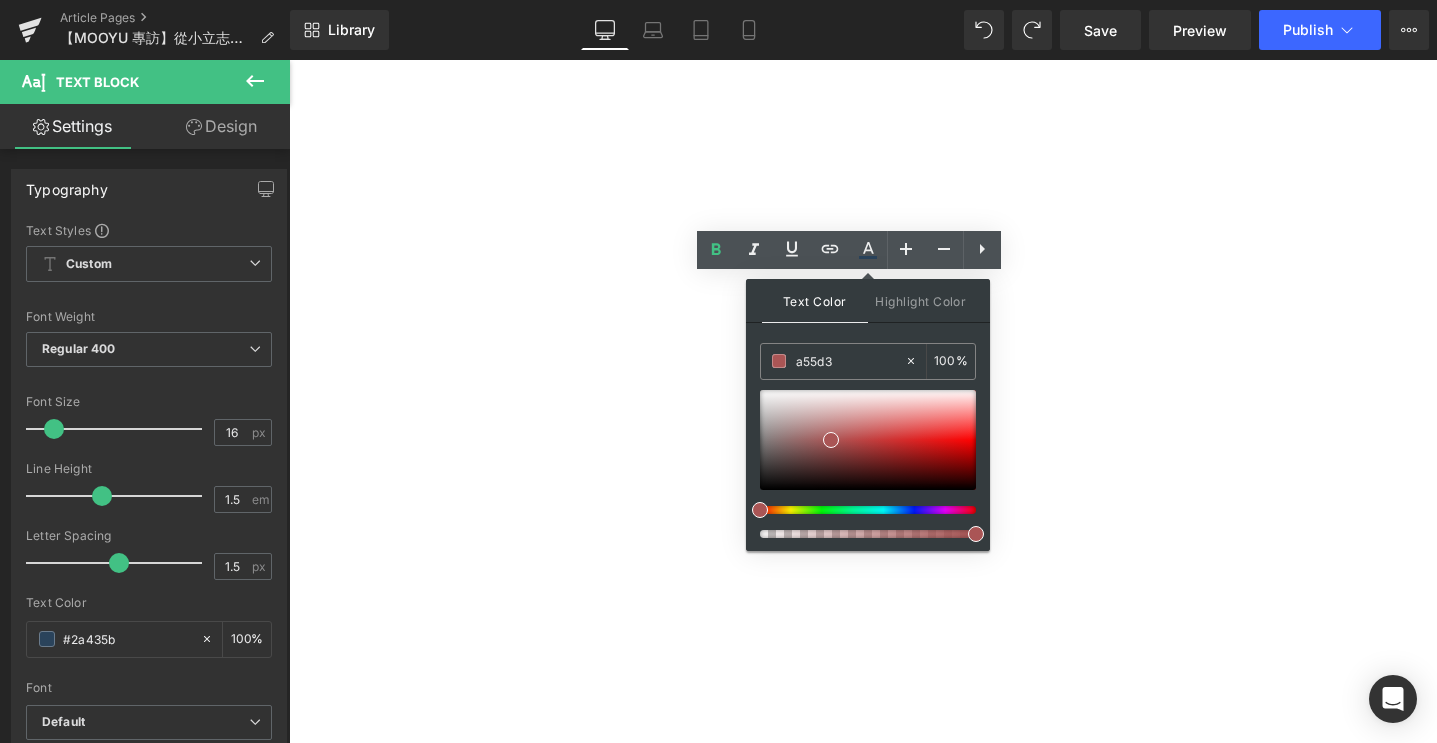 type on "0" 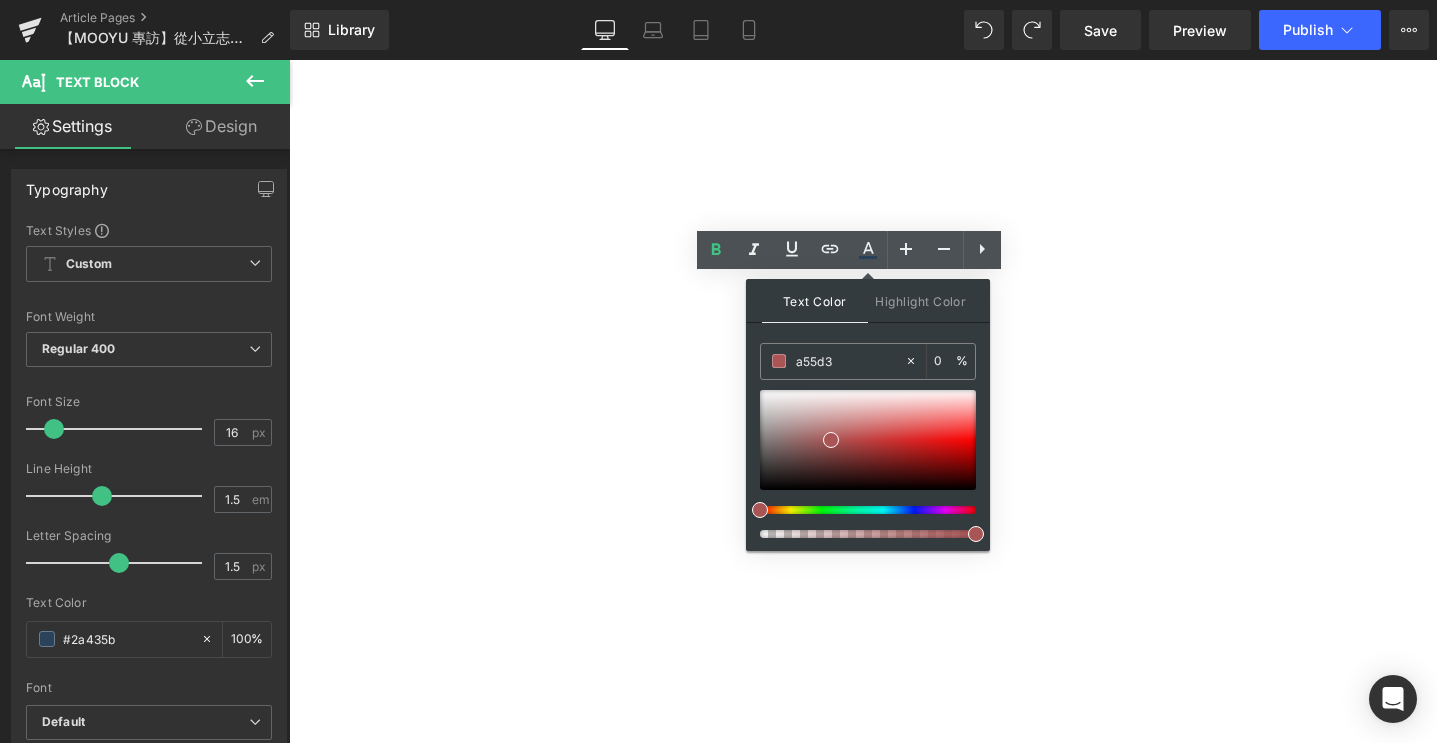 type on "a55d34" 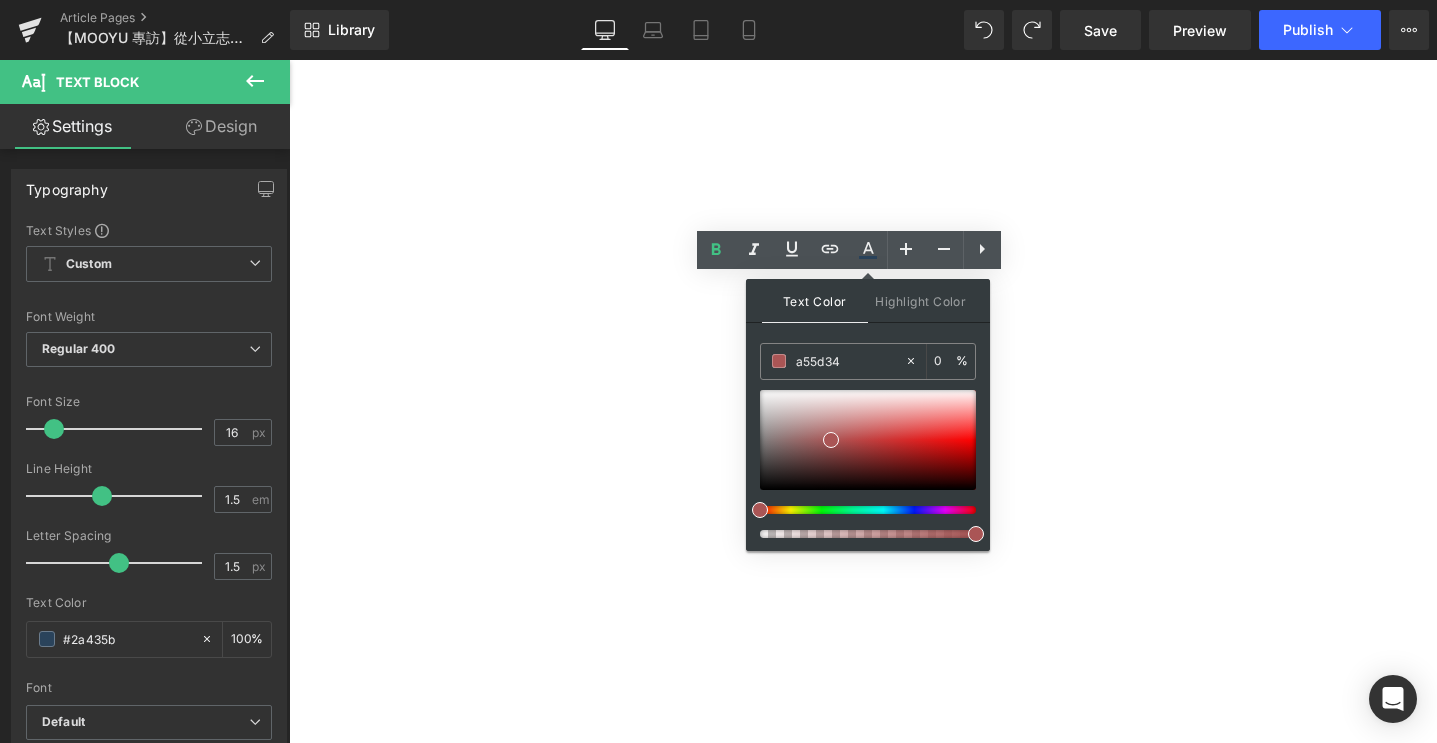 type on "100" 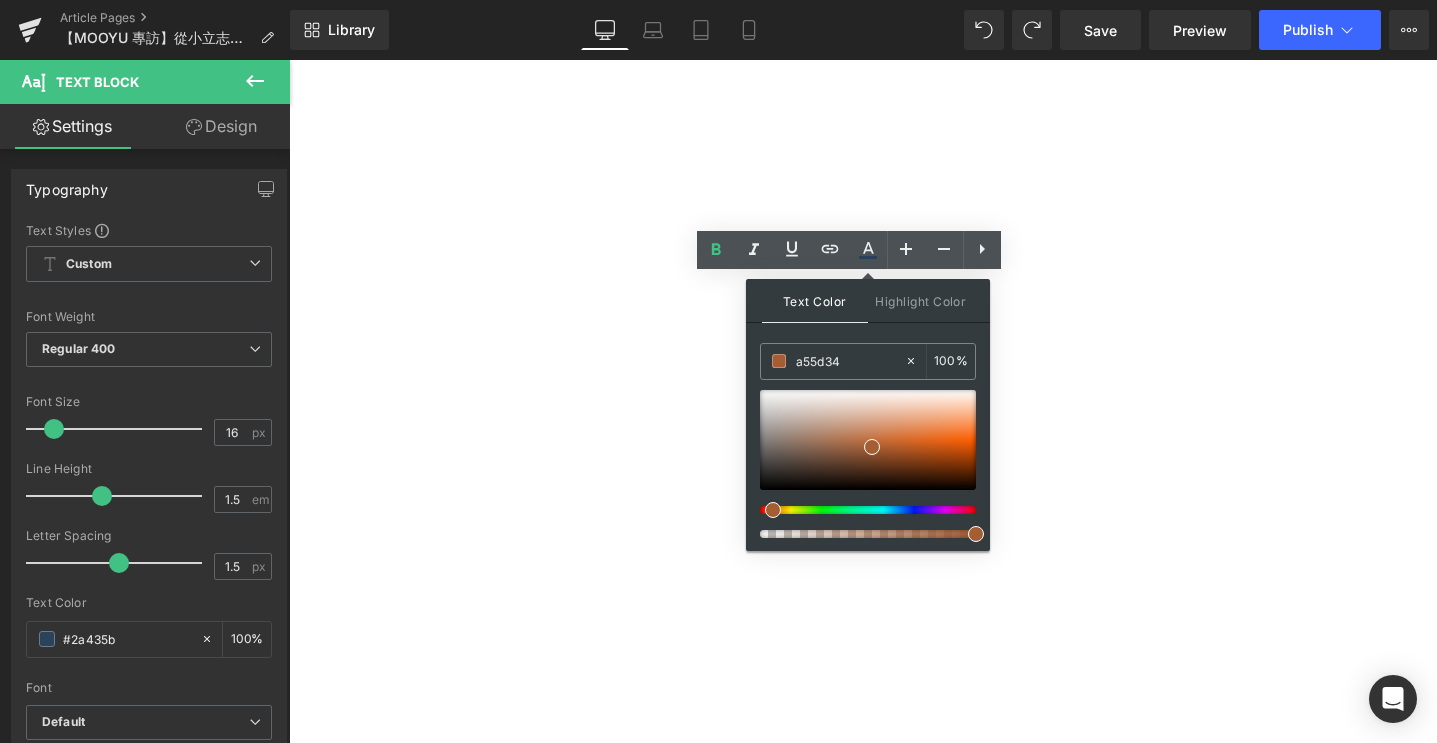 click on "從 0 開始築起夢想中的空間藍圖 Heading         「我很早就開始收藏各種 room tour、家居靈感，只要喜歡就會記下來。」 對家的想像，[PERSON_NAME]從來都不是模糊的。她偏愛奶油色系，既溫柔、又能讓空間更顯通透、放大。 因為需要經常拍攝，她特別在意整體的光線與畫面感；簡單、乾淨、帶點柔軟，這就是她最理想的樣子。 她強調「淺色系能讓家看起來更大，視覺上更輕盈。」每一個細節，從牆面到家具的色調，再到櫃體的搭配，全部親自挑選，完全忠於自己的審美與需求。 Text Block         ✦  篠崎新家超詳細開箱影片 >>>  上集   /  下集   ✦ Text Block         Image         Row   34px" at bounding box center [289, 60] 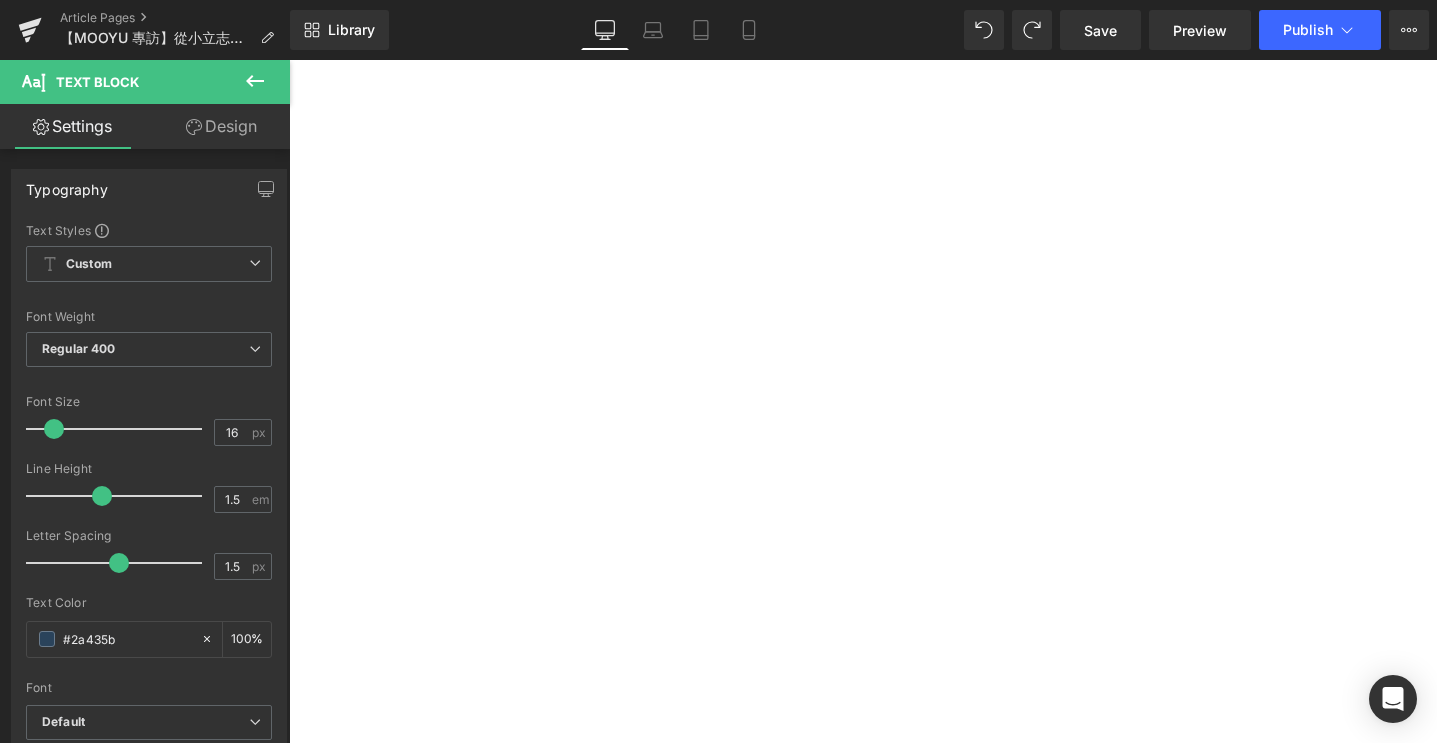 drag, startPoint x: 965, startPoint y: 303, endPoint x: 1047, endPoint y: 303, distance: 82 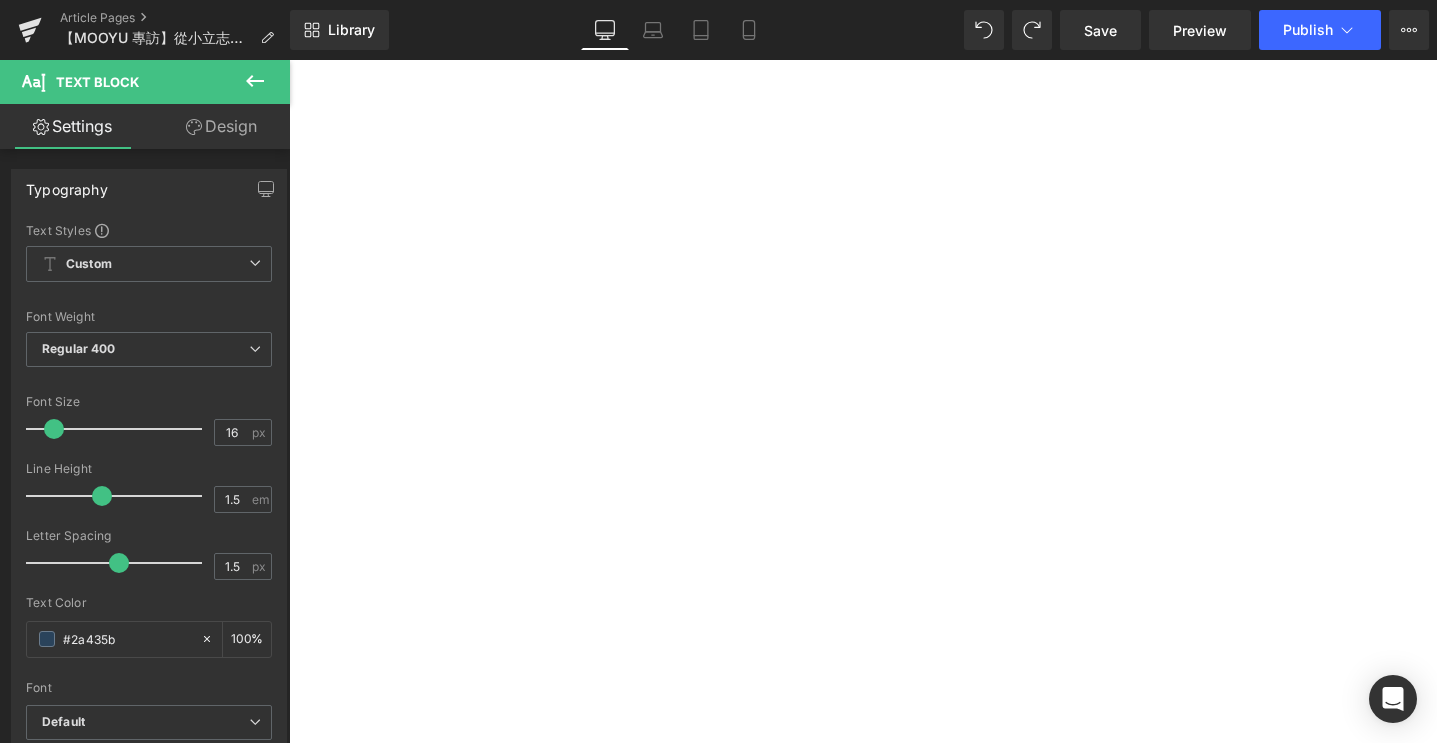 click on "上集   /  下集" at bounding box center [289, 60] 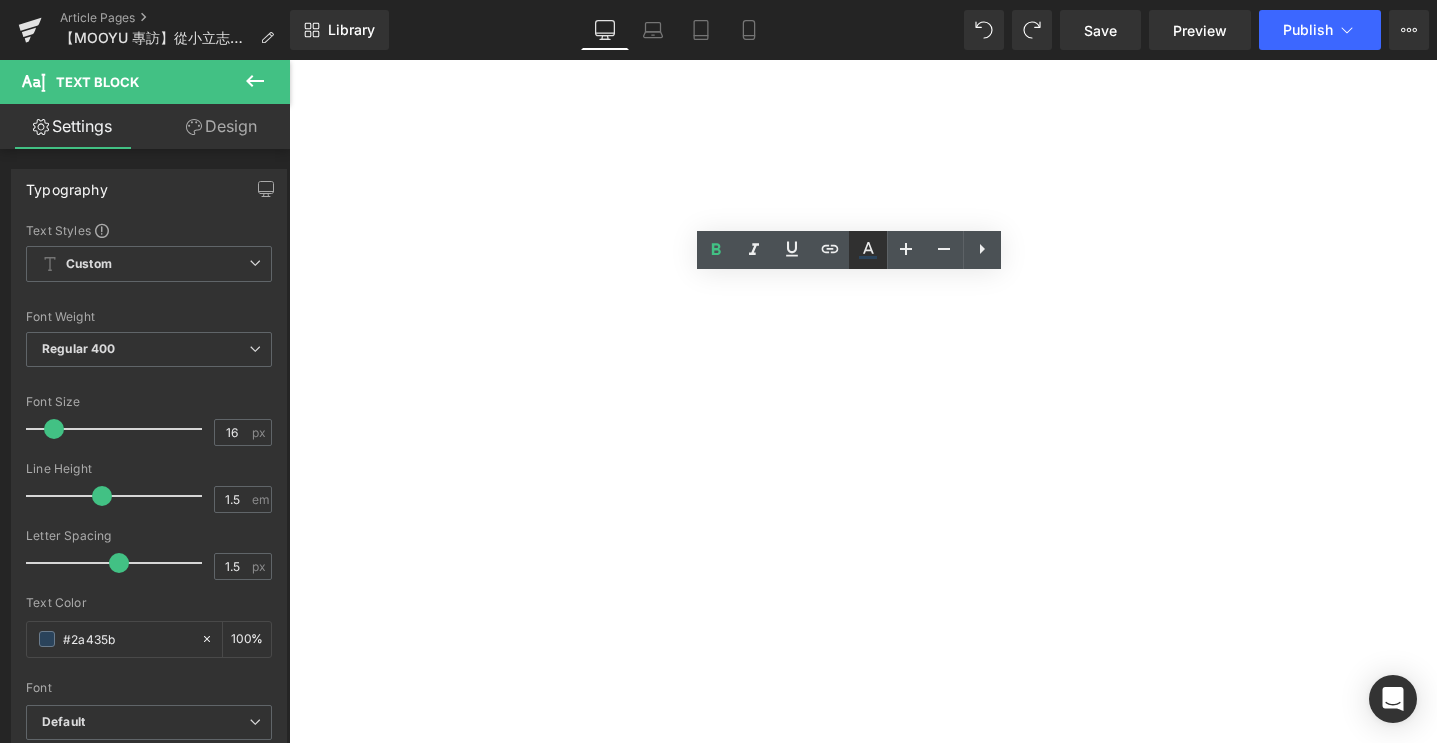click 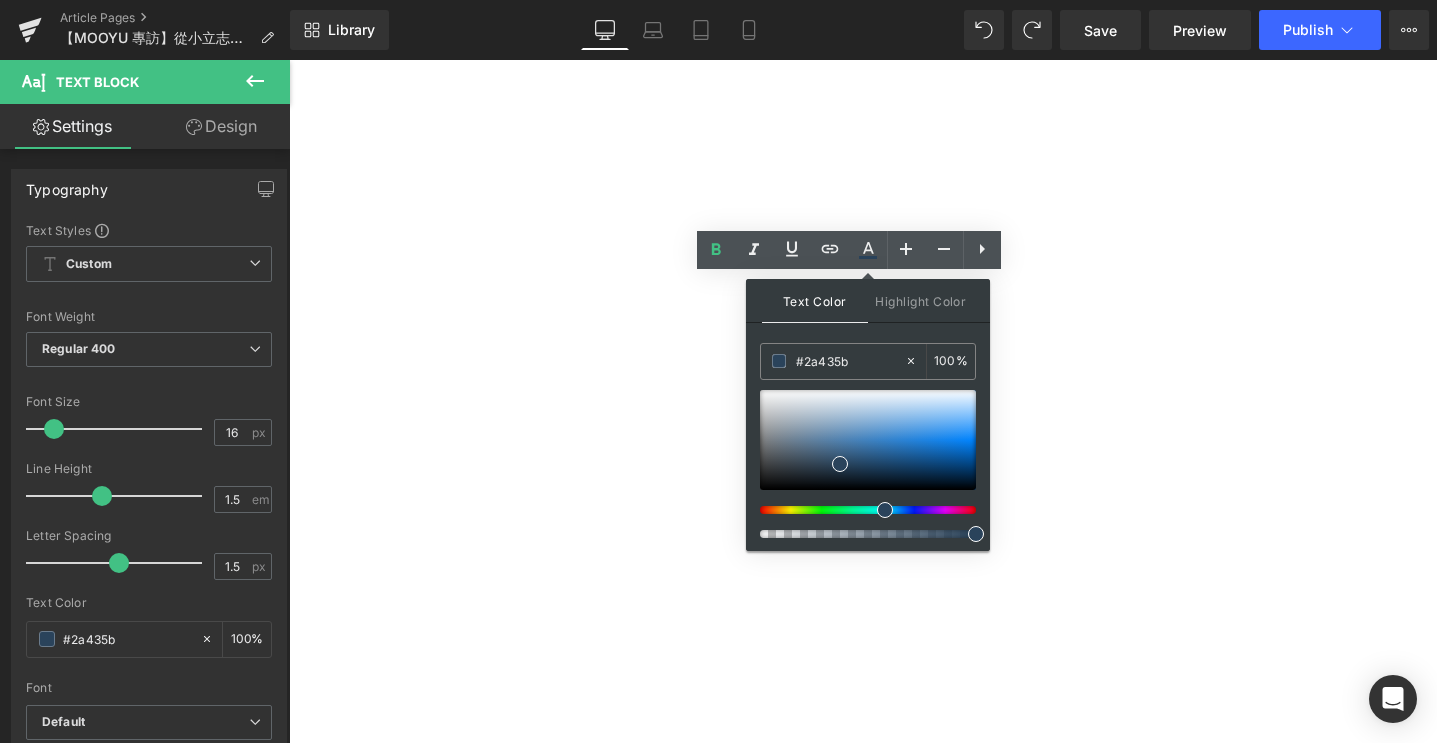 drag, startPoint x: 870, startPoint y: 355, endPoint x: 749, endPoint y: 352, distance: 121.037186 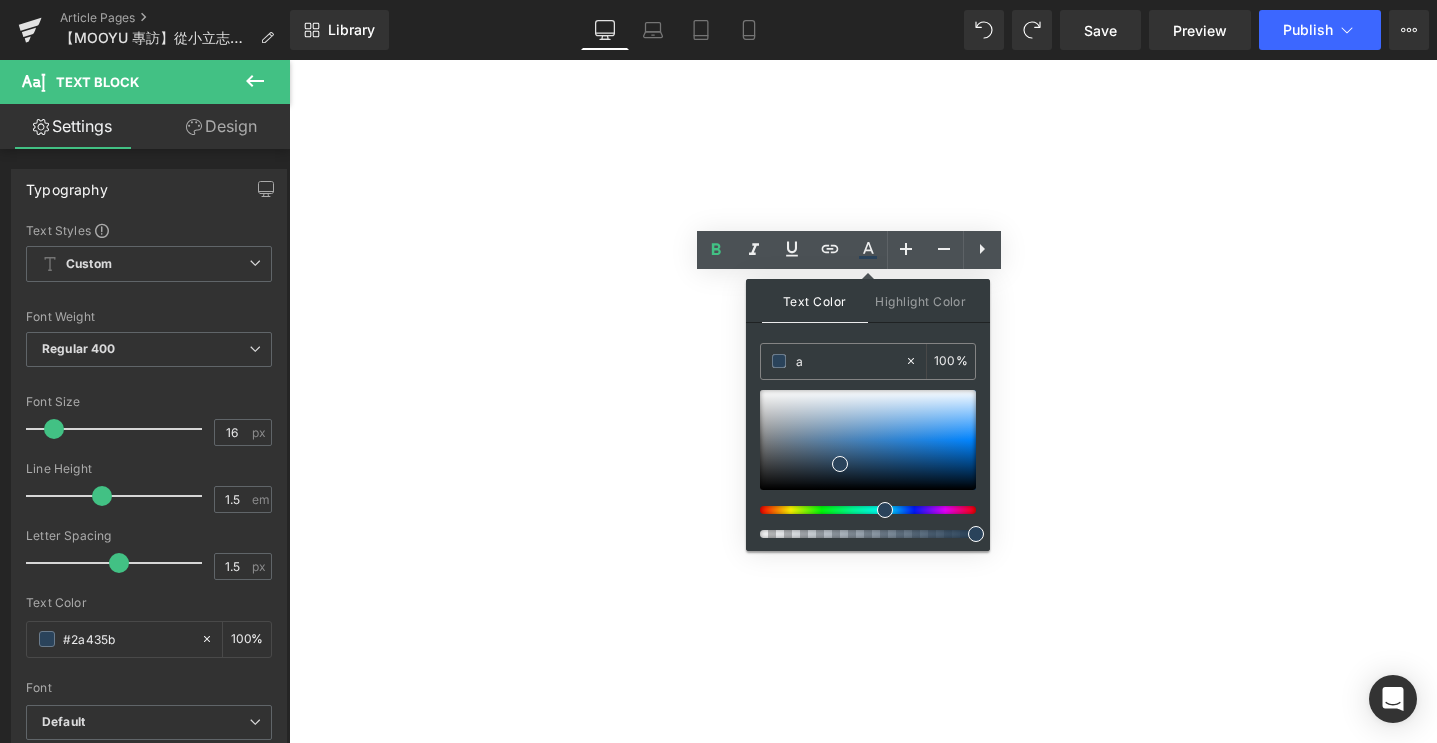 type on "0" 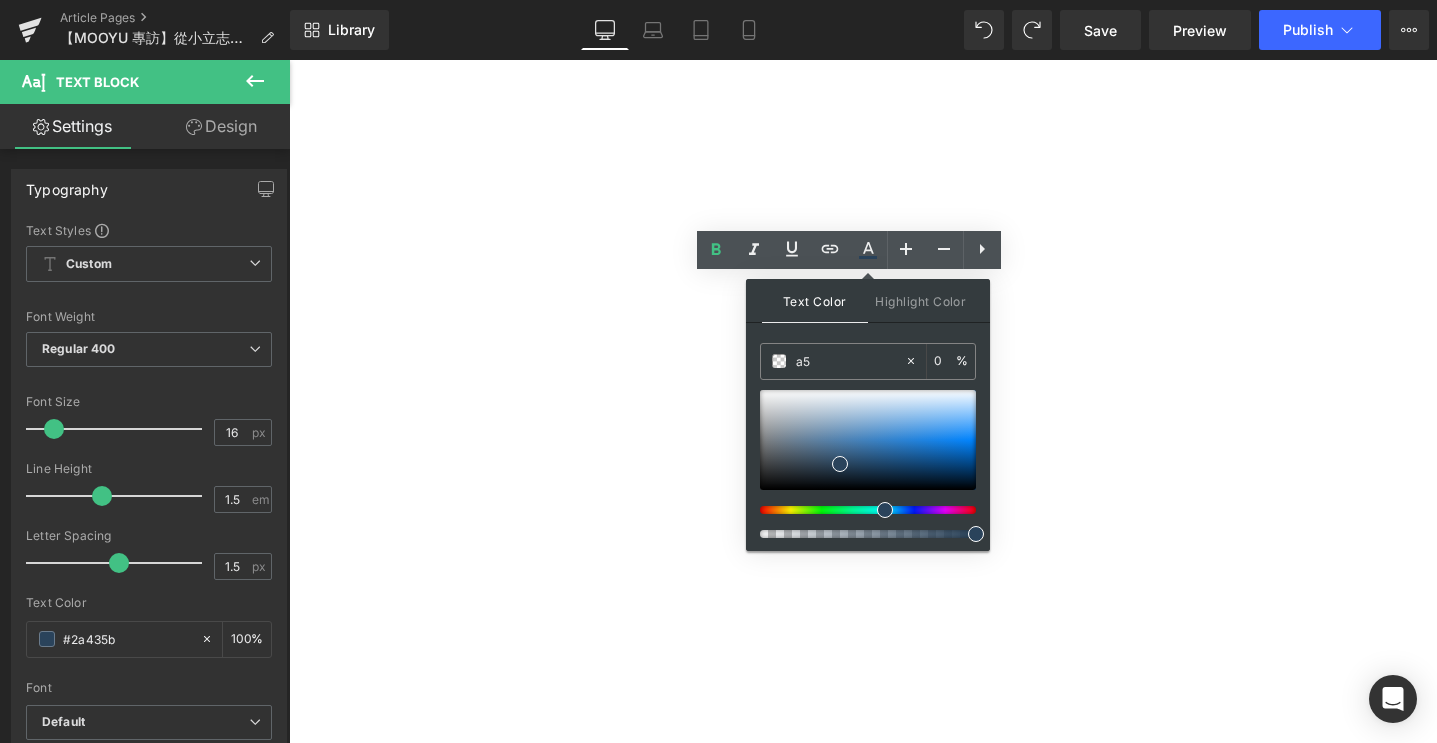 type on "a55" 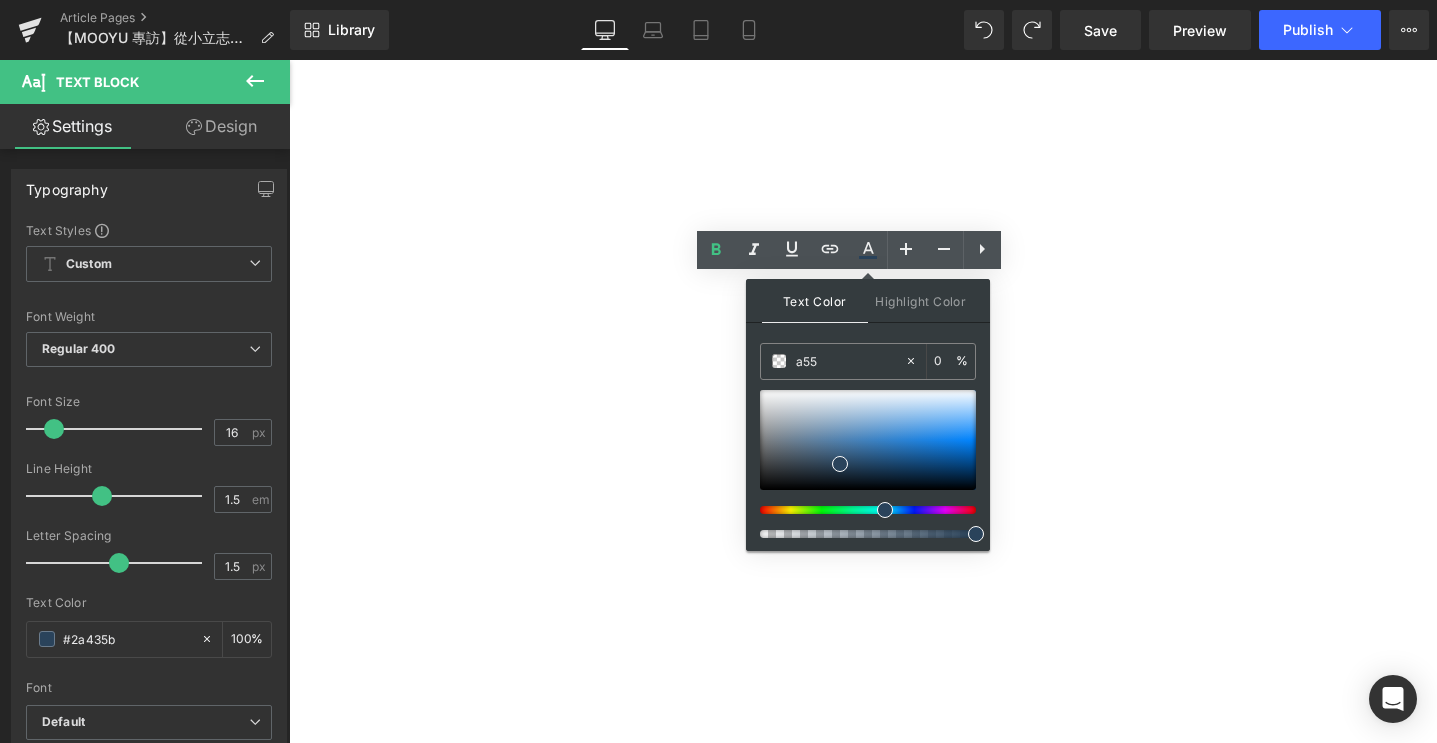 type on "100" 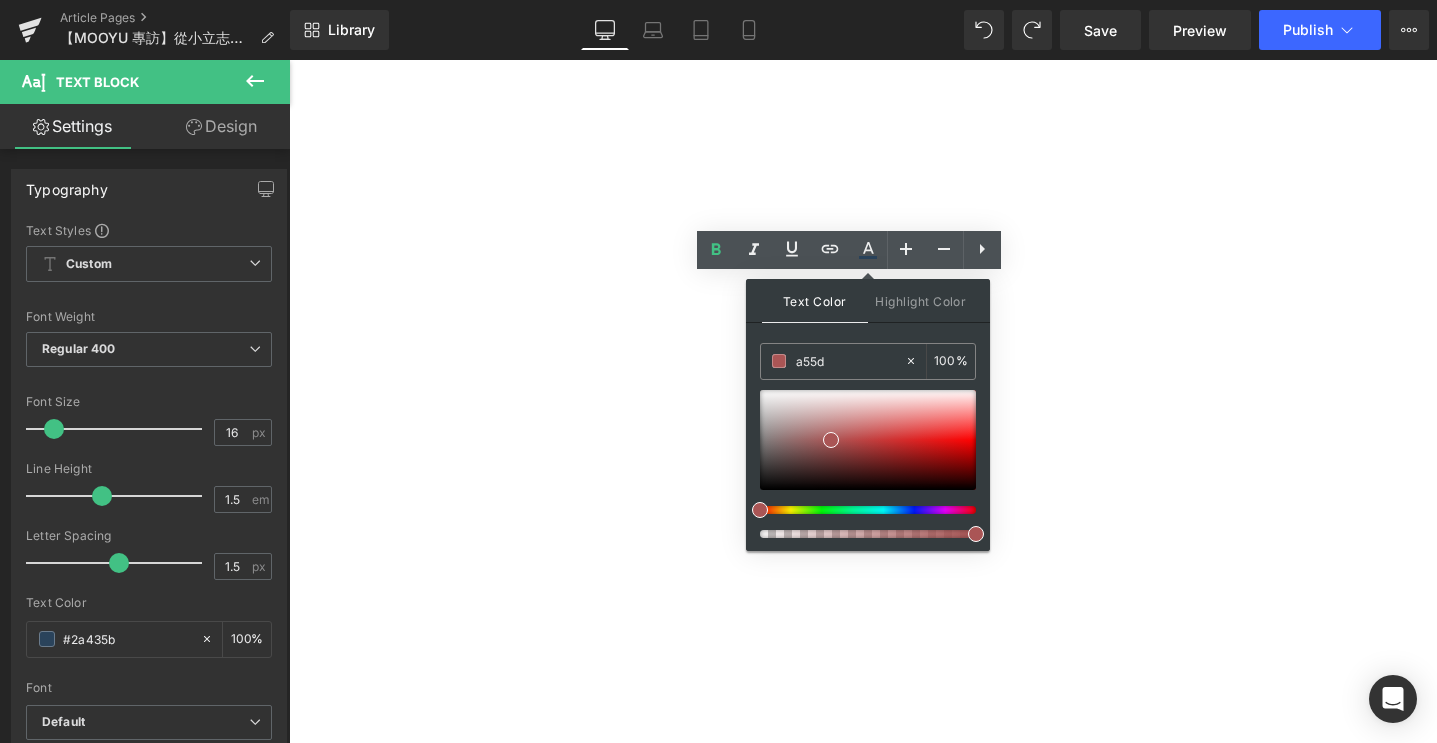 type on "a55d3" 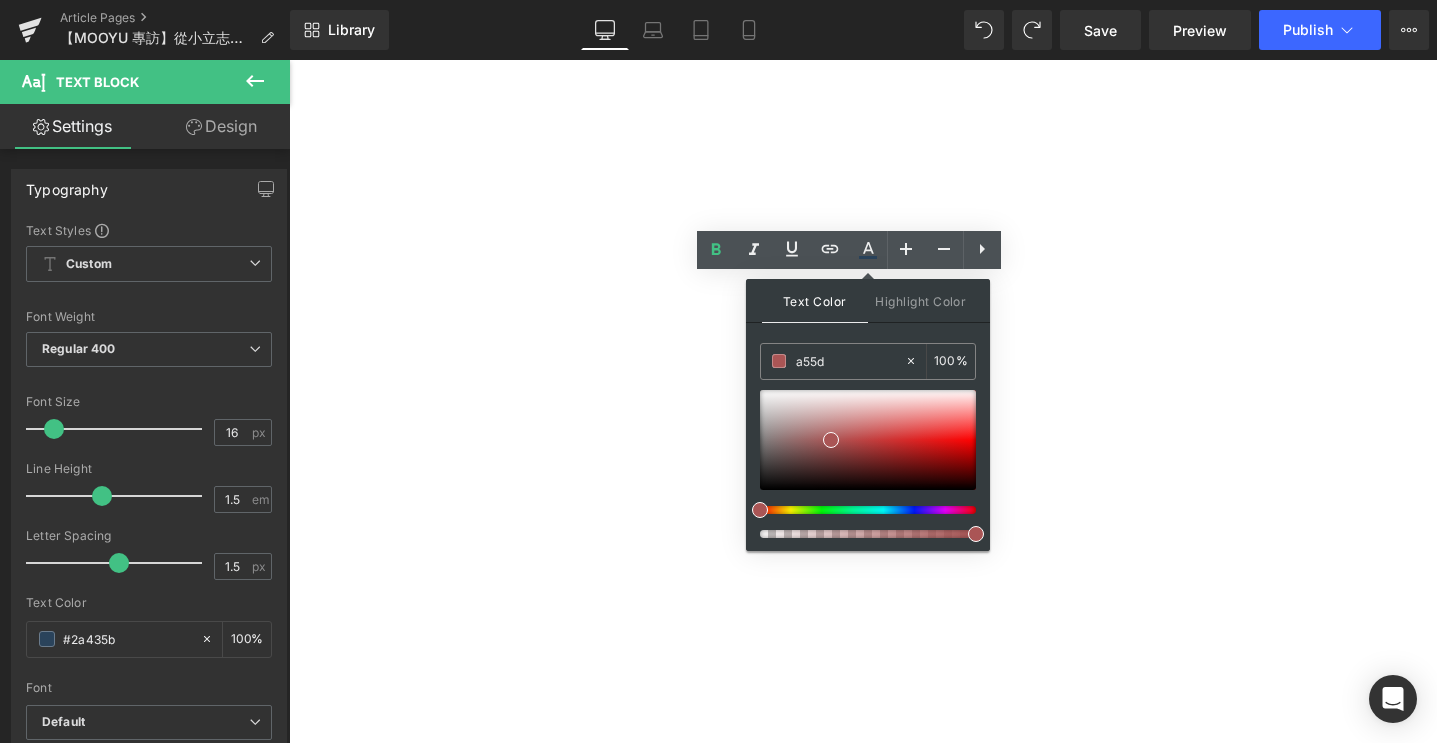 type on "87" 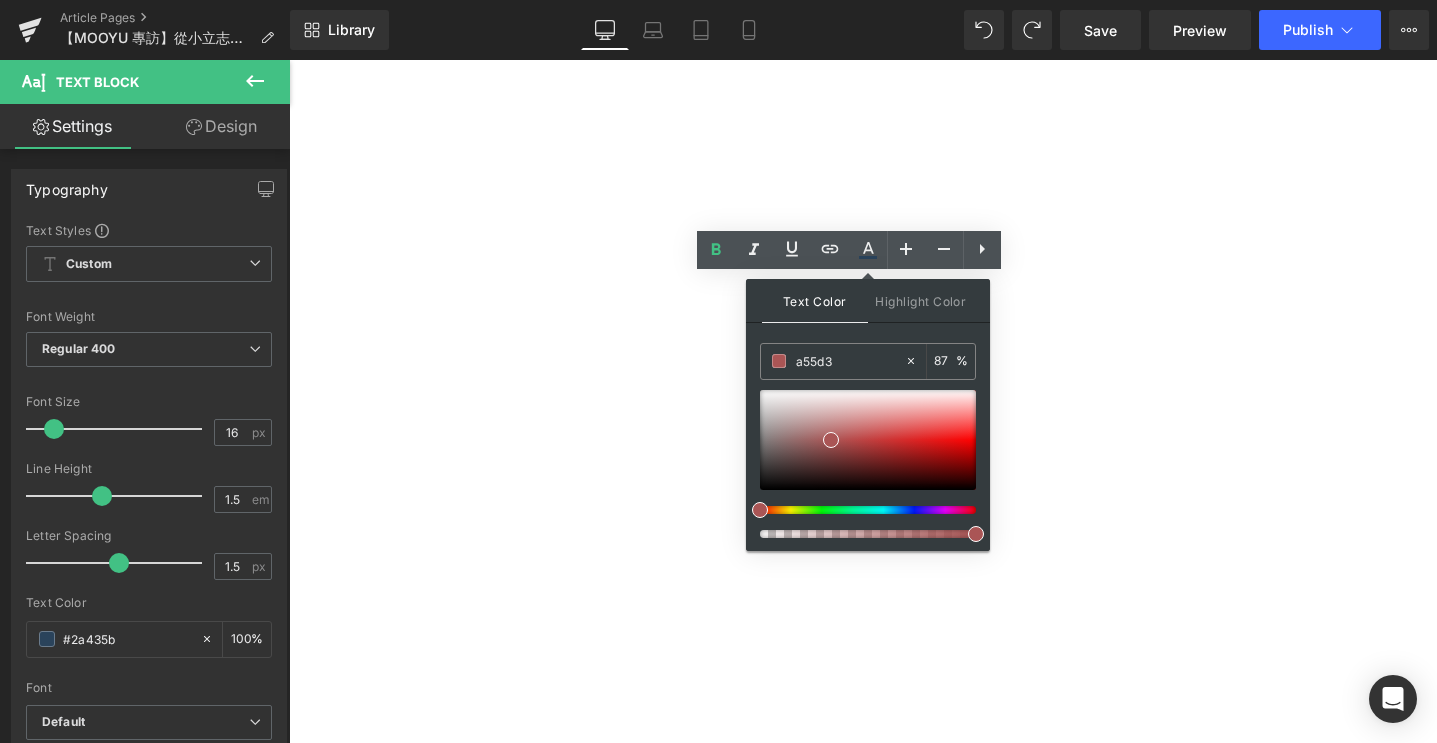 type on "a55d34" 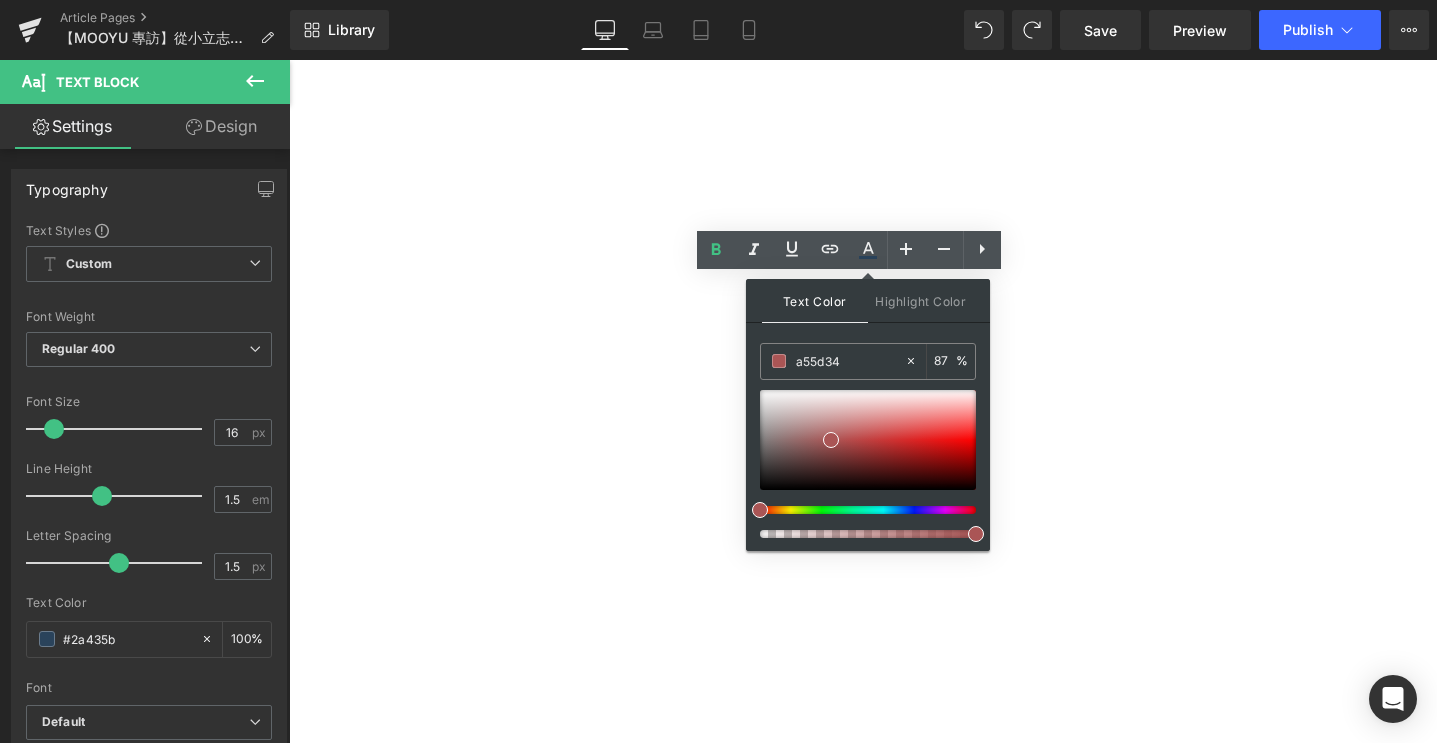 type on "100" 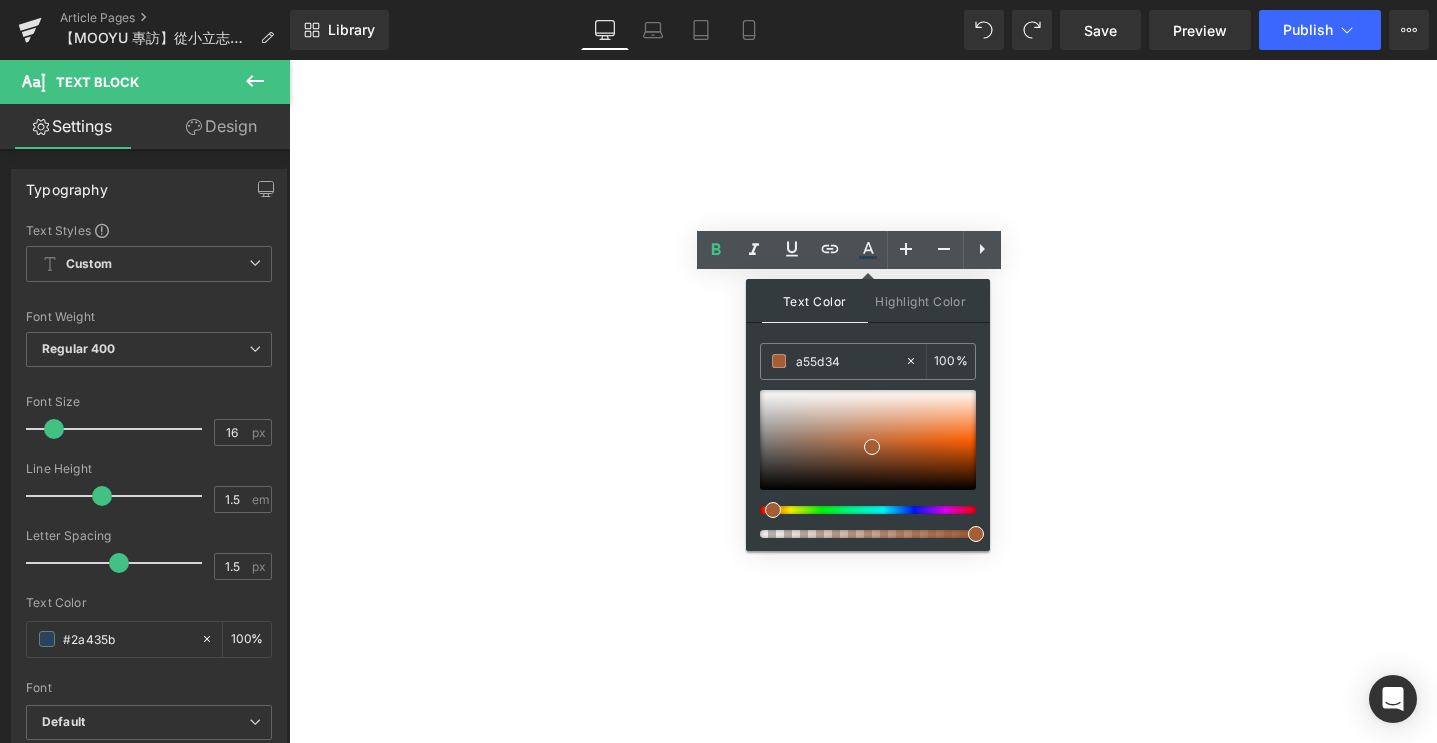 type on "a55d34" 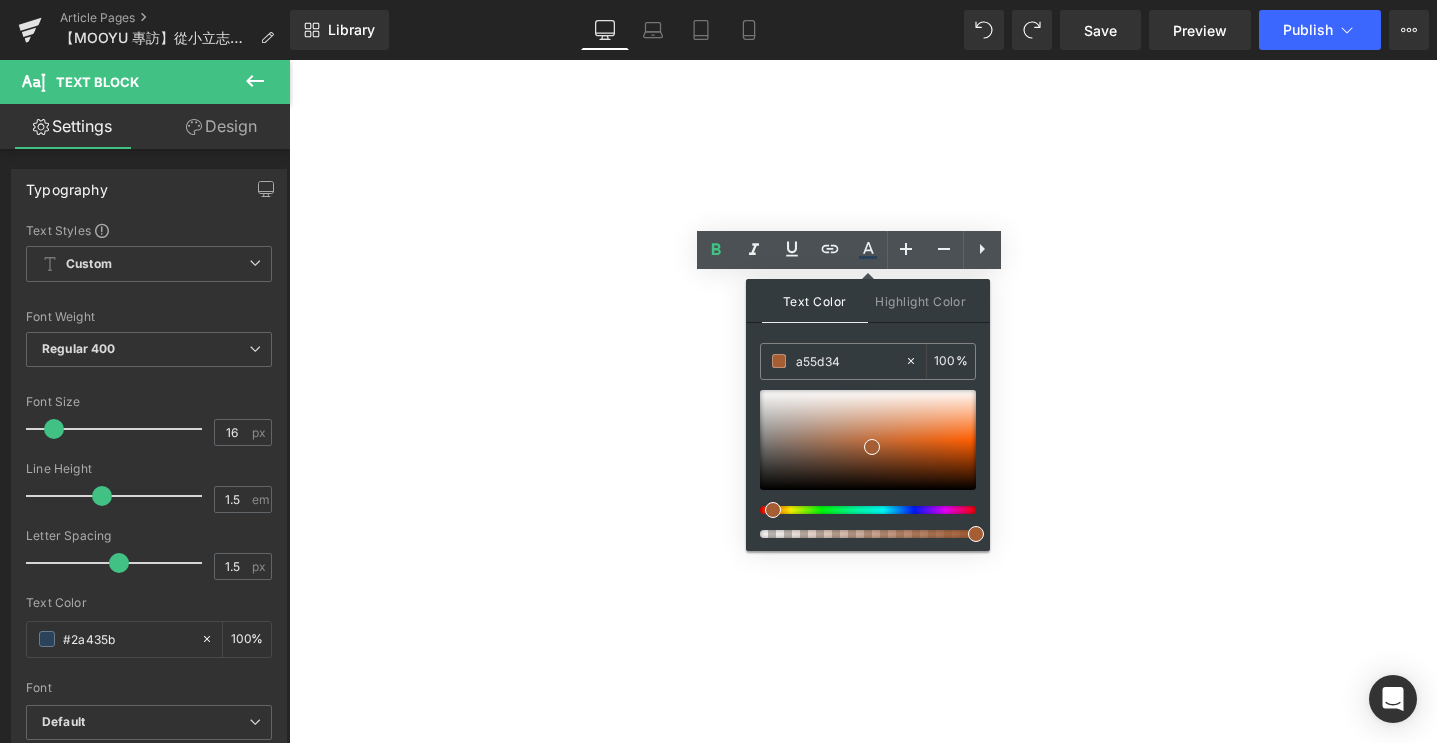 click on "從 0 開始築起夢想中的空間藍圖 Heading         「我很早就開始收藏各種 room tour、家居靈感，只要喜歡就會記下來。」 對家的想像，[PERSON_NAME]從來都不是模糊的。她偏愛奶油色系，既溫柔、又能讓空間更顯通透、放大。 因為需要經常拍攝，她特別在意整體的光線與畫面感；簡單、乾淨、帶點柔軟，這就是她最理想的樣子。 她強調「淺色系能讓家看起來更大，視覺上更輕盈。」每一個細節，從牆面到家具的色調，再到櫃體的搭配，全部親自挑選，完全忠於自己的審美與需求。 Text Block         ✦  篠崎新家超詳細開箱影片 >>>  上集   /  下集   ✦ Text Block         Image         Row   34px" at bounding box center [289, 60] 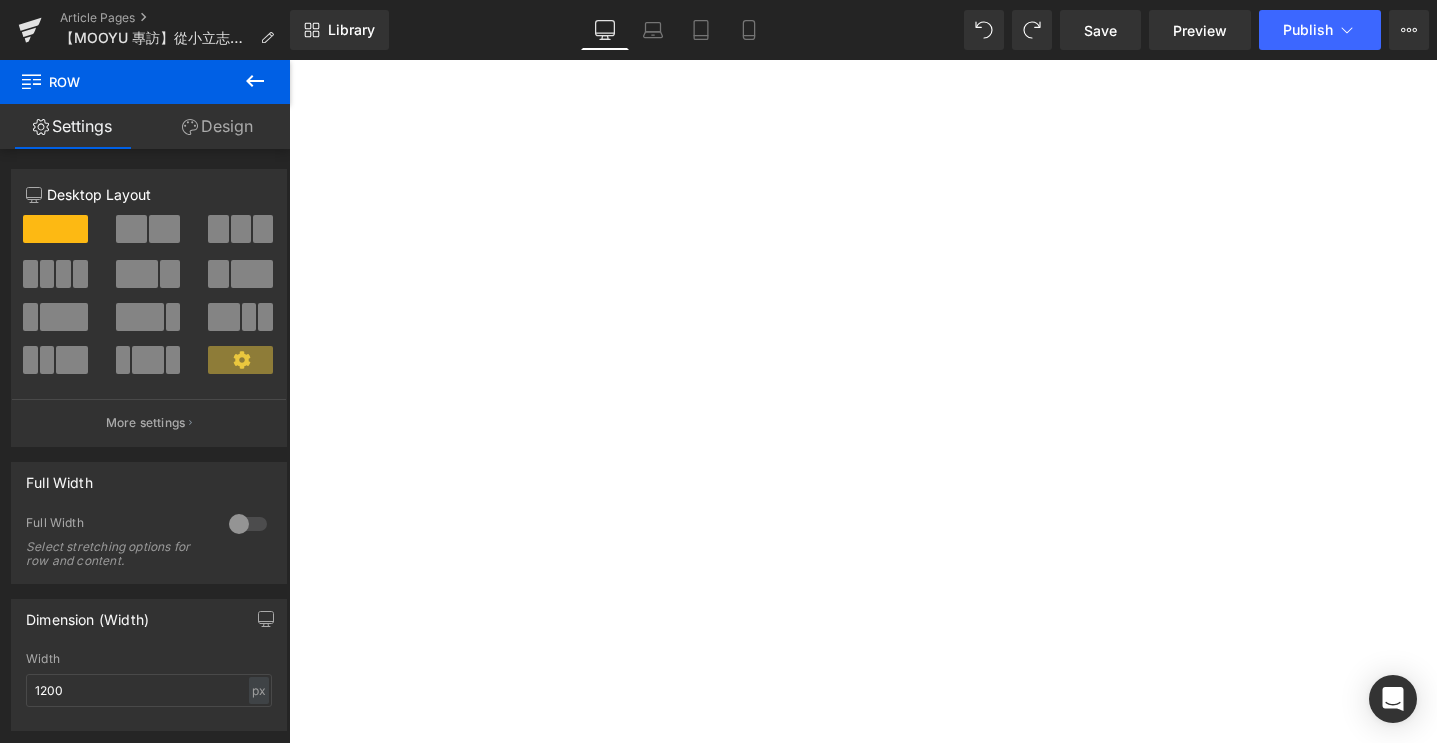 scroll, scrollTop: 2314, scrollLeft: 0, axis: vertical 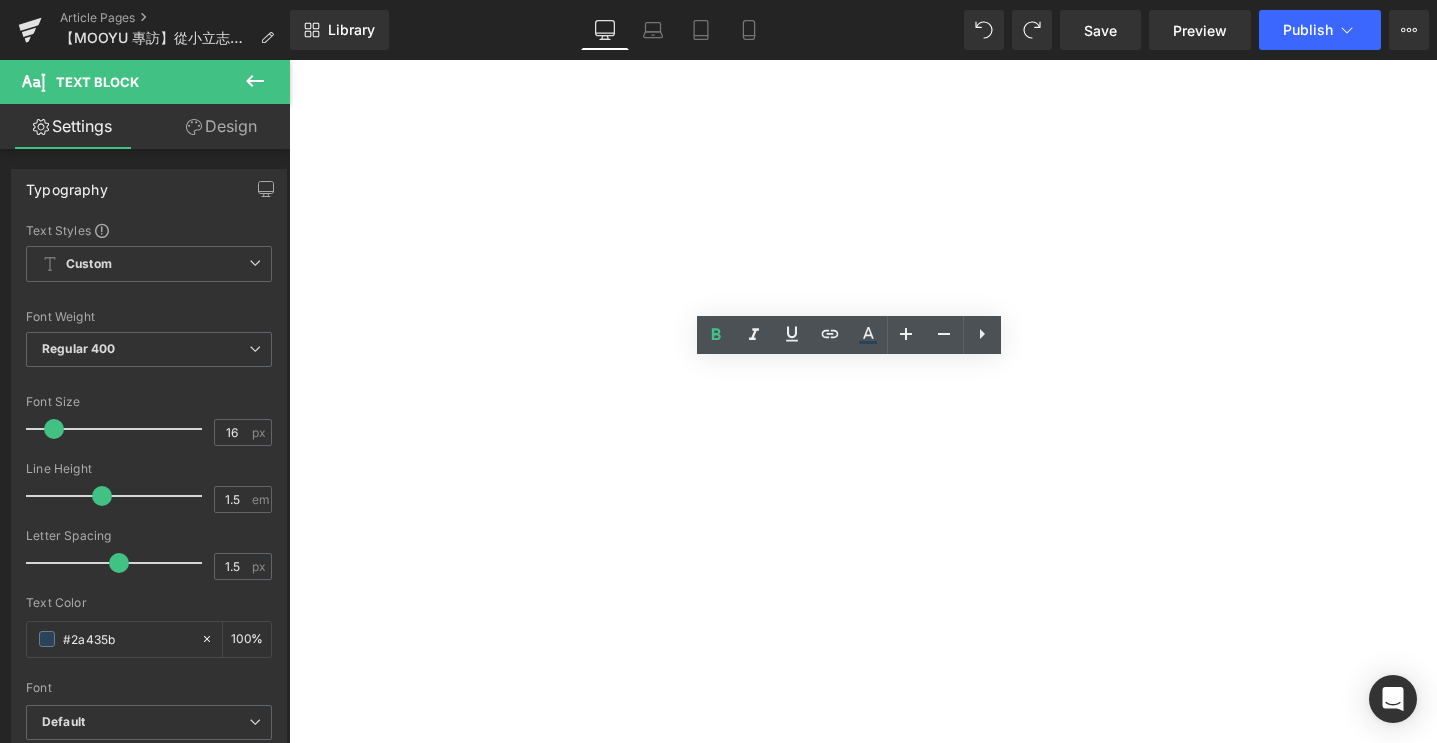 drag, startPoint x: 948, startPoint y: 393, endPoint x: 941, endPoint y: 371, distance: 23.086792 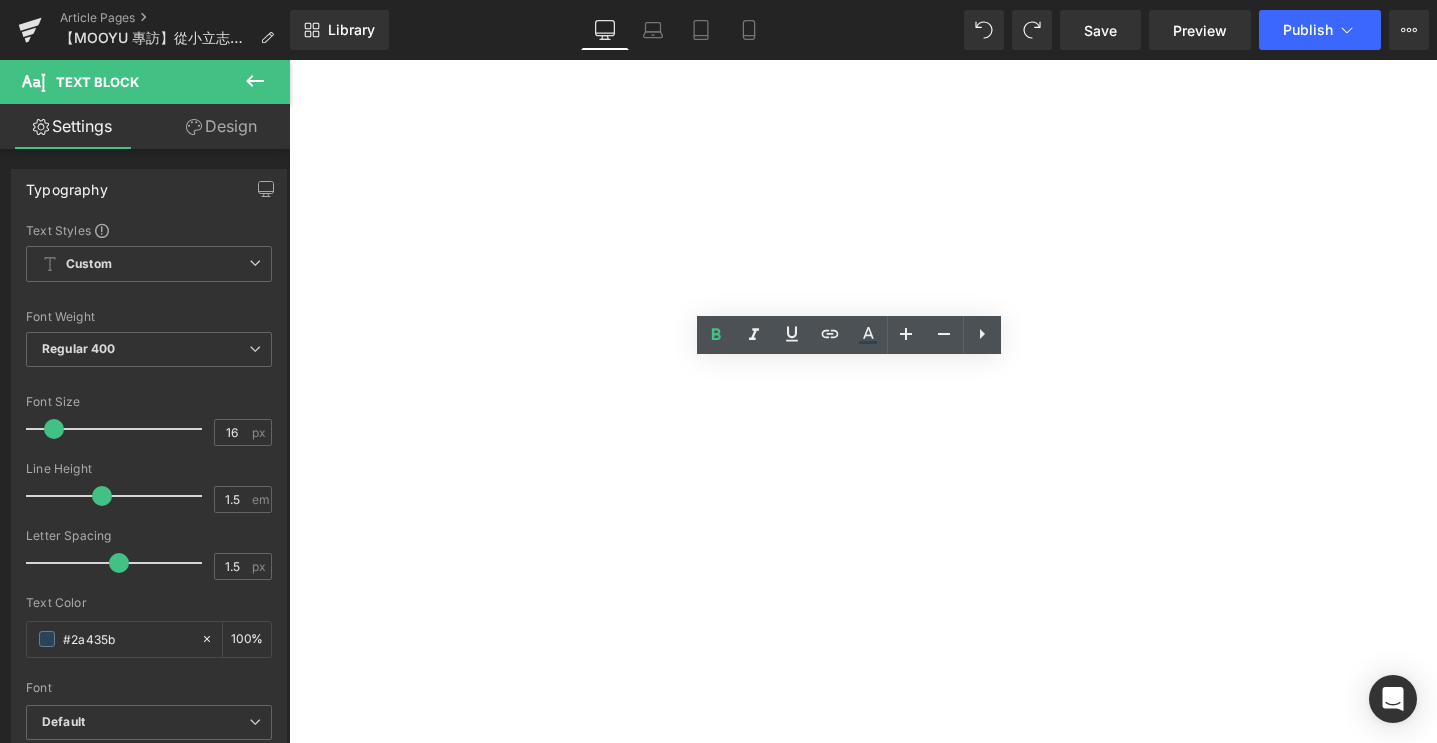 click on "✦  [PERSON_NAME]超詳細開箱影片 >>>" at bounding box center [289, 60] 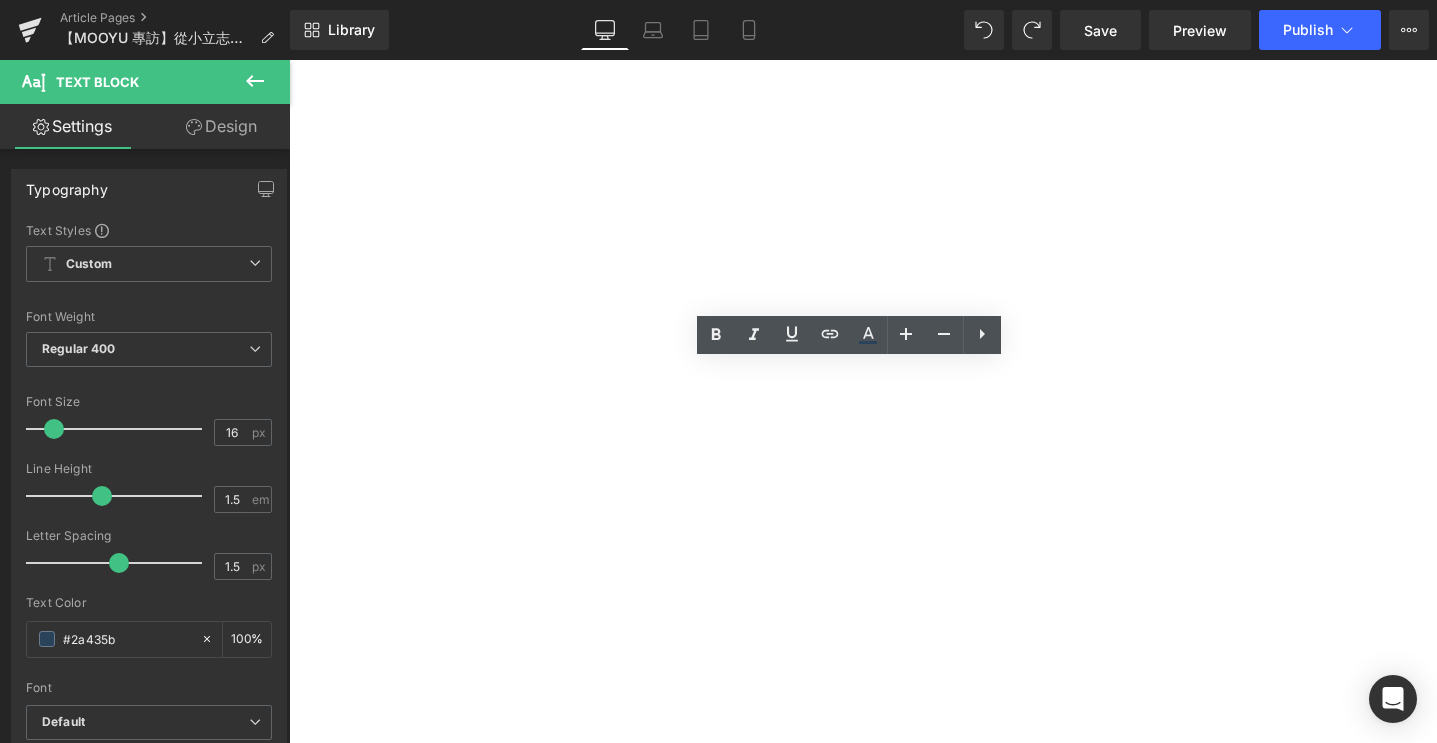 click on "下集" at bounding box center (289, 60) 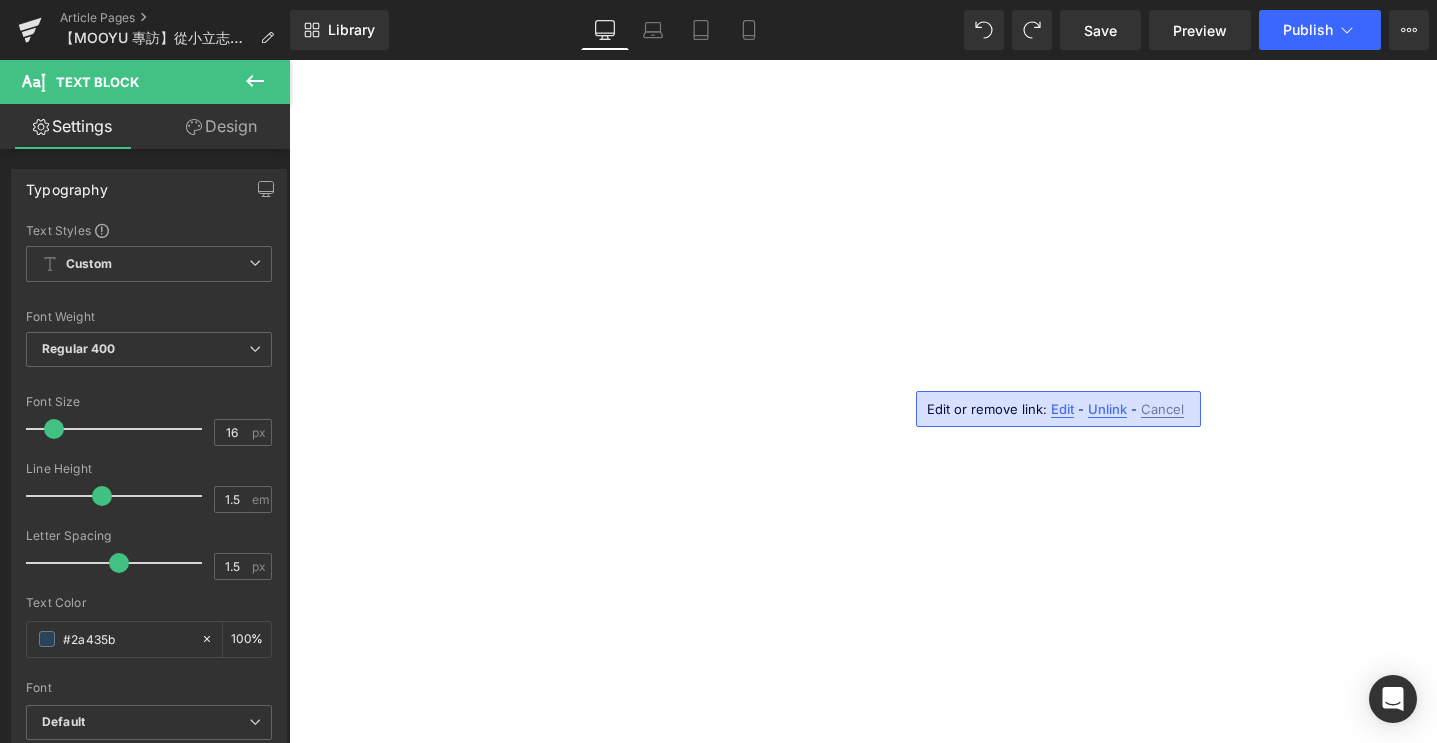 click on "從 0 開始築起夢想中的空間藍圖 Heading         「我很早就開始收藏各種 room tour、家居靈感，只要喜歡就會記下來。」 對家的想像，[PERSON_NAME]從來都不是模糊的。她偏愛奶油色系，既溫柔、又能讓空間更顯通透、放大。 因為需要經常拍攝，她特別在意整體的光線與畫面感；簡單、乾淨、帶點柔軟，這就是她最理想的樣子。 她強調「淺色系能讓家看起來更大，視覺上更輕盈。」每一個細節，從牆面到家具的色調，再到櫃體的搭配，全部親自挑選，完全忠於自己的審美與需求。 Text Block         ✦  篠崎新家超詳細開箱影片 >>>  上集  / 下集   ✦ Text Block         Image         Row   34px" at bounding box center (289, 60) 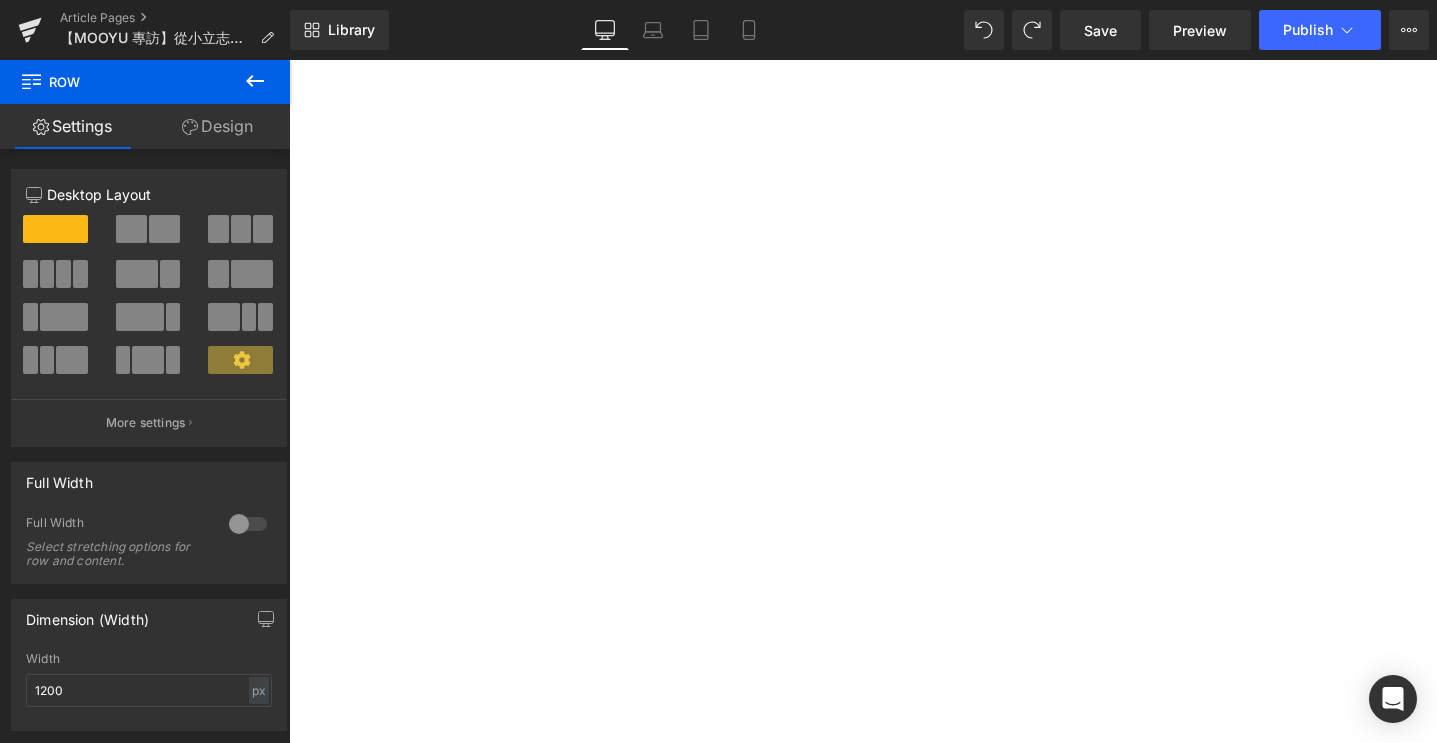 click on "上集  / 下集" at bounding box center [289, 60] 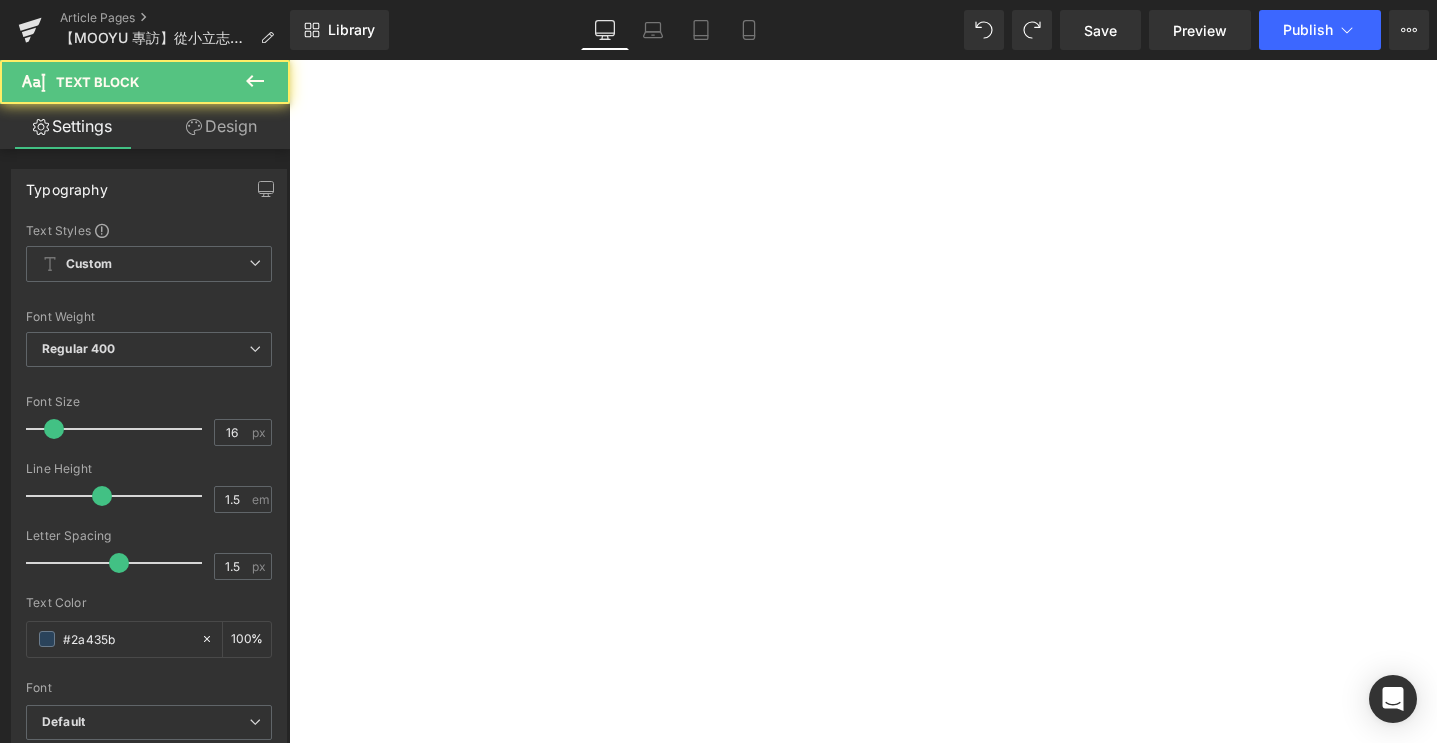 click on "上集   / 下集" at bounding box center (289, 60) 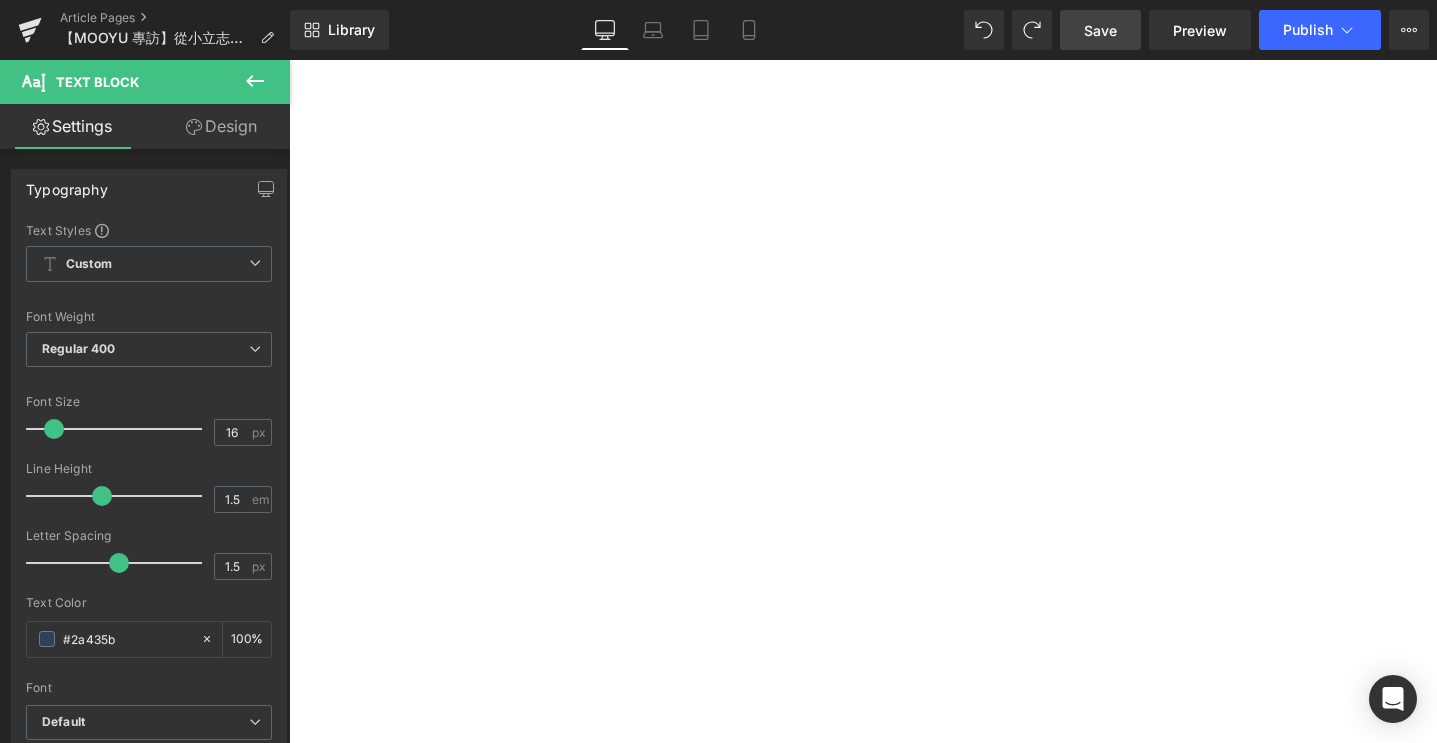 click on "Save" at bounding box center (1100, 30) 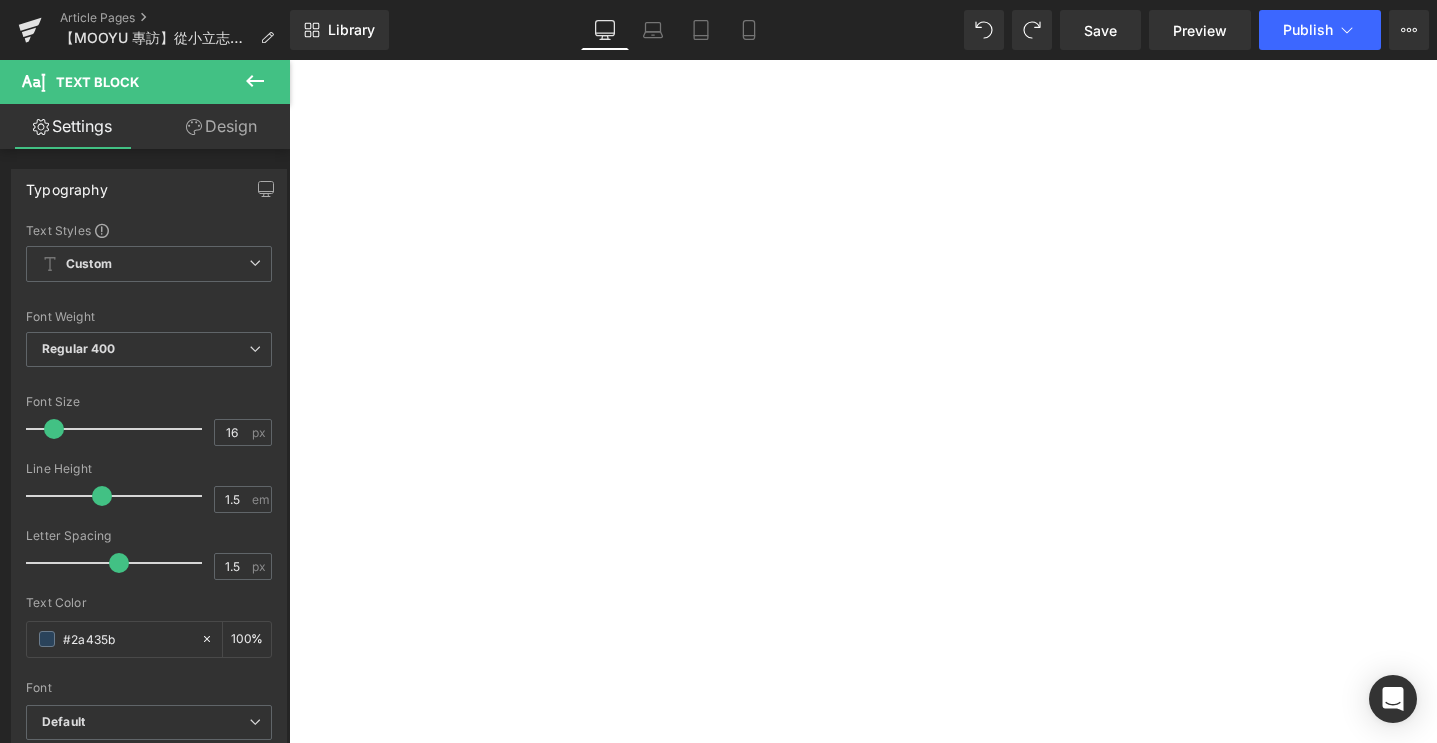 scroll, scrollTop: 5045, scrollLeft: 0, axis: vertical 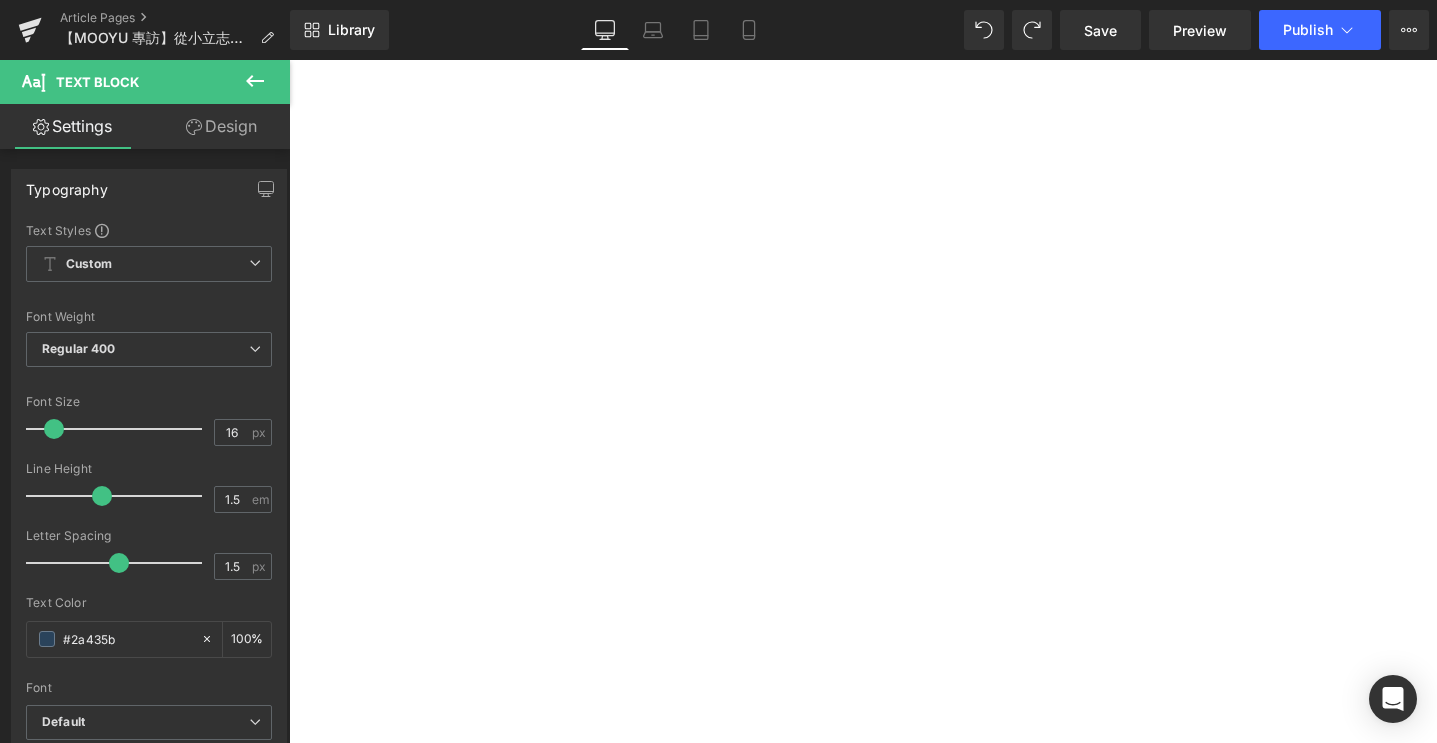 click at bounding box center [289, 60] 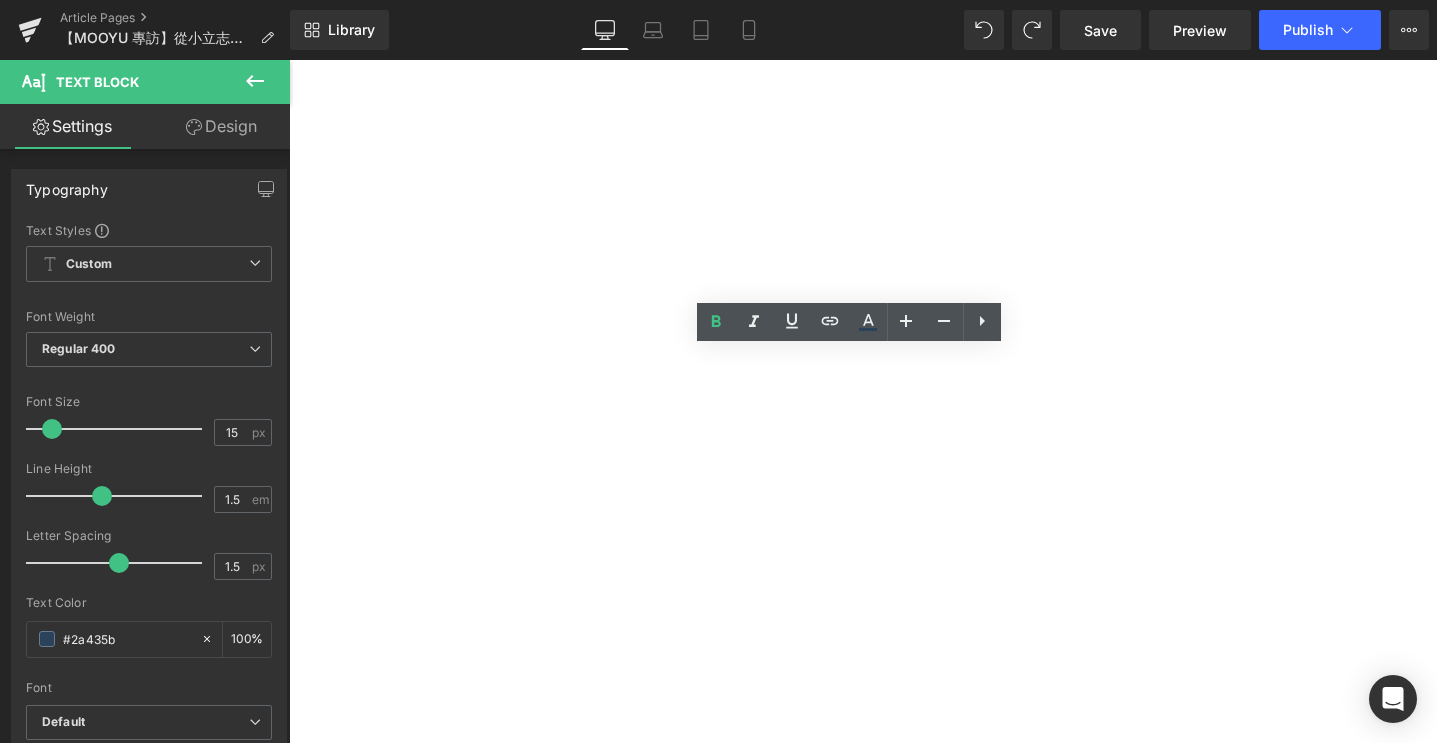 click on "[PERSON_NAME]" at bounding box center (289, 60) 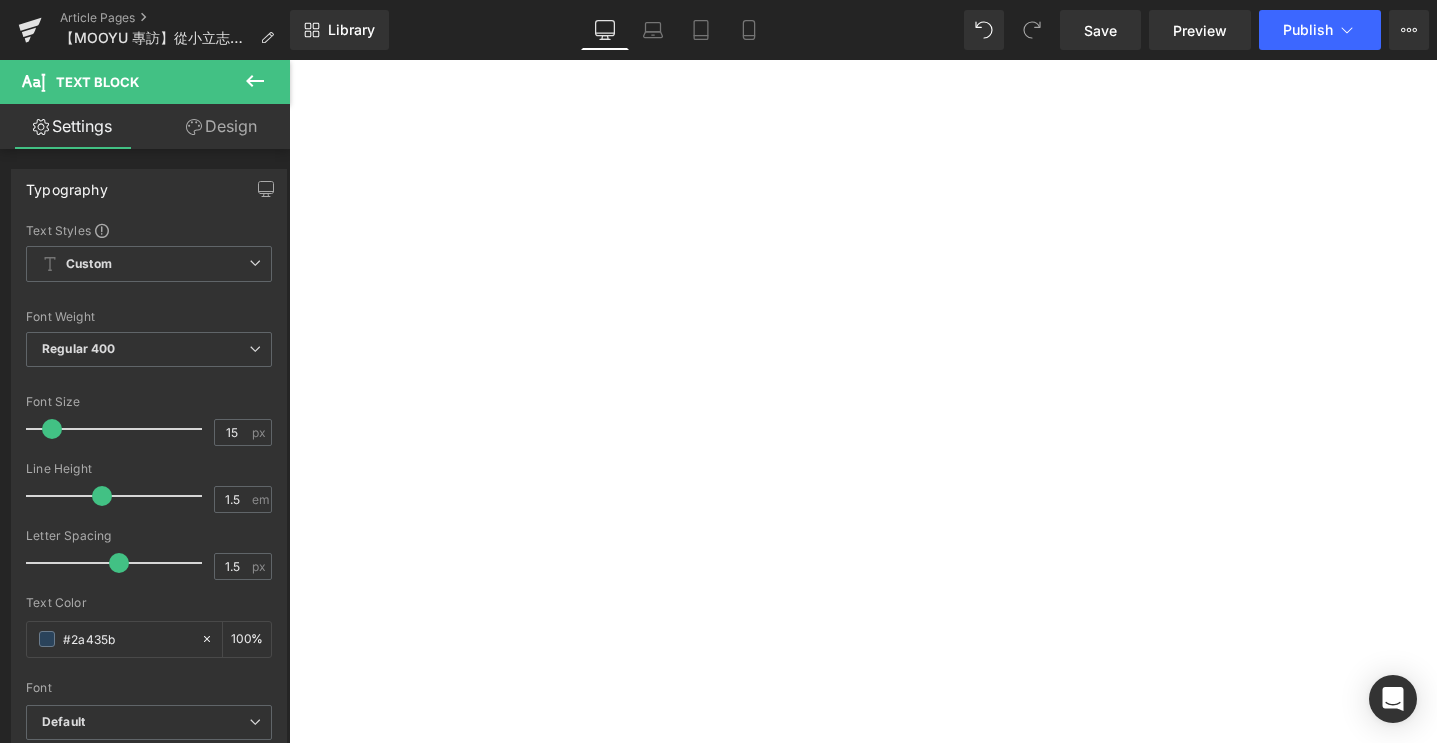 scroll, scrollTop: 5062, scrollLeft: 0, axis: vertical 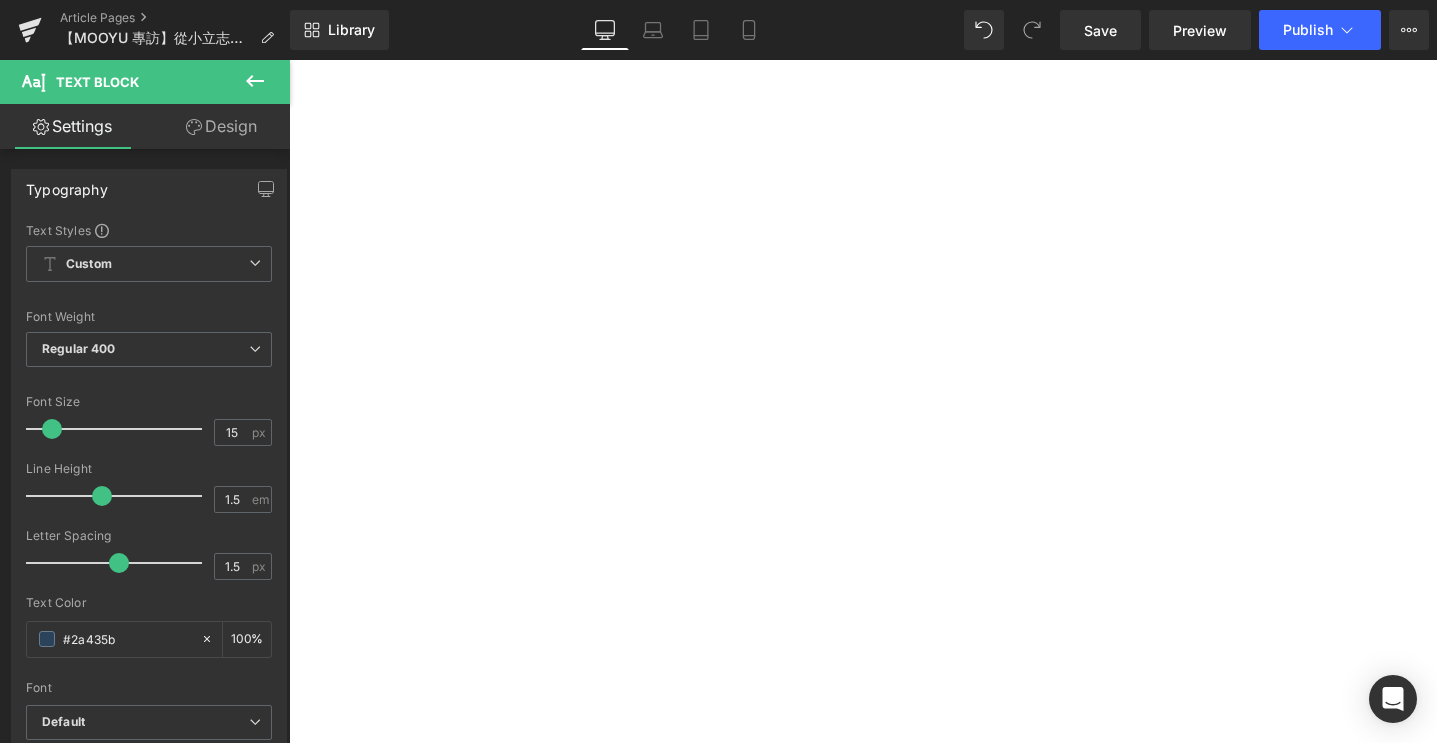 click on "✦   點擊查看同款商品 :  Cozy沙發    ✦" at bounding box center [289, 60] 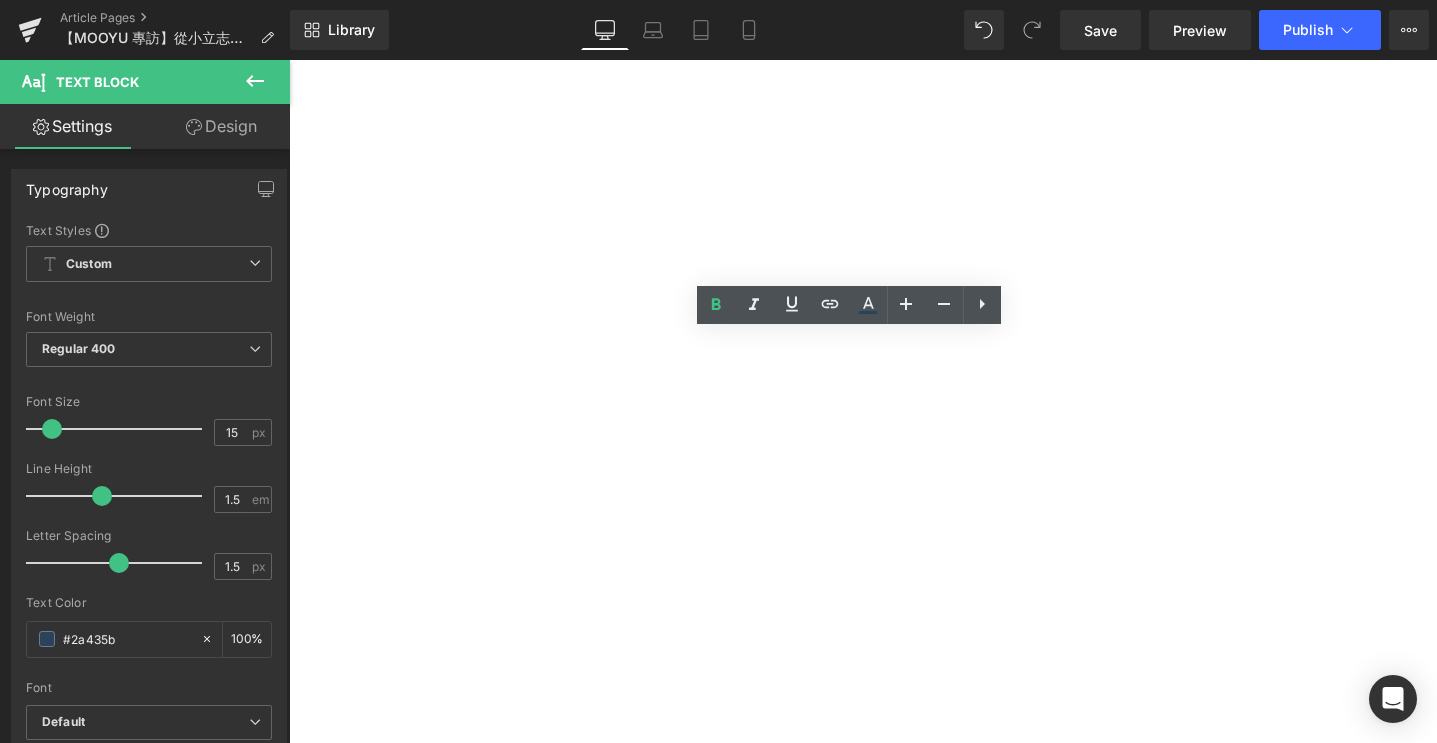 type 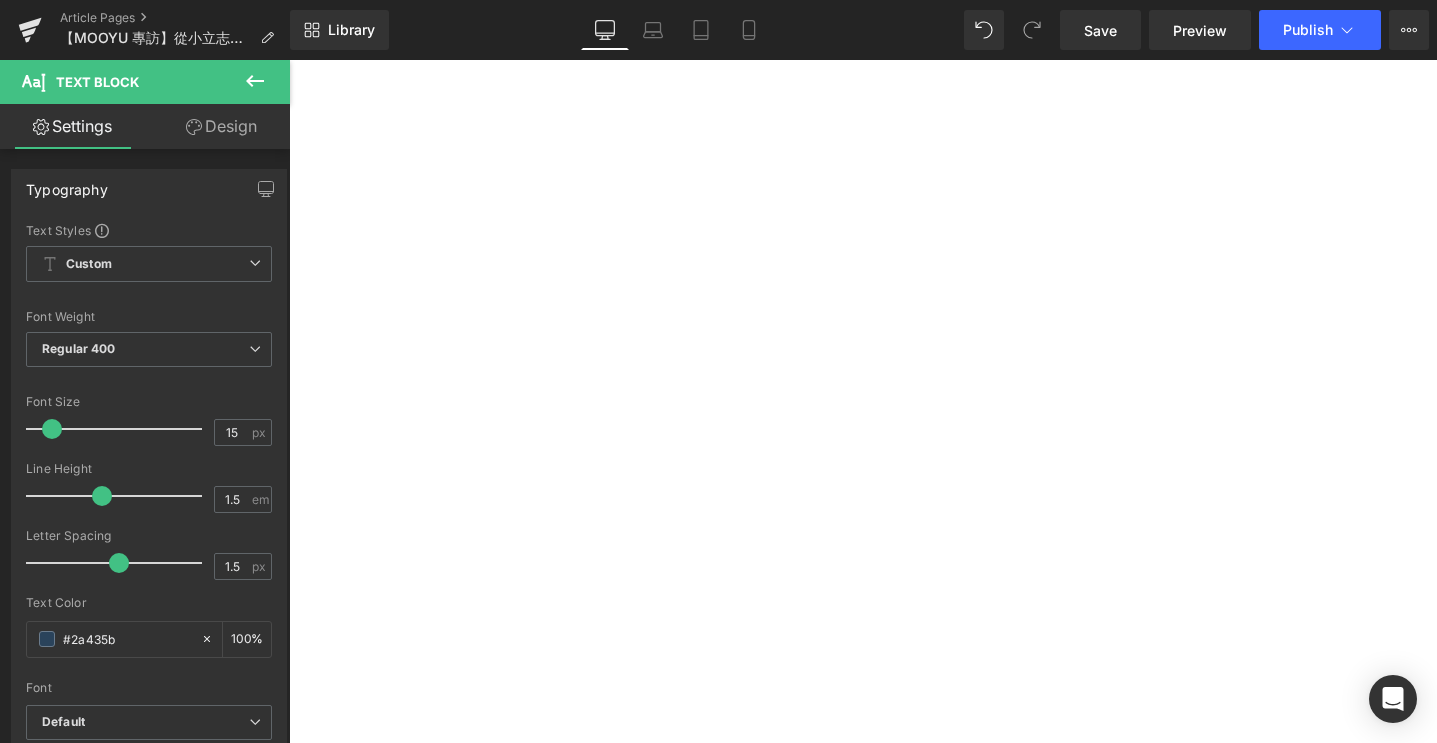 click at bounding box center (289, 60) 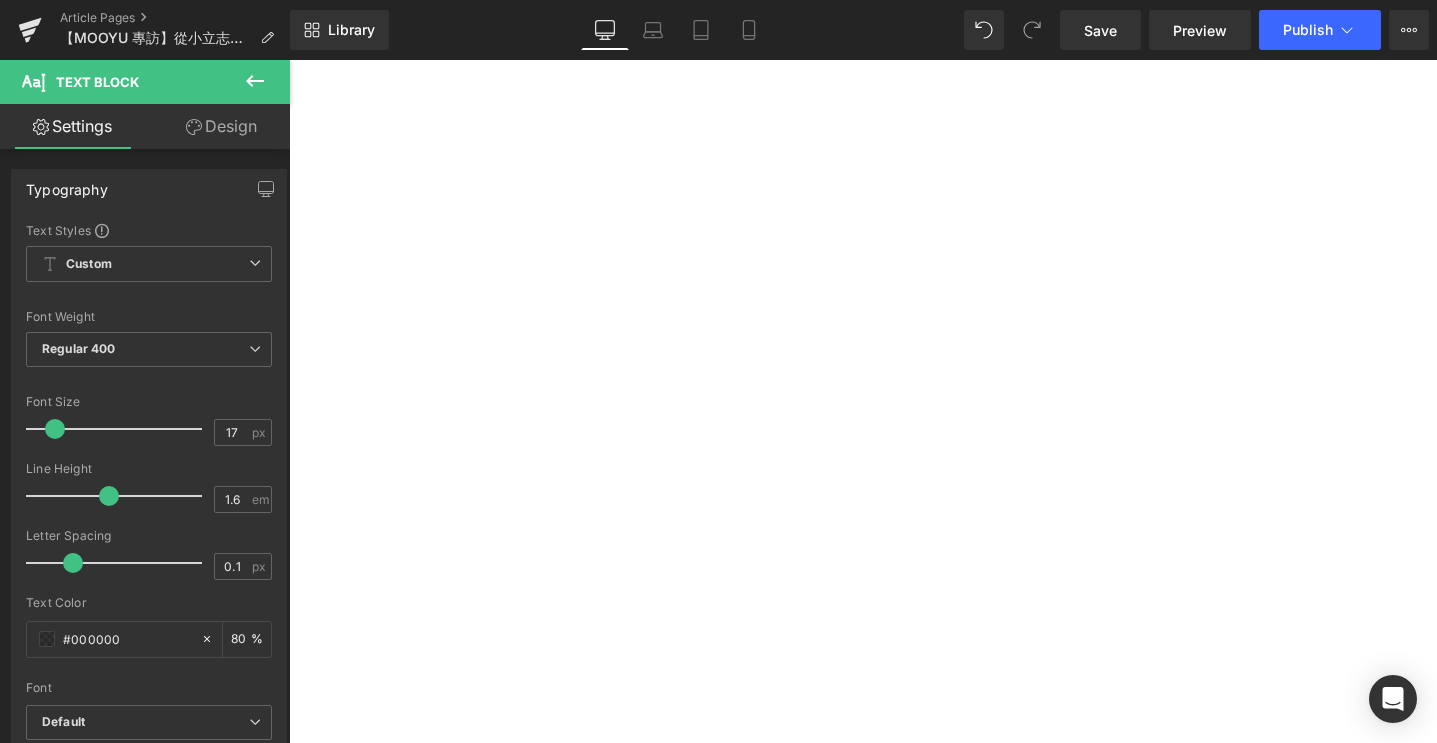 scroll, scrollTop: 4760, scrollLeft: 0, axis: vertical 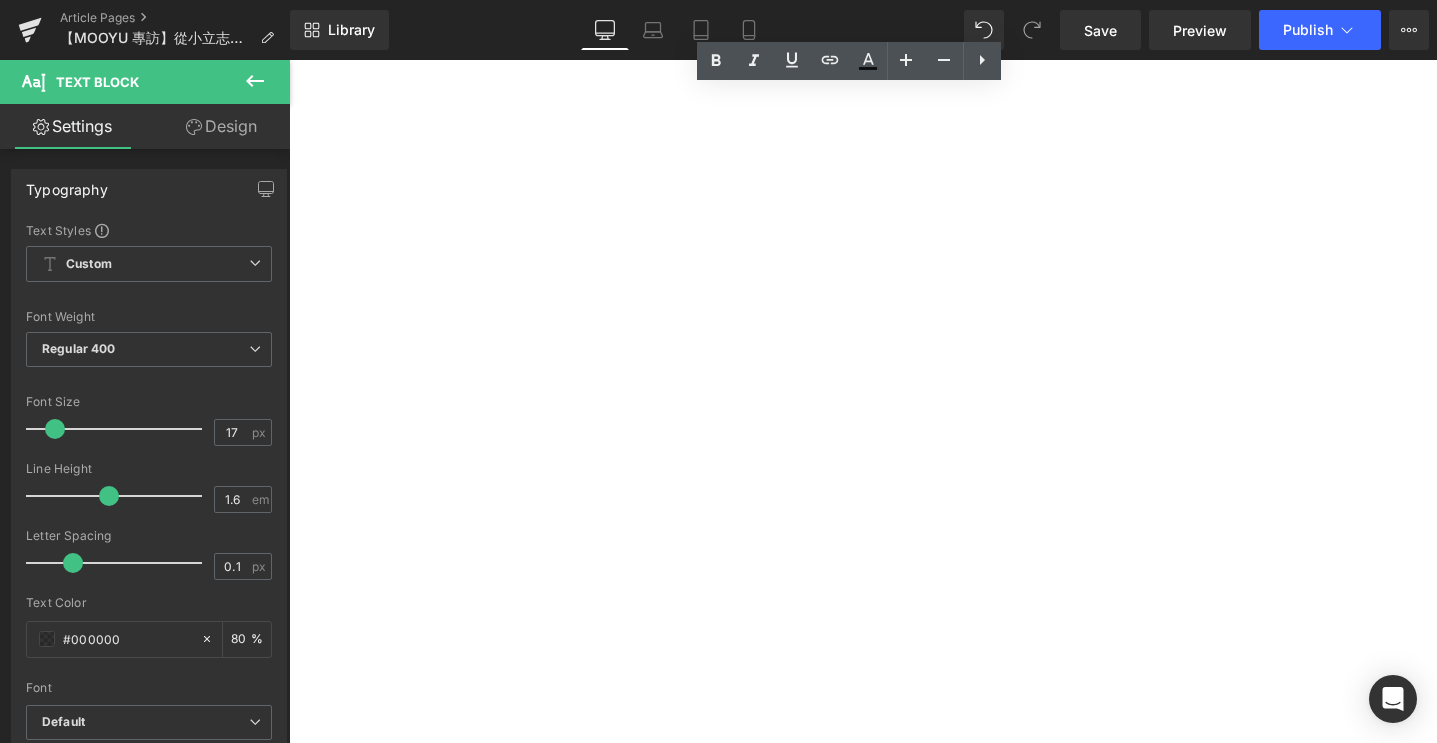 click on "✦   點擊查看更[PERSON_NAME]新家照片    ✦" at bounding box center [289, 60] 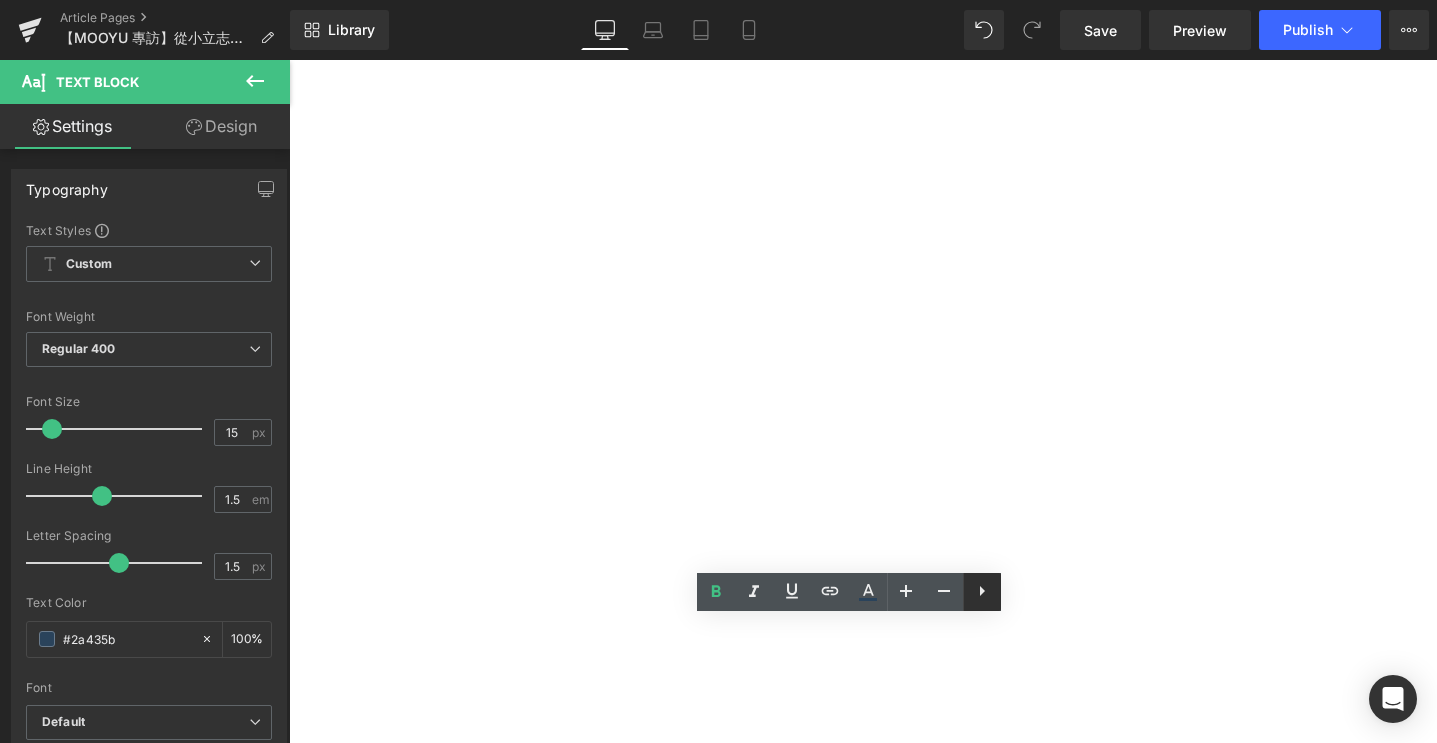 click 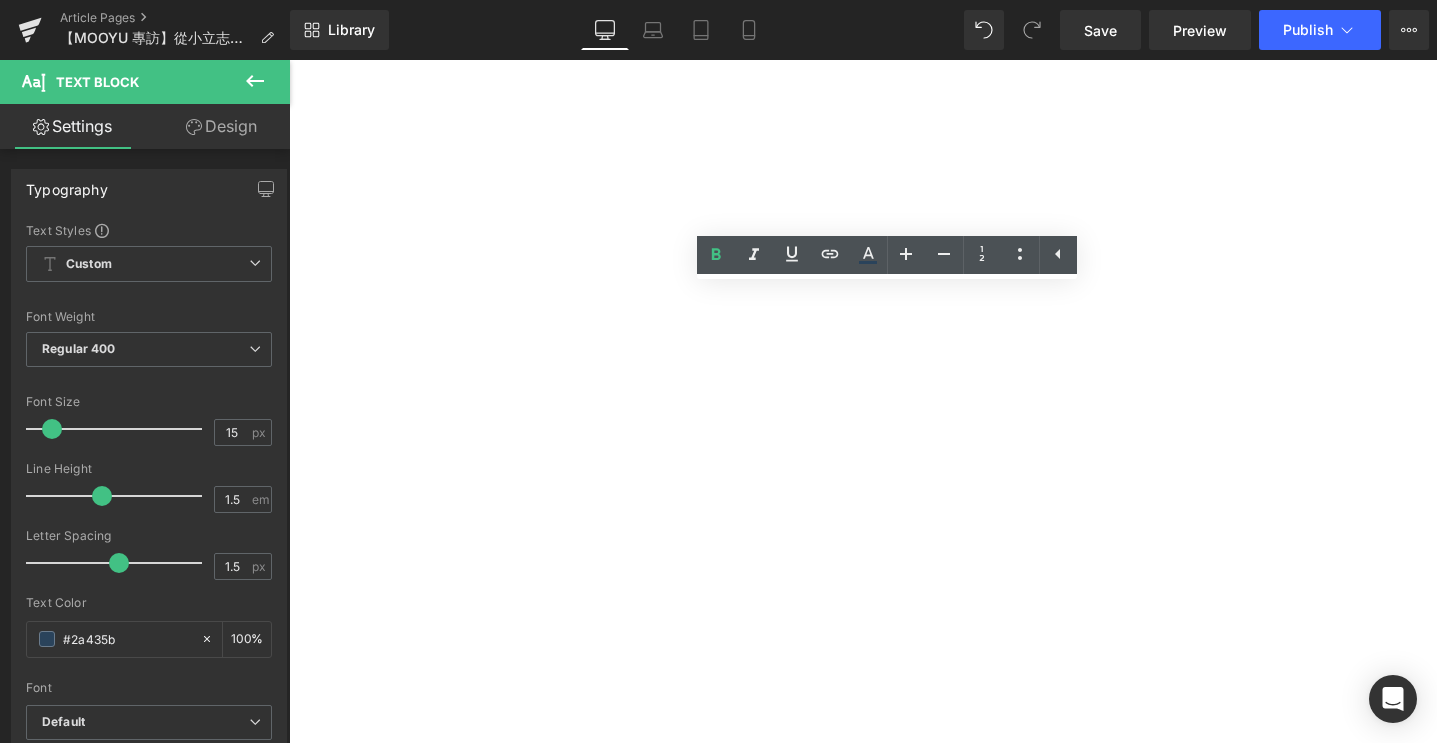 scroll, scrollTop: 5092, scrollLeft: 0, axis: vertical 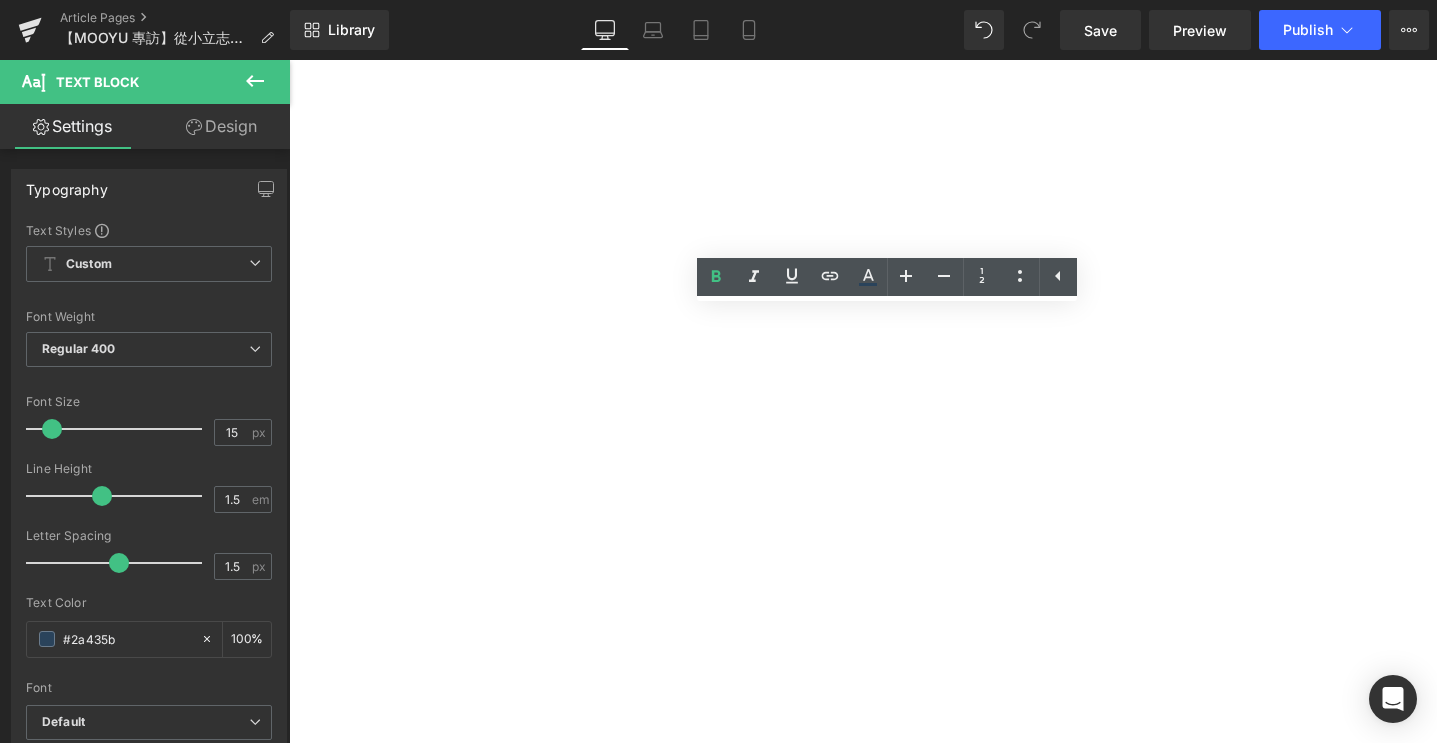 click on "✦   點擊查看更[PERSON_NAME]新家照片    ✦" at bounding box center (289, 60) 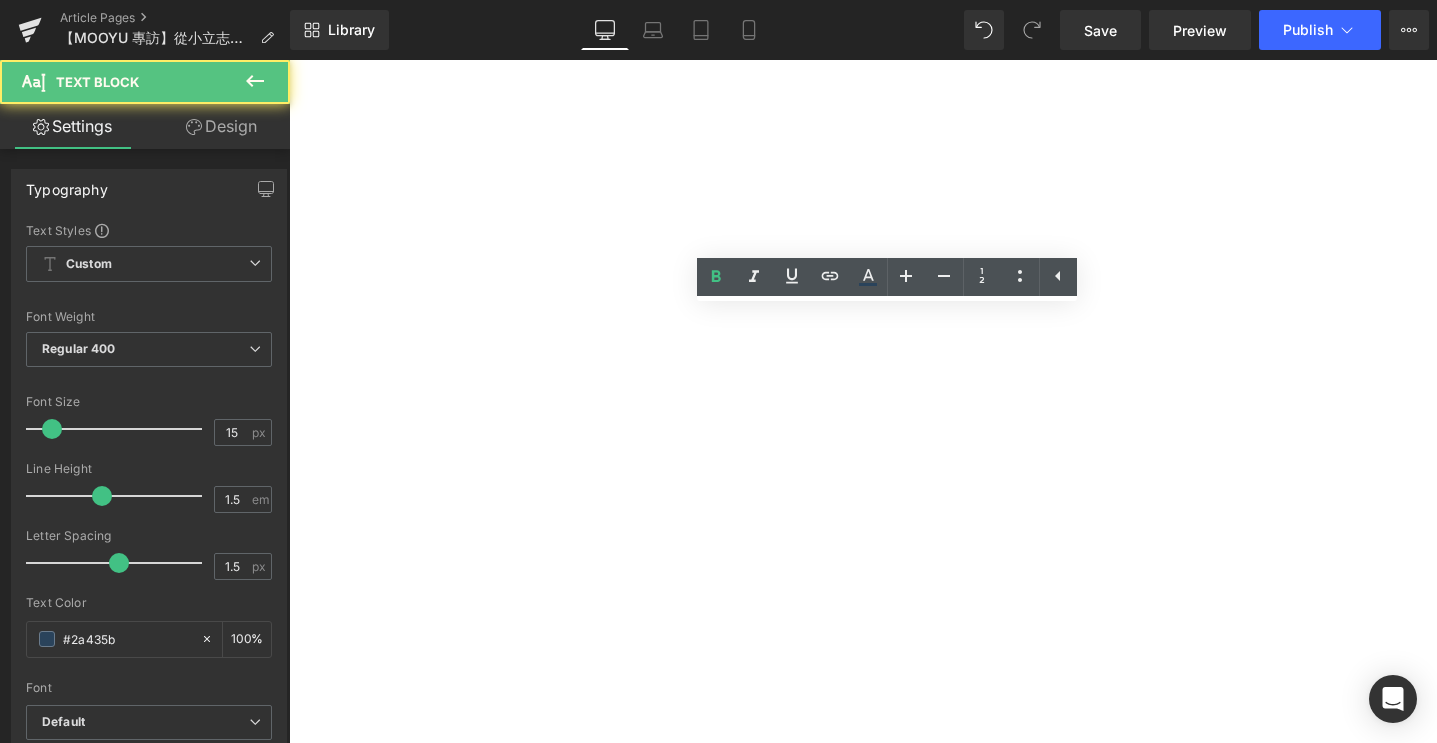 click on "[DEMOGRAPHIC_DATA]啊 ! 這就是我想像的風格 Heading         在尋找家具的過程中，[PERSON_NAME]逛過無數家具店，卻總覺得「少了什麼」。 「很多地方只能選少數幾項，可能沙發只能選這裡，窗簾又要另外跑一間，桌子再去另一家，看完一輪真的超累，也擔心搭起來很不合，感覺不完整。」 直到某天滑到 MOOYU，「天啊！這就是我想像的風格！」她一眼就被吸引，這裡就是她夢想中家的樣子。 「我去了門市以後，就已經覺得應該就是這家了，因為整個參觀流程很順暢，有規劃師介紹跟建議，風格又完全符合我的想像。」MOOYU 的一站式體驗，從沙發、桌子、窗簾到其他配件，品項齊全，風格多樣。對於有很多想法、想親手打造空間的人來說，這種完整的選擇非常難得。 從第一眼的心動，到實際體驗的感動，這趟把家築起的旅程終於有了最完美的落點。 「夢想中的家，應該就是這種感覺吧。」" at bounding box center (289, 60) 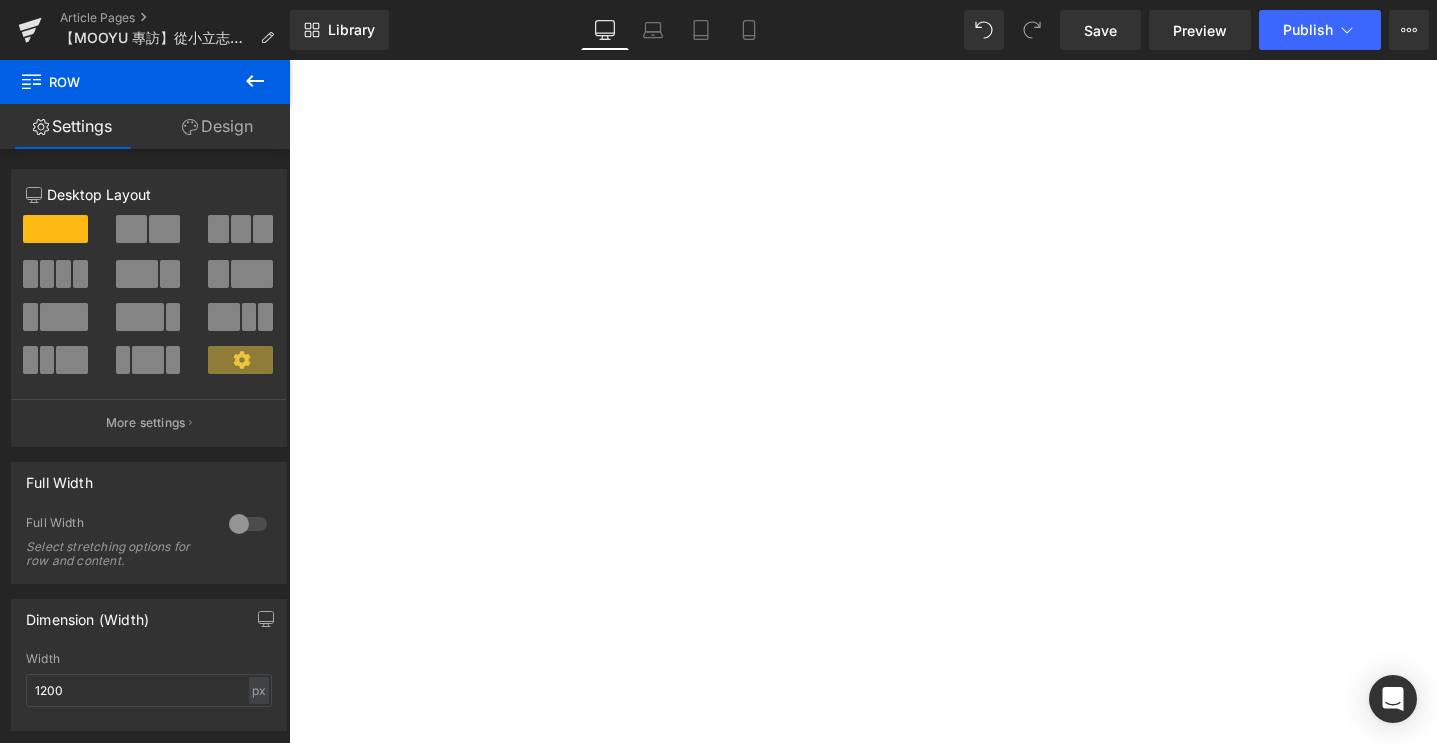 click 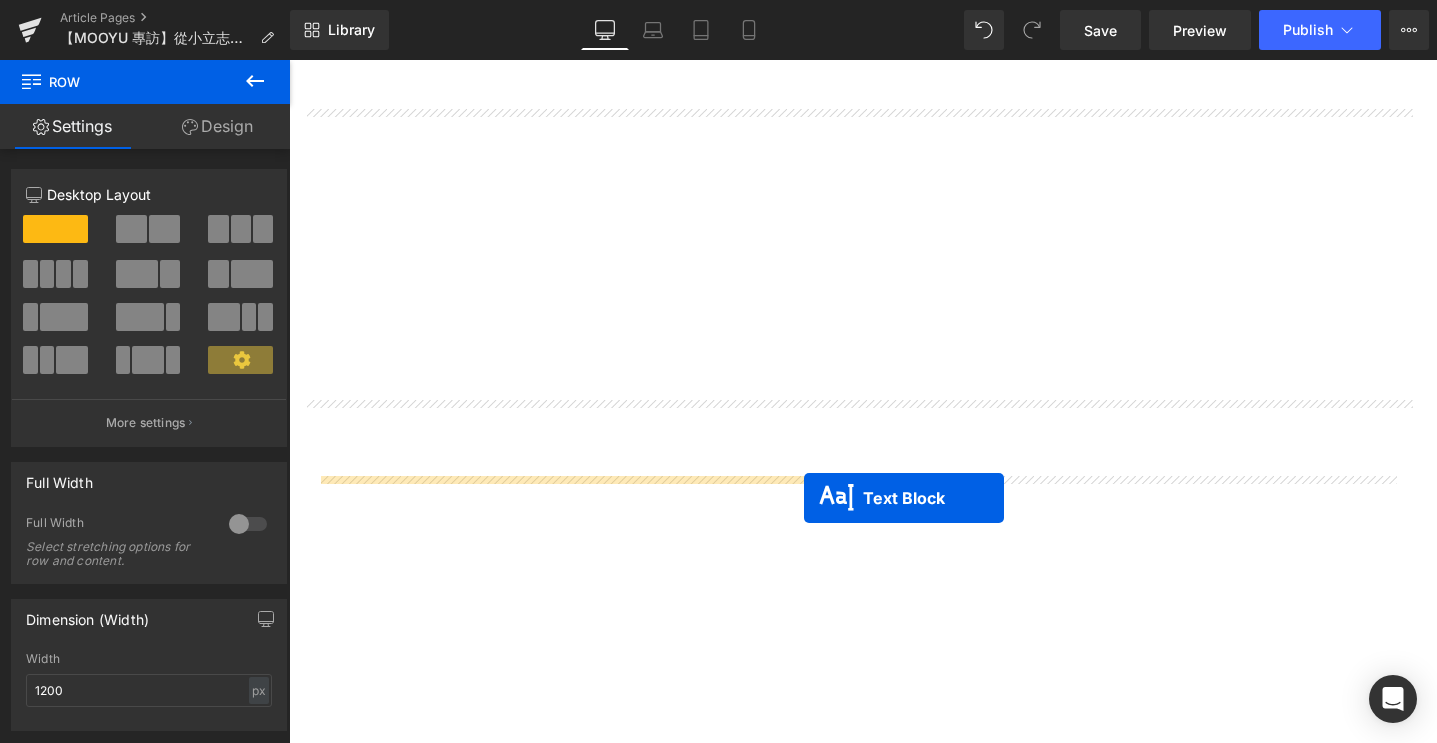 scroll, scrollTop: 6080, scrollLeft: 0, axis: vertical 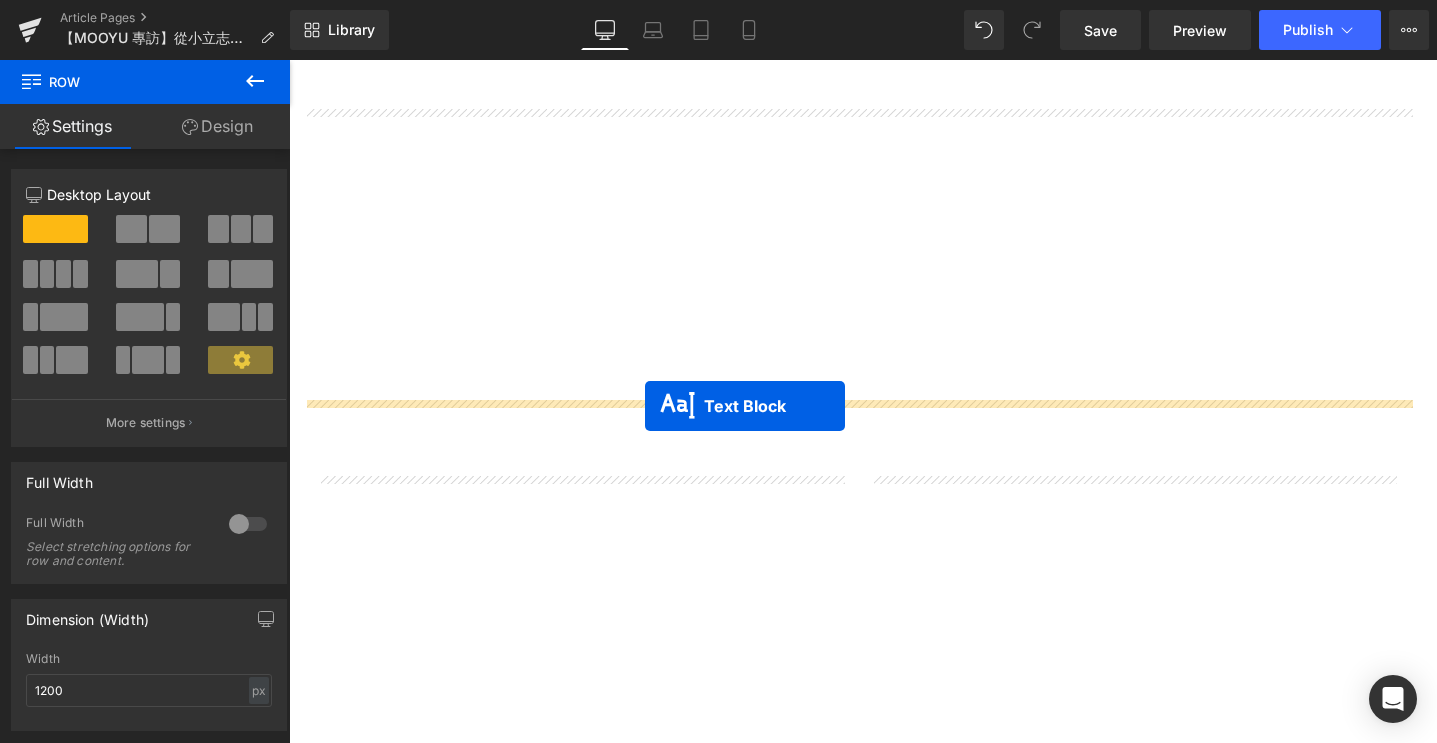 drag, startPoint x: 837, startPoint y: 414, endPoint x: 664, endPoint y: 425, distance: 173.34937 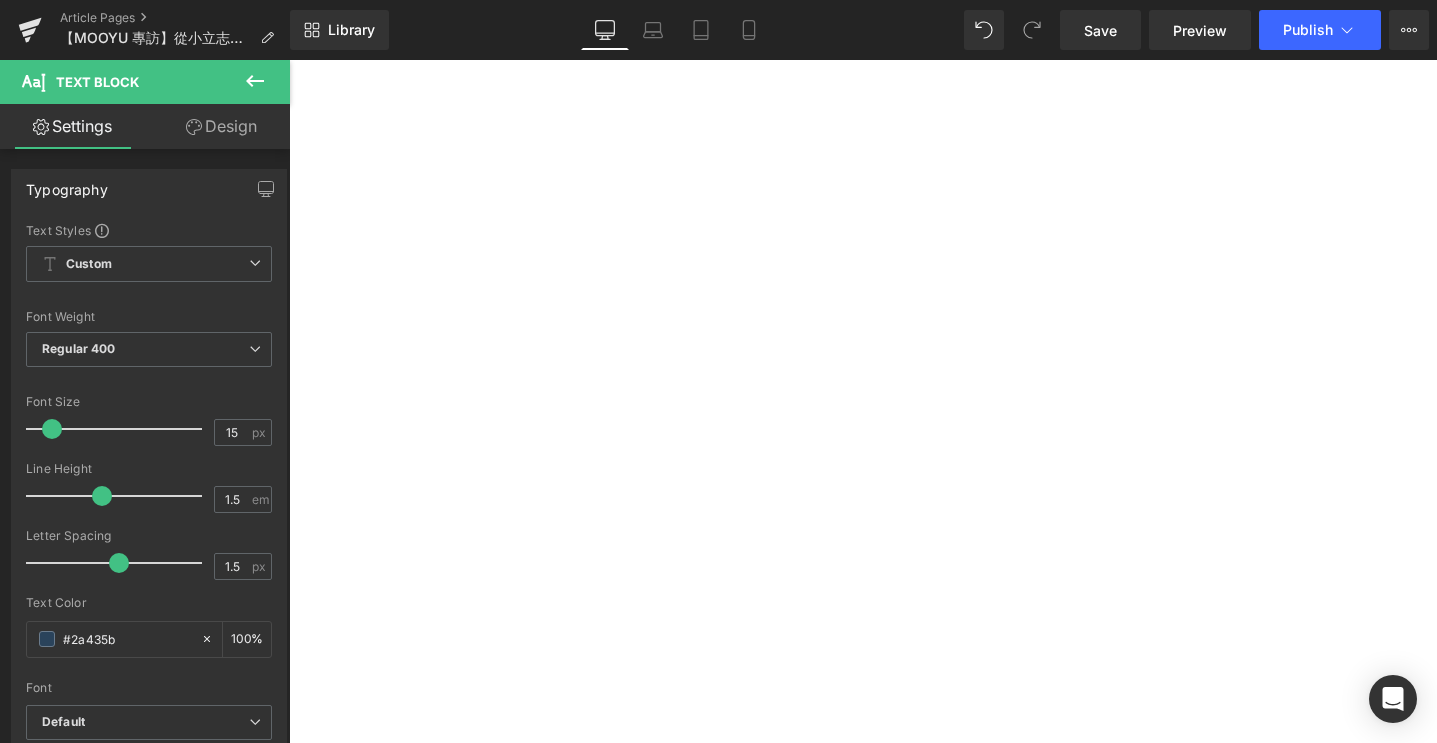 scroll, scrollTop: 6840, scrollLeft: 0, axis: vertical 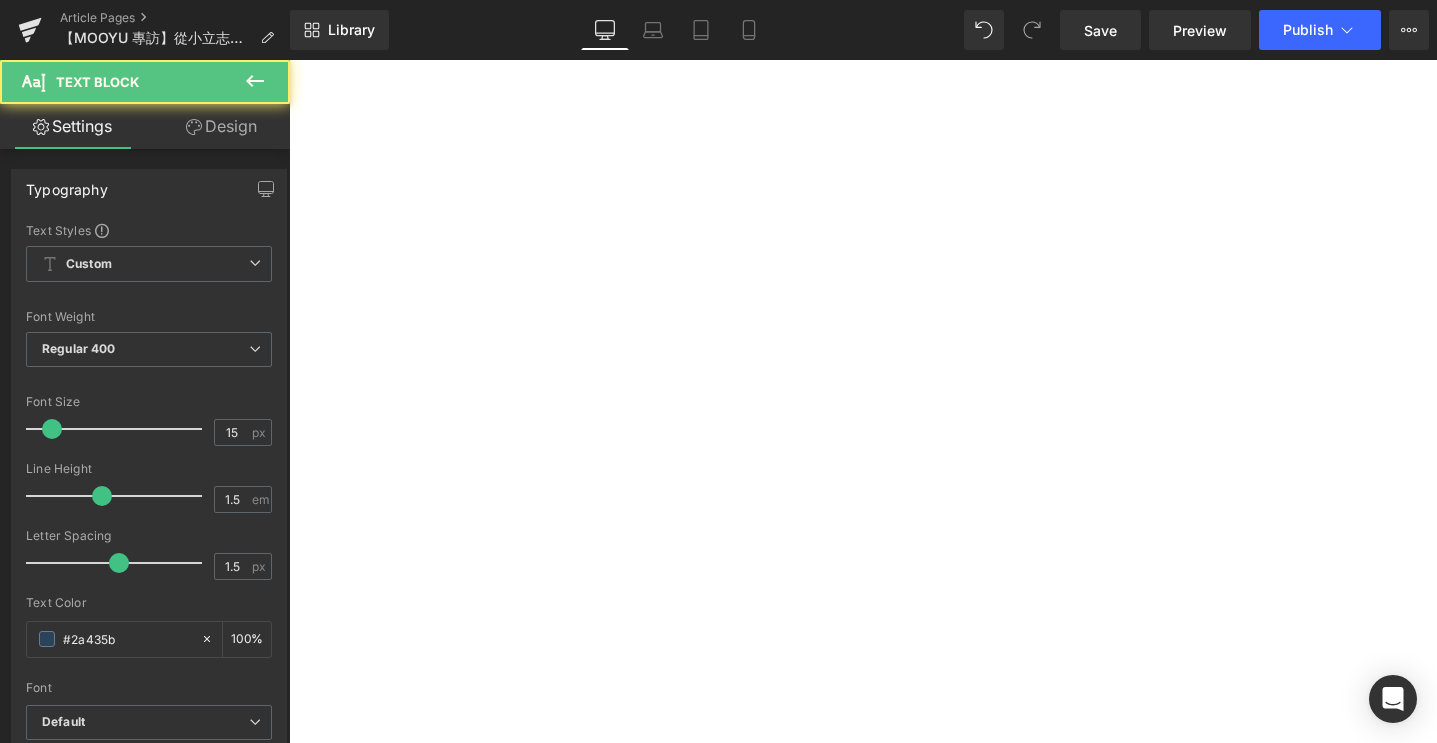click on "✦  我也想預約體驗參觀， 立即預約  ✦" at bounding box center [289, 60] 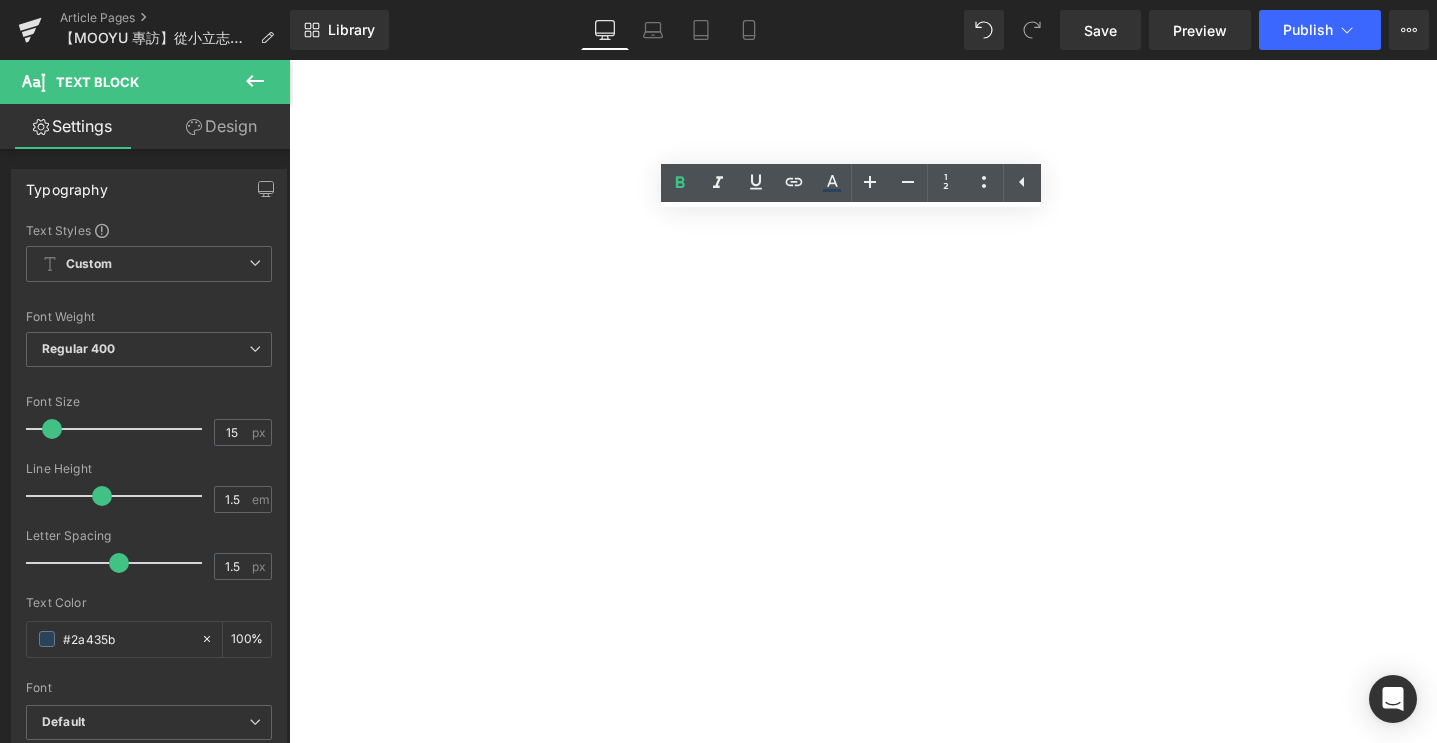 scroll, scrollTop: 7183, scrollLeft: 0, axis: vertical 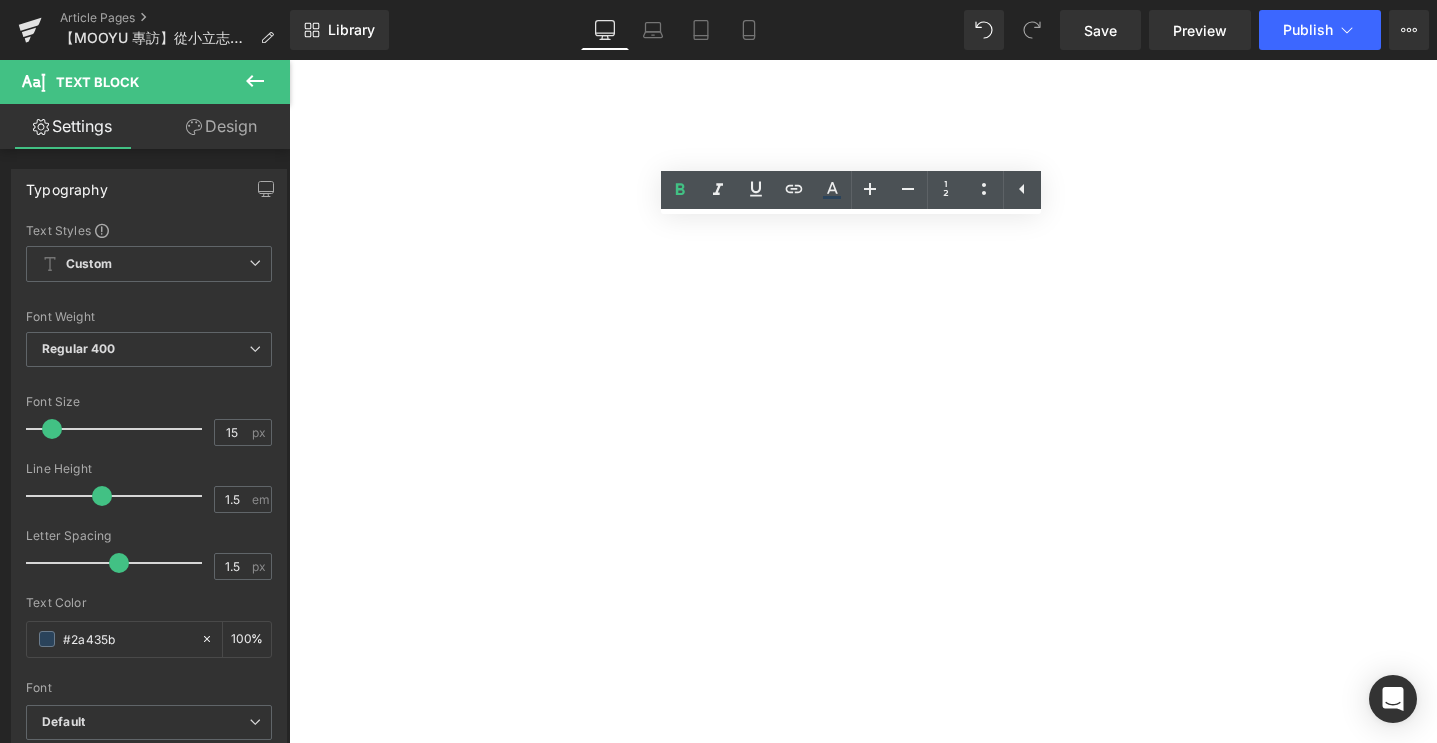 drag, startPoint x: 774, startPoint y: 246, endPoint x: 998, endPoint y: 240, distance: 224.08034 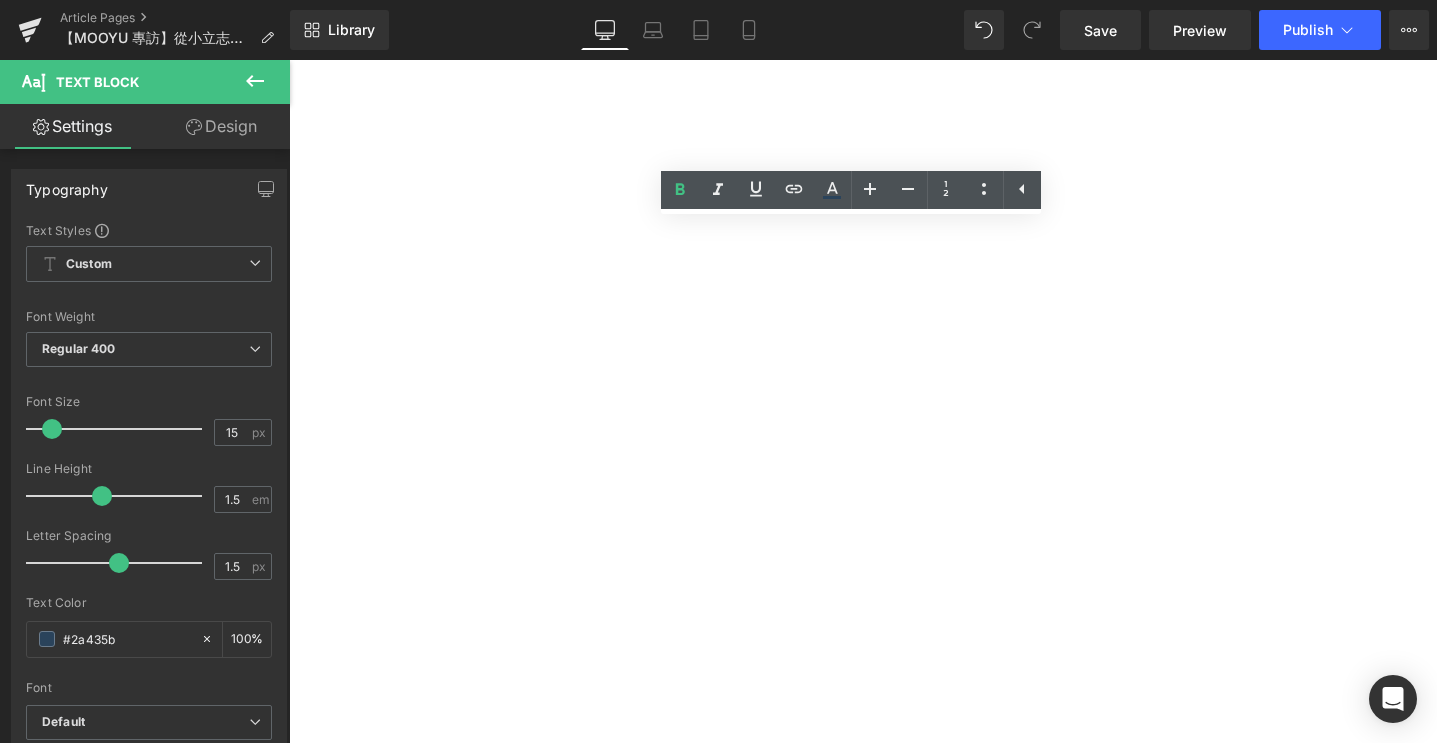 click on "✦  我也想預約體驗參觀， 立即預約  ✦" at bounding box center [289, 60] 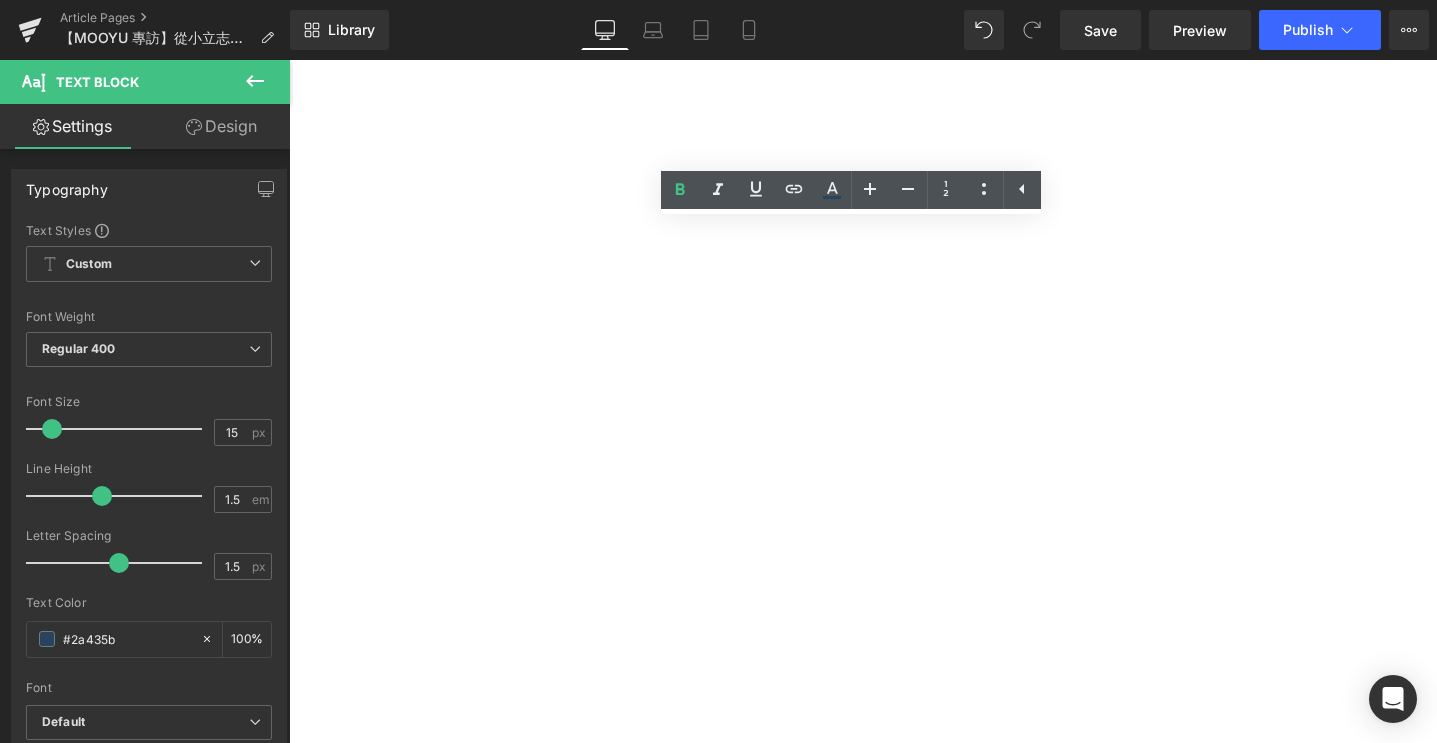 copy on "我也想預約體驗參觀， 立即預約" 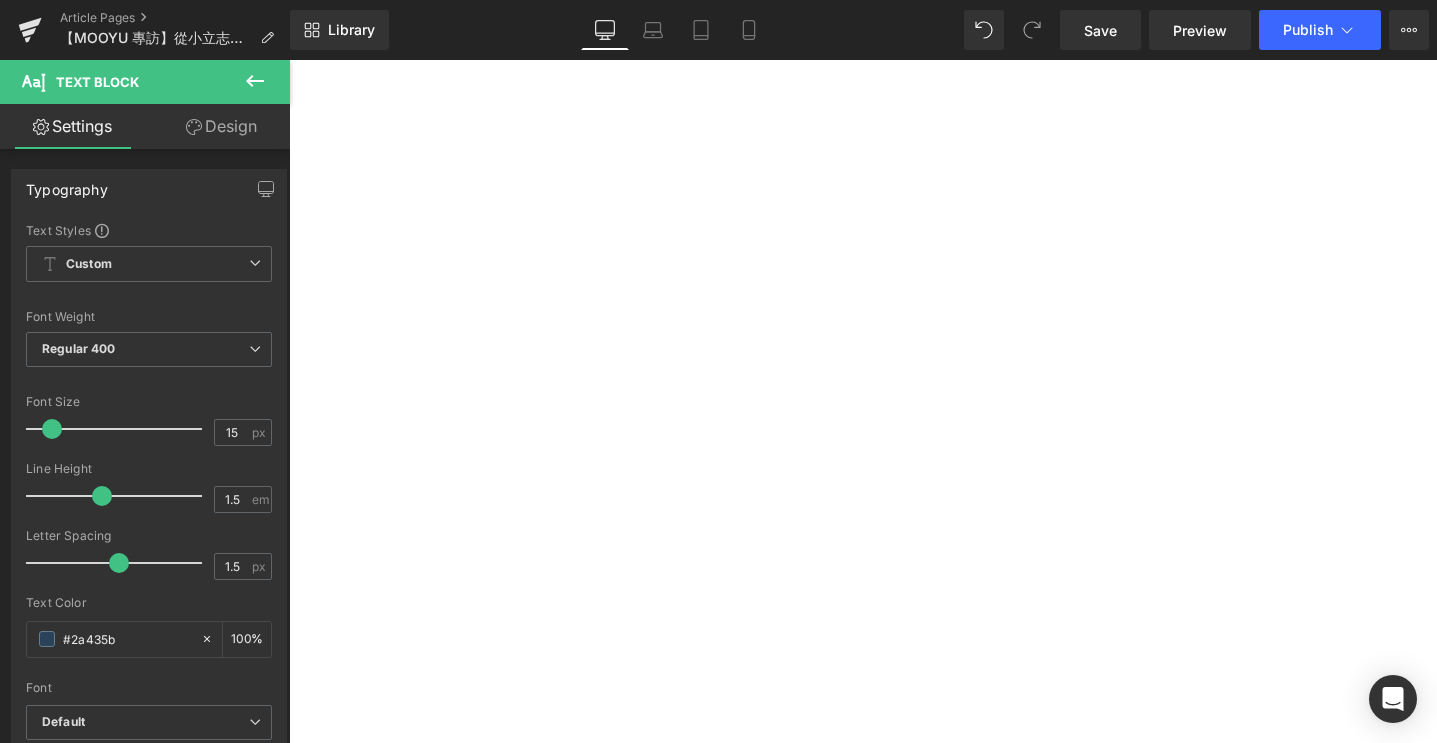 scroll, scrollTop: 7172, scrollLeft: 0, axis: vertical 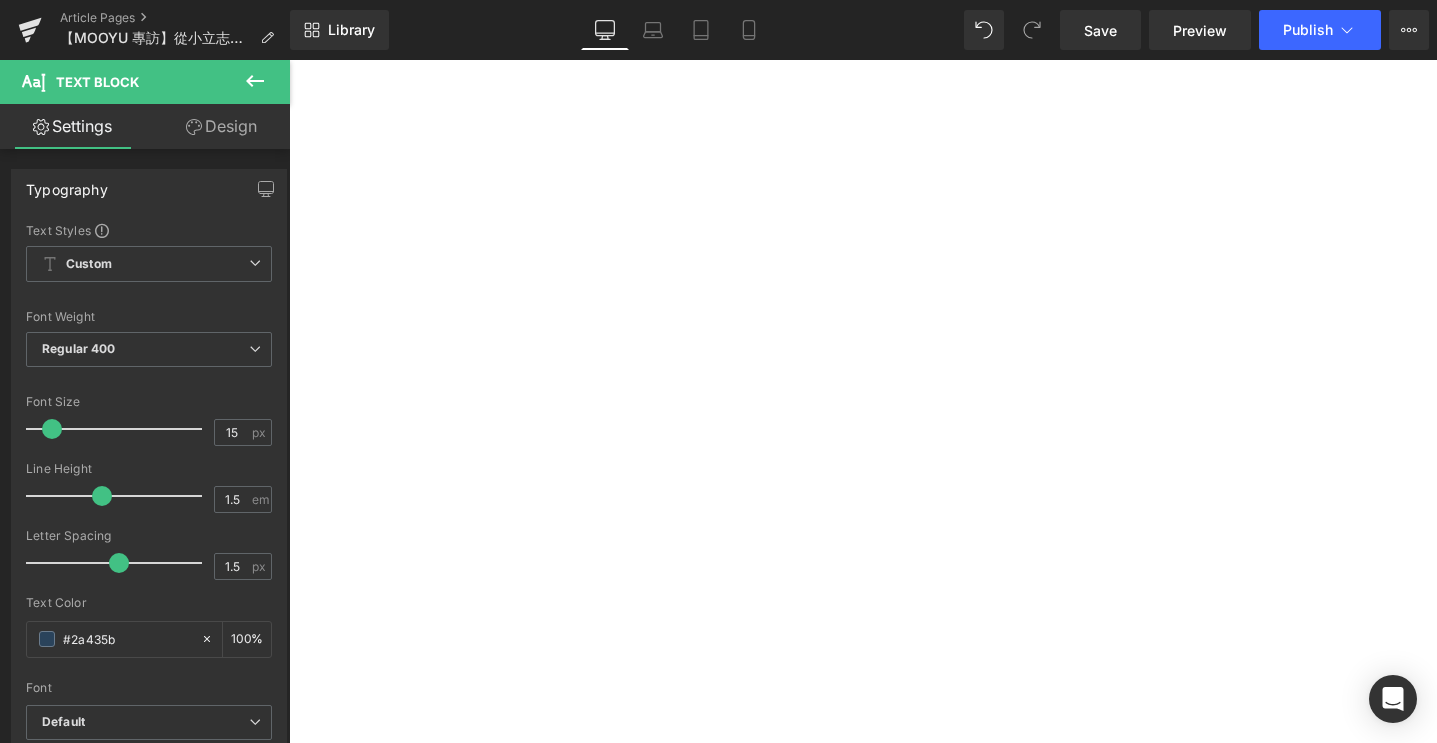 click on "與臥室相比，客廳更像是專屬躺平天地 Heading         談到 [GEOGRAPHIC_DATA][PERSON_NAME]，[PERSON_NAME]而談：「美觀是一定要的，但舒適絕對不能退讓！」 她說，[PERSON_NAME]不只外型有特色，圓潤的線條讓空間看起來更柔和、溫暖，還有特別客製的胖胖扶手，因為自己超常躺在上面看電視或是睡覺，不只視覺上可愛，實際用起來也超級實用。比起辦公桌她反而常常在沙發上辦公，或是直接休息放空。沙發既能躺平，又不會佔掉太多空間，對於需要考慮留空間給其他家居布置的人來說，非常友善。 「我很常不小心在沙發上睡著，這個沙發的深度跟高度都很剛好，不會落枕，腰部也不會鏤空，真的太重要了。」 Text Block         ✦  我也想預約體驗參觀， 立即預約  ✦ Text Block         Image         Image         Row" at bounding box center [289, 60] 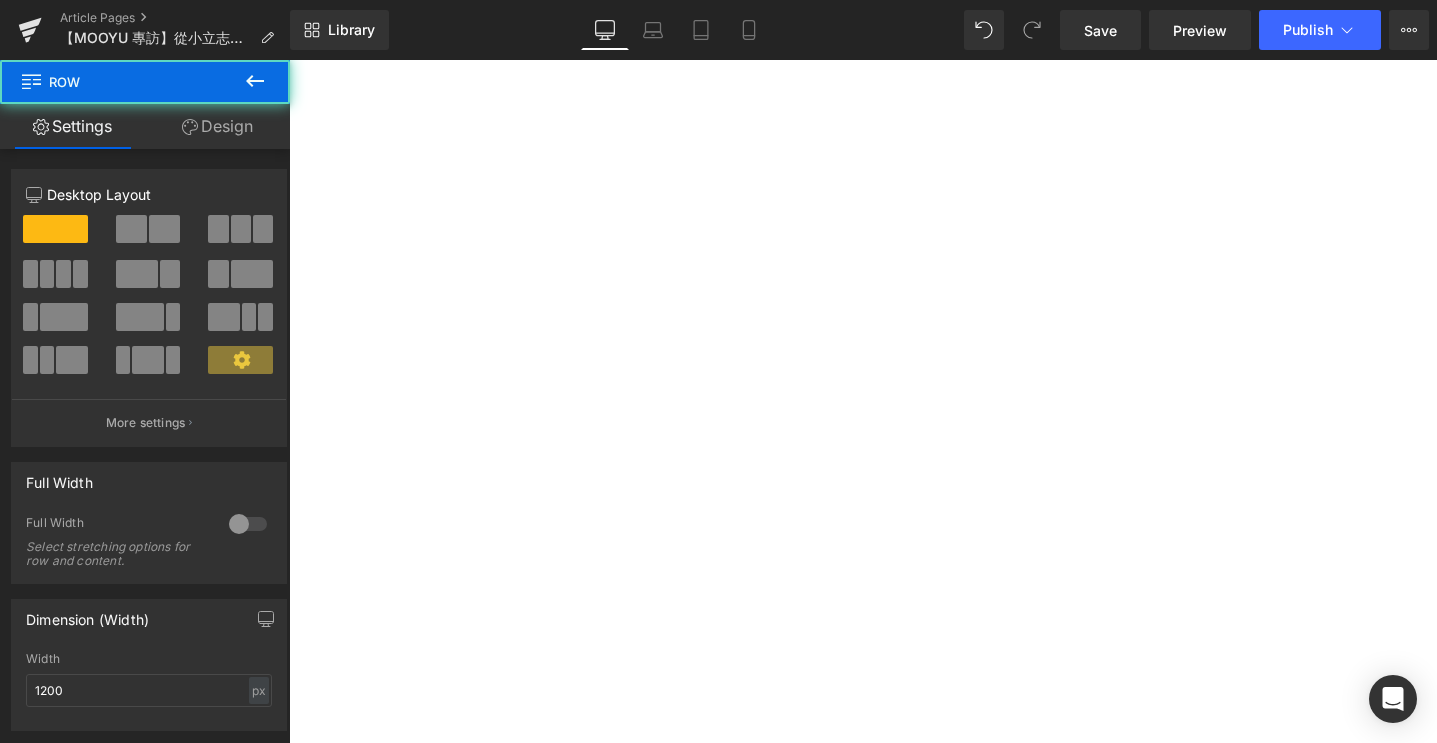 click on "立即預約" at bounding box center (289, 60) 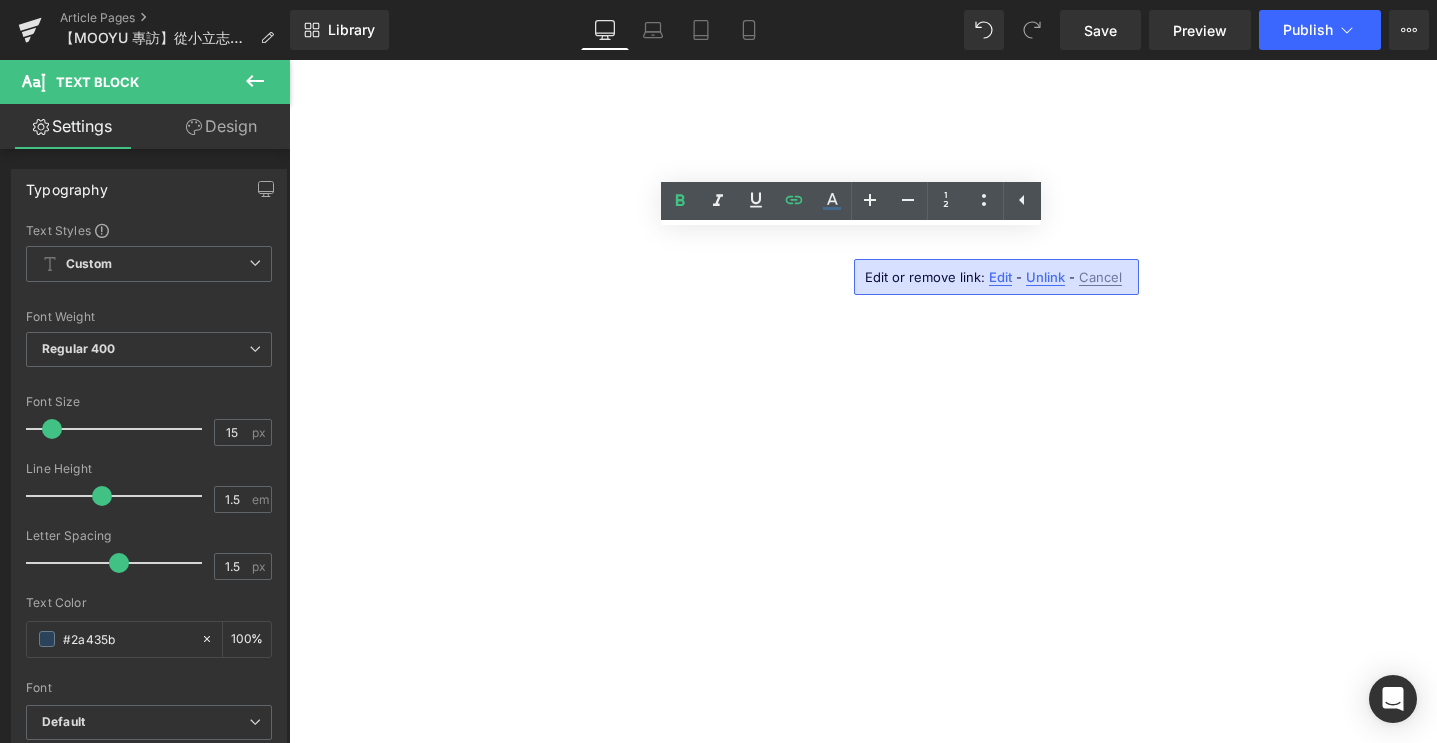 click on "與臥室相比，客廳更像是專屬躺平天地 Heading         談到 [GEOGRAPHIC_DATA][PERSON_NAME]，[PERSON_NAME]而談：「美觀是一定要的，但舒適絕對不能退讓！」 她說，[PERSON_NAME]不只外型有特色，圓潤的線條讓空間看起來更柔和、溫暖，還有特別客製的胖胖扶手，因為自己超常躺在上面看電視或是睡覺，不只視覺上可愛，實際用起來也超級實用。比起辦公桌她反而常常在沙發上辦公，或是直接休息放空。沙發既能躺平，又不會佔掉太多空間，對於需要考慮留空間給其他家居布置的人來說，非常友善。 「我很常不小心在沙發上睡著，這個沙發的深度跟高度都很剛好，不會落枕，腰部也不會鏤空，真的太重要了。」 Text Block         ✦  我也想預約體驗參觀， 立即預約  ✦ Text Block         Image         Image         Row" at bounding box center (289, 60) 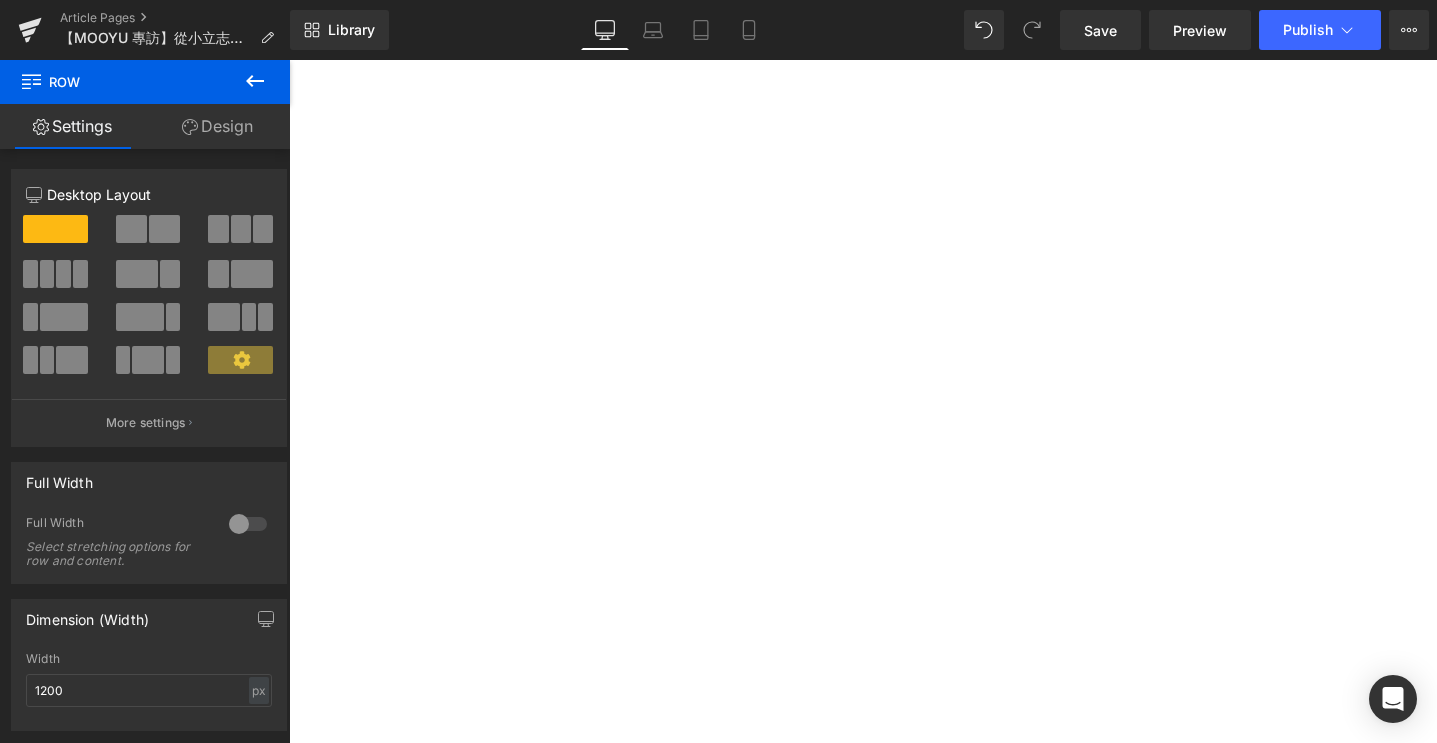 scroll, scrollTop: 6896, scrollLeft: 0, axis: vertical 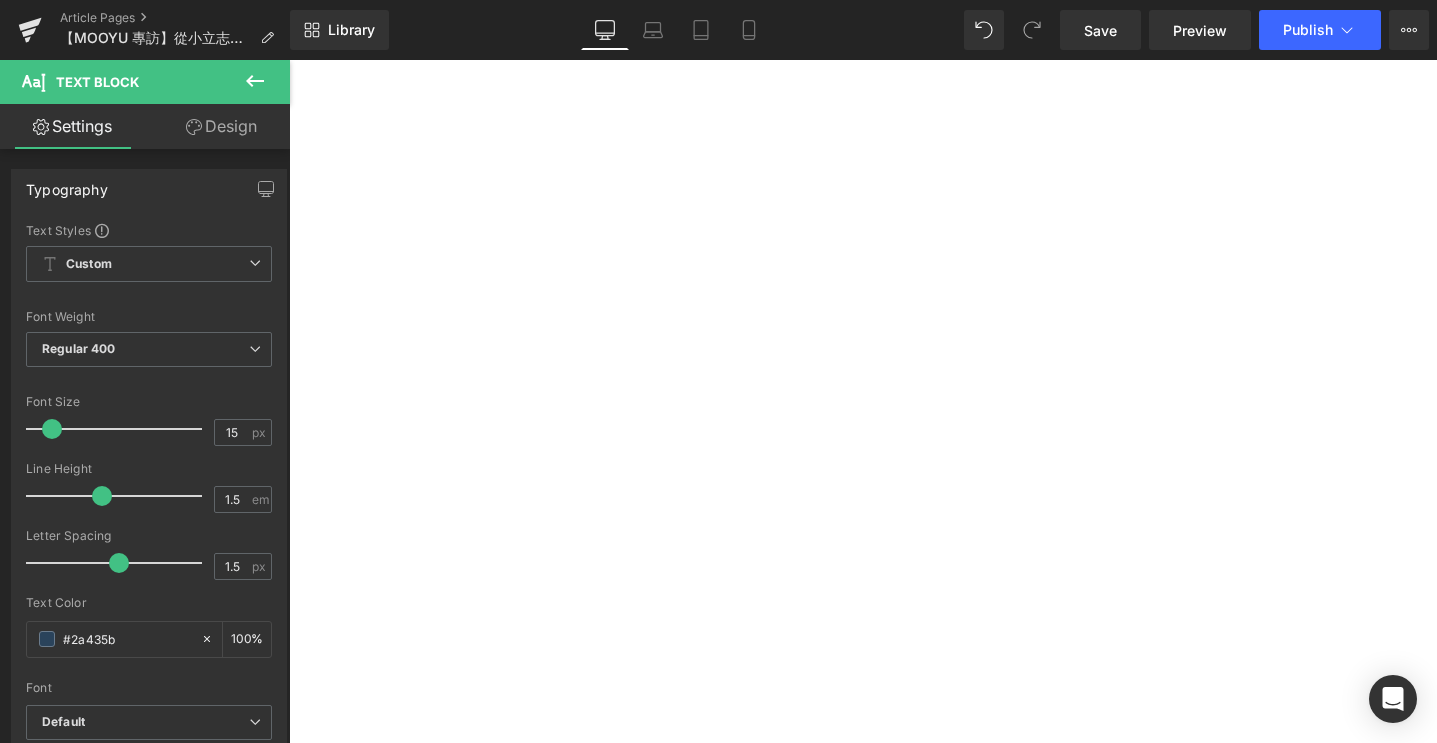 click on "✦   點擊查看更[PERSON_NAME]新家照片   ✦" at bounding box center (289, 60) 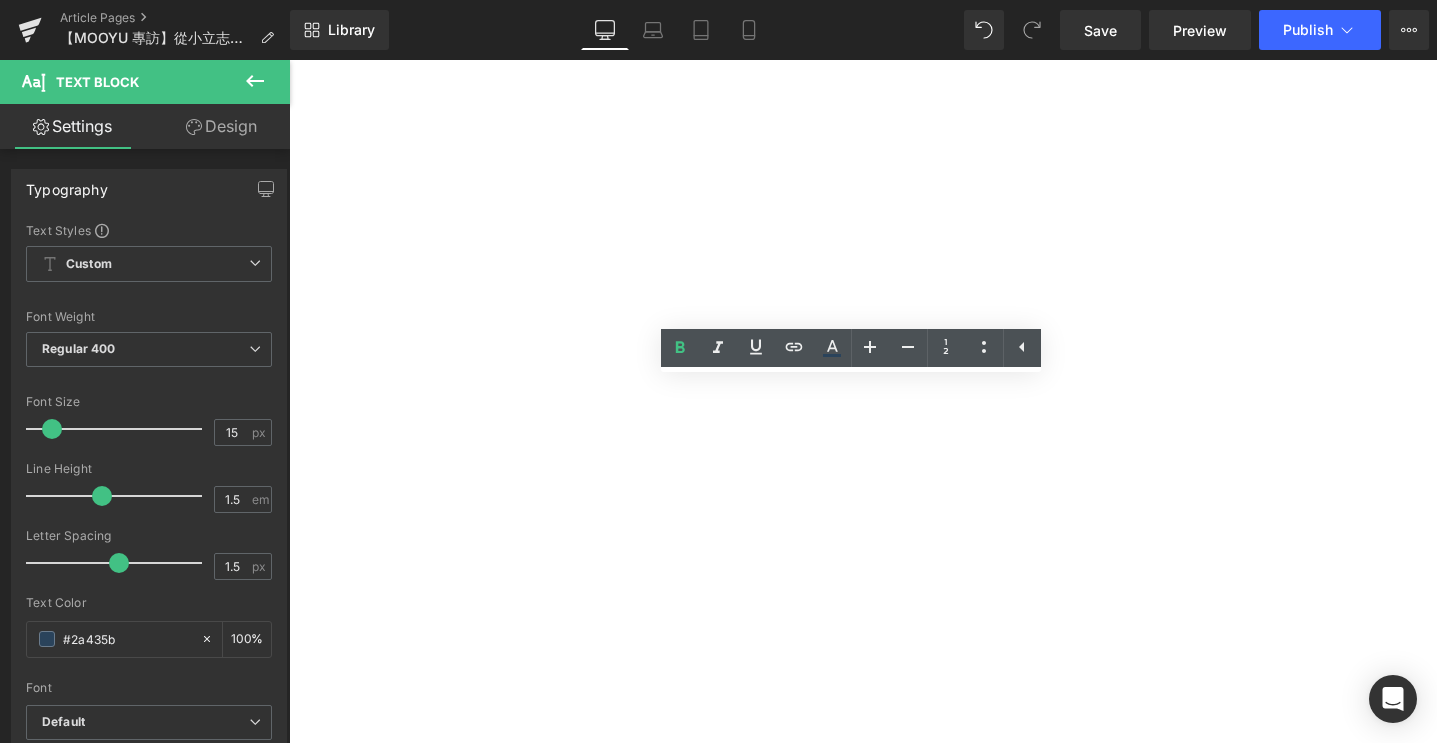scroll, scrollTop: 6016, scrollLeft: 0, axis: vertical 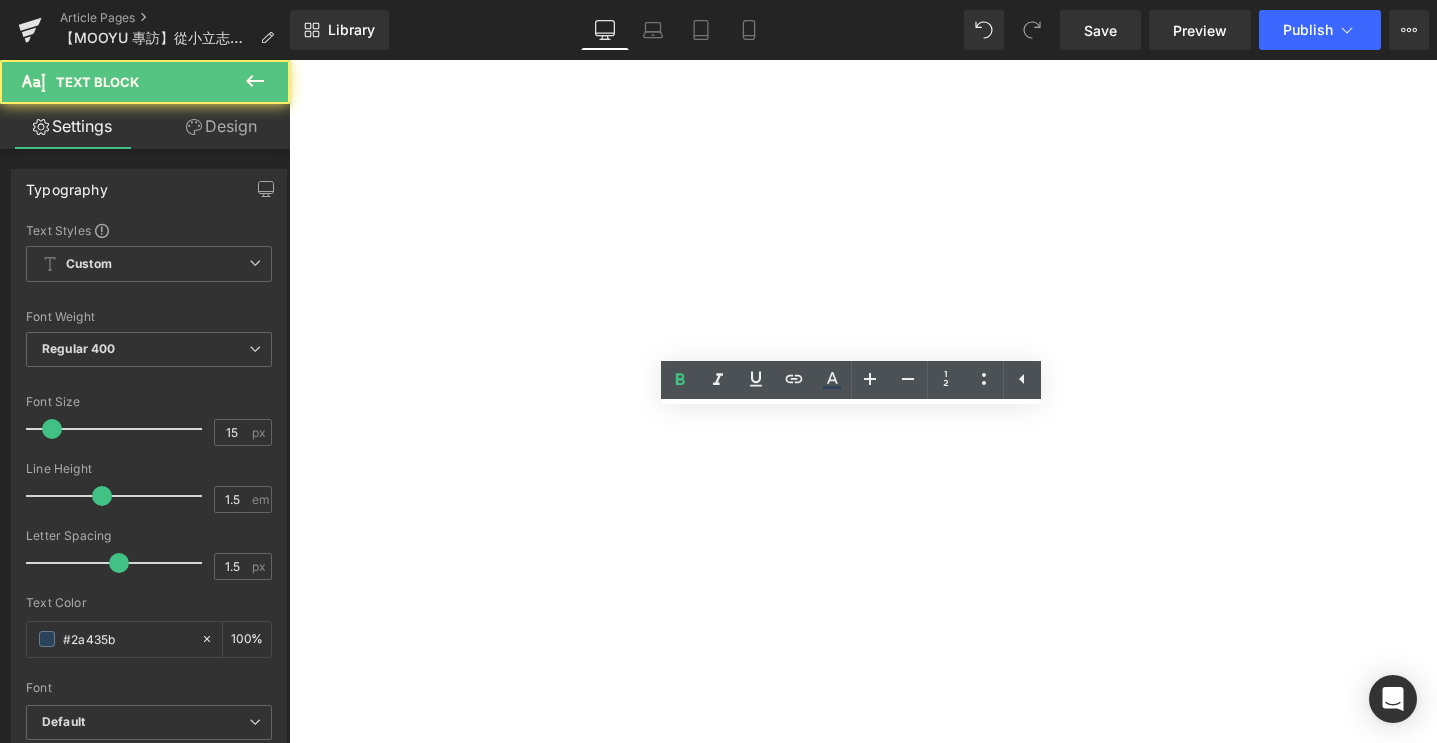 drag, startPoint x: 778, startPoint y: 442, endPoint x: 983, endPoint y: 441, distance: 205.00244 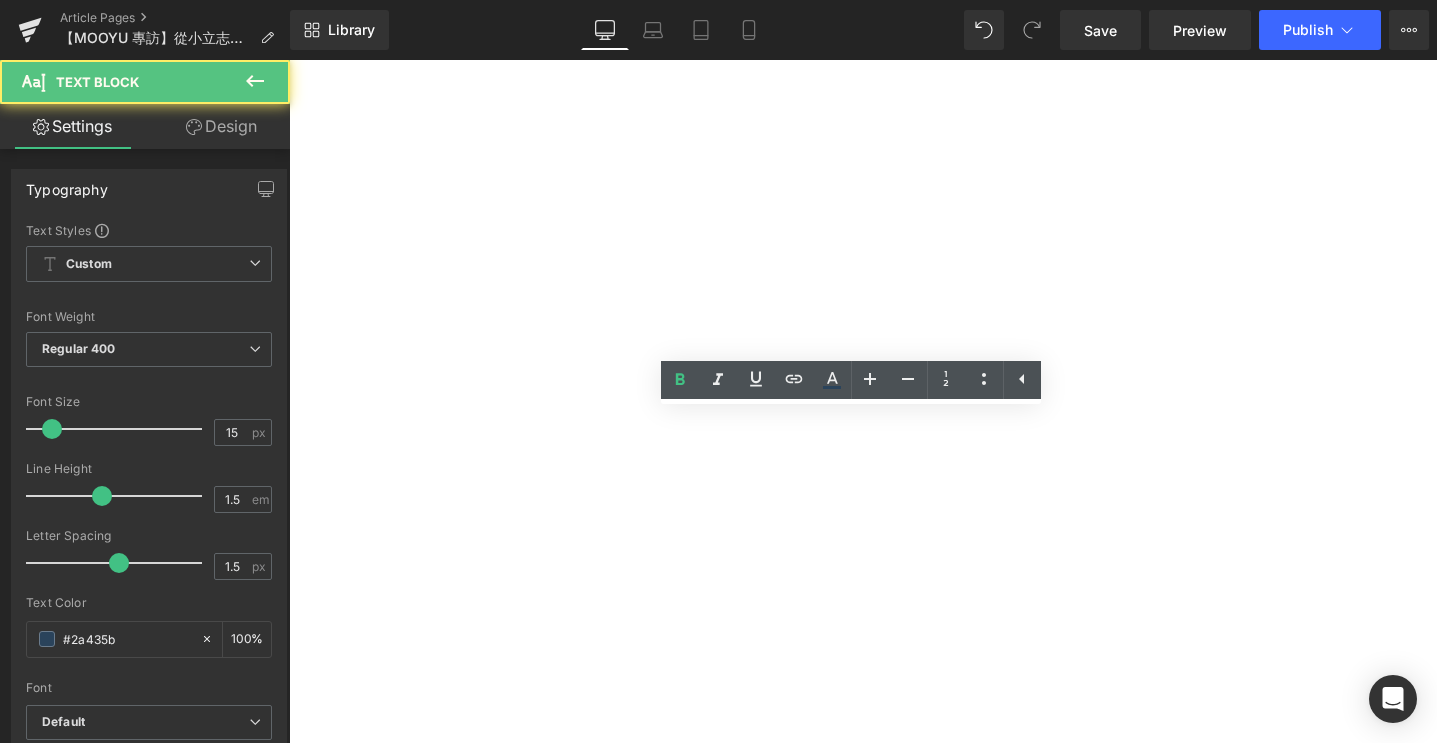 click on "✦   點擊查看更[PERSON_NAME]新家照片   ✦" at bounding box center (289, 60) 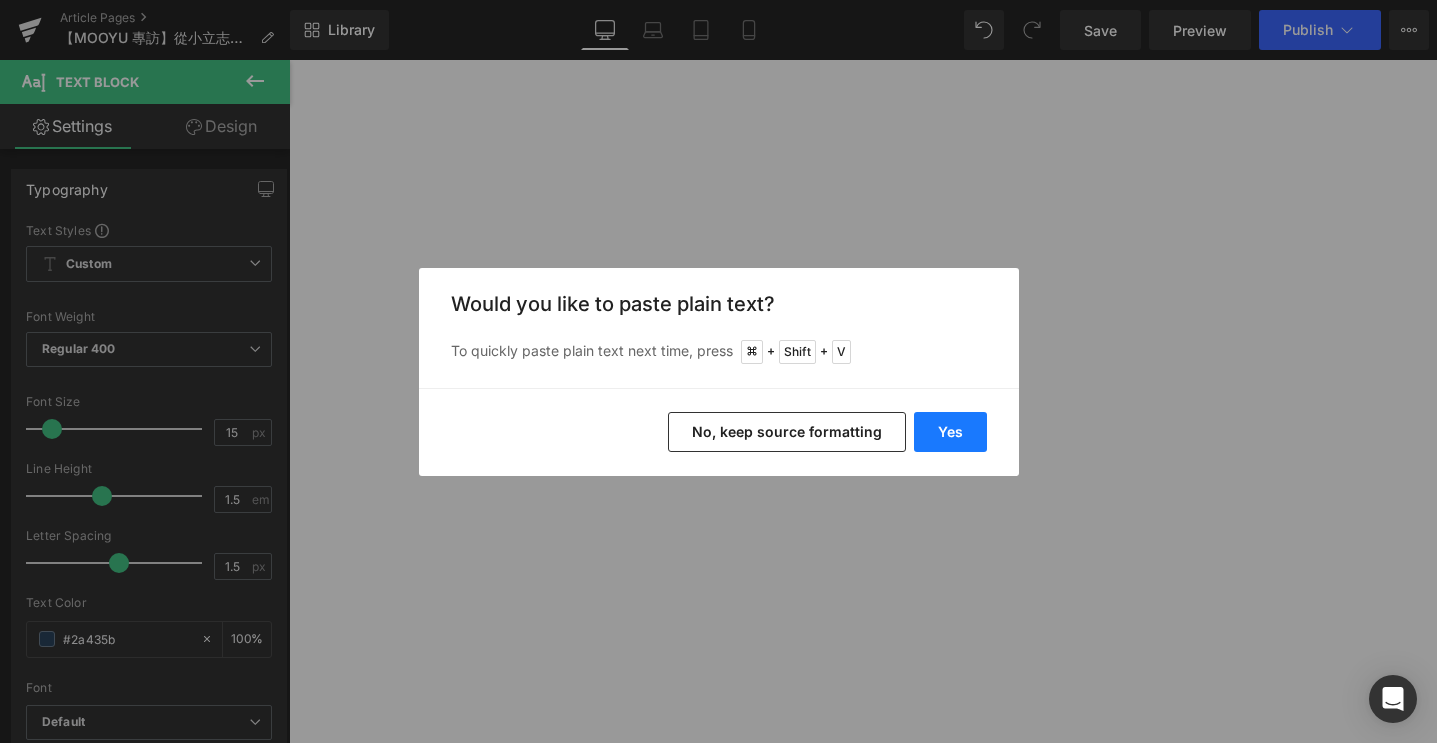 click on "Yes" at bounding box center (950, 432) 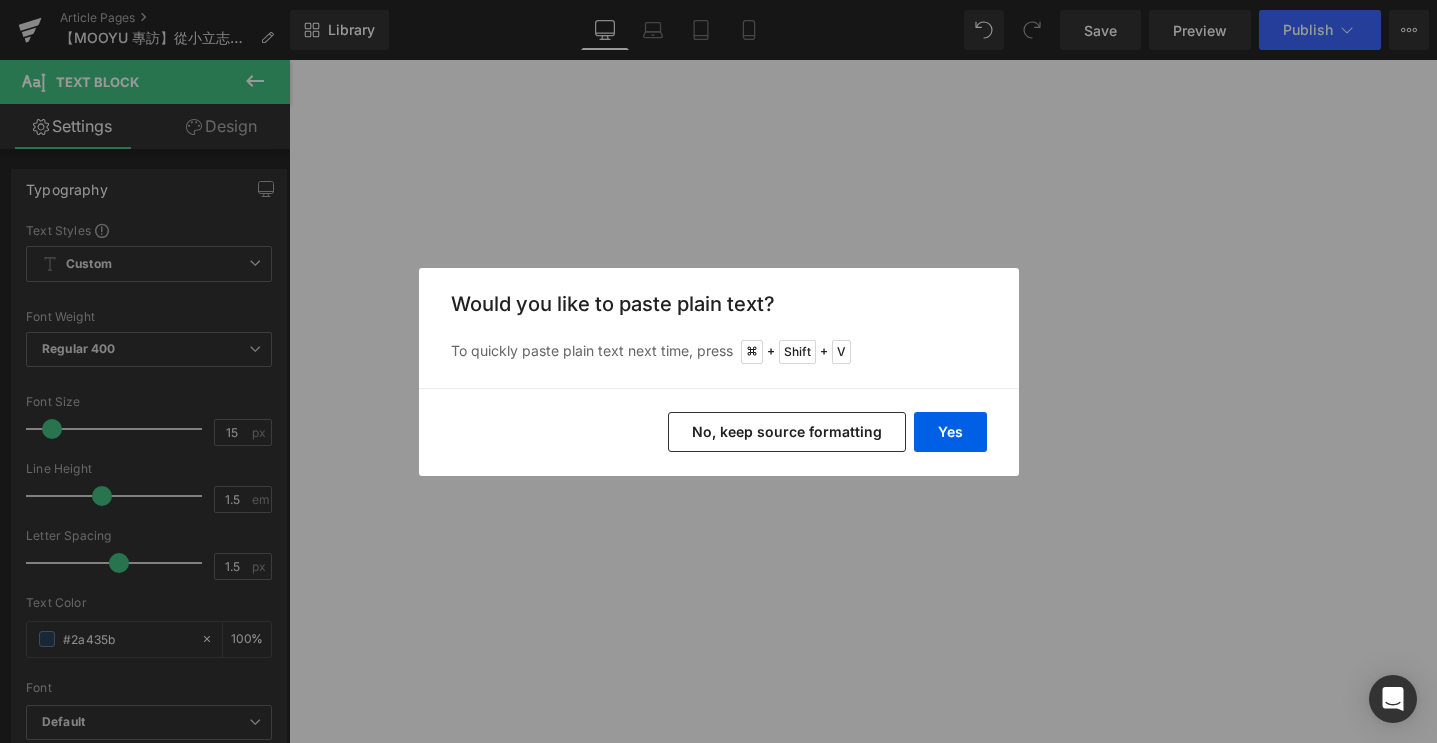type 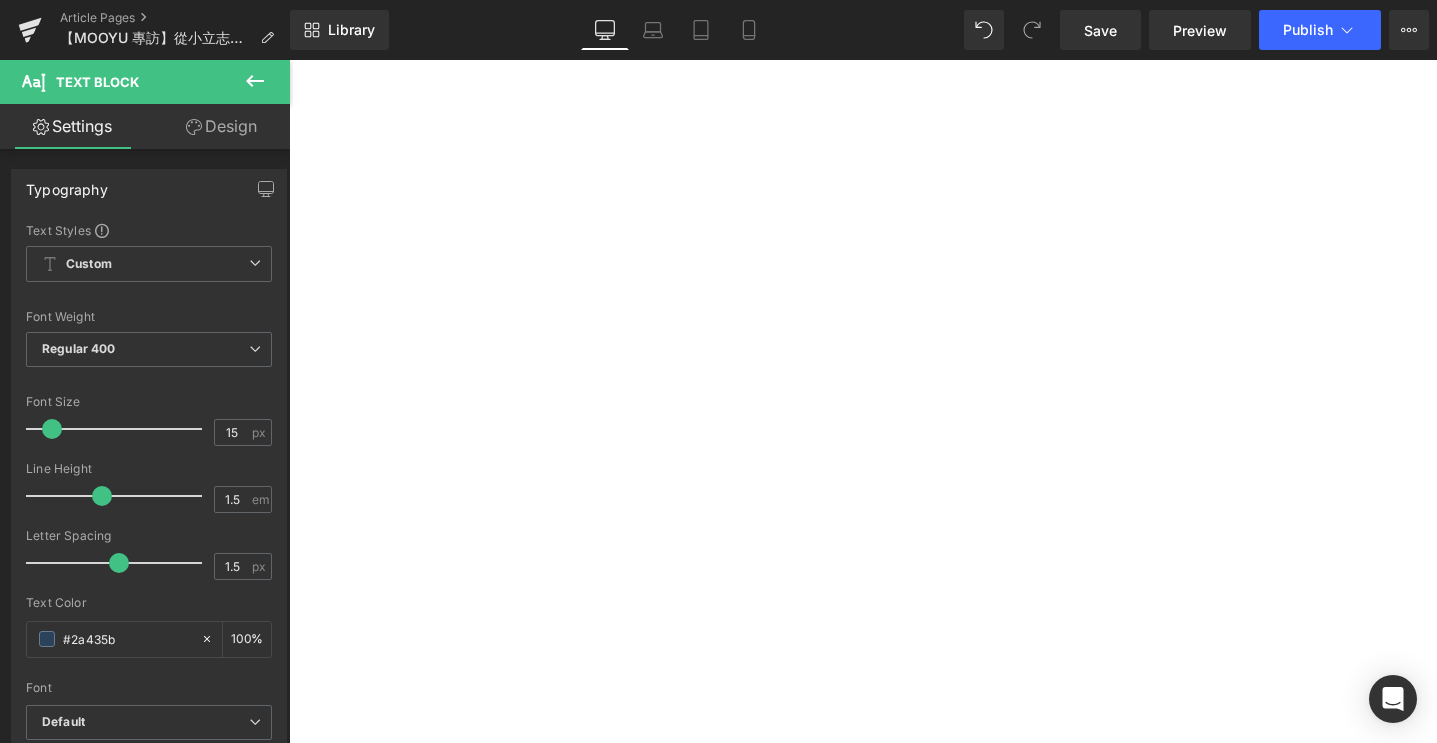 scroll, scrollTop: 5102, scrollLeft: 0, axis: vertical 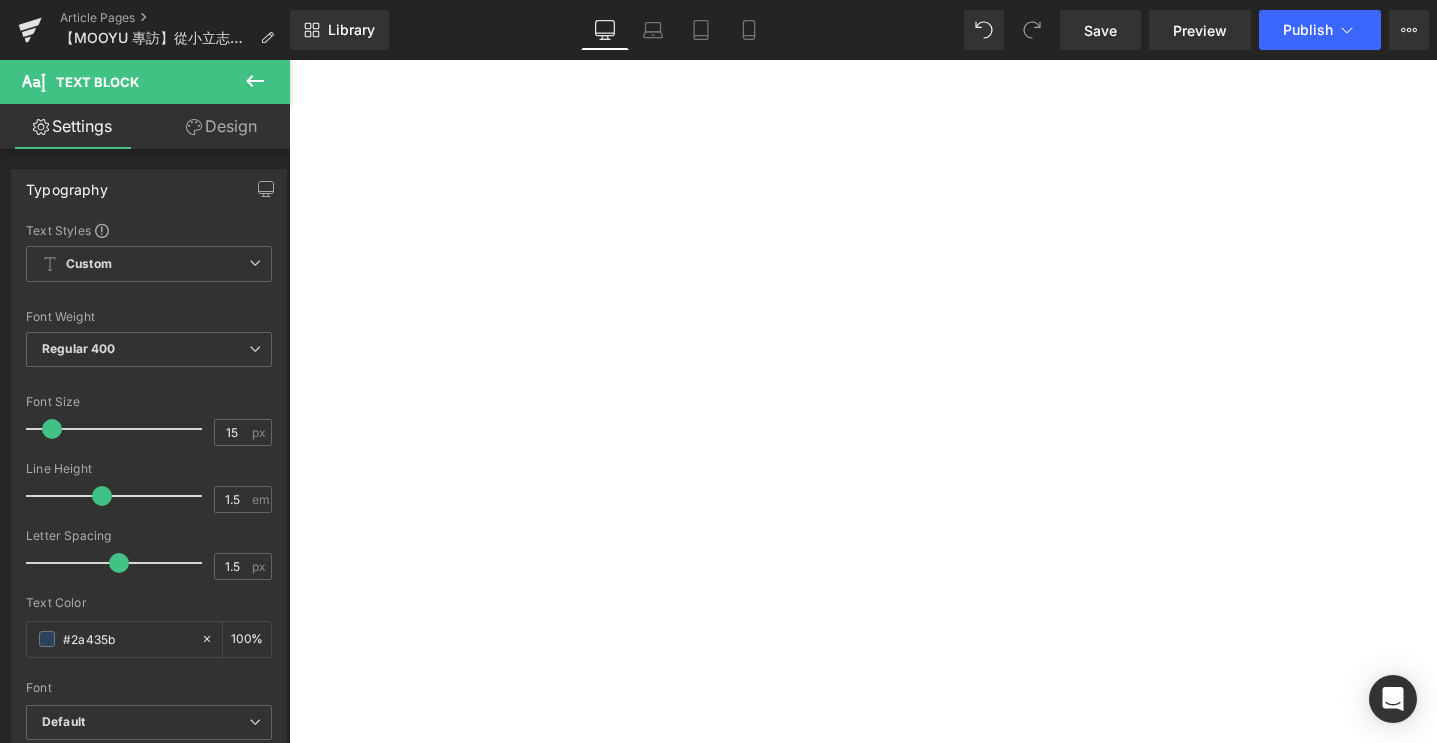 click on "✦   點擊查看更多[PERSON_NAME]新家照片    ✦  Text [PERSON_NAME]" at bounding box center [289, 60] 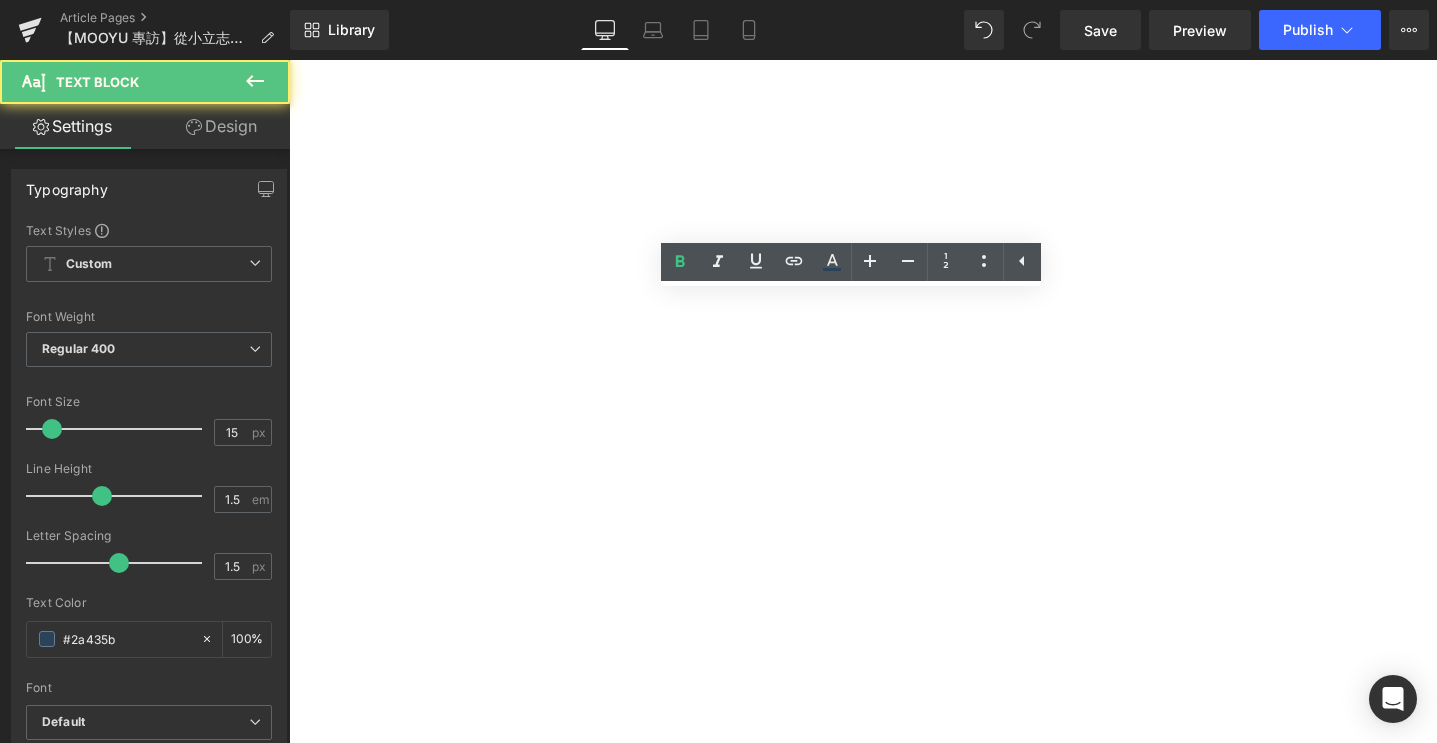 drag, startPoint x: 827, startPoint y: 313, endPoint x: 984, endPoint y: 318, distance: 157.0796 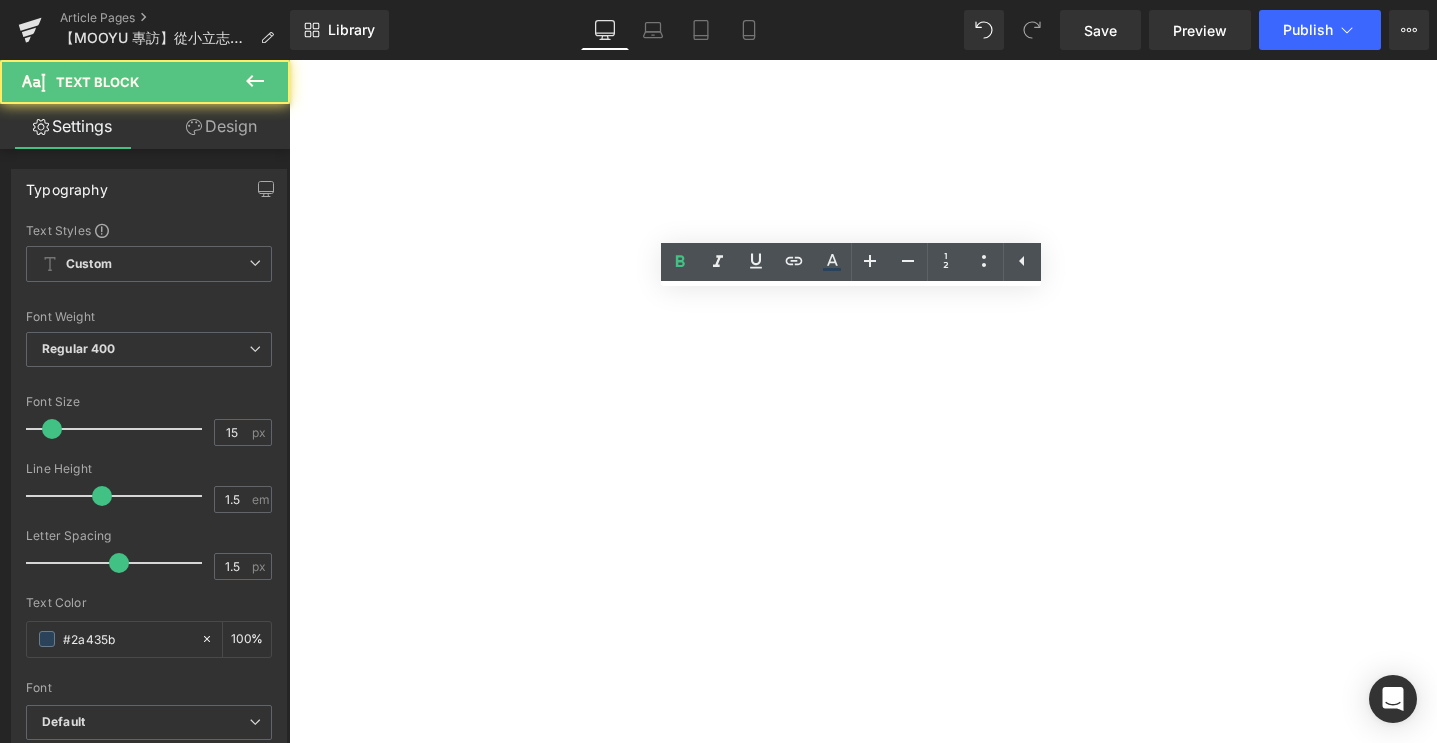 click on "✦   點擊查看更[PERSON_NAME]新家照片    ✦" at bounding box center (289, 60) 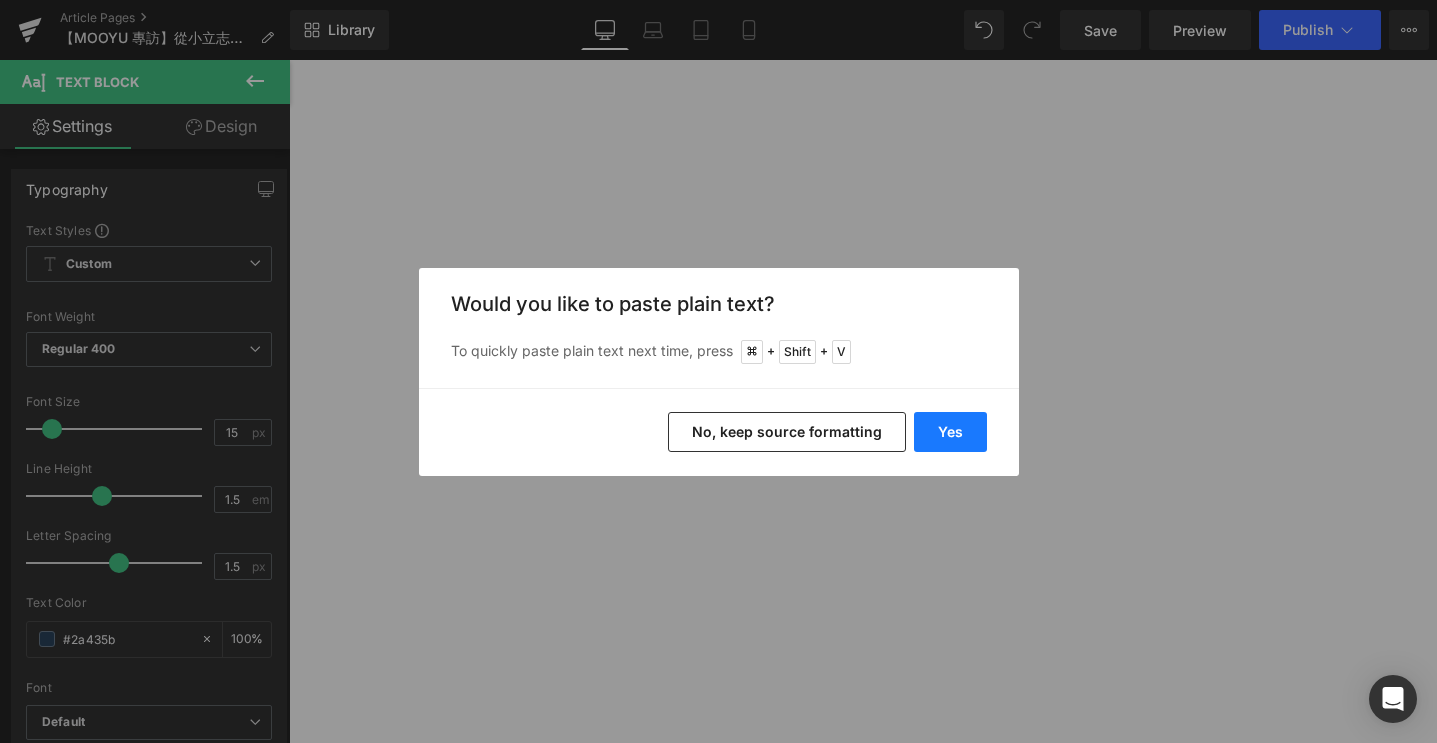 drag, startPoint x: 964, startPoint y: 420, endPoint x: 710, endPoint y: 372, distance: 258.49564 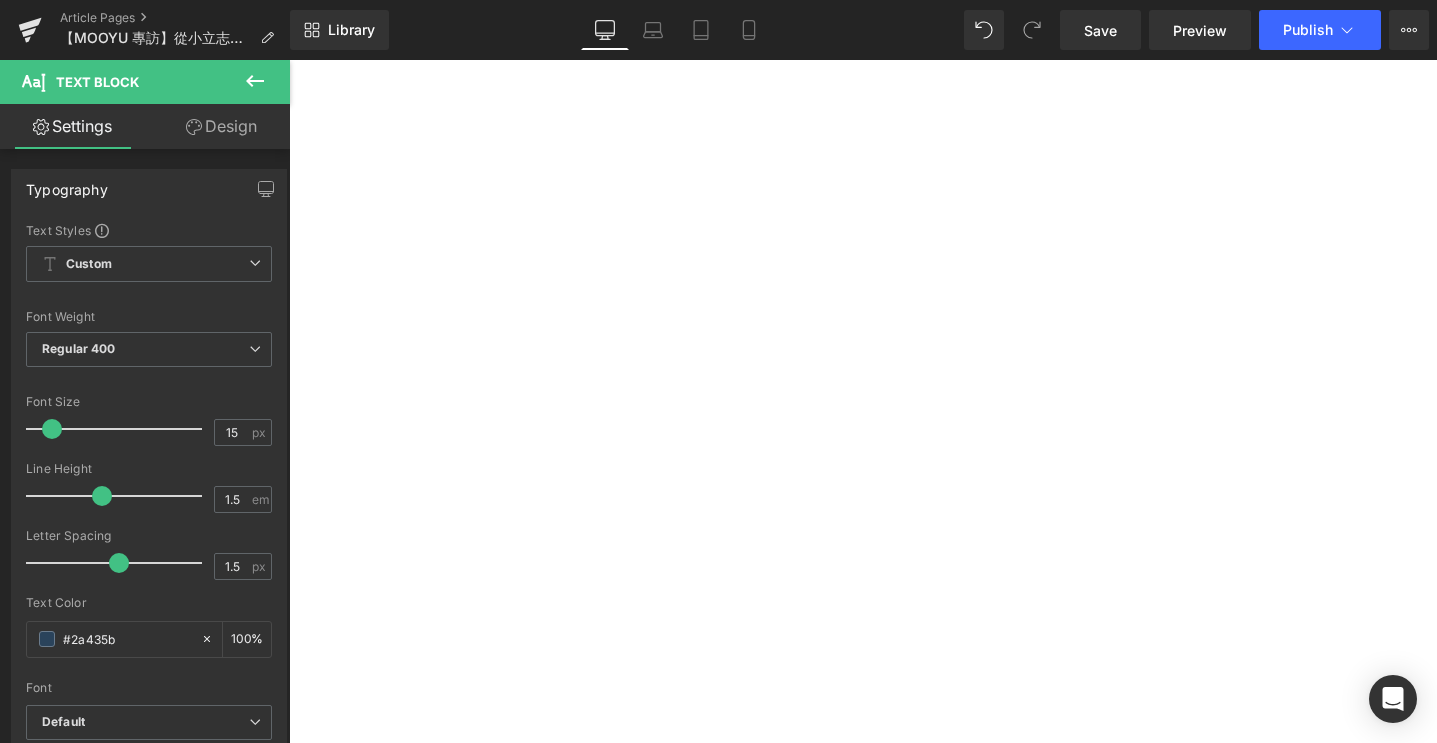 click on "✦   我也想預約體驗參觀，立即預約    ✦" at bounding box center [289, 60] 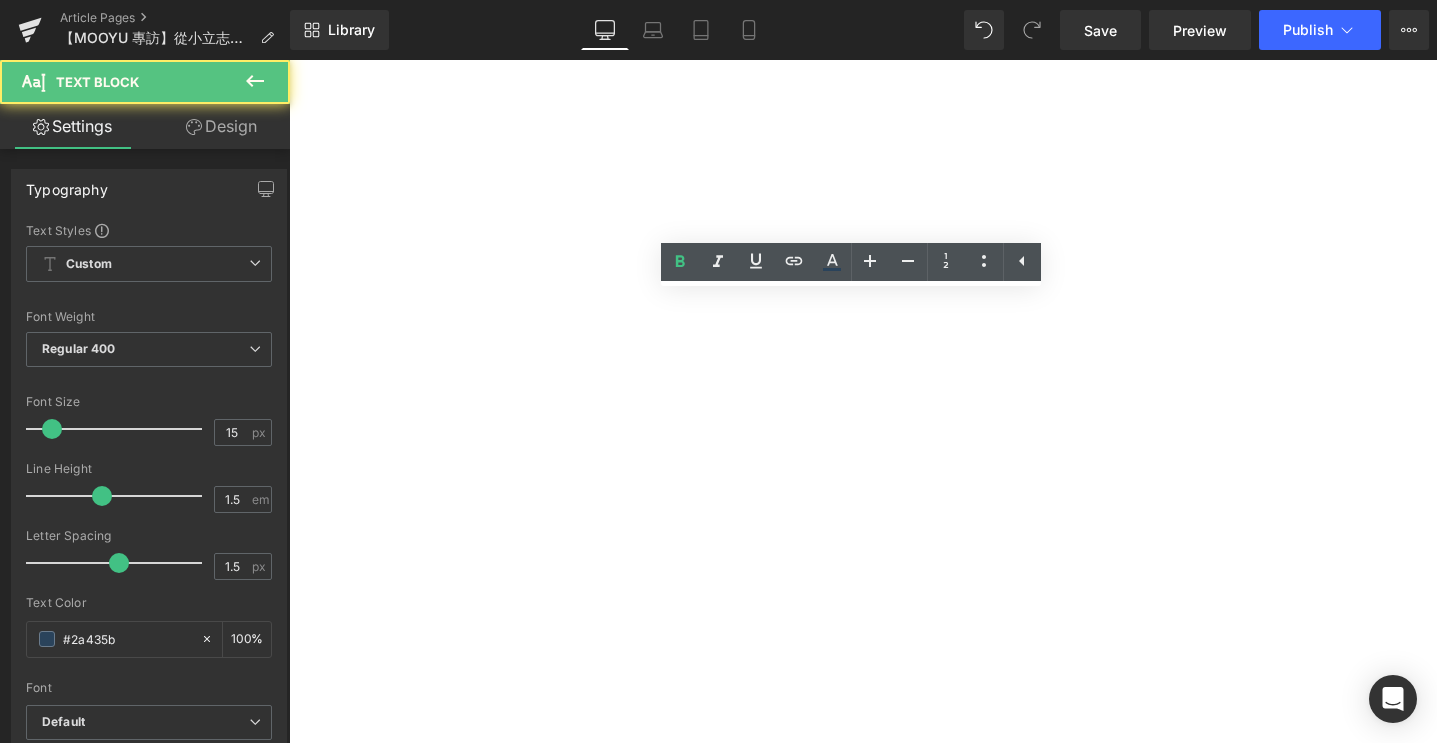 click on "✦   我也想預約體驗參觀，立即預約    ✦" at bounding box center [289, 60] 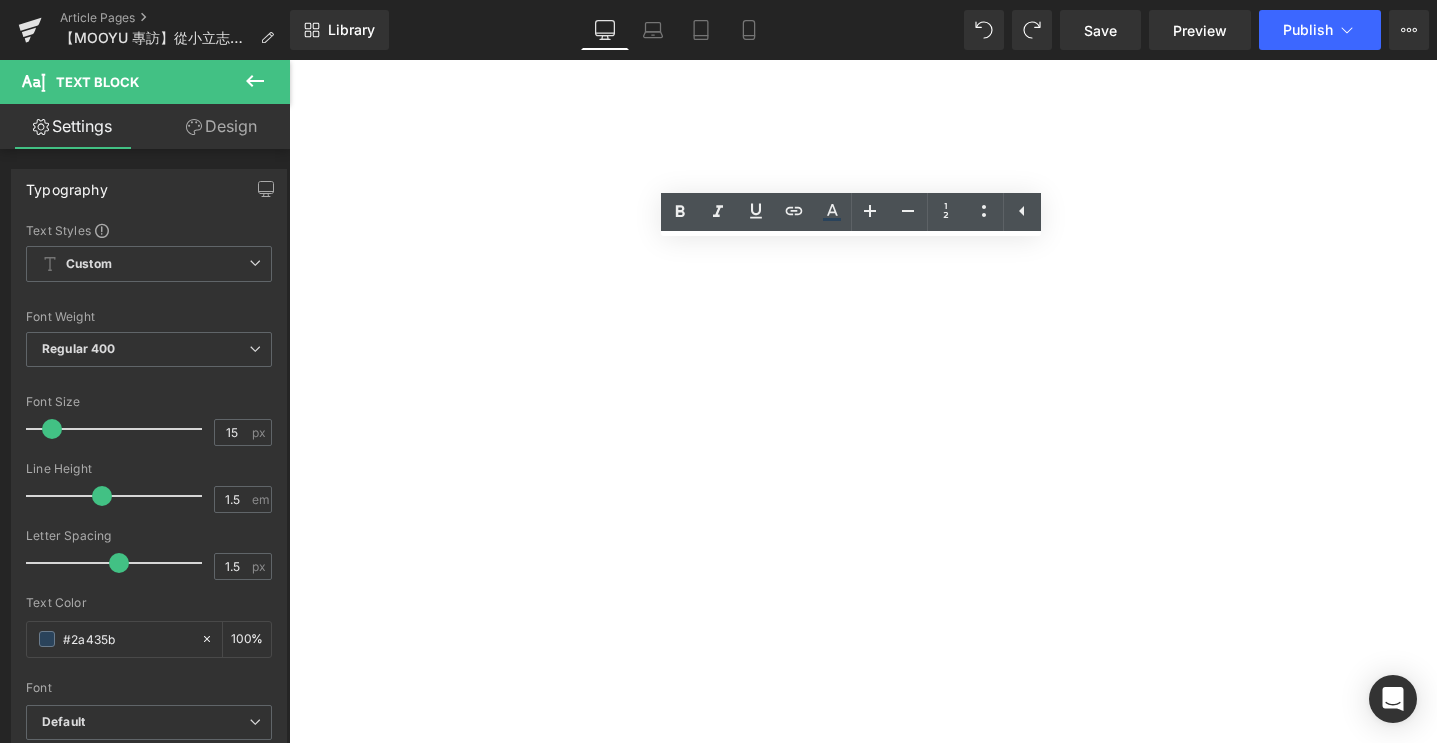 scroll, scrollTop: 5119, scrollLeft: 0, axis: vertical 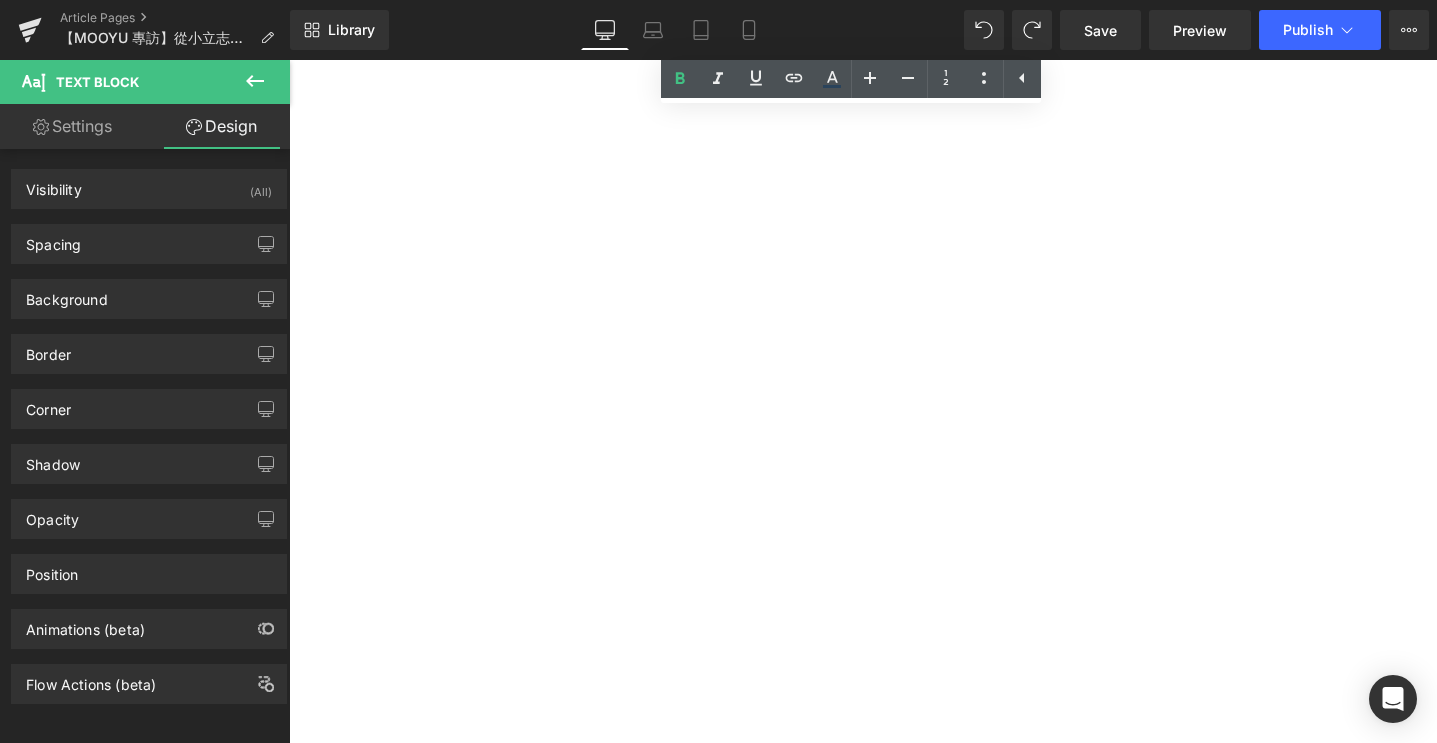 click at bounding box center [289, 60] 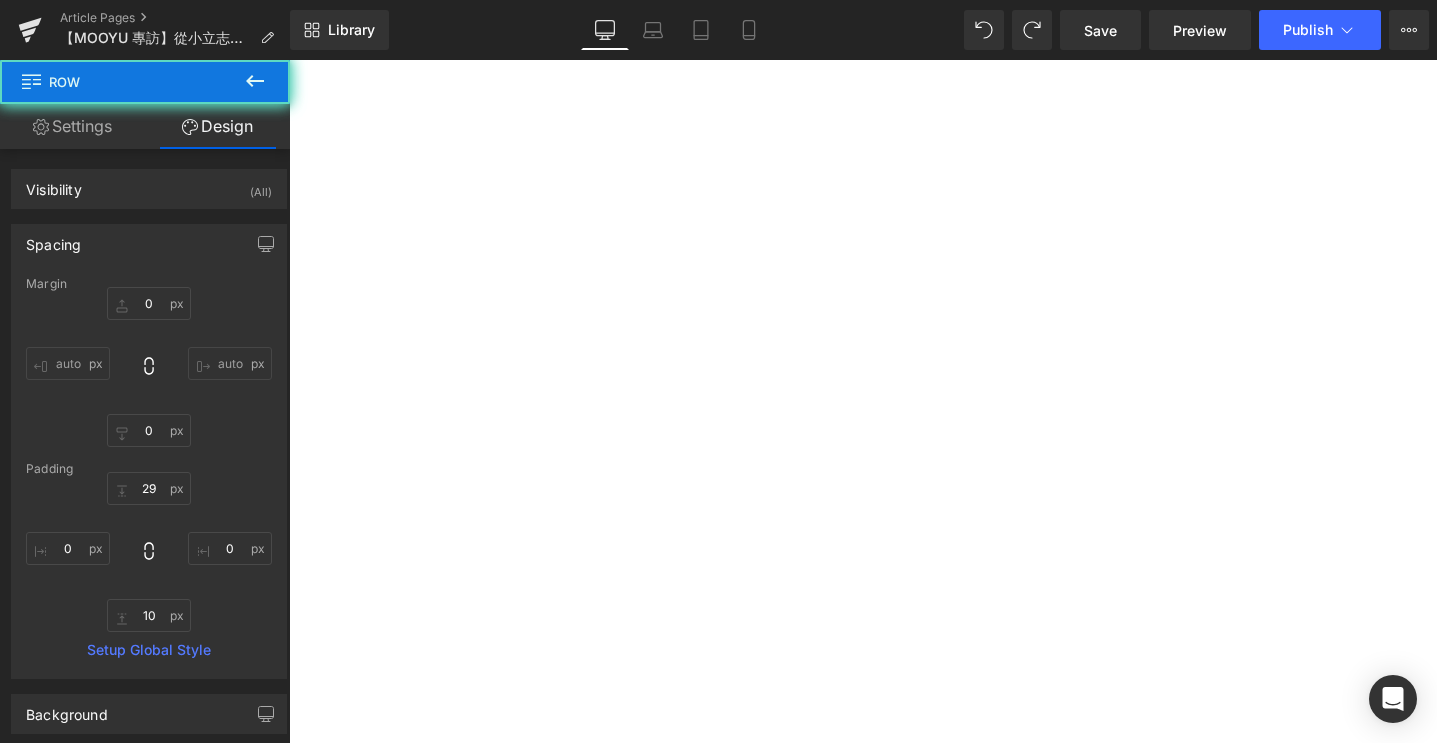 click on "✦  我也想預約體驗參觀， 立即預約  ✦" at bounding box center (289, 60) 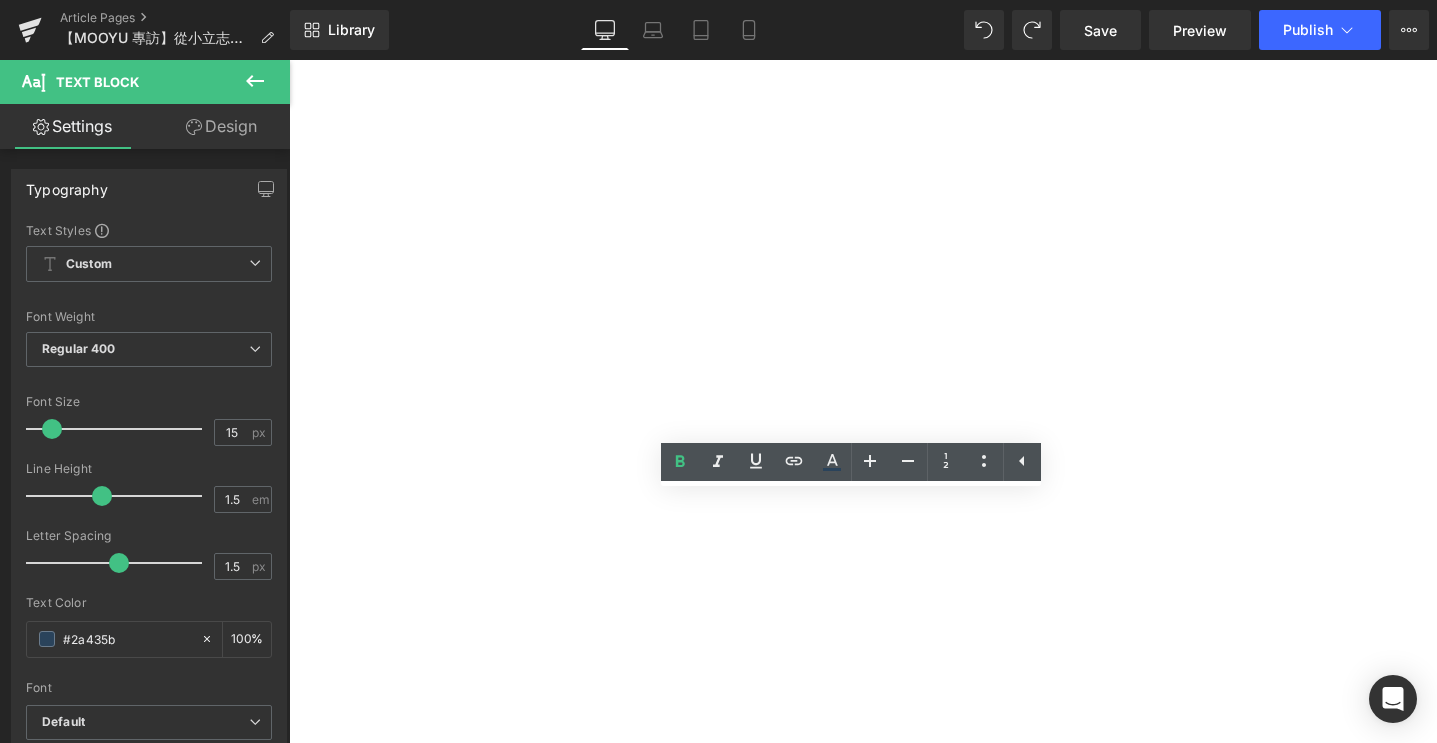 click on "✦  我也想預約體驗參觀， 立即預約  ✦" at bounding box center (289, 60) 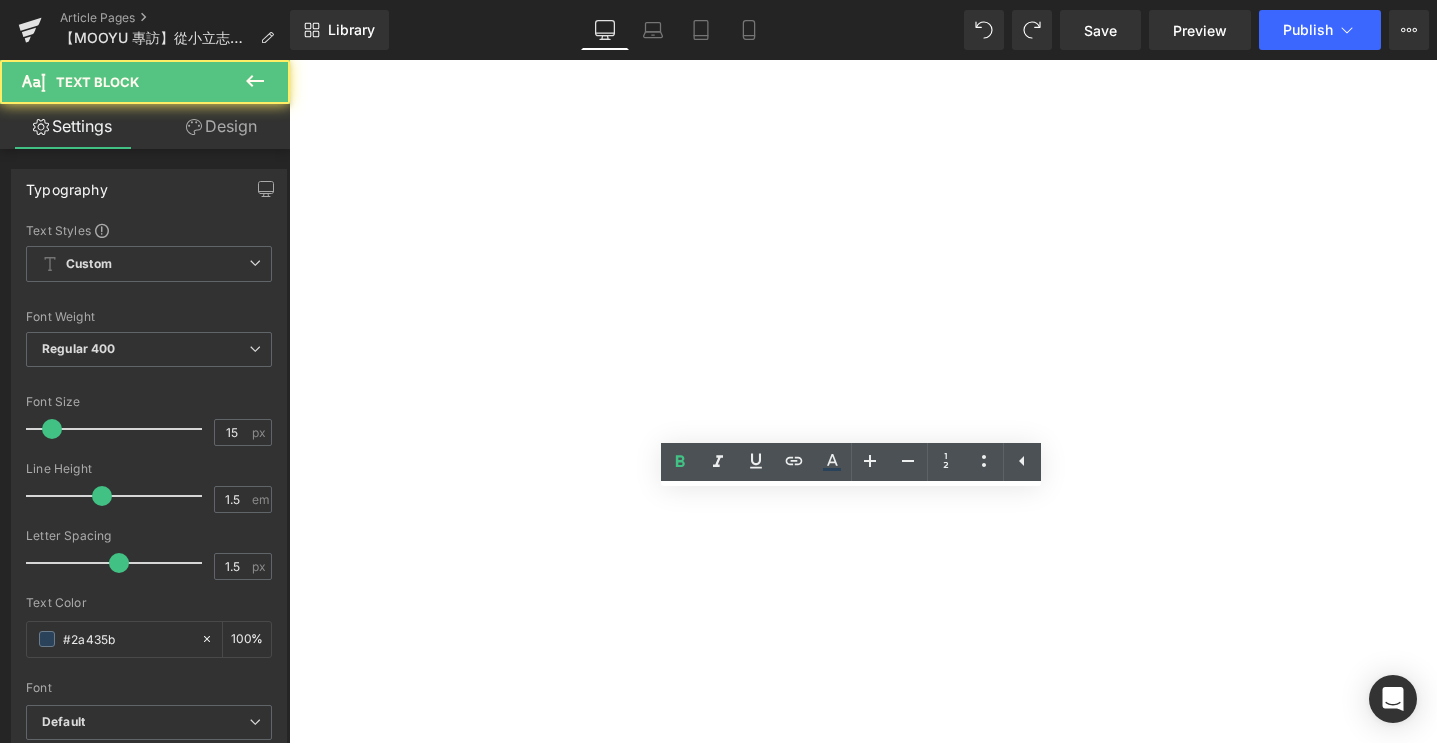 click on "與臥室相比，客廳更像是專屬躺平天地 Heading         談到 [GEOGRAPHIC_DATA][PERSON_NAME]，[PERSON_NAME]而談：「美觀是一定要的，但舒適絕對不能退讓！」 她說，[PERSON_NAME]不只外型有特色，圓潤的線條讓空間看起來更柔和、溫暖，還有特別客製的胖胖扶手，因為自己超常躺在上面看電視或是睡覺，不只視覺上可愛，實際用起來也超級實用。比起辦公桌她反而常常在沙發上辦公，或是直接休息放空。沙發既能躺平，又不會佔掉太多空間，對於需要考慮留空間給其他家居布置的人來說，非常友善。 「我很常不小心在沙發上睡著，這個沙發的深度跟高度都很剛好，不會落枕，腰部也不會鏤空，真的太重要了。」 Text Block         ✦  我也想預約體驗參觀， 立即預約  ✦ Text Block         Image         Image         Row" at bounding box center (289, 60) 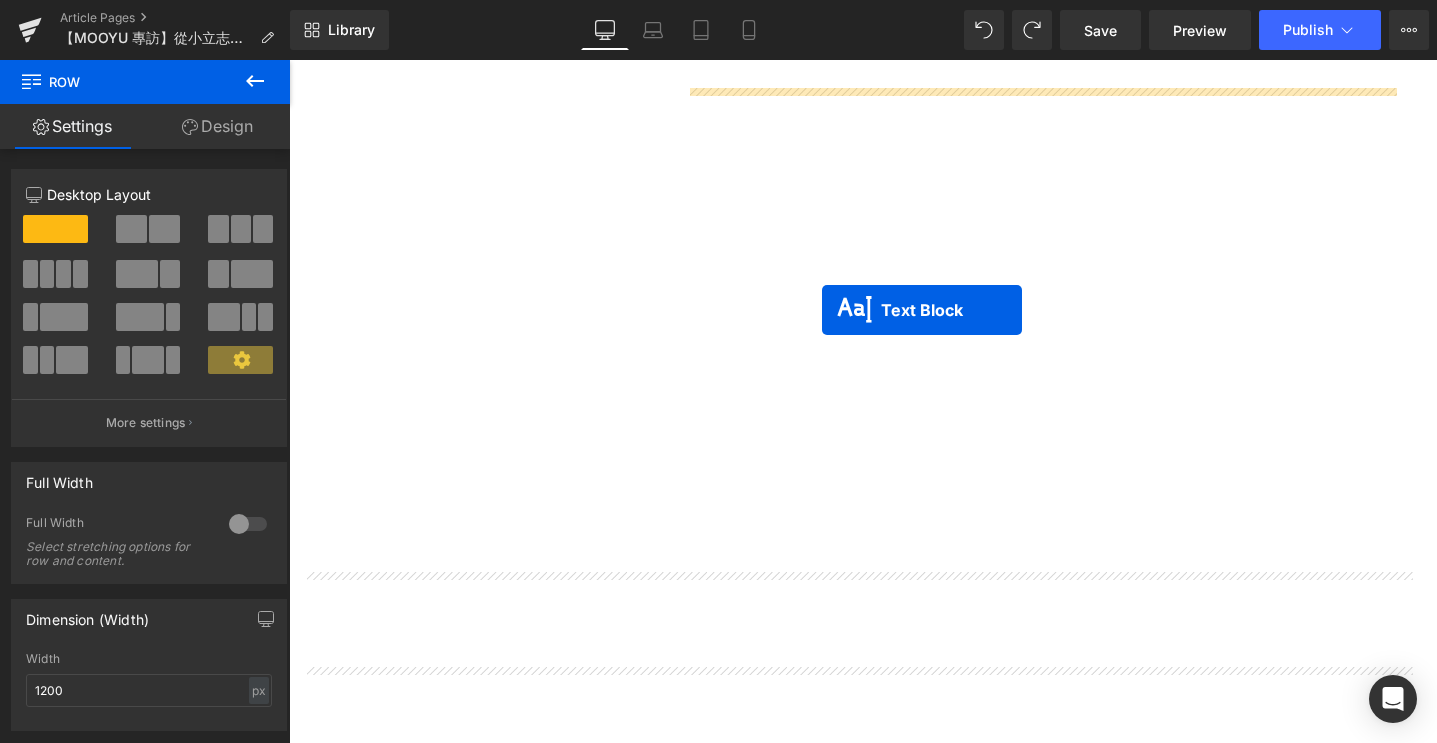 scroll, scrollTop: 4714, scrollLeft: 0, axis: vertical 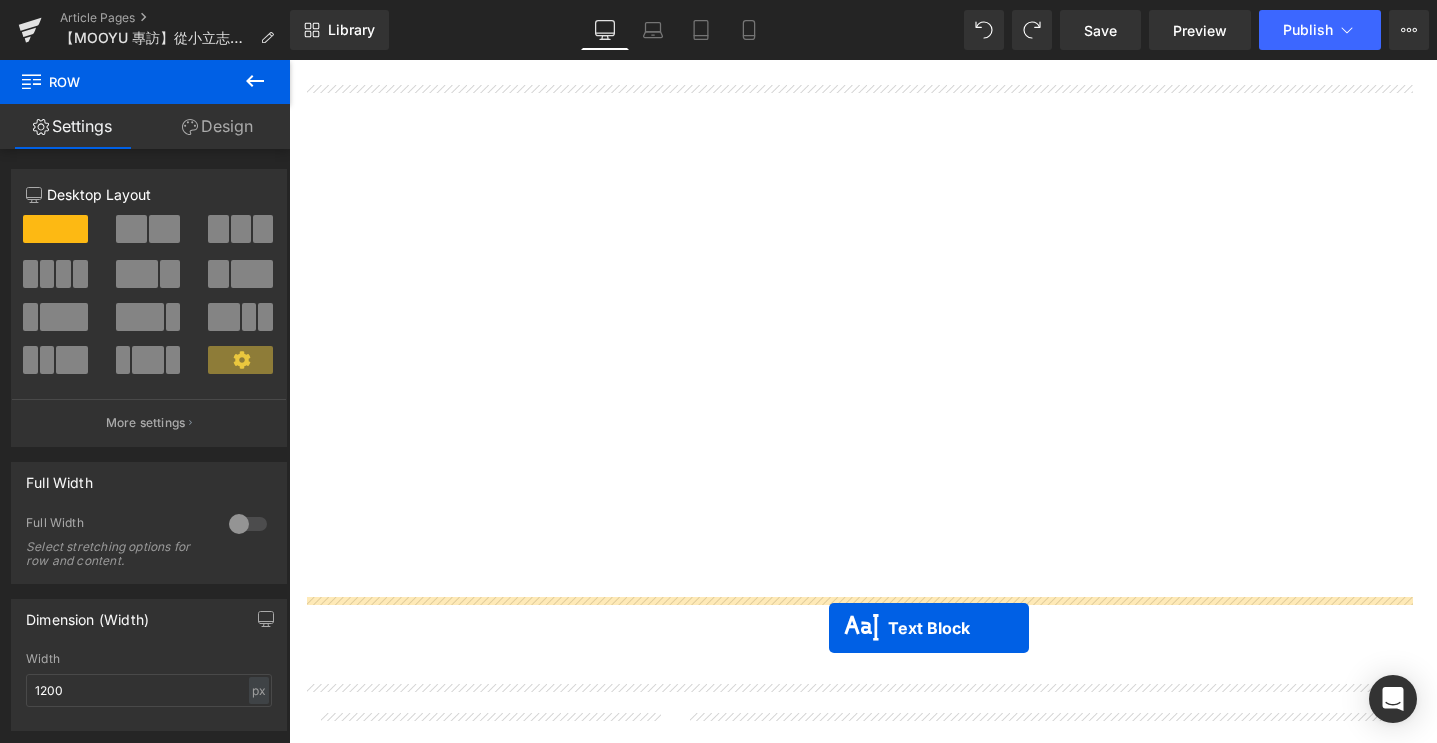 drag, startPoint x: 830, startPoint y: 529, endPoint x: 858, endPoint y: 659, distance: 132.9812 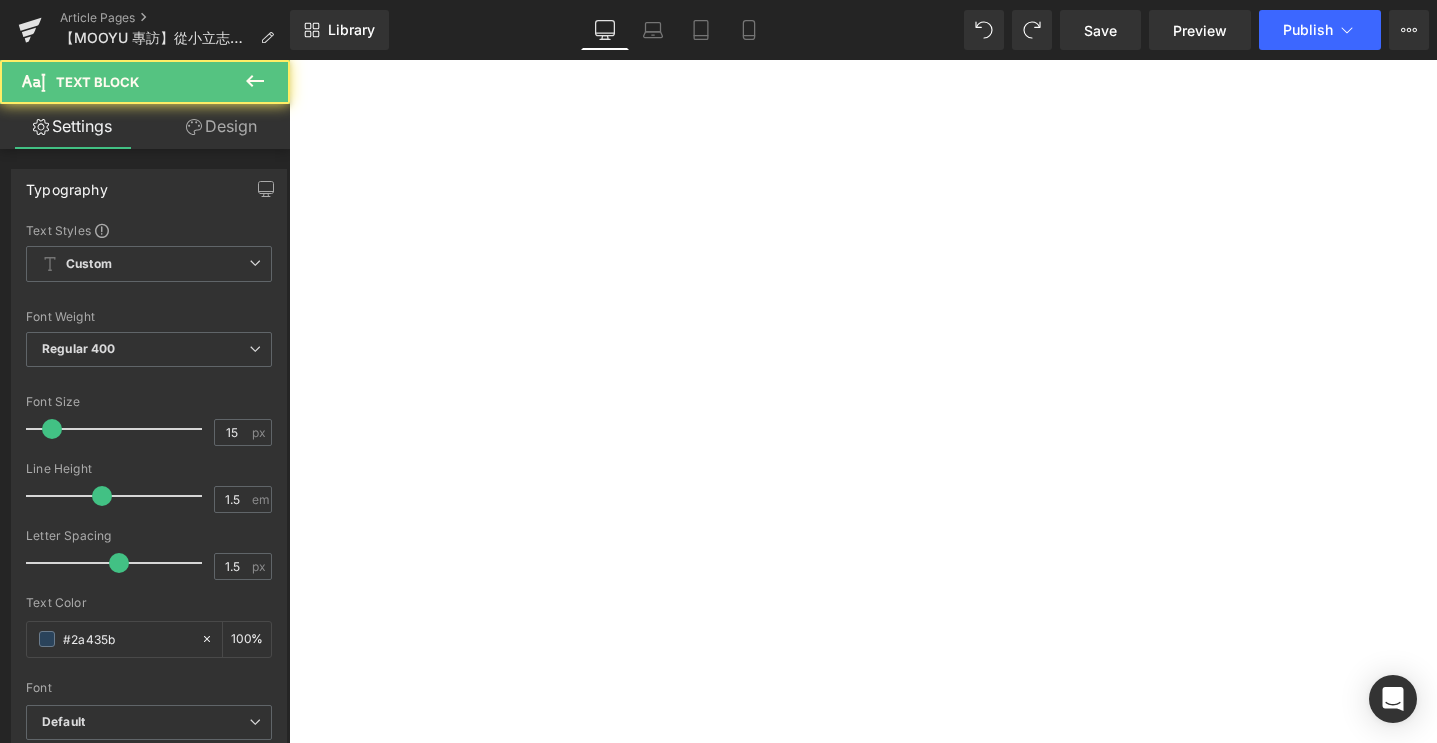 scroll, scrollTop: 4901, scrollLeft: 0, axis: vertical 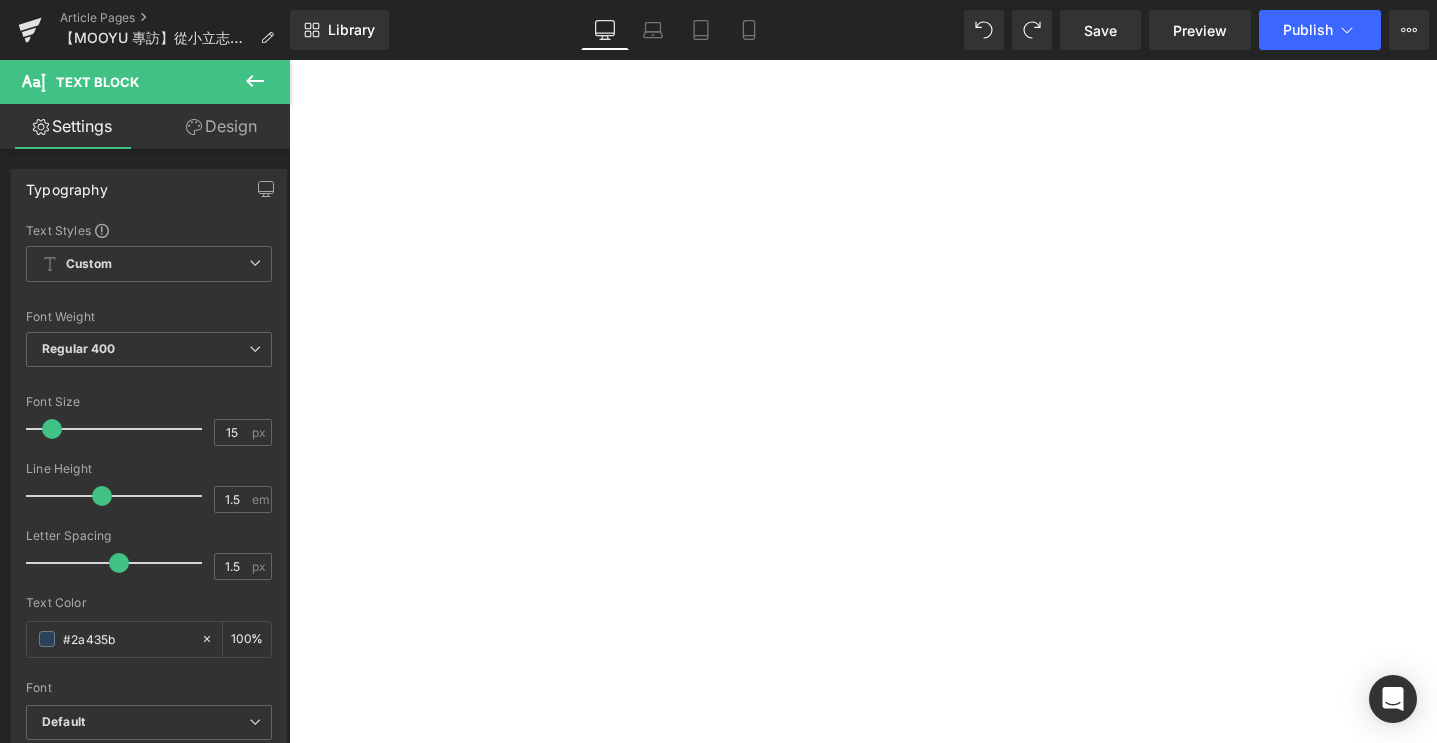 click on "✦   點擊查看更[PERSON_NAME]新家照片   ✦" at bounding box center (289, 60) 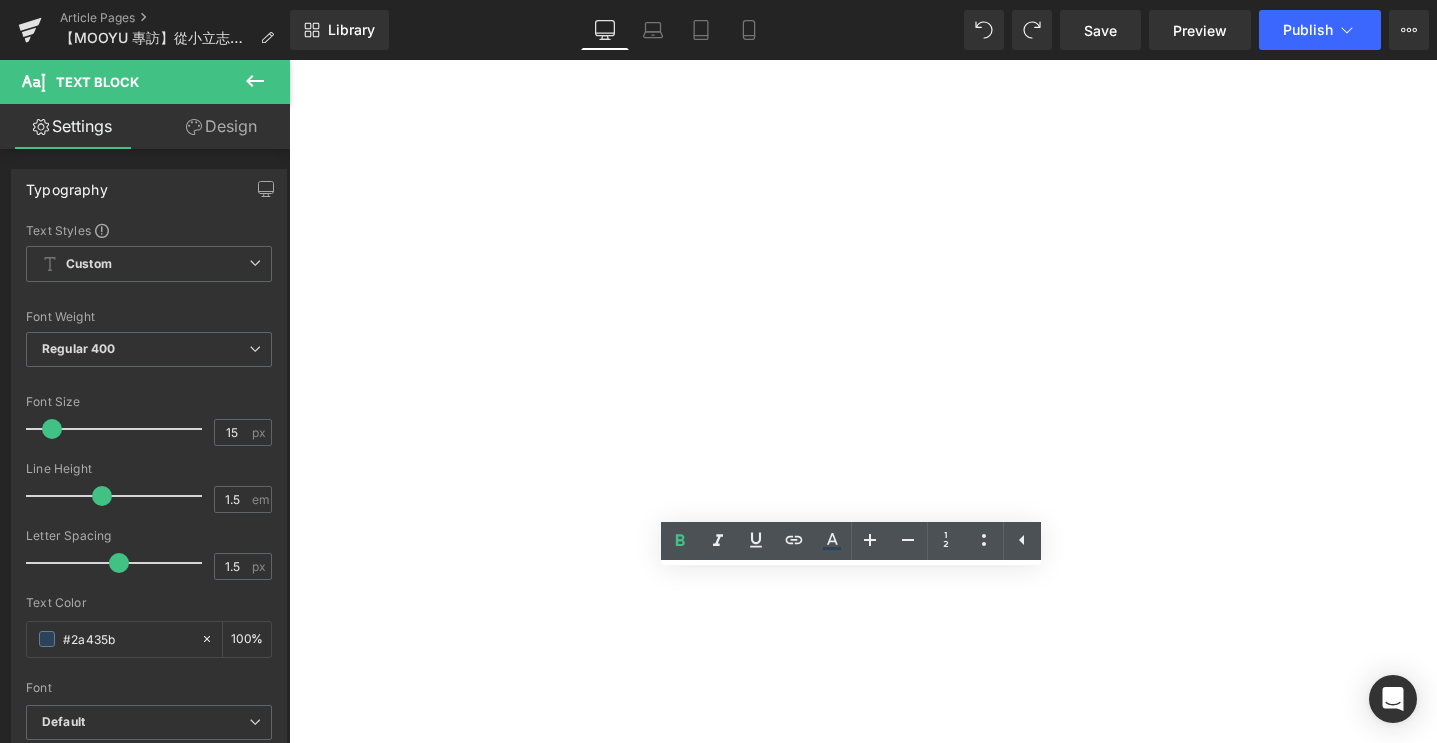 drag, startPoint x: 505, startPoint y: 586, endPoint x: 535, endPoint y: 588, distance: 30.066593 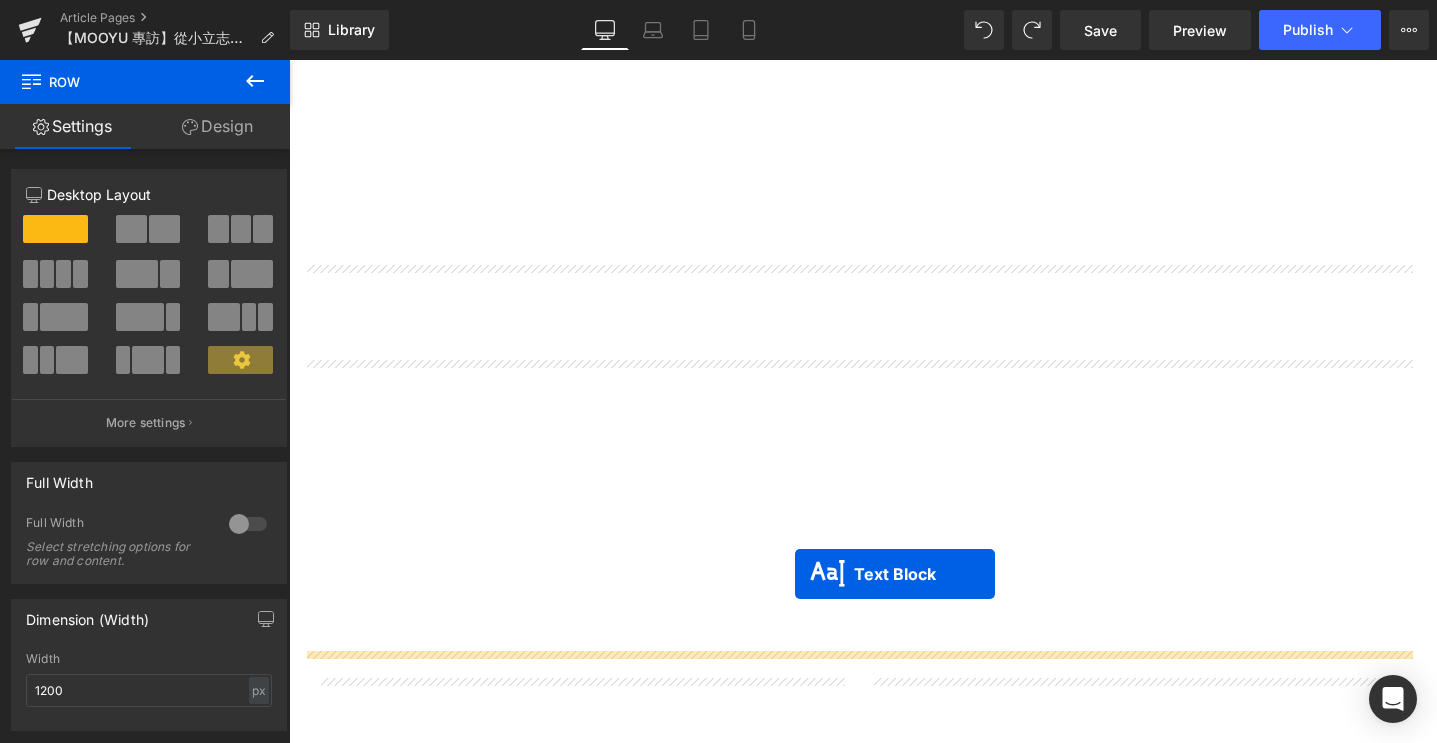 drag, startPoint x: 804, startPoint y: 609, endPoint x: 822, endPoint y: 601, distance: 19.697716 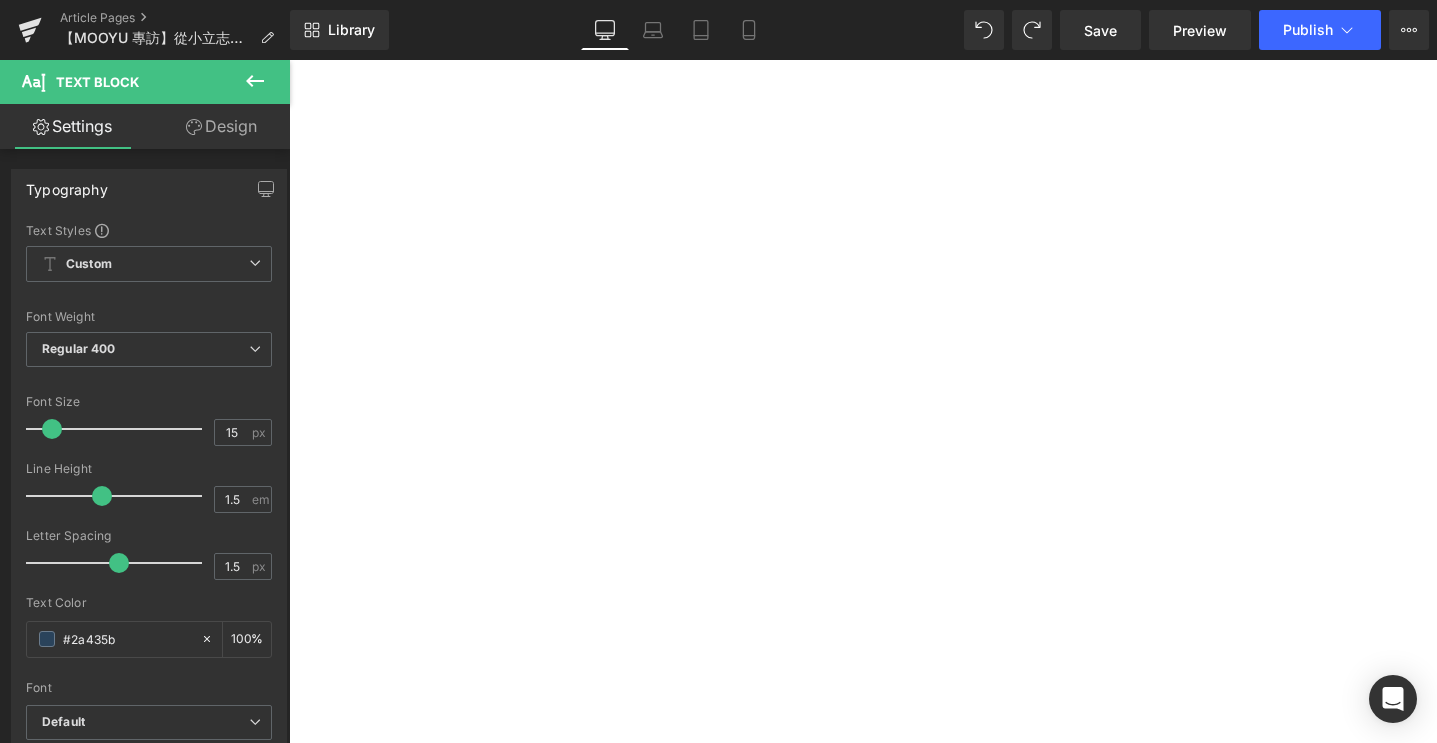scroll, scrollTop: 6869, scrollLeft: 0, axis: vertical 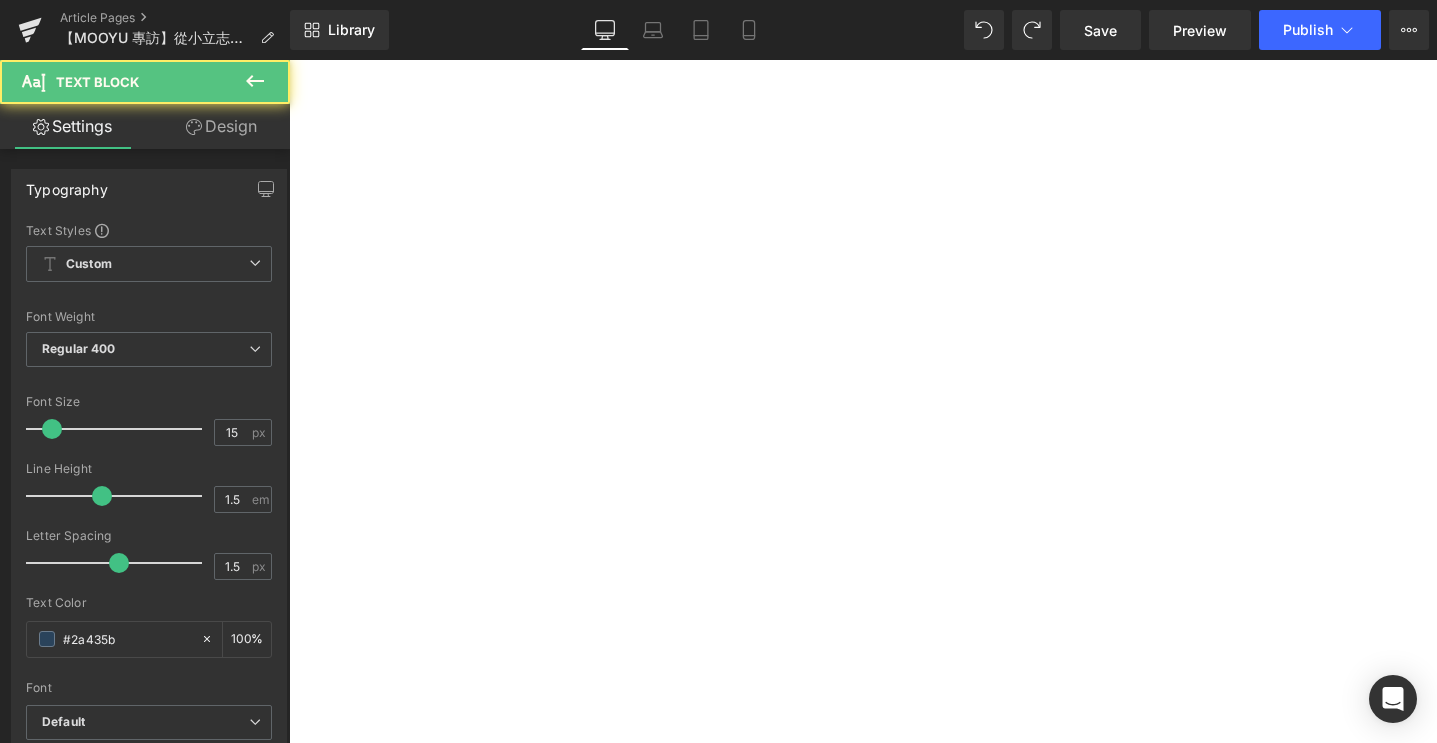 drag, startPoint x: 778, startPoint y: 556, endPoint x: 981, endPoint y: 550, distance: 203.08865 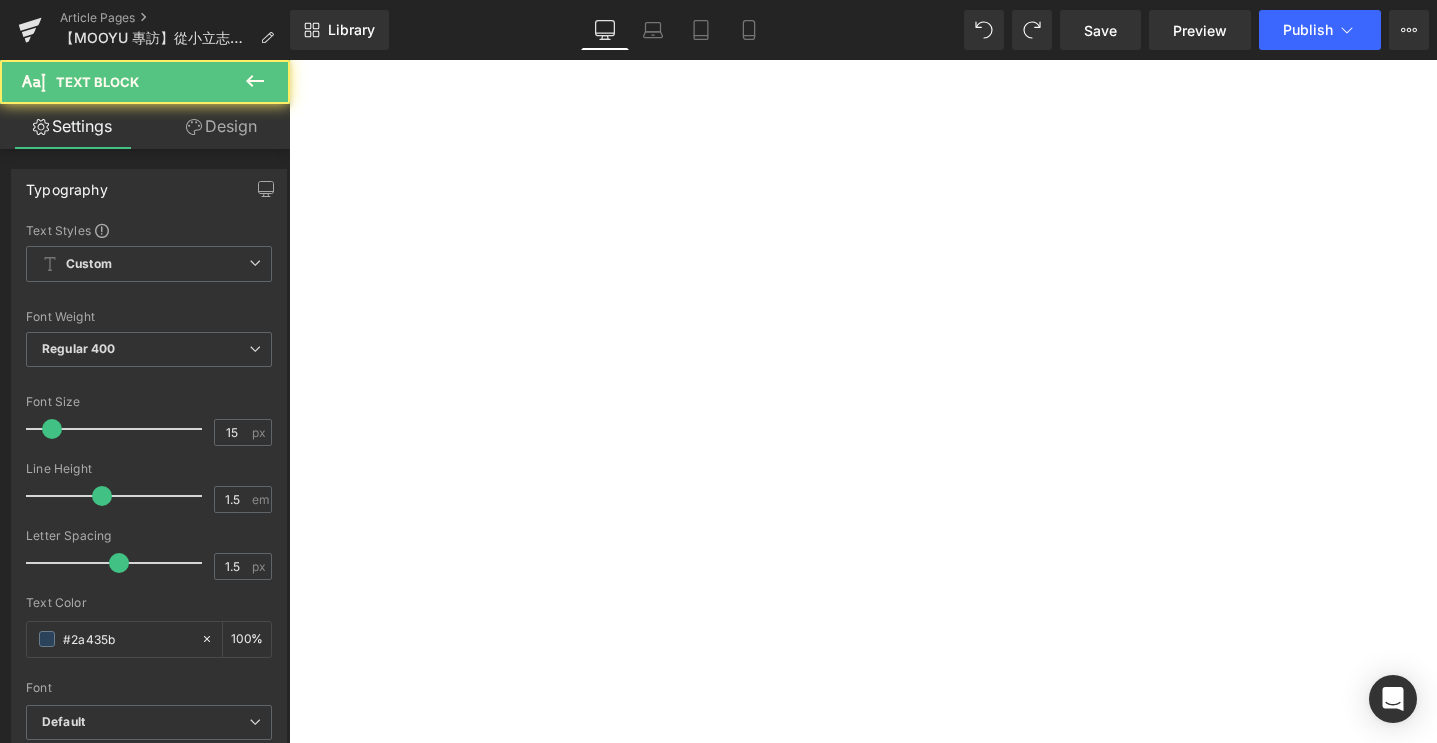 click on "✦   點擊查看更多[PERSON_NAME]新家照片   ✦  Text [PERSON_NAME]" at bounding box center [289, 60] 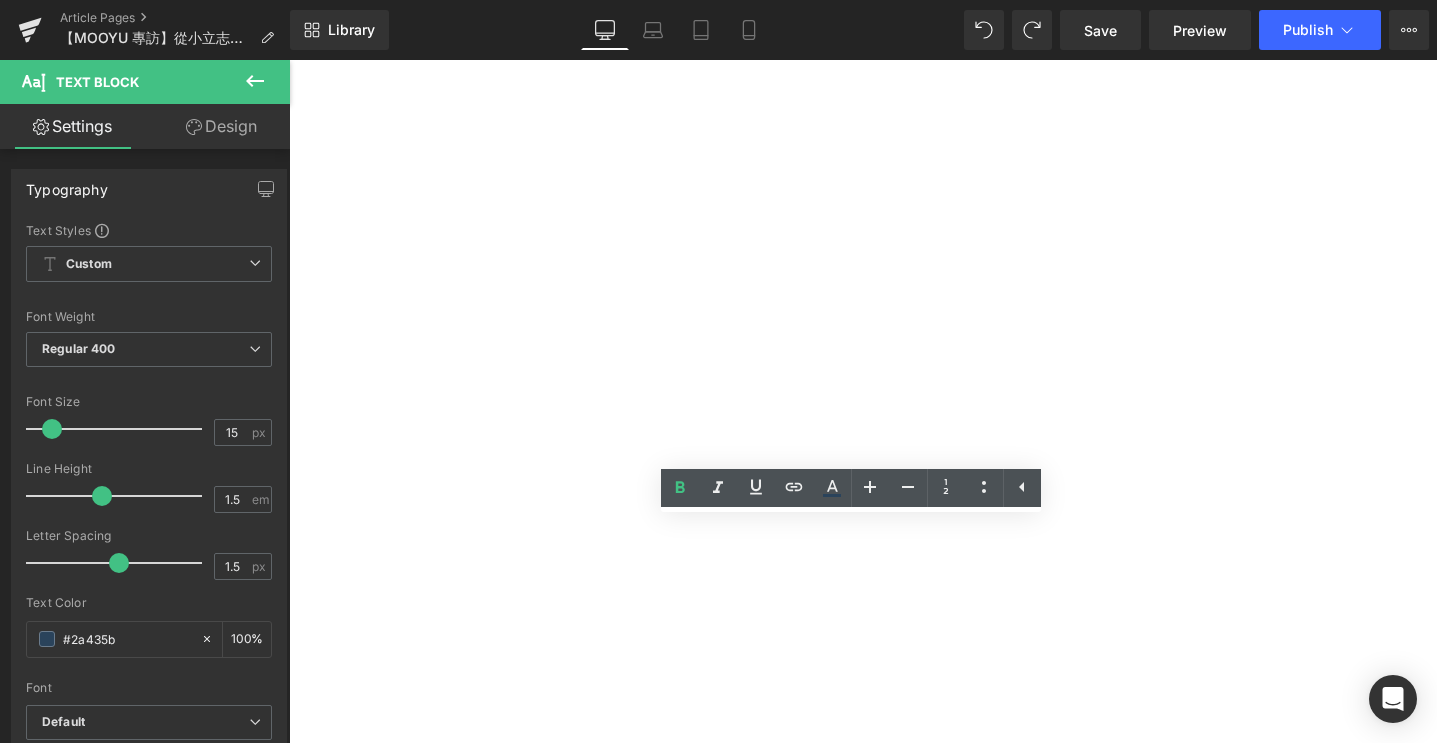 type 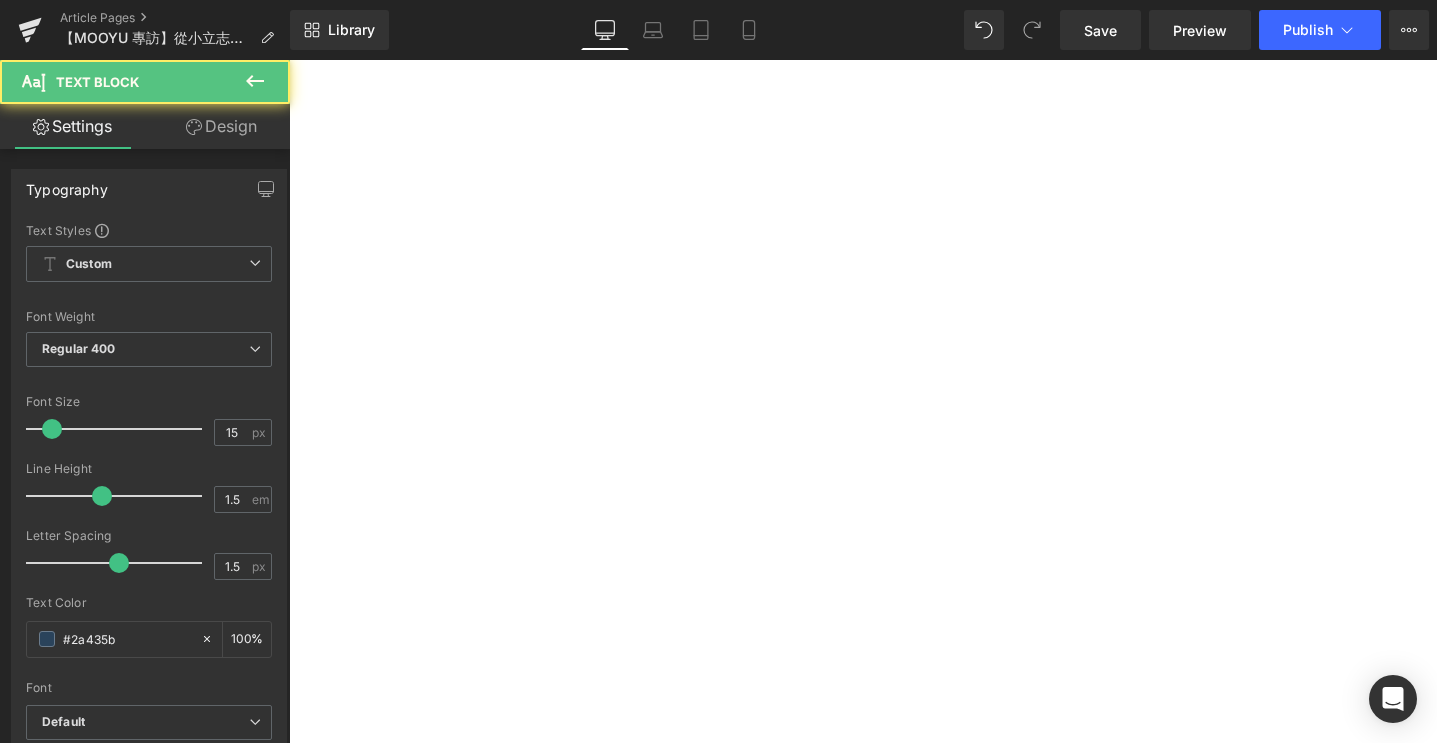 drag, startPoint x: 916, startPoint y: 552, endPoint x: 983, endPoint y: 570, distance: 69.375786 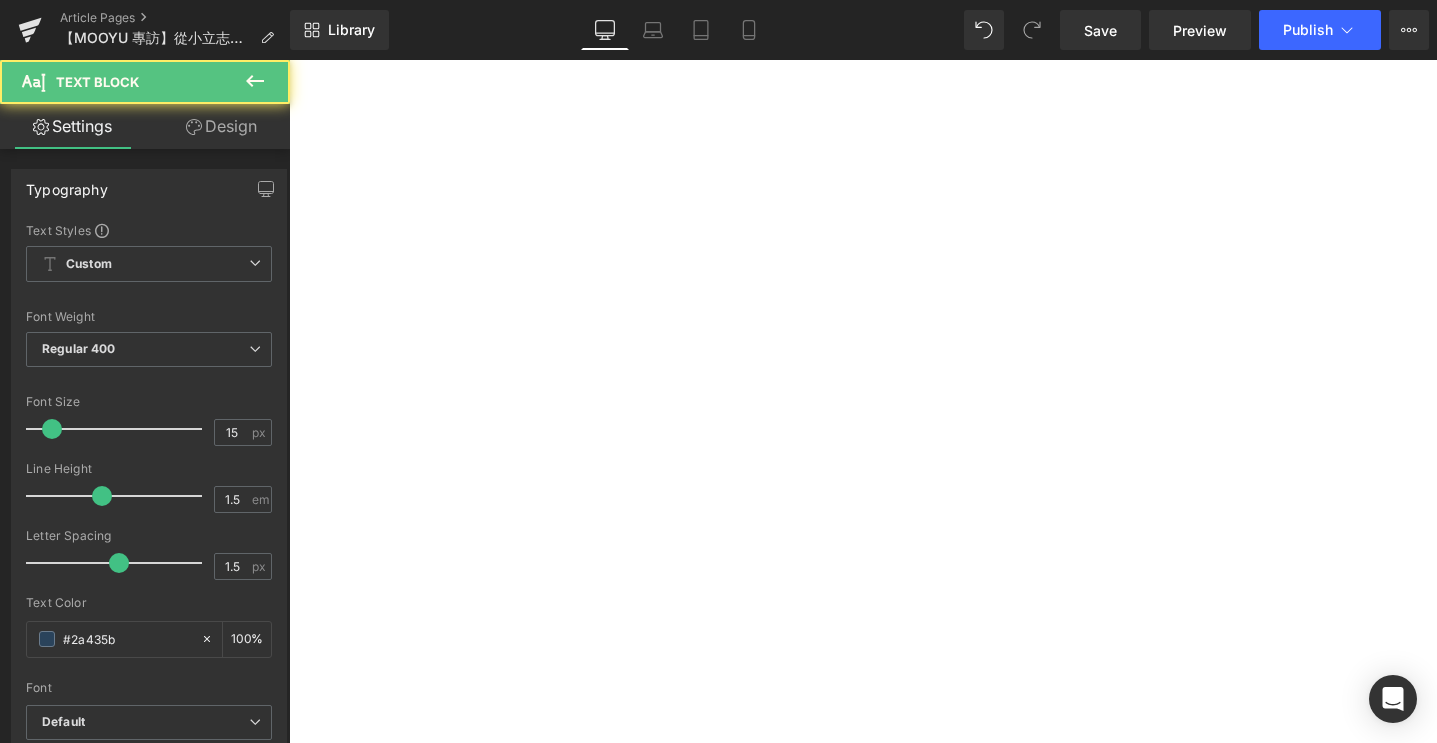 click on "✦   [PERSON_NAME]同款沙發：[PERSON_NAME]   ✦" at bounding box center [289, 60] 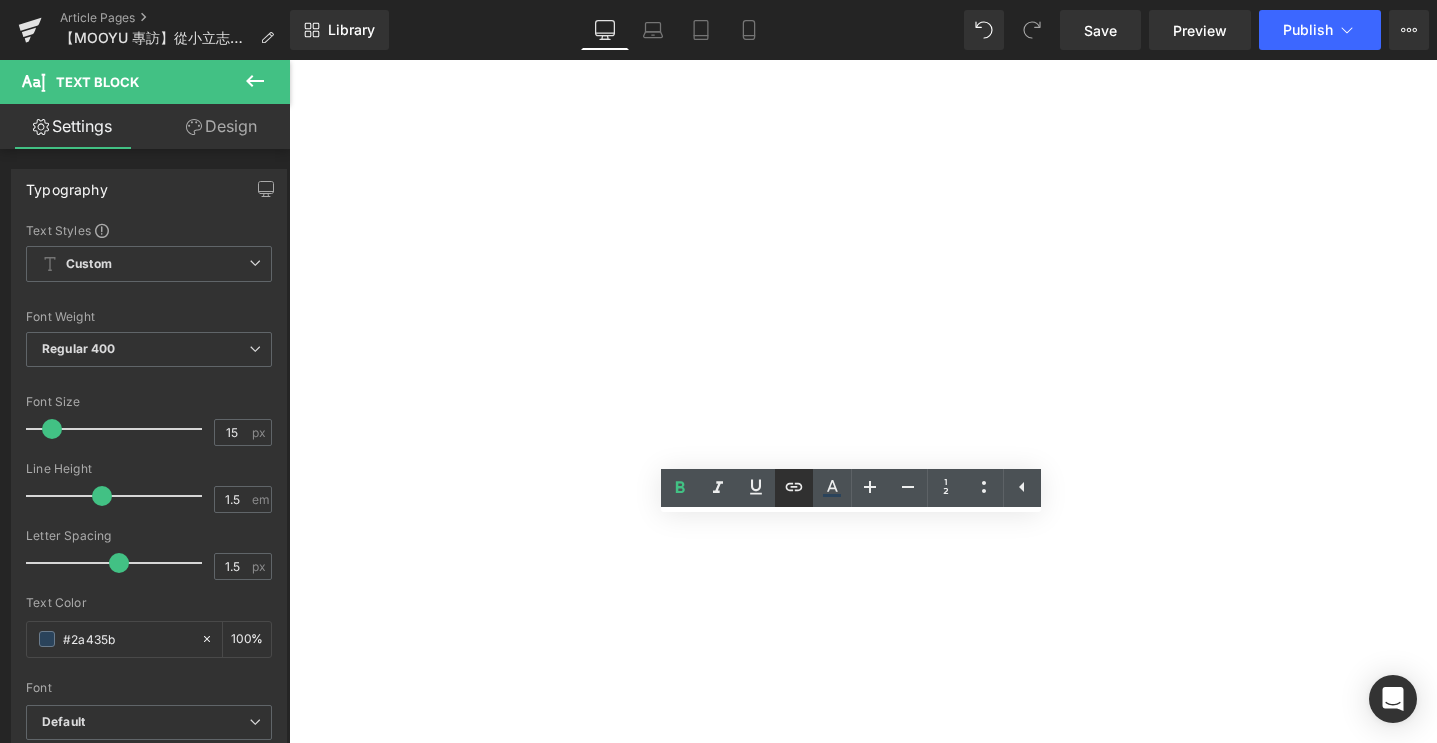 click 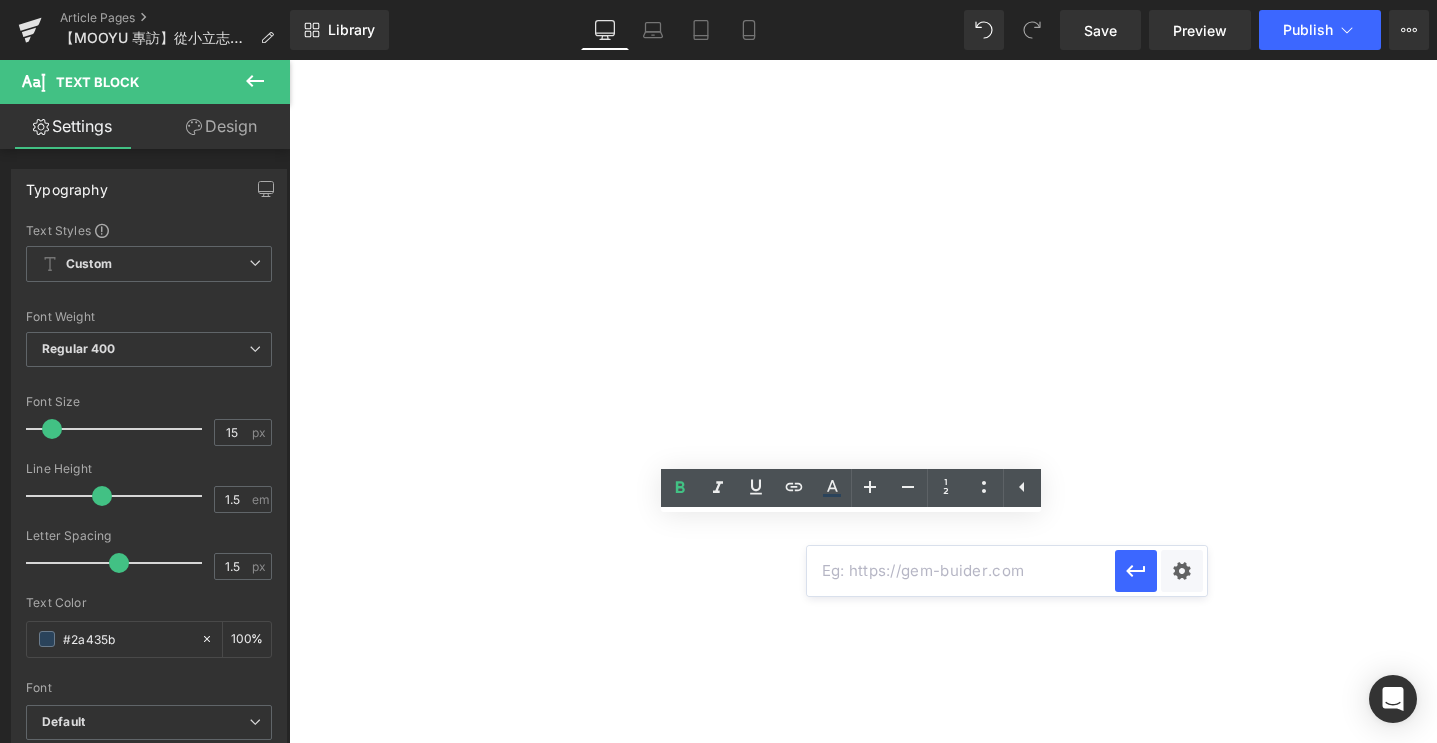 click at bounding box center [961, 571] 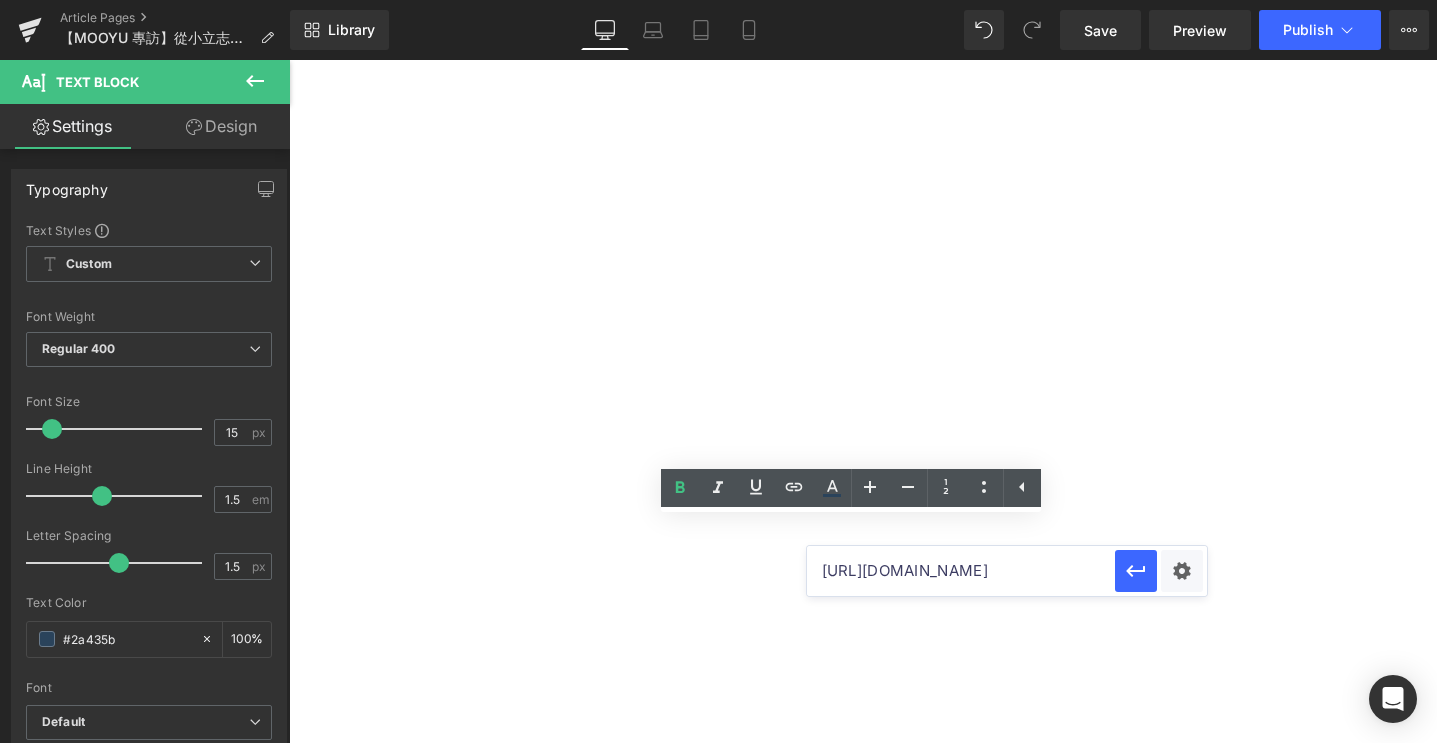 scroll, scrollTop: 0, scrollLeft: 120, axis: horizontal 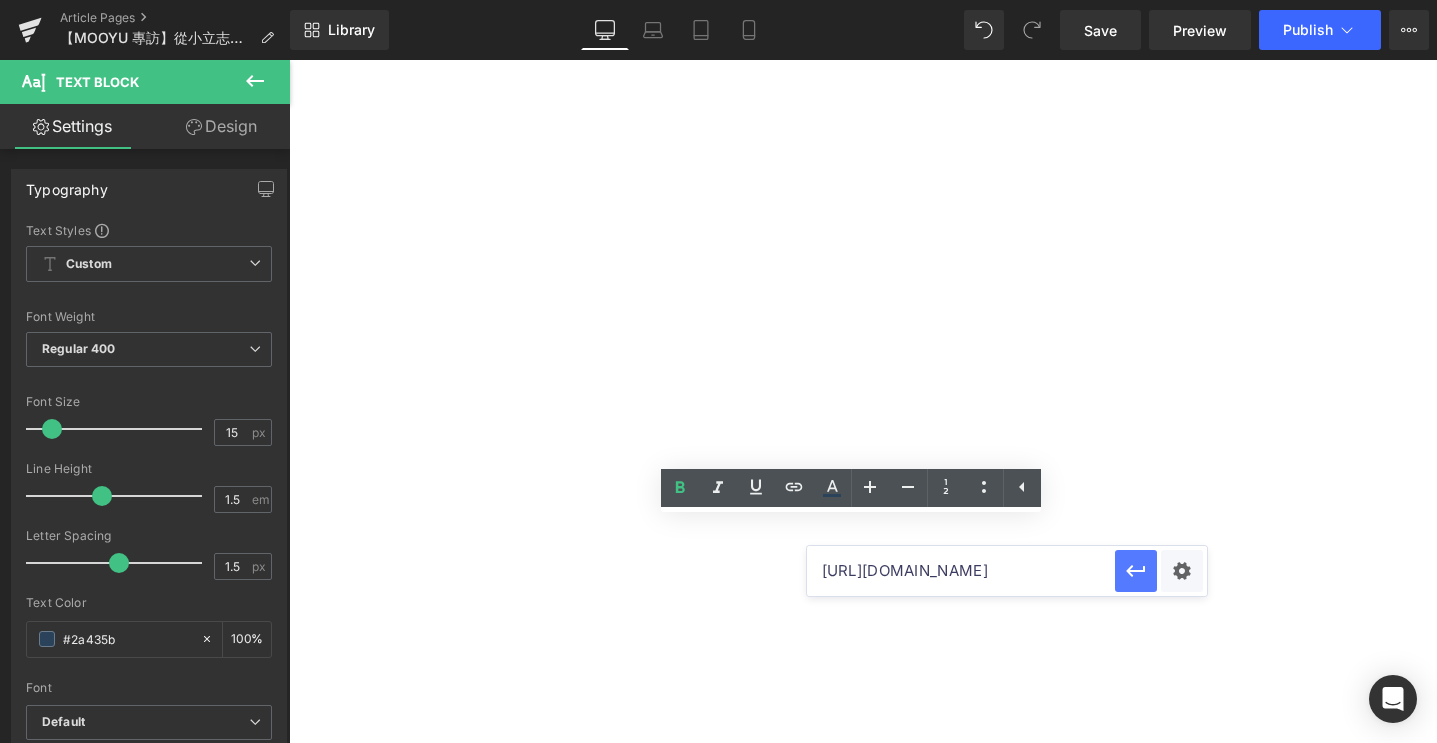 type on "[URL][DOMAIN_NAME]" 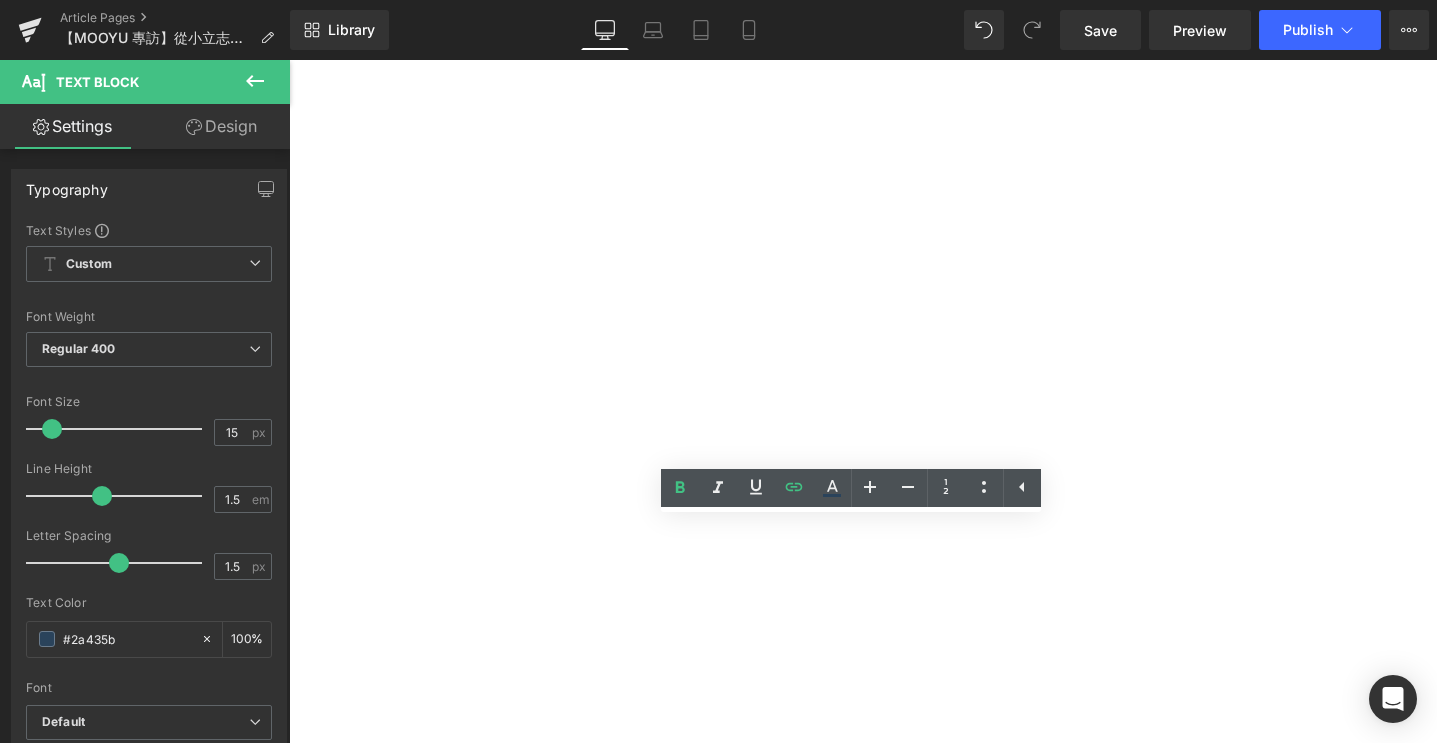 click on "與臥室相比，客廳更像是專屬躺平天地 Heading         談到 [GEOGRAPHIC_DATA][PERSON_NAME]，[PERSON_NAME]而談：「美觀是一定要的，但舒適絕對不能退讓！」 她說，[PERSON_NAME]不只外型有特色，圓潤的線條讓空間看起來更柔和、溫暖，還有特別客製的胖胖扶手，因為自己超常躺在上面看電視或是睡覺，不只視覺上可愛，實際用起來也超級實用。比起辦公桌她反而常常在沙發上辦公，或是直接休息放空。沙發既能躺平，又不會佔掉太多空間，對於需要考慮留空間給其他家居布置的人來說，非常友善。 「我很常不小心在沙發上睡著，這個沙發的深度跟高度都很剛好，不會落枕，腰部也不會鏤空，真的太重要了。」 Text Block         ✦   [PERSON_NAME]同款沙發： [PERSON_NAME]    ✦  Text Block         Image         Image         Row" at bounding box center [289, 60] 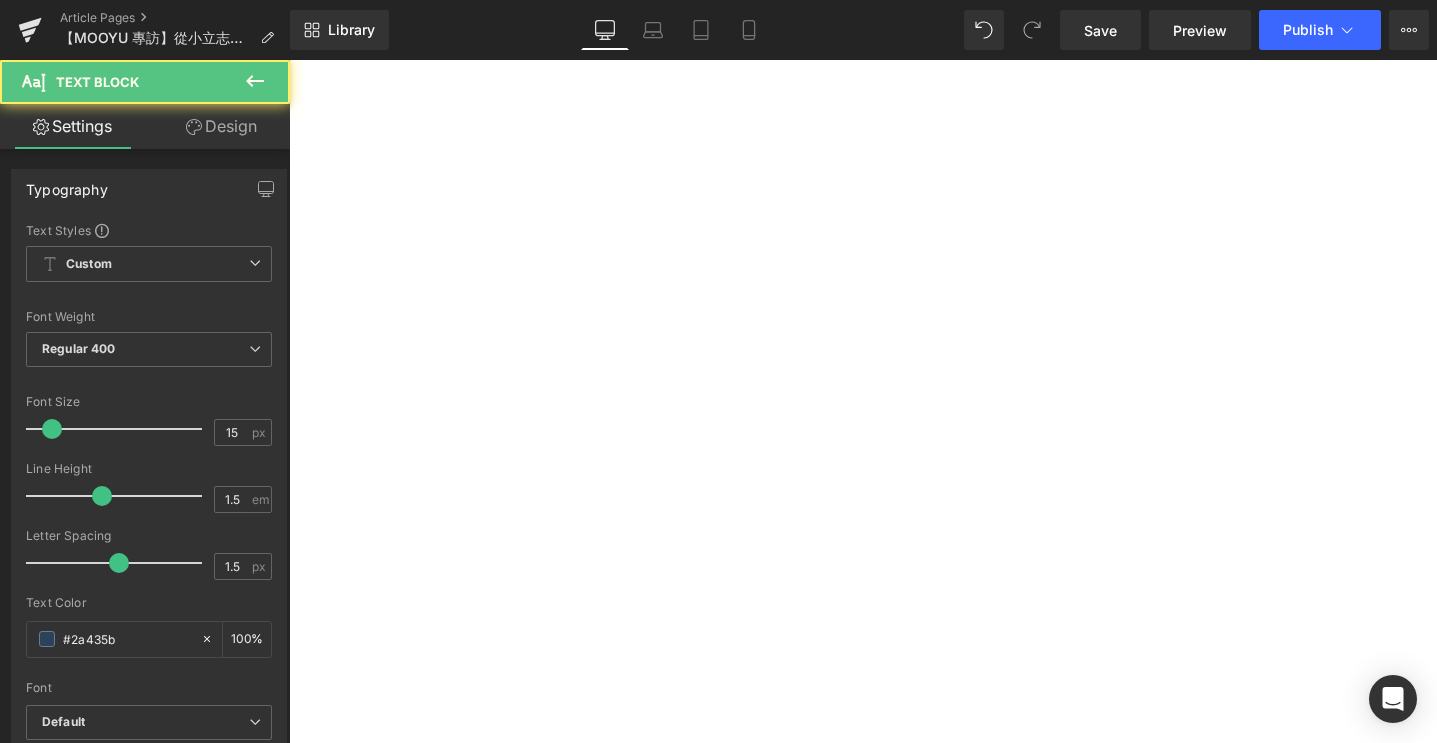 drag, startPoint x: 985, startPoint y: 560, endPoint x: 921, endPoint y: 562, distance: 64.03124 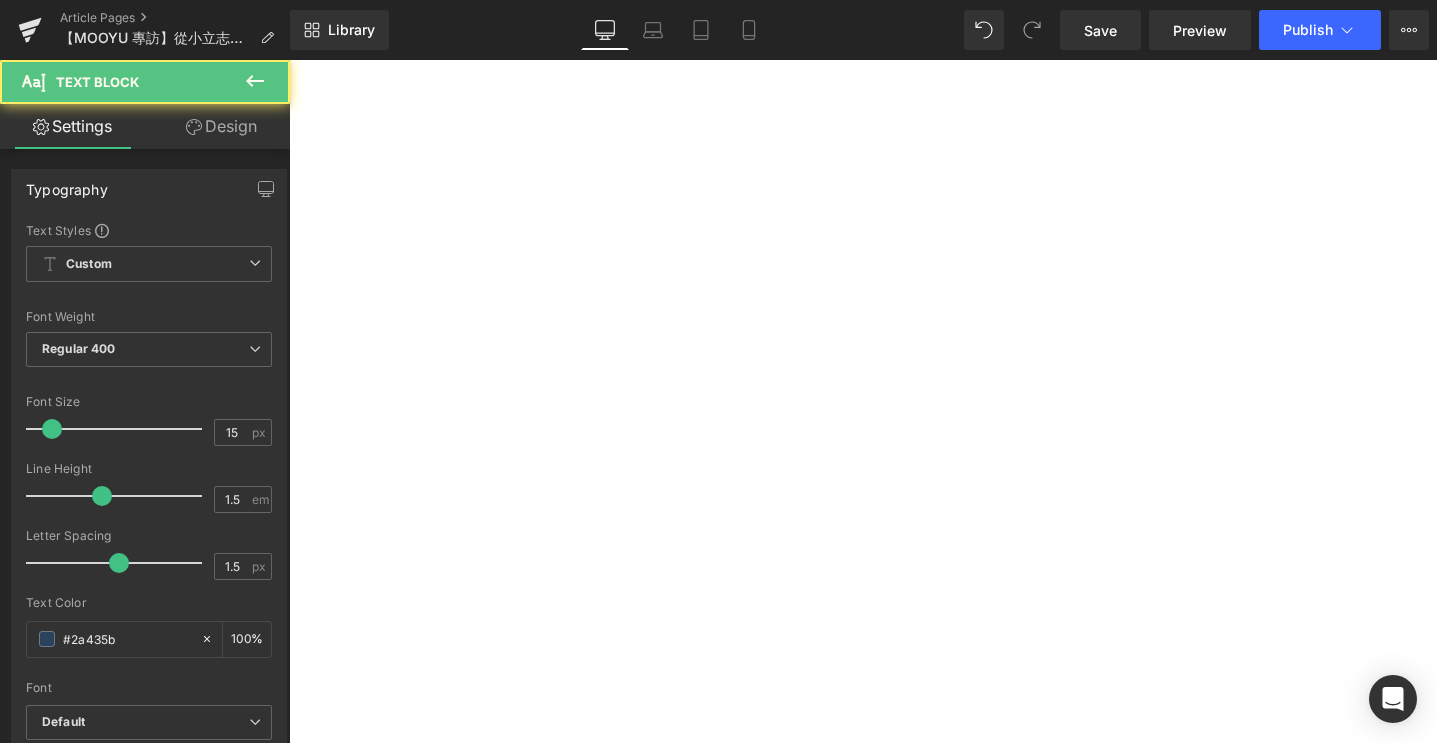 click on "✦   [PERSON_NAME]同款沙發： [PERSON_NAME]    ✦  Text Block" at bounding box center [289, 60] 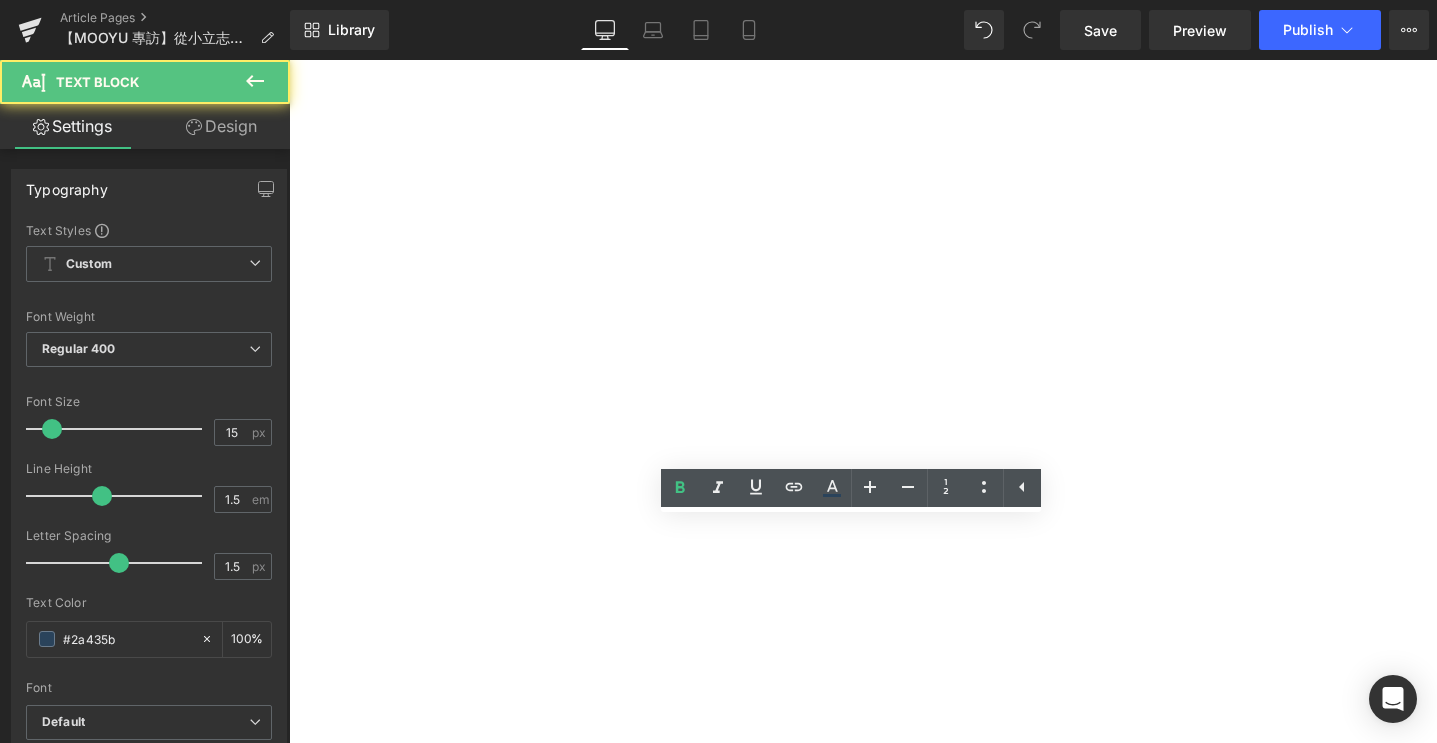 drag, startPoint x: 915, startPoint y: 557, endPoint x: 980, endPoint y: 563, distance: 65.27634 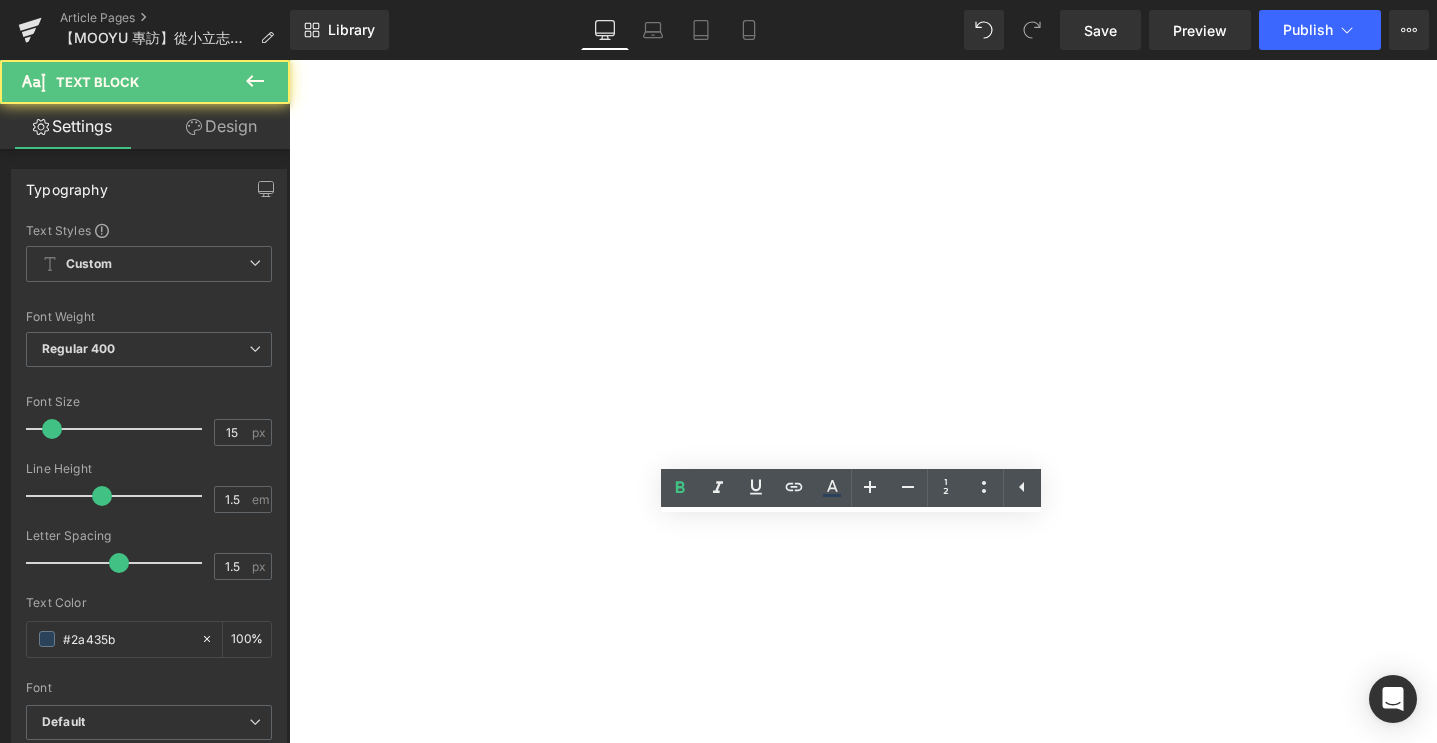 click on "Cubo沙發" at bounding box center (289, 60) 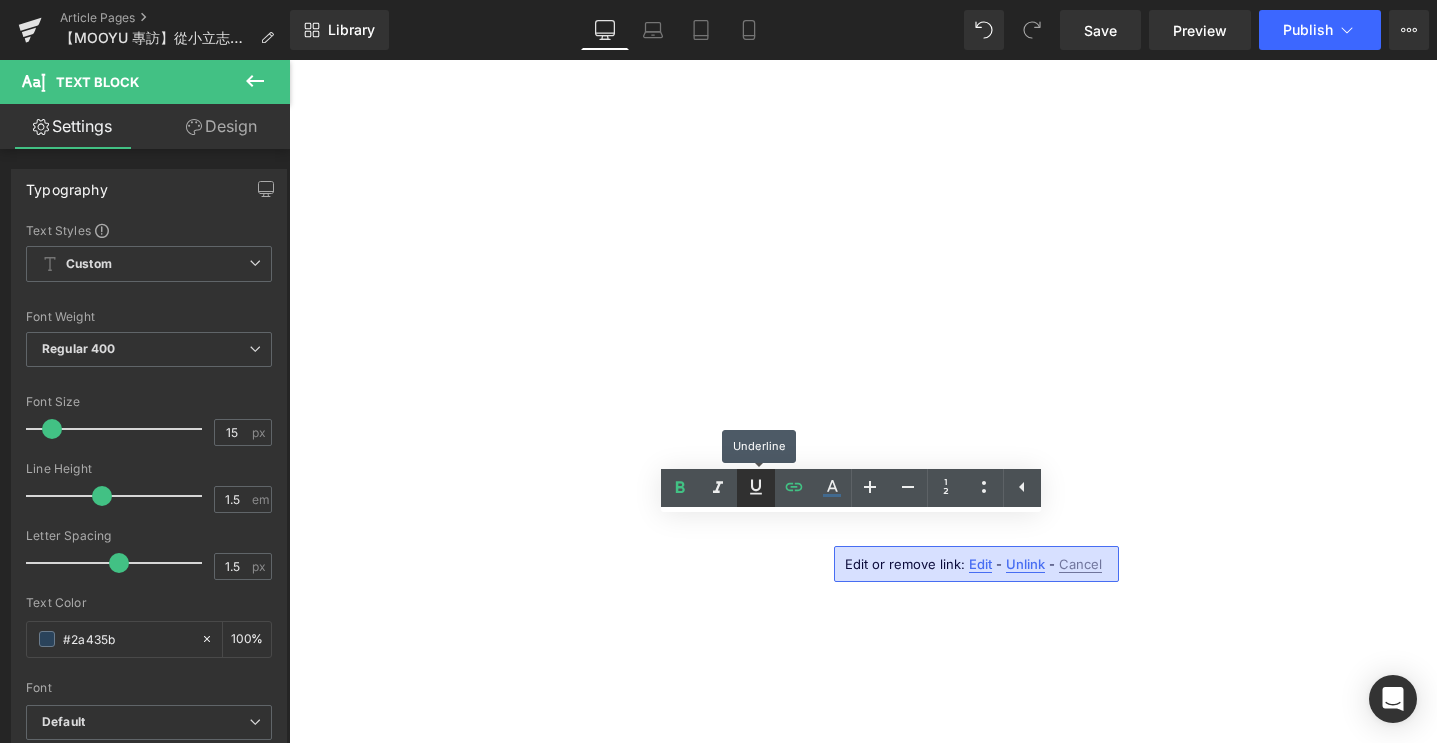click 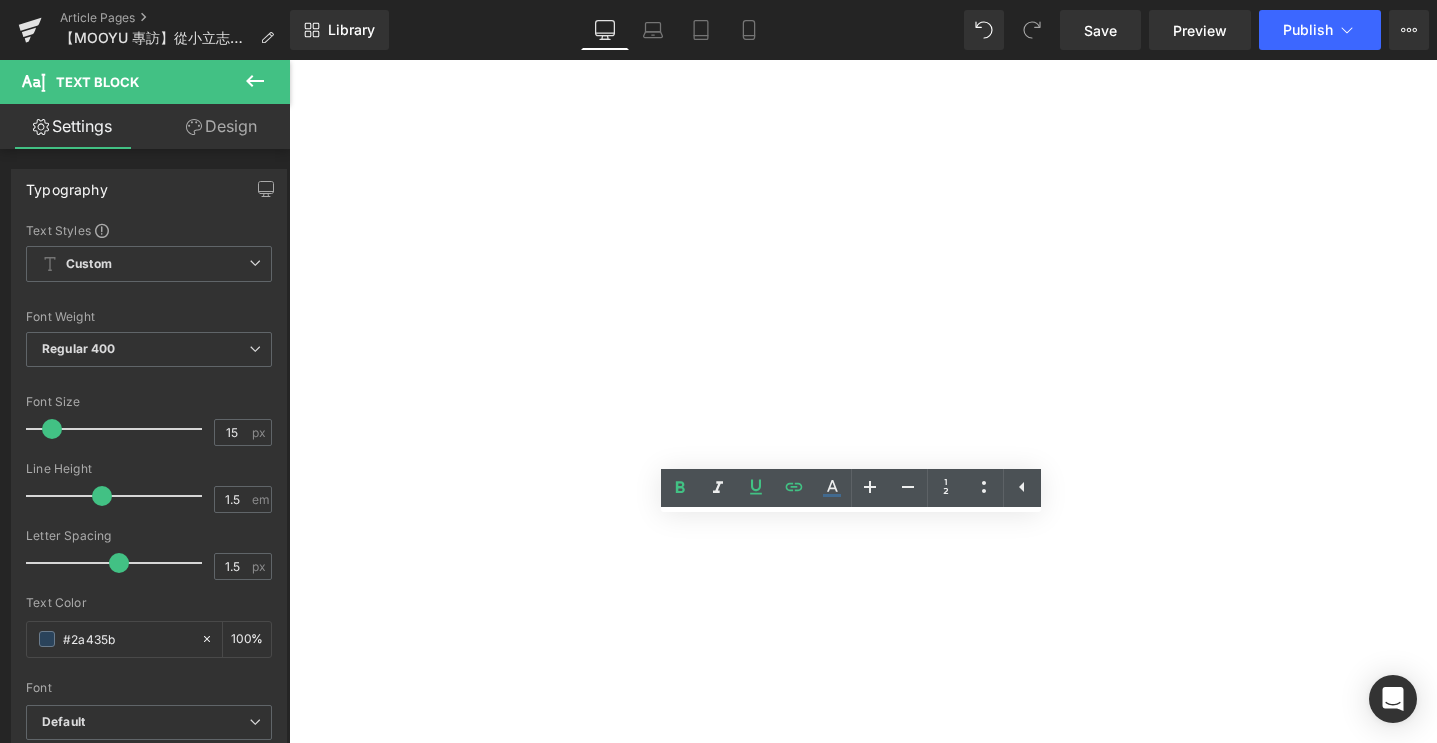 click on "與臥室相比，客廳更像是專屬躺平天地 Heading         談到 [GEOGRAPHIC_DATA][PERSON_NAME]，[PERSON_NAME]而談：「美觀是一定要的，但舒適絕對不能退讓！」 她說，[PERSON_NAME]不只外型有特色，圓潤的線條讓空間看起來更柔和、溫暖，還有特別客製的胖胖扶手，因為自己超常躺在上面看電視或是睡覺，不只視覺上可愛，實際用起來也超級實用。比起辦公桌她反而常常在沙發上辦公，或是直接休息放空。沙發既能躺平，又不會佔掉太多空間，對於需要考慮留空間給其他家居布置的人來說，非常友善。 「我很常不小心在沙發上睡著，這個沙發的深度跟高度都很剛好，不會落枕，腰部也不會鏤空，真的太重要了。」 Text Block         ✦   [PERSON_NAME]同款沙發： [PERSON_NAME]    ✦  Text Block         Image         Image         Row" at bounding box center (289, 60) 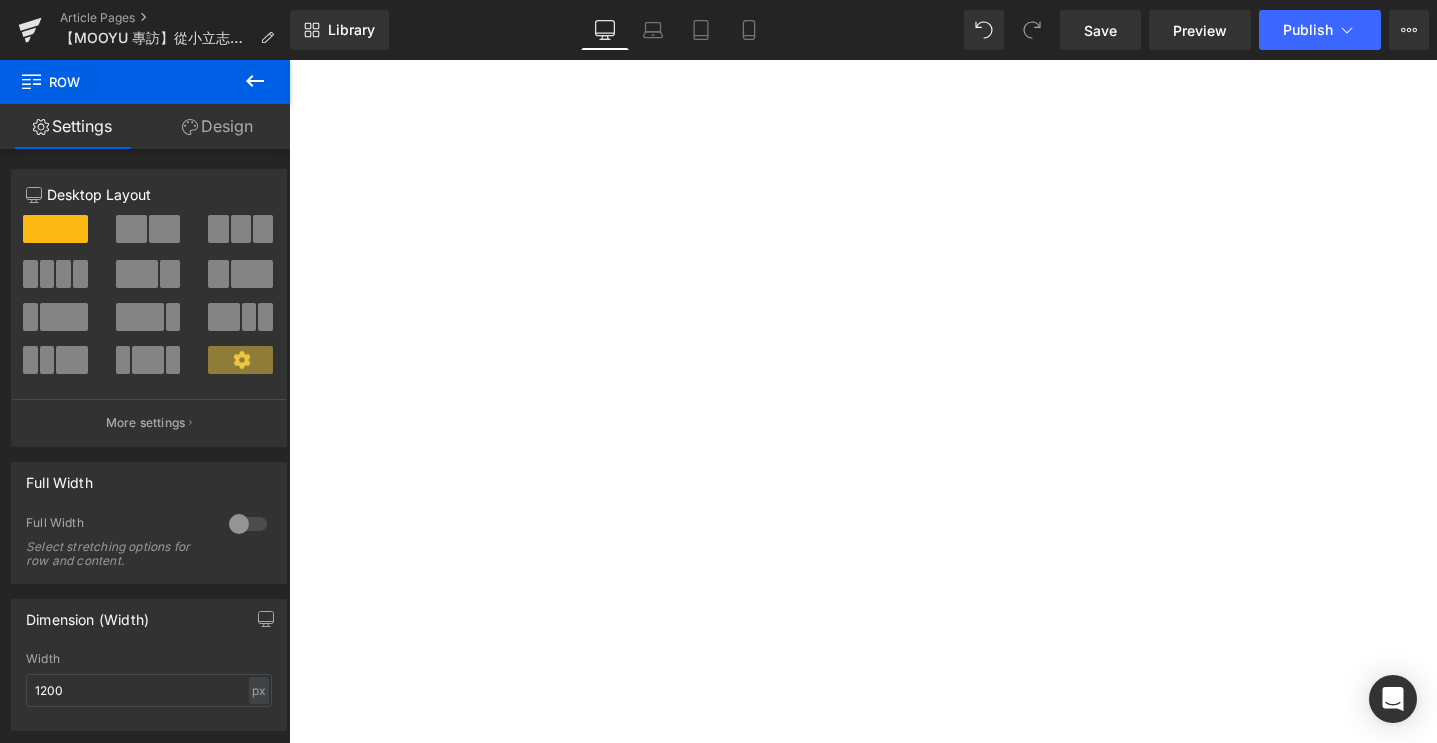 scroll, scrollTop: 4797, scrollLeft: 0, axis: vertical 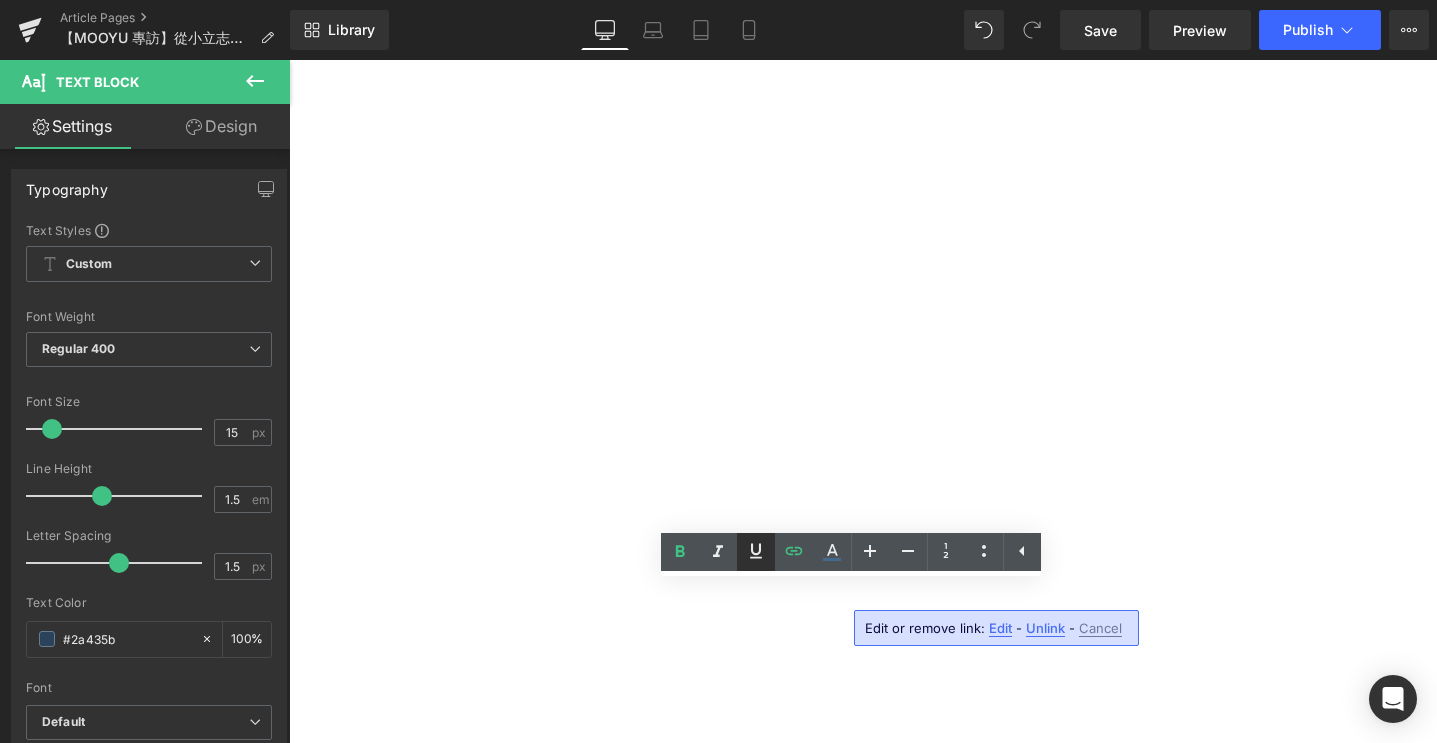 click at bounding box center [756, 552] 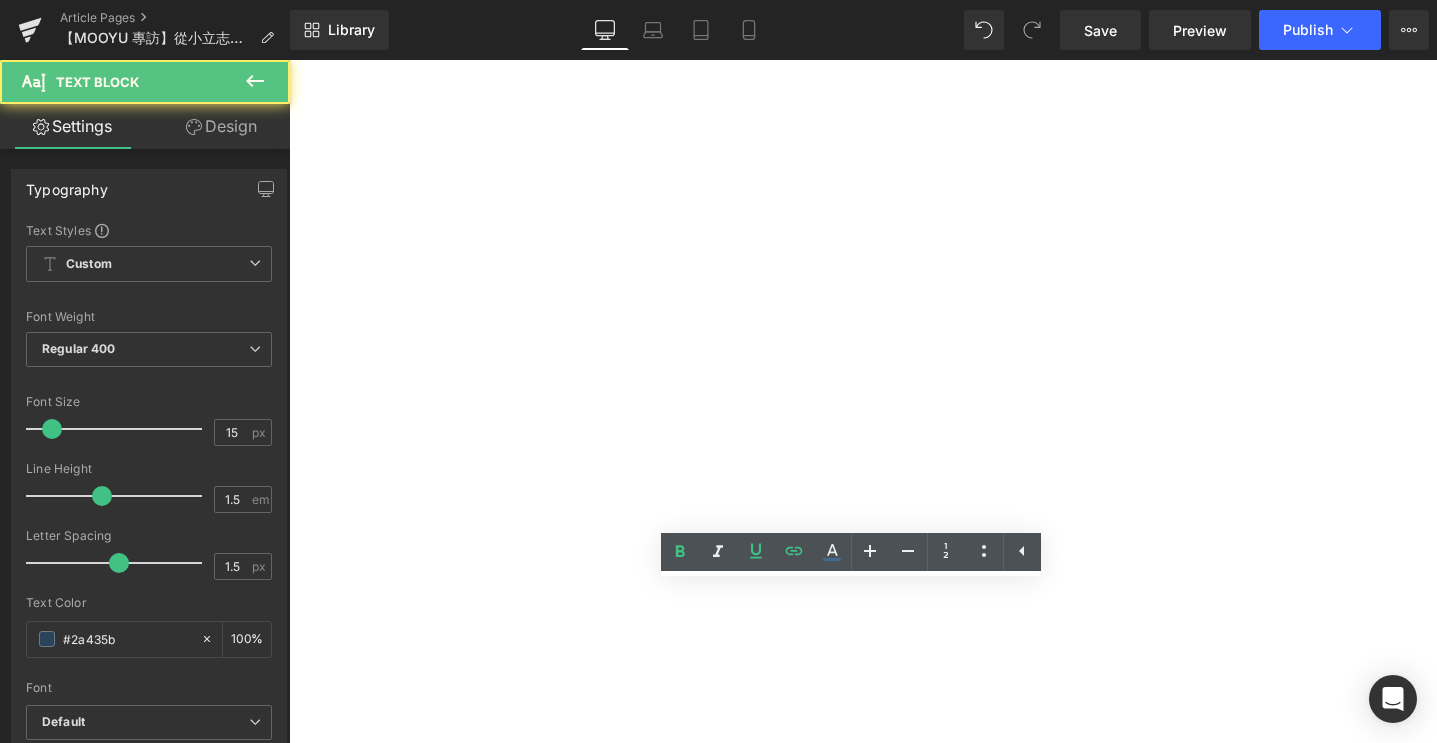 drag, startPoint x: 944, startPoint y: 624, endPoint x: 1002, endPoint y: 623, distance: 58.00862 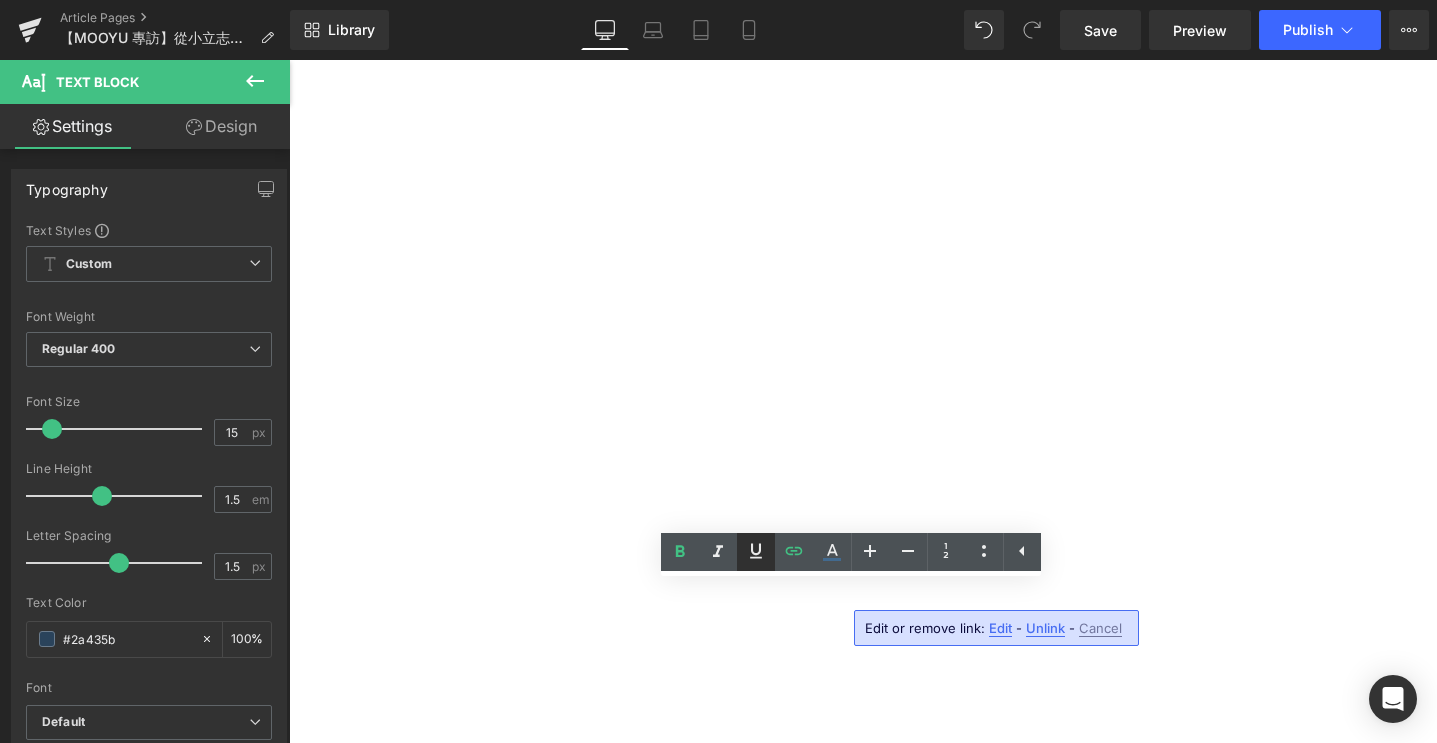 click 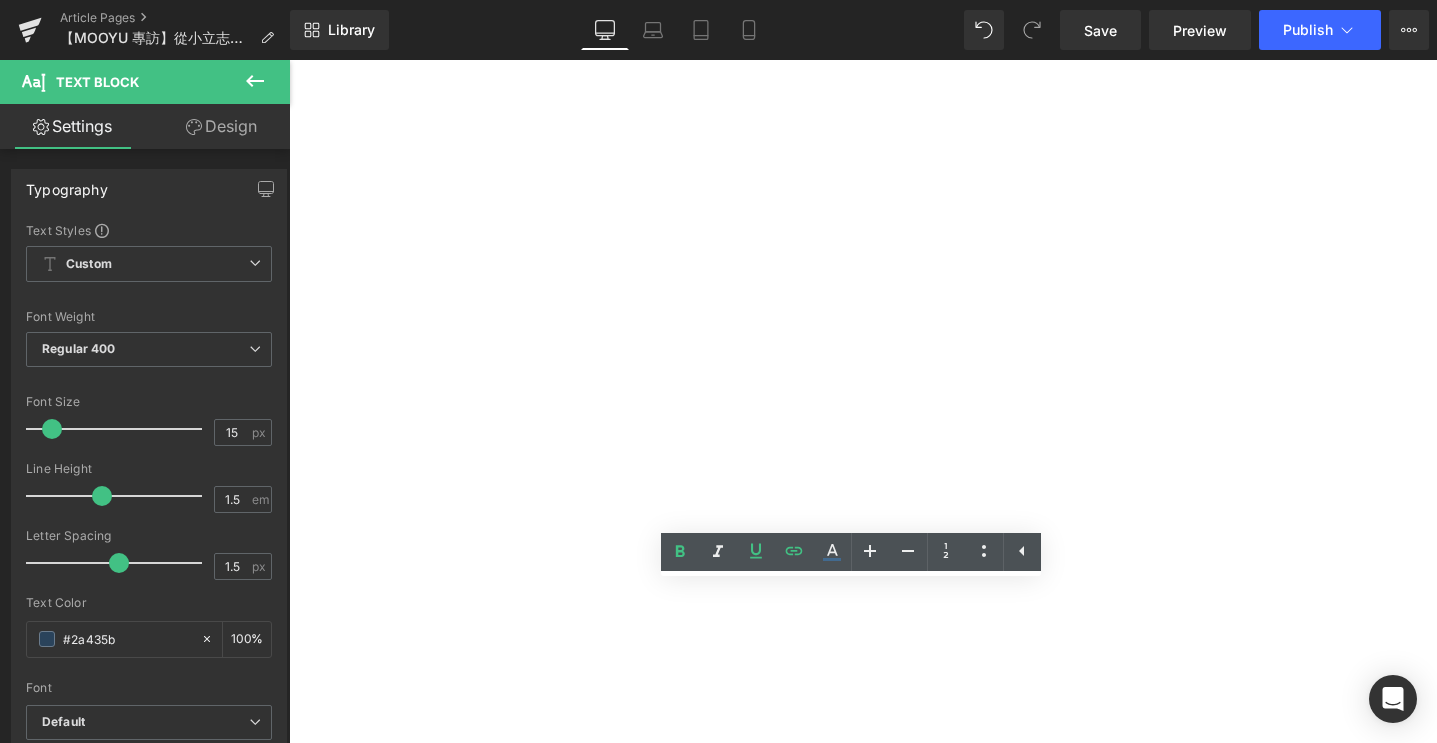 click on "[DEMOGRAPHIC_DATA]啊 ! 這就是我想像的風格 Heading         在尋找家具的過程中，[PERSON_NAME]逛過無數家具店，卻總覺得「少了什麼」。 「很多地方只能選少數幾項，可能沙發只能選這裡，窗簾又要另外跑一間，桌子再去另一家，看完一輪真的超累，也擔心搭起來很不合，感覺不完整。」 直到某天滑到 MOOYU，「天啊！這就是我想像的風格！」她一眼就被吸引，這裡就是她夢想中家的樣子。 「我去了門市以後，就已經覺得應該就是這家了，因為整個參觀流程很順暢，有規劃師介紹跟建議，風格又完全符合我的想像。」MOOYU 的一站式體驗，從沙發、桌子、窗簾到其他配件，品項齊全，風格多樣。對於有很多想法、想親手打造空間的人來說，這種完整的選擇非常難得。 從第一眼的心動，到實際體驗的感動，這趟把家築起的旅程終於有了最完美的落點。 「夢想中的家，應該就是這種感覺吧。」" at bounding box center [289, 60] 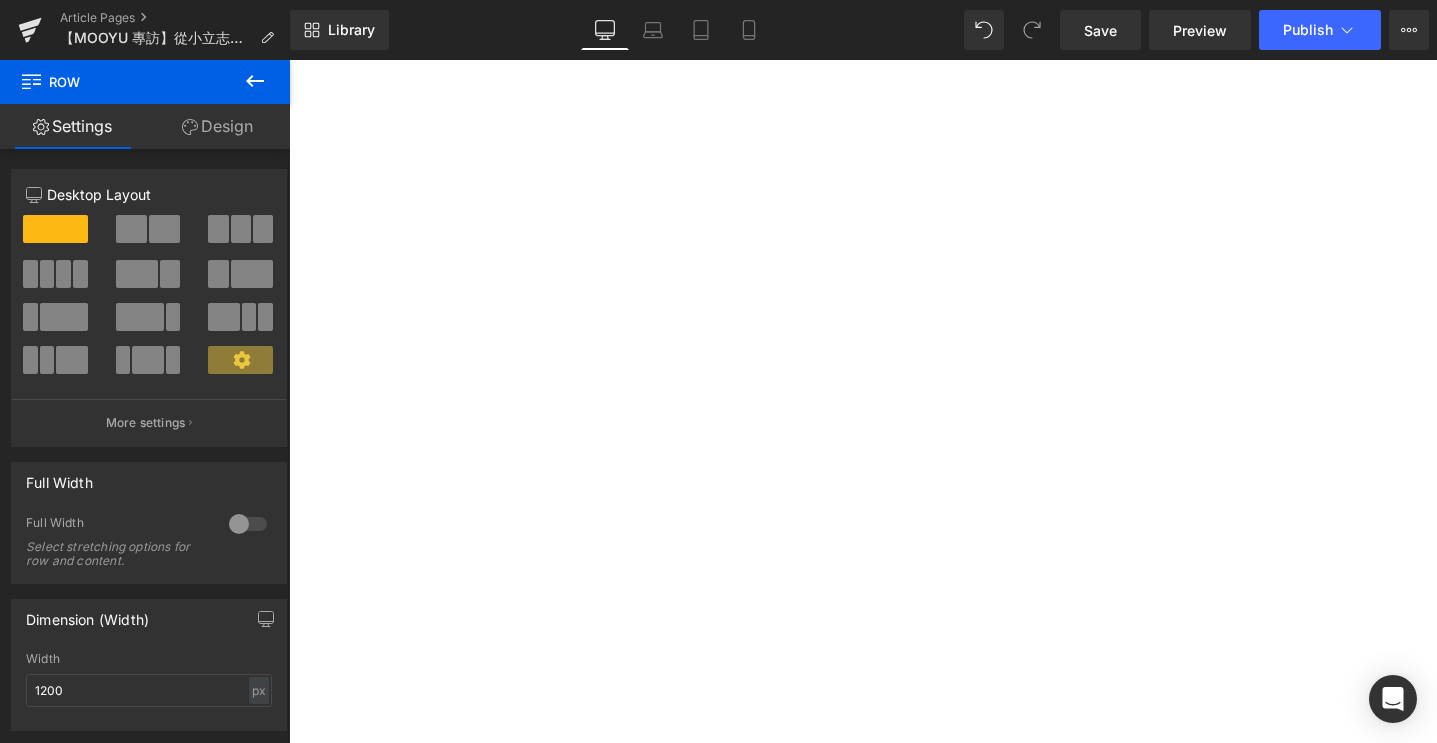 click at bounding box center [289, 60] 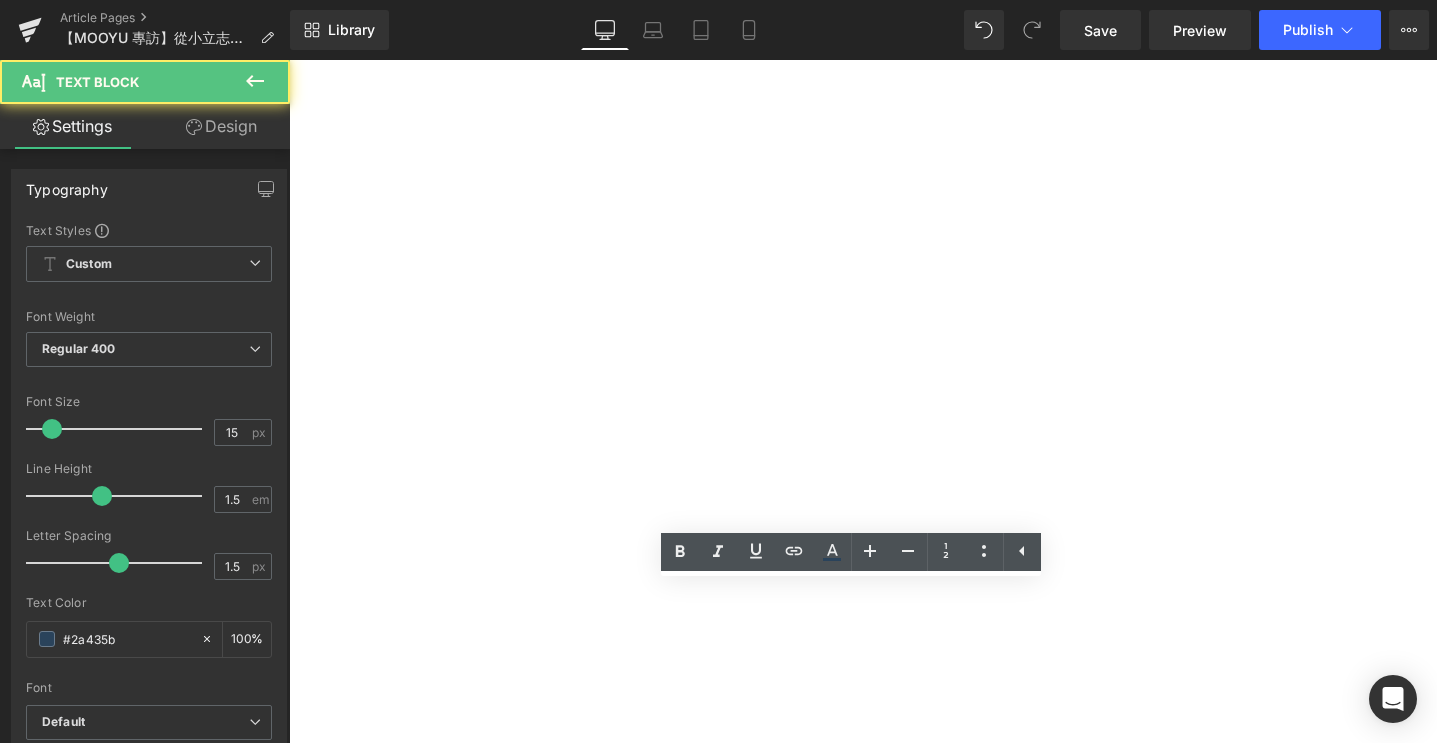 click on "✦  我也想預約體驗參觀， 立即預約  ✦" at bounding box center (289, 60) 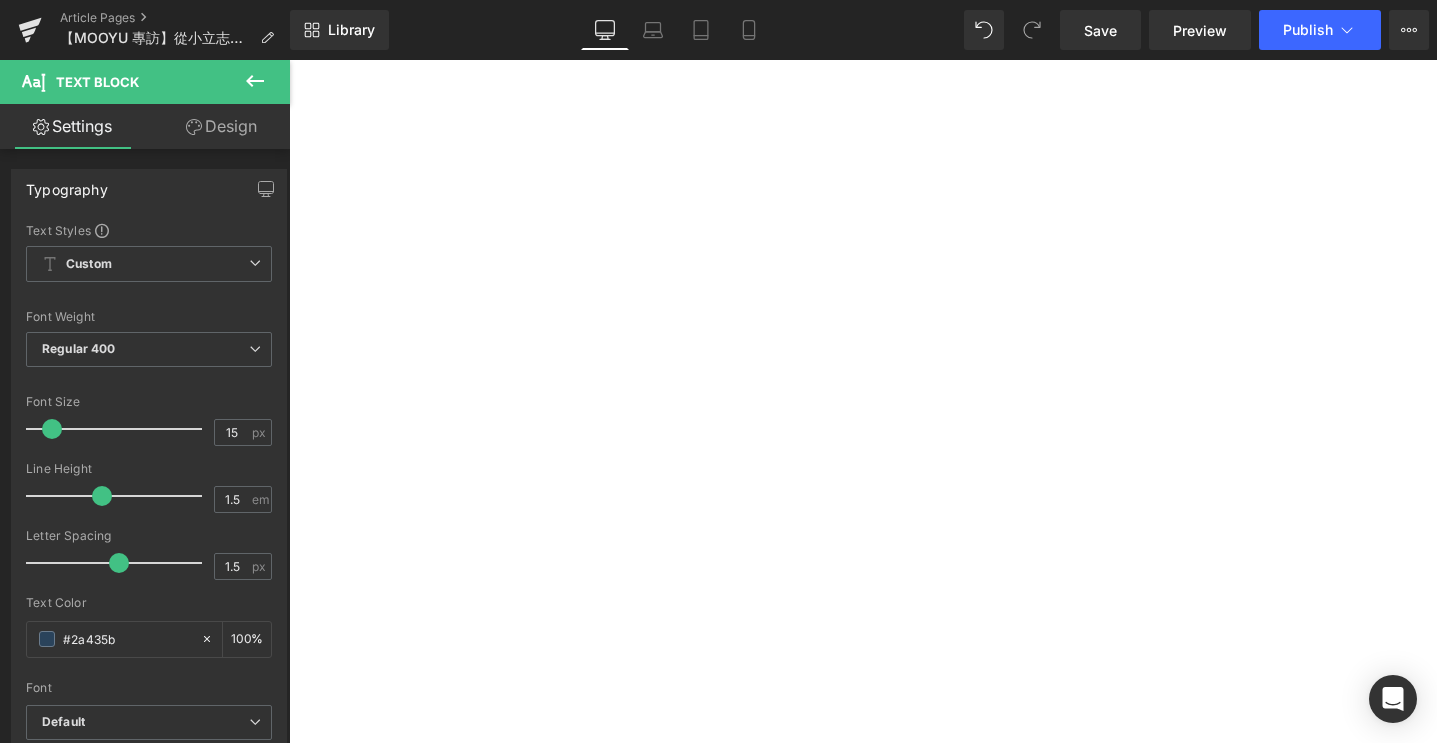 scroll, scrollTop: 2262, scrollLeft: 0, axis: vertical 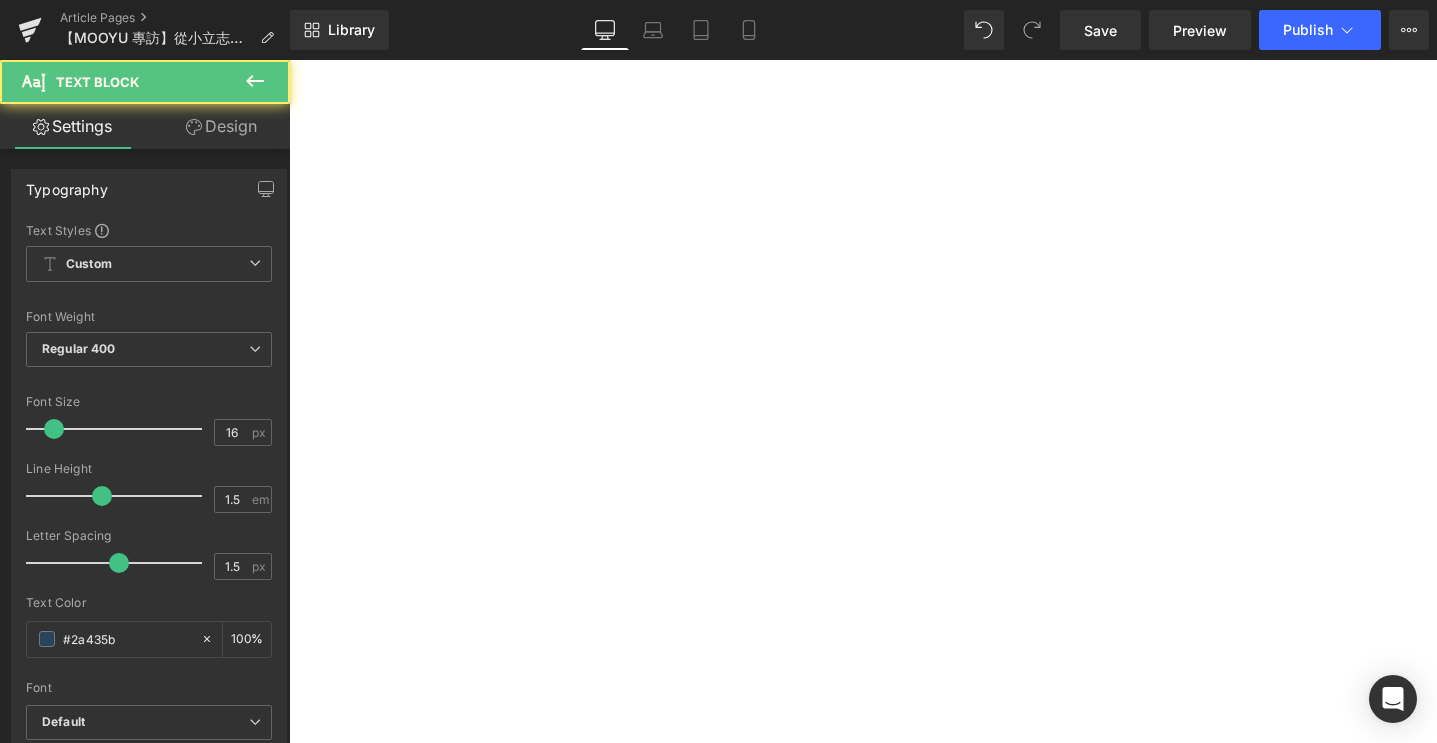 drag, startPoint x: 973, startPoint y: 444, endPoint x: 1046, endPoint y: 442, distance: 73.02739 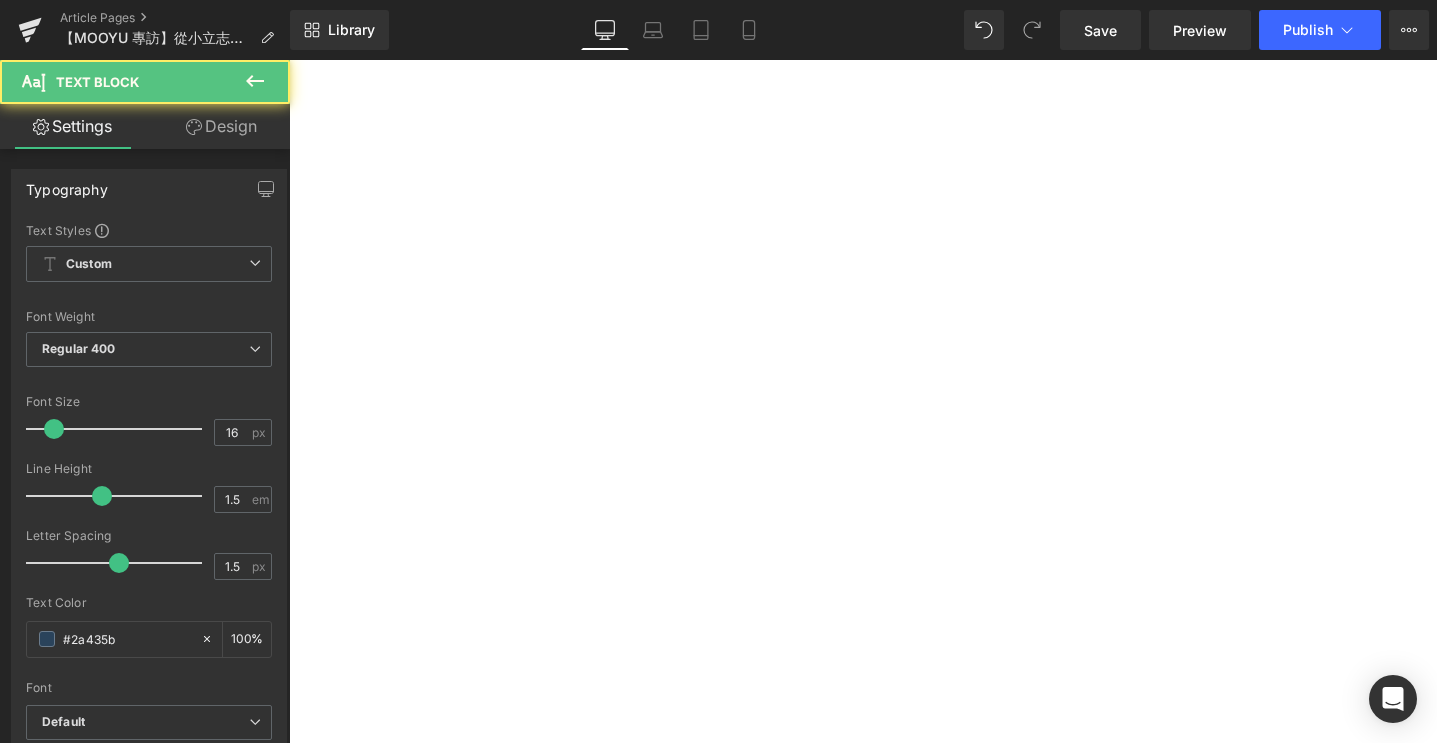 click on "上集   / 下集" at bounding box center (289, 60) 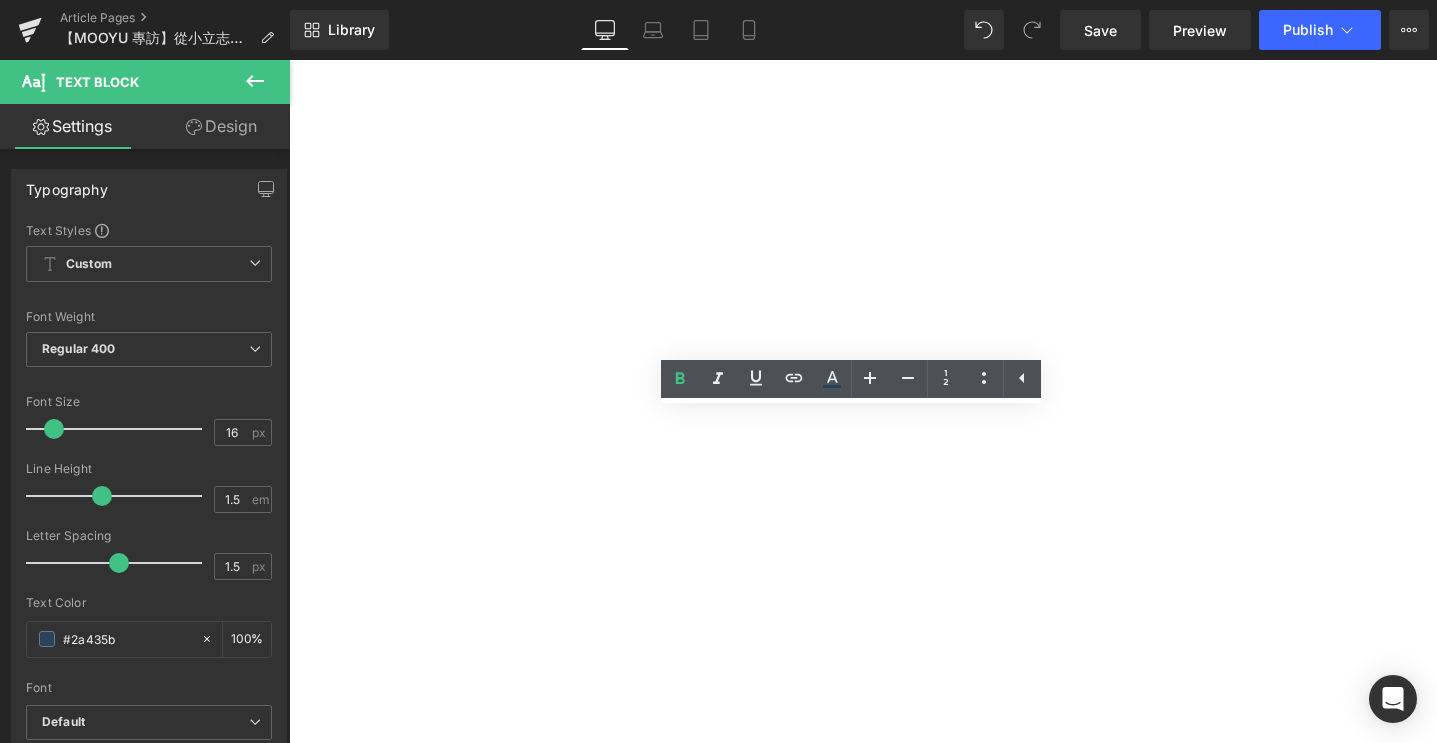 click on "上集" at bounding box center [289, 60] 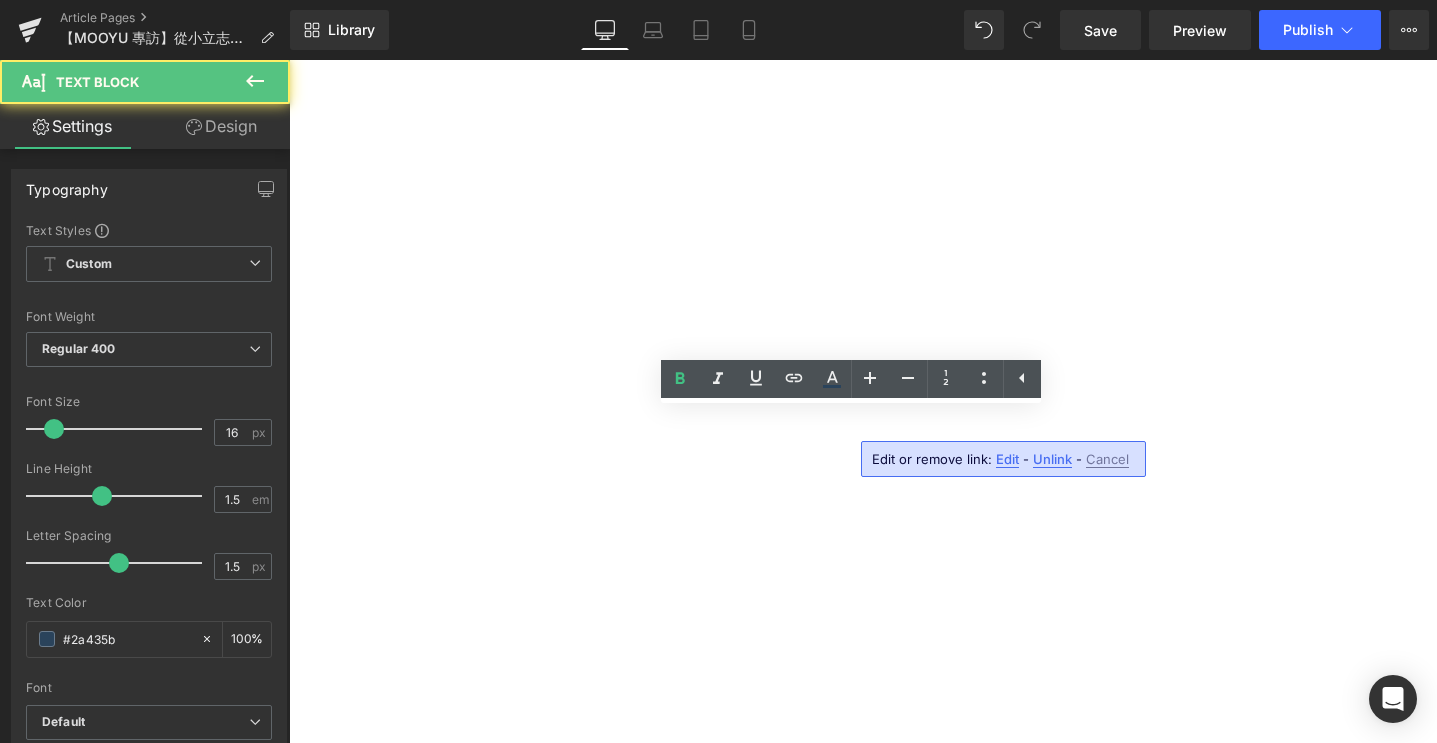 drag, startPoint x: 959, startPoint y: 443, endPoint x: 991, endPoint y: 443, distance: 32 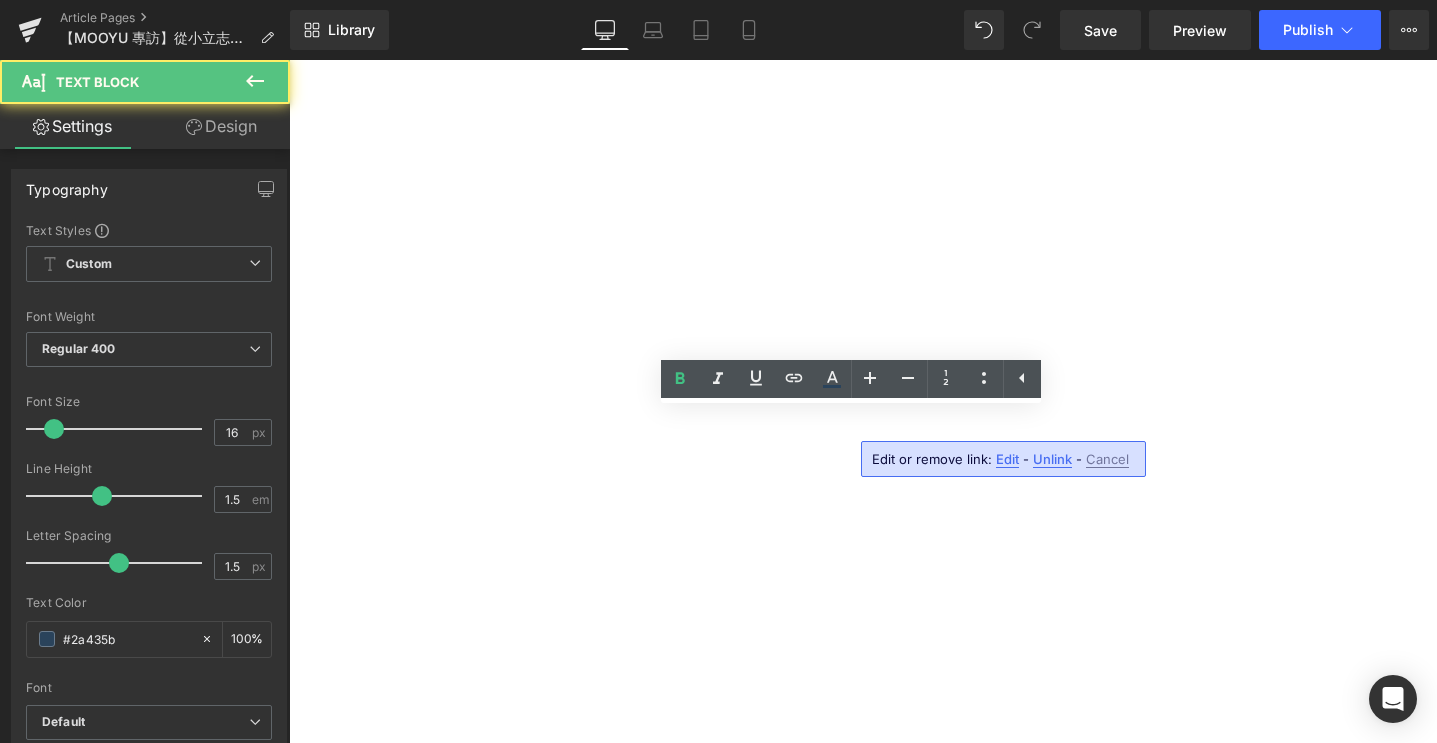 click on "✦  [PERSON_NAME]超詳細開箱影片 >>>  上集   / 下集   ✦" at bounding box center [289, 60] 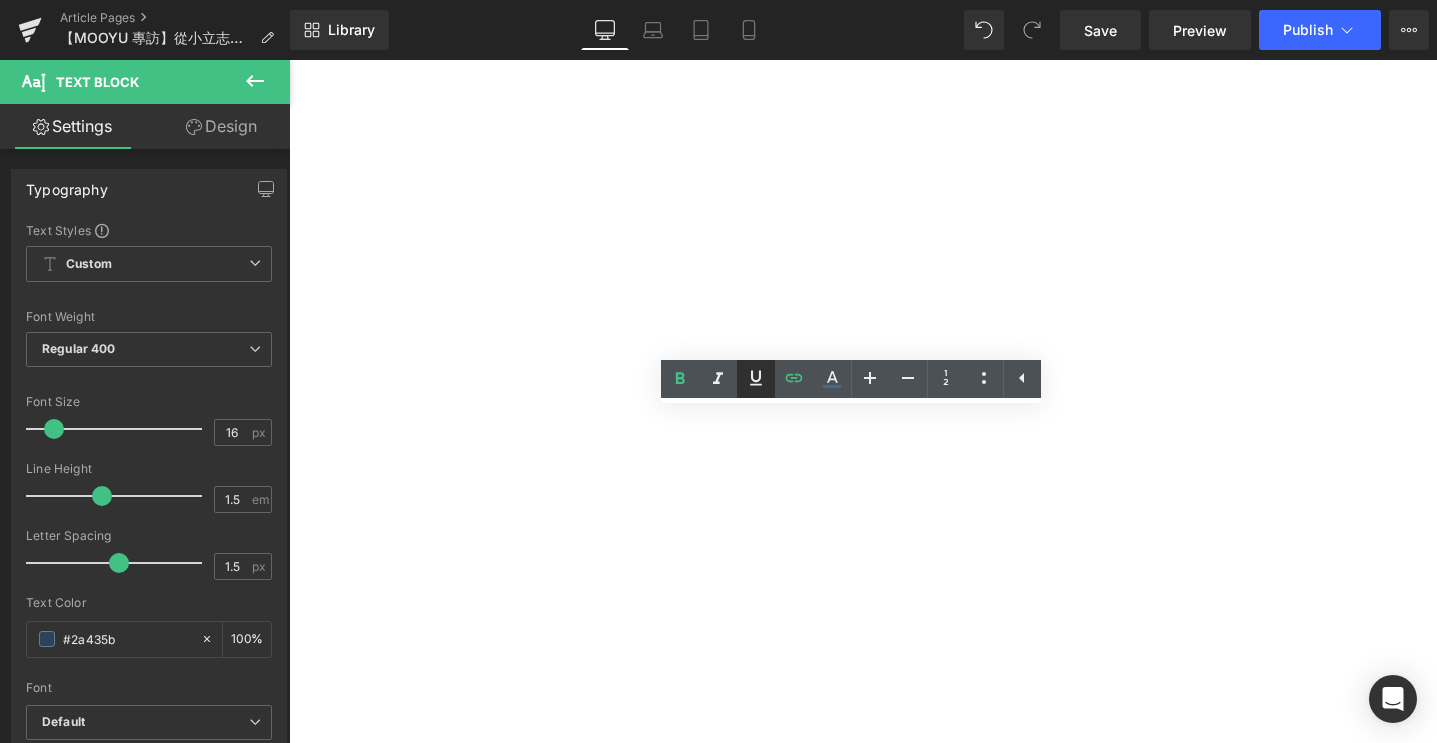 click 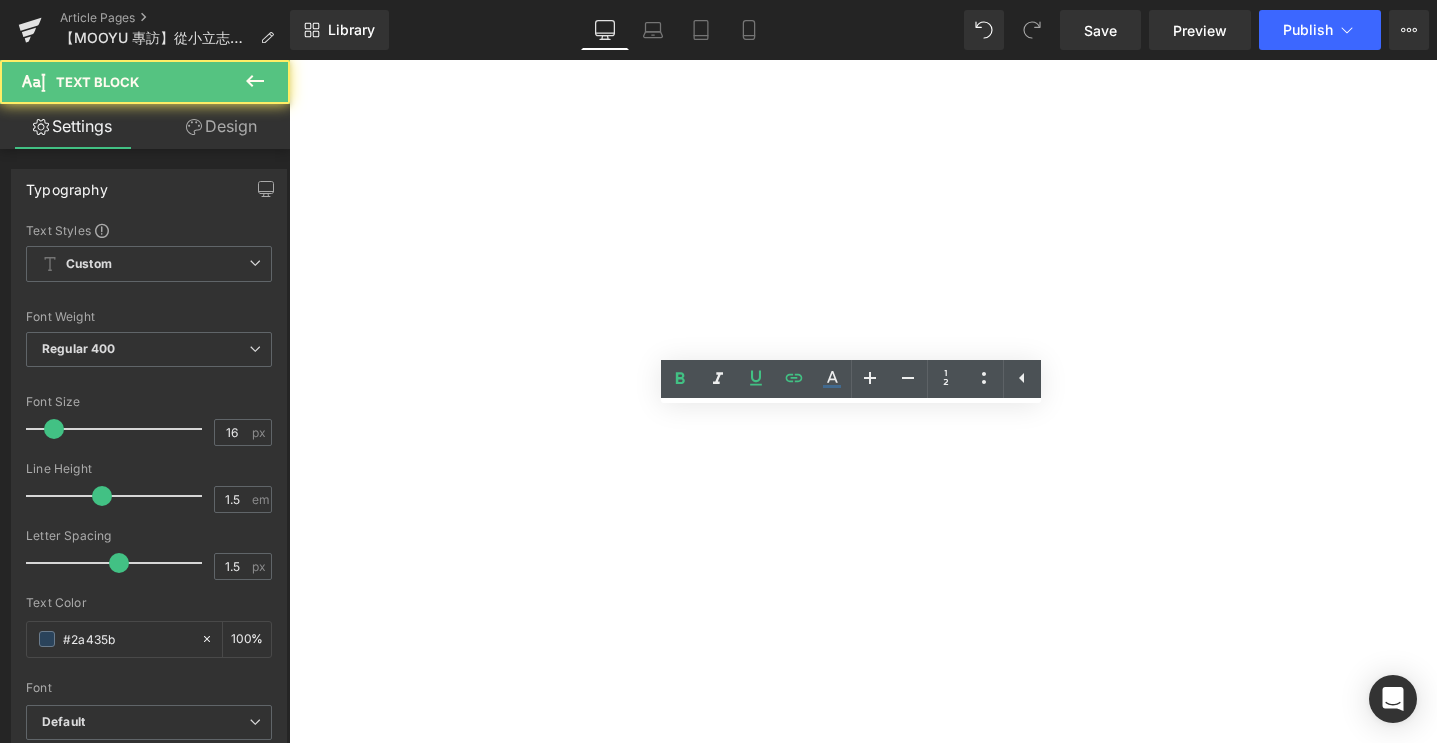 click on "下集" at bounding box center (289, 60) 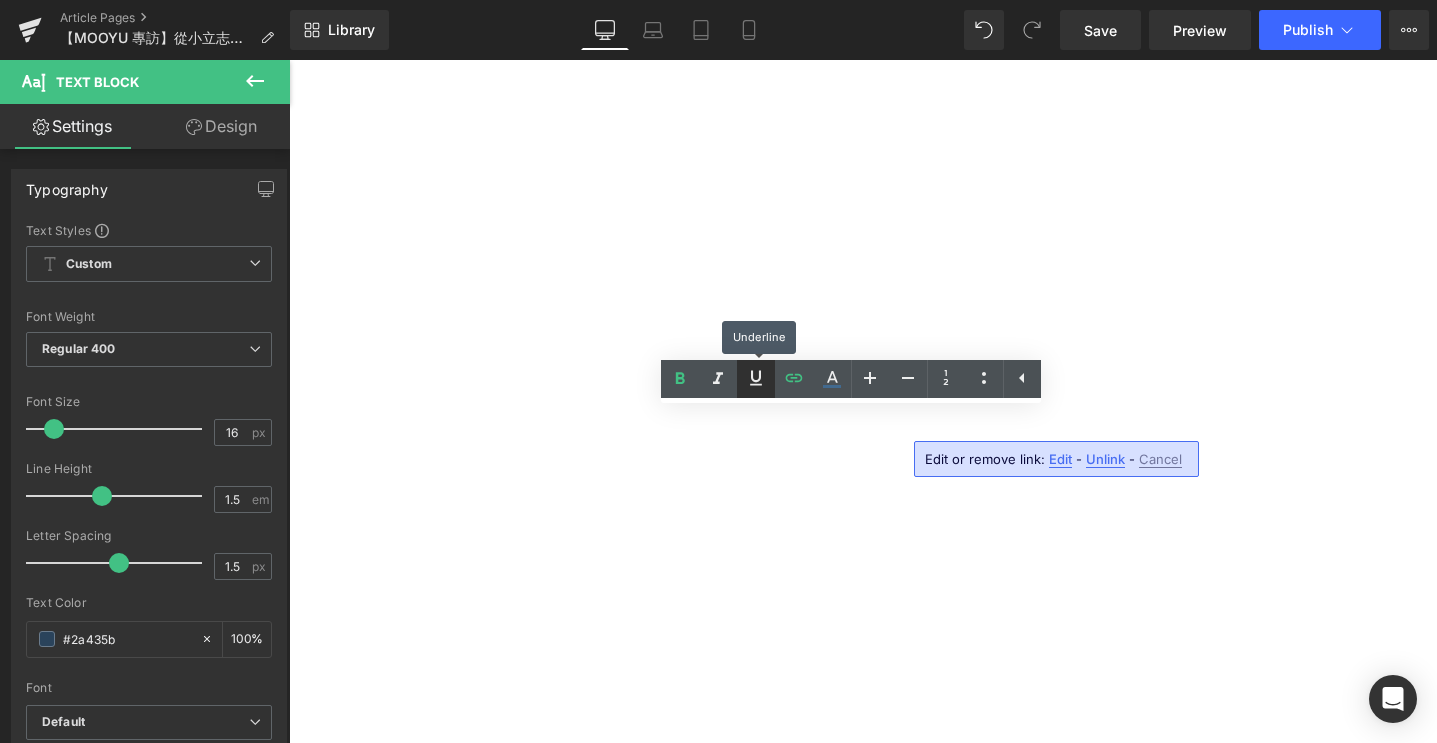 drag, startPoint x: 767, startPoint y: 373, endPoint x: 706, endPoint y: 305, distance: 91.350975 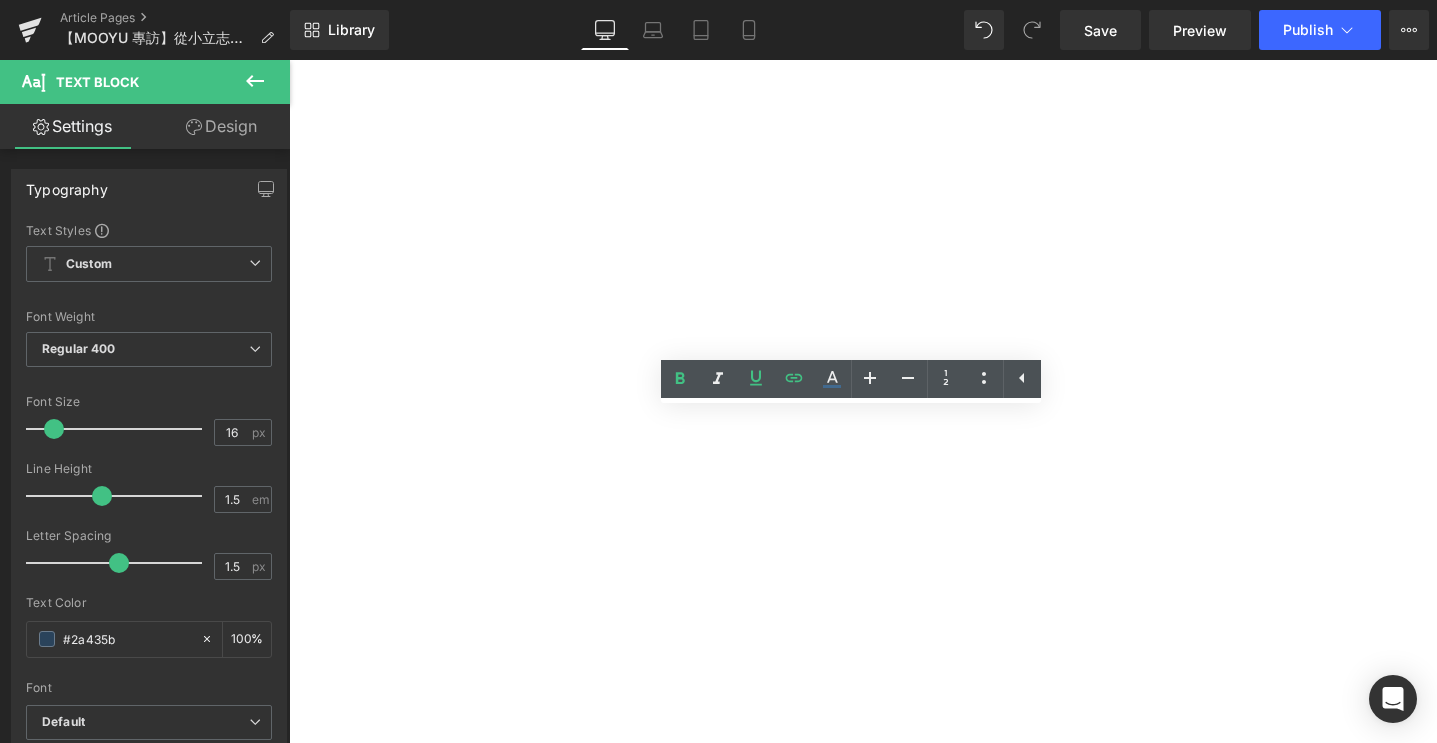 click on "從 0 開始築起夢想中的空間藍圖 Heading         「我很早就開始收藏各種 room tour、家居靈感，只要喜歡就會記下來。」 對家的想像，[PERSON_NAME]從來都不是模糊的。她偏愛奶油色系，既溫柔、又能讓空間更顯通透、放大。 因為需要經常拍攝，她特別在意整體的光線與畫面感；簡單、乾淨、帶點柔軟，這就是她最理想的樣子。 她強調「淺色系能讓家看起來更大，視覺上更輕盈。」每一個細節，從牆面到家具的色調，再到櫃體的搭配，全部親自挑選，完全忠於自己的審美與需求。 Text Block         ✦  篠崎新家超詳細開箱影片 >>>  上集   / 下集   ✦ Text Block         Image         Row   34px" at bounding box center (289, 60) 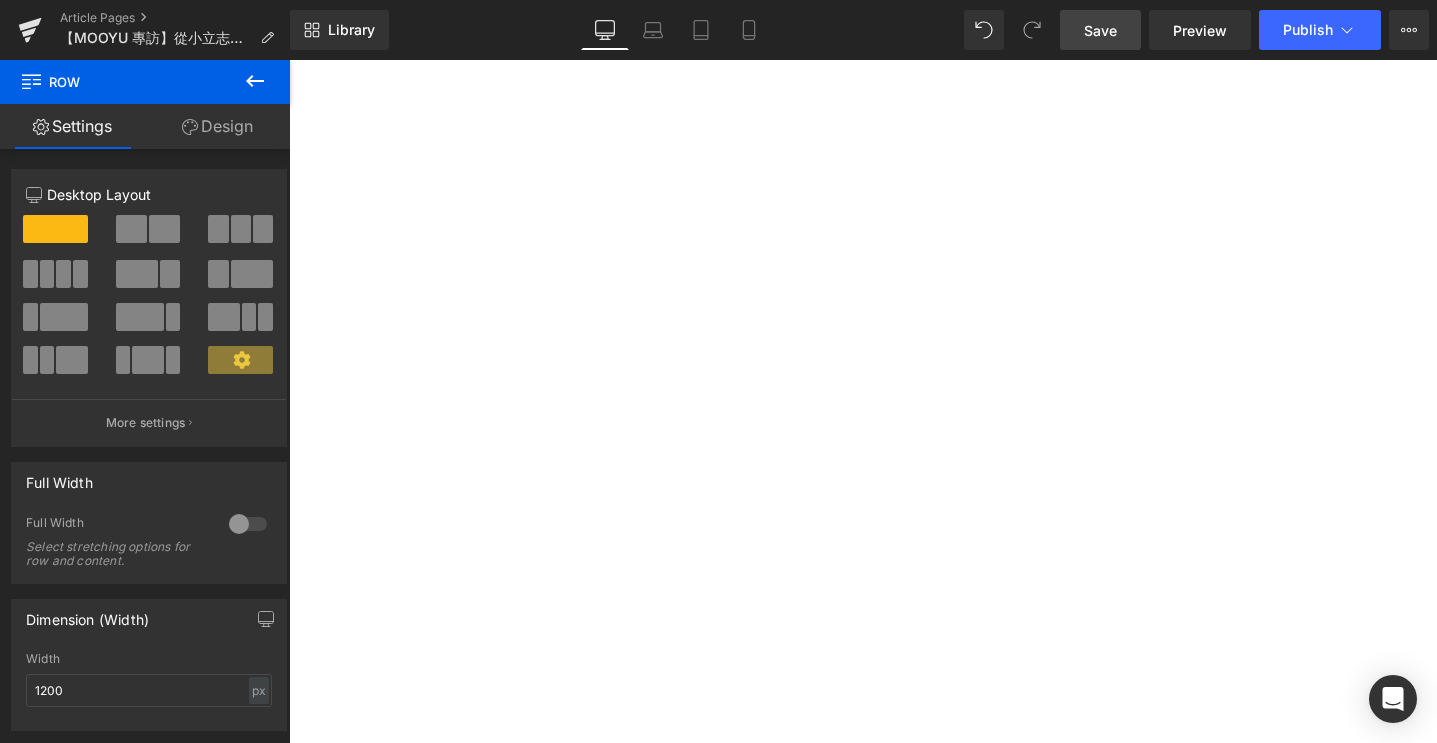 click on "Save" at bounding box center (1100, 30) 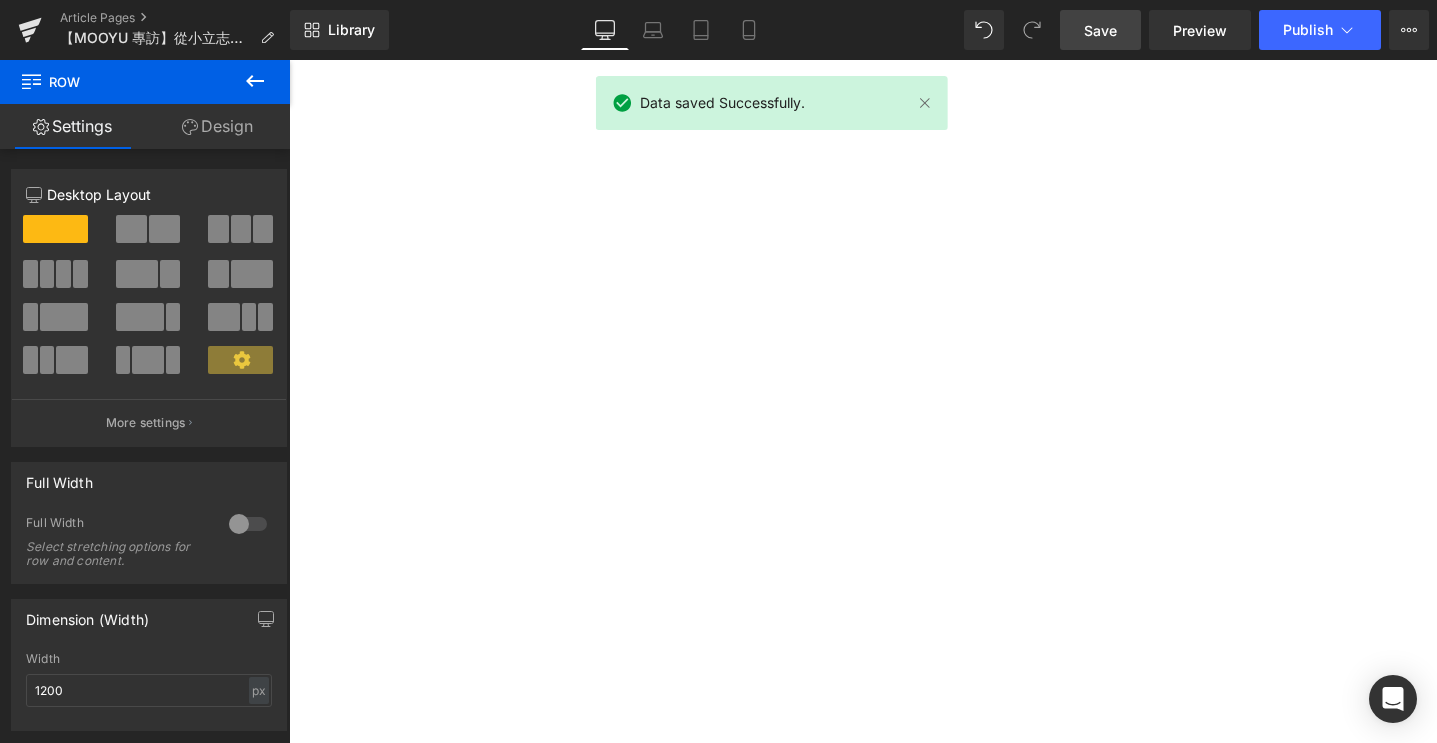 scroll, scrollTop: 5933, scrollLeft: 0, axis: vertical 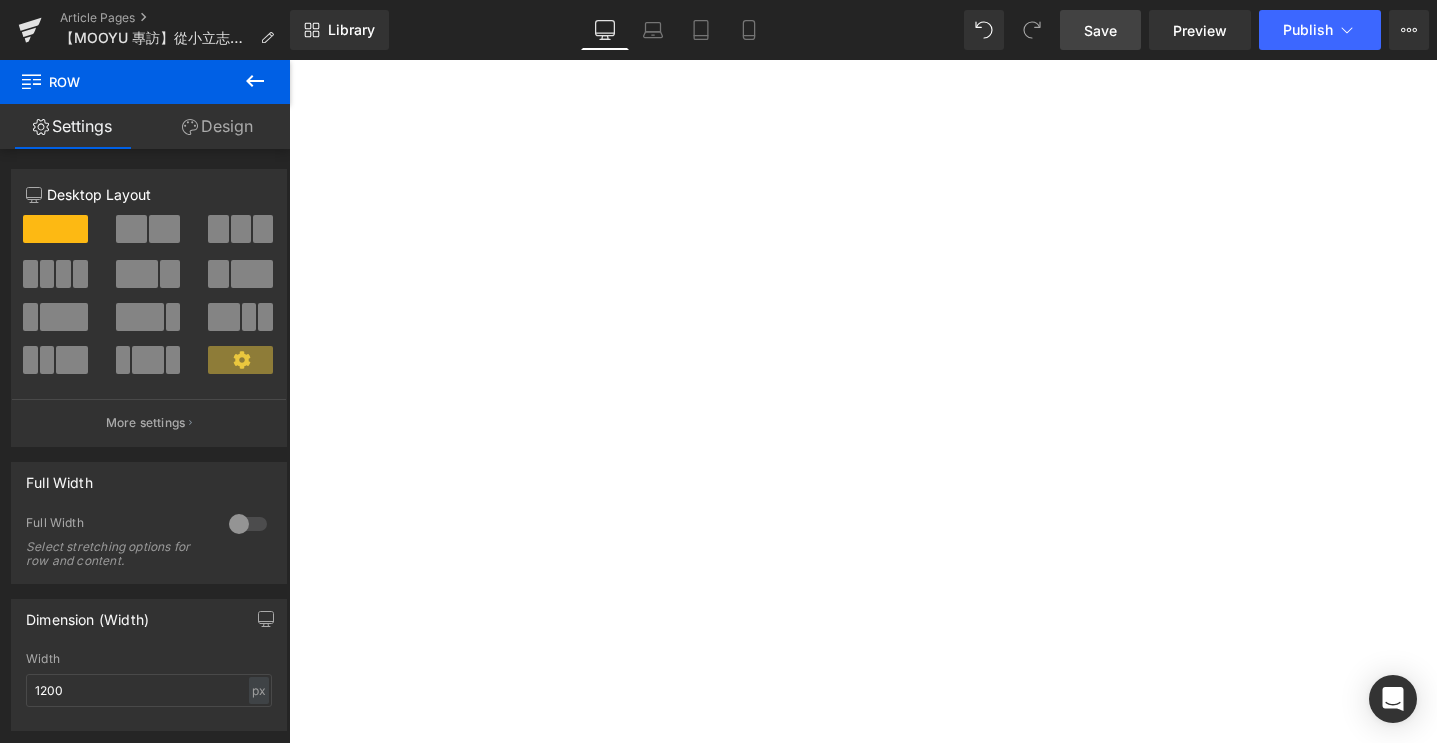click at bounding box center (289, 60) 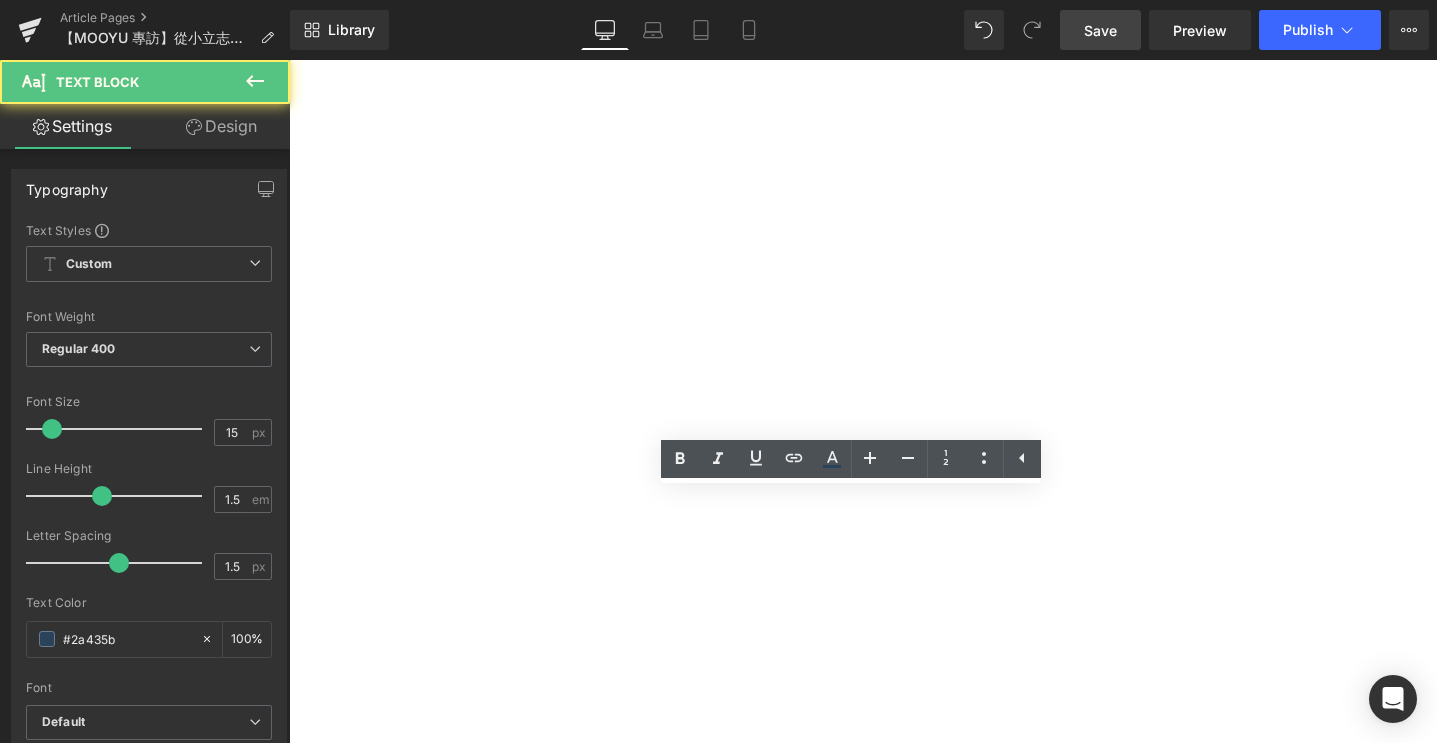click on "✦   點擊查看更[PERSON_NAME]新家照片   ✦" at bounding box center (289, 60) 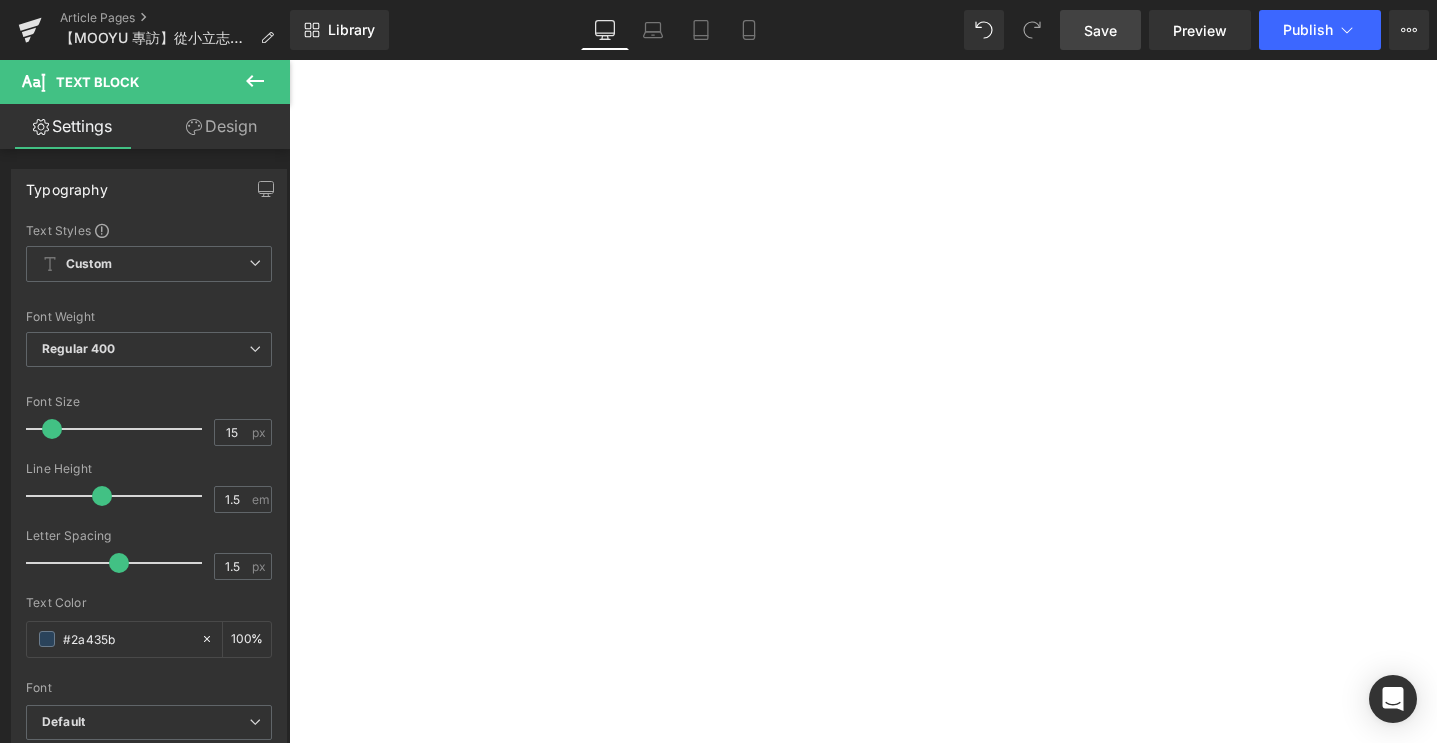 scroll, scrollTop: 8079, scrollLeft: 0, axis: vertical 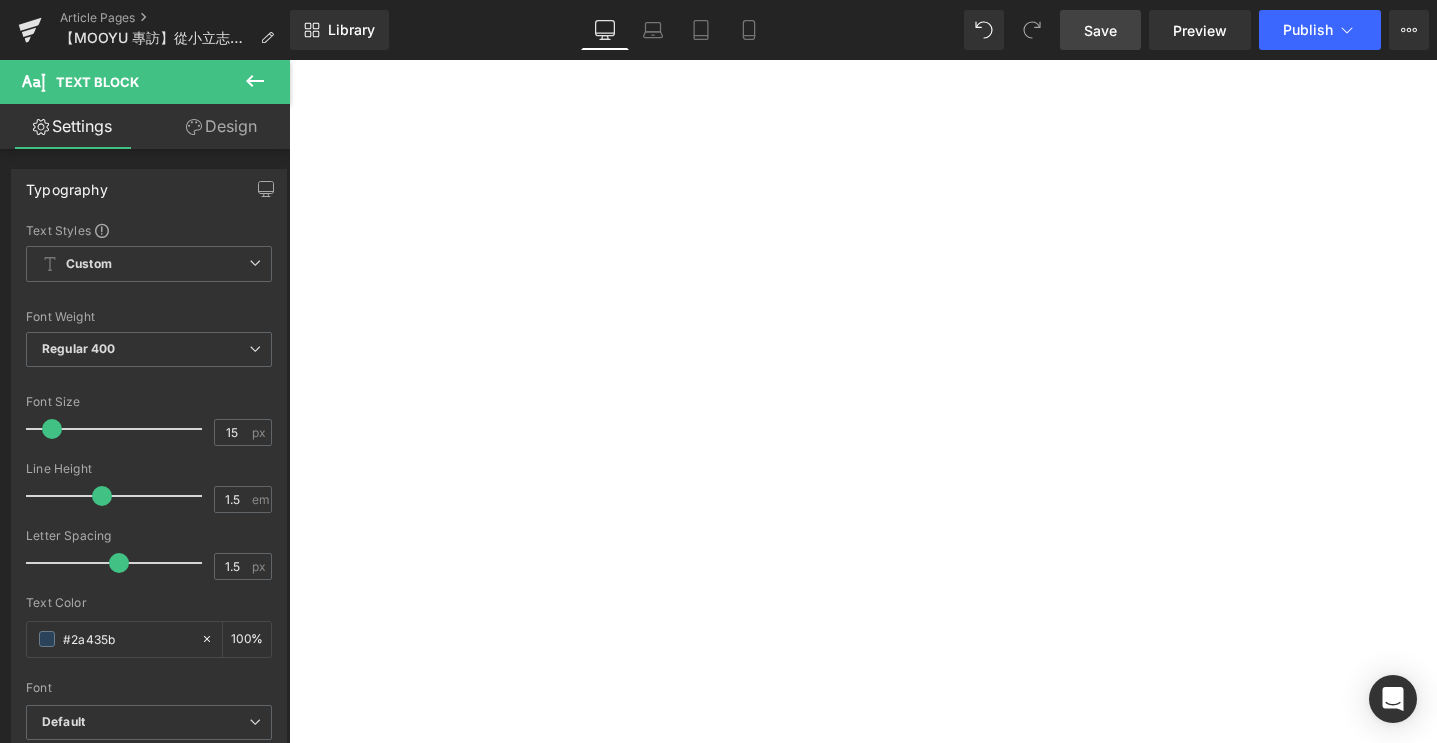 click on "✦ 更多關於Ruby   Instagram" at bounding box center [289, 60] 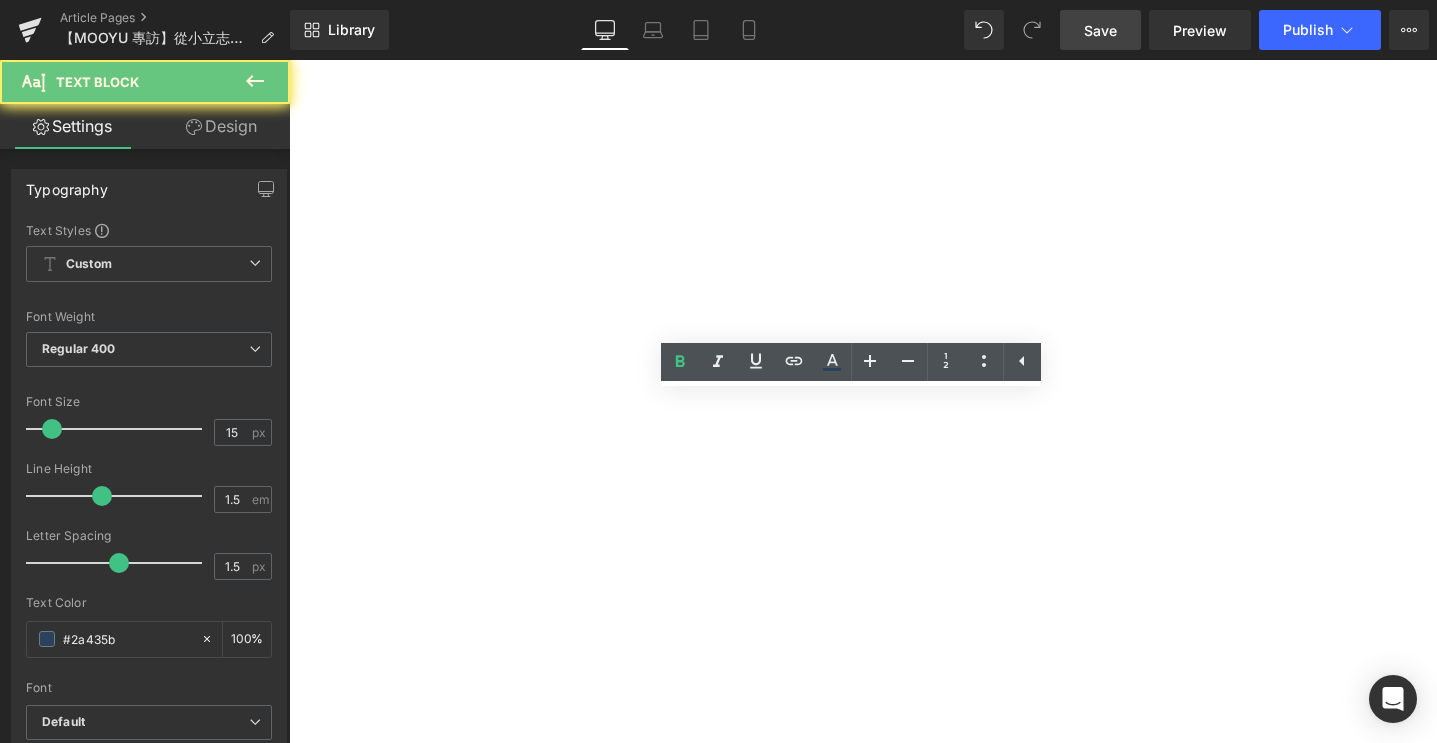click on "✦ 更多關於Ruby   Instagram" at bounding box center (289, 60) 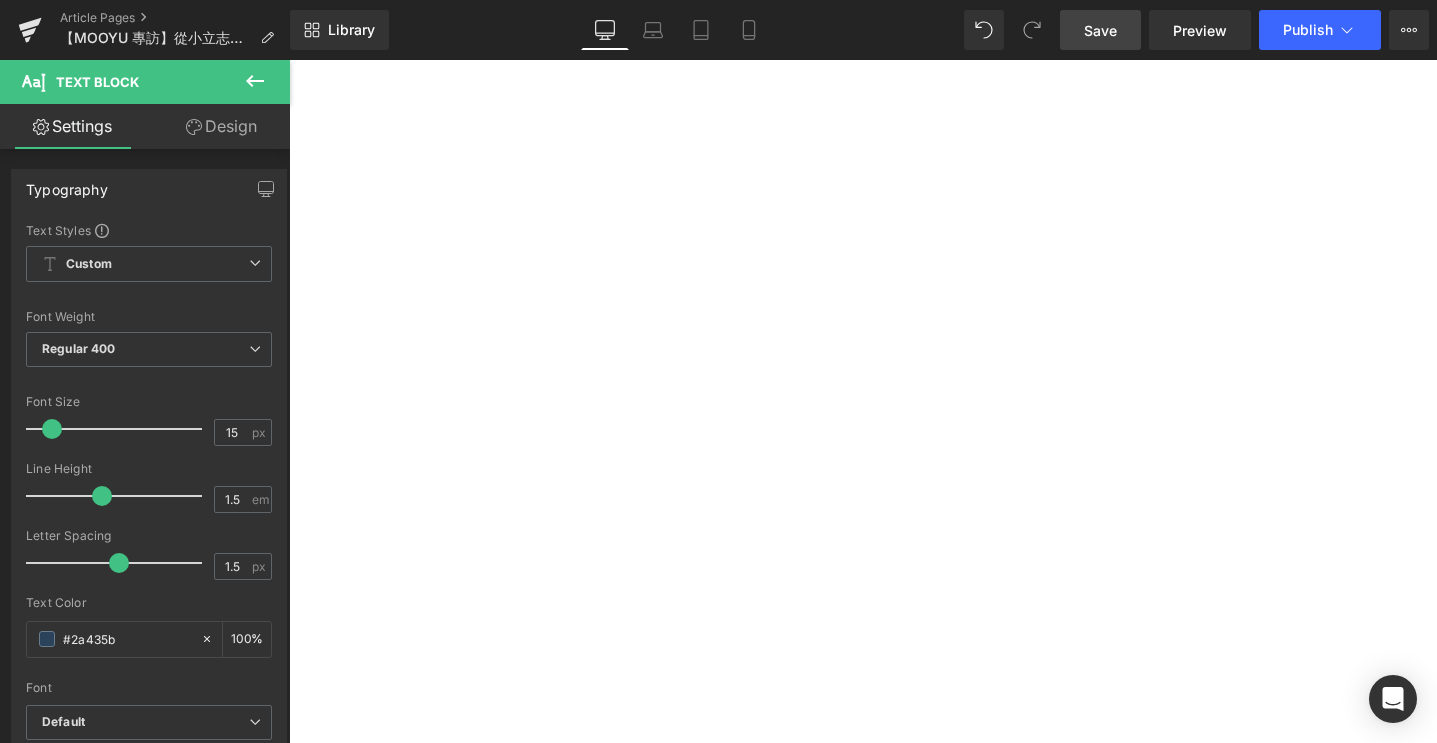 type 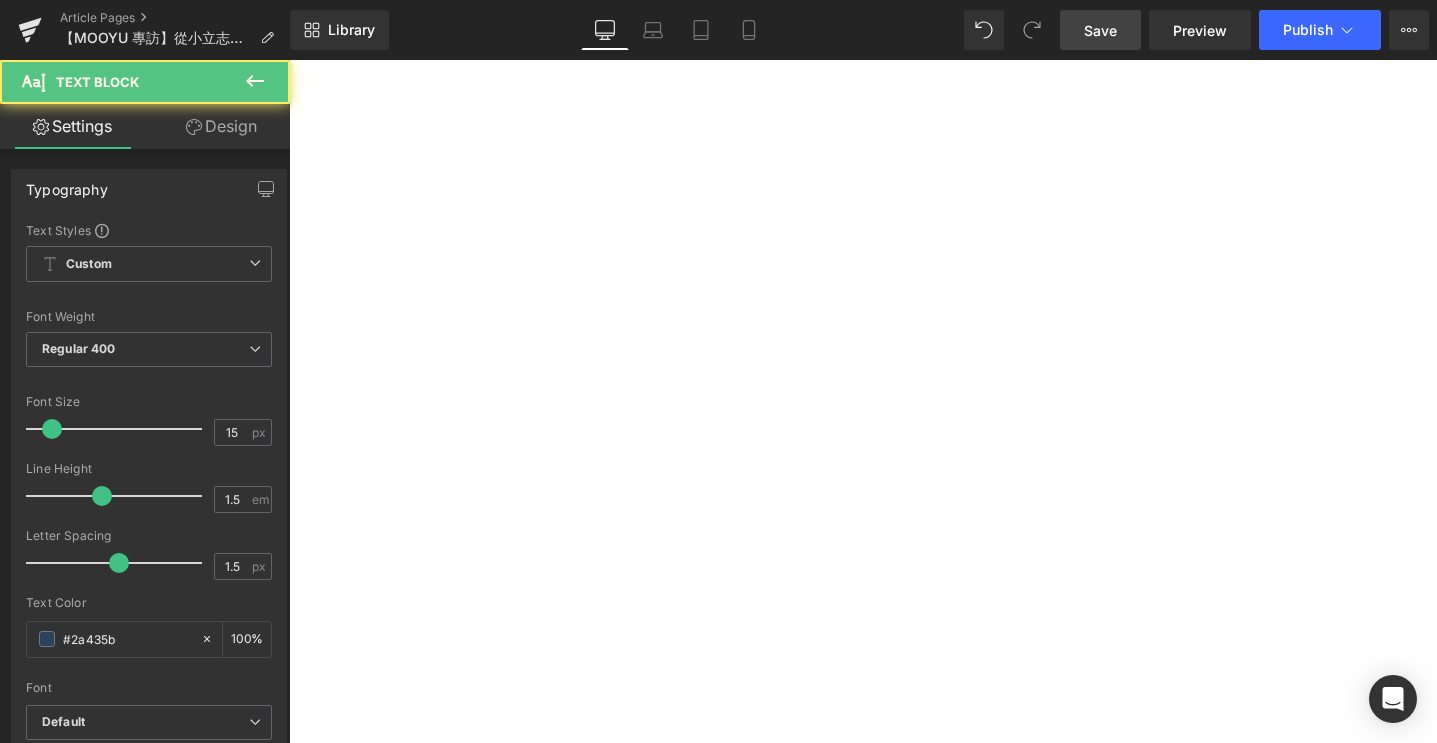 drag, startPoint x: 921, startPoint y: 420, endPoint x: 1009, endPoint y: 402, distance: 89.822044 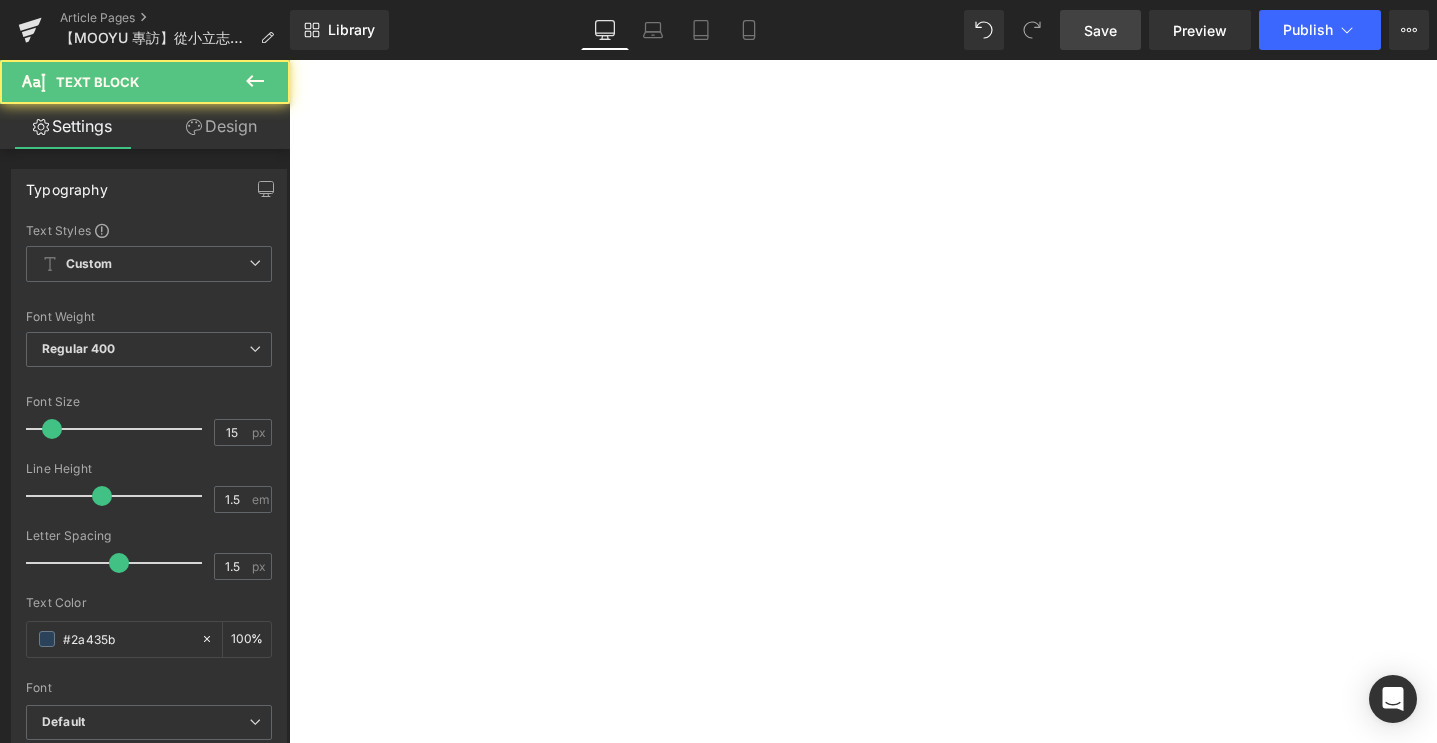 click on "✦ 更多關於[PERSON_NAME]   Instagram" at bounding box center (289, 60) 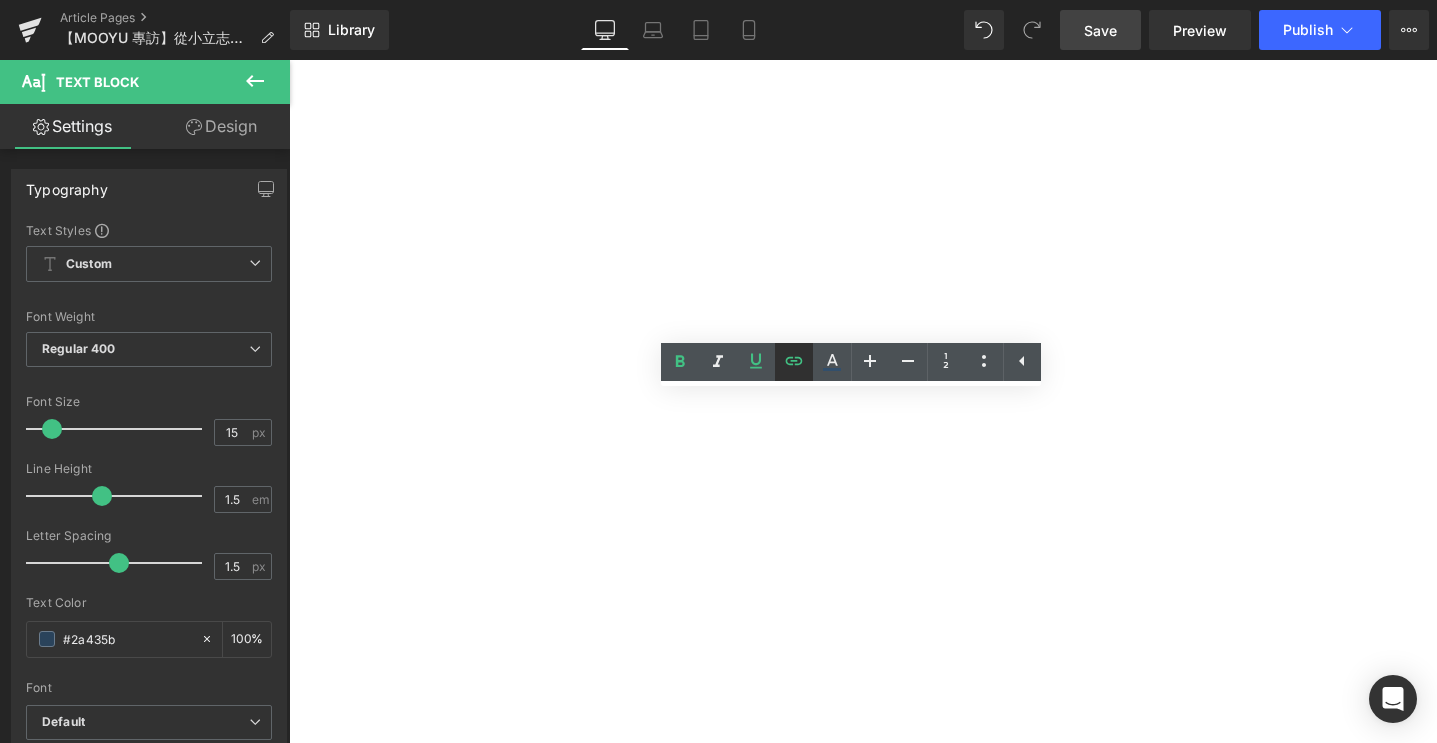 click 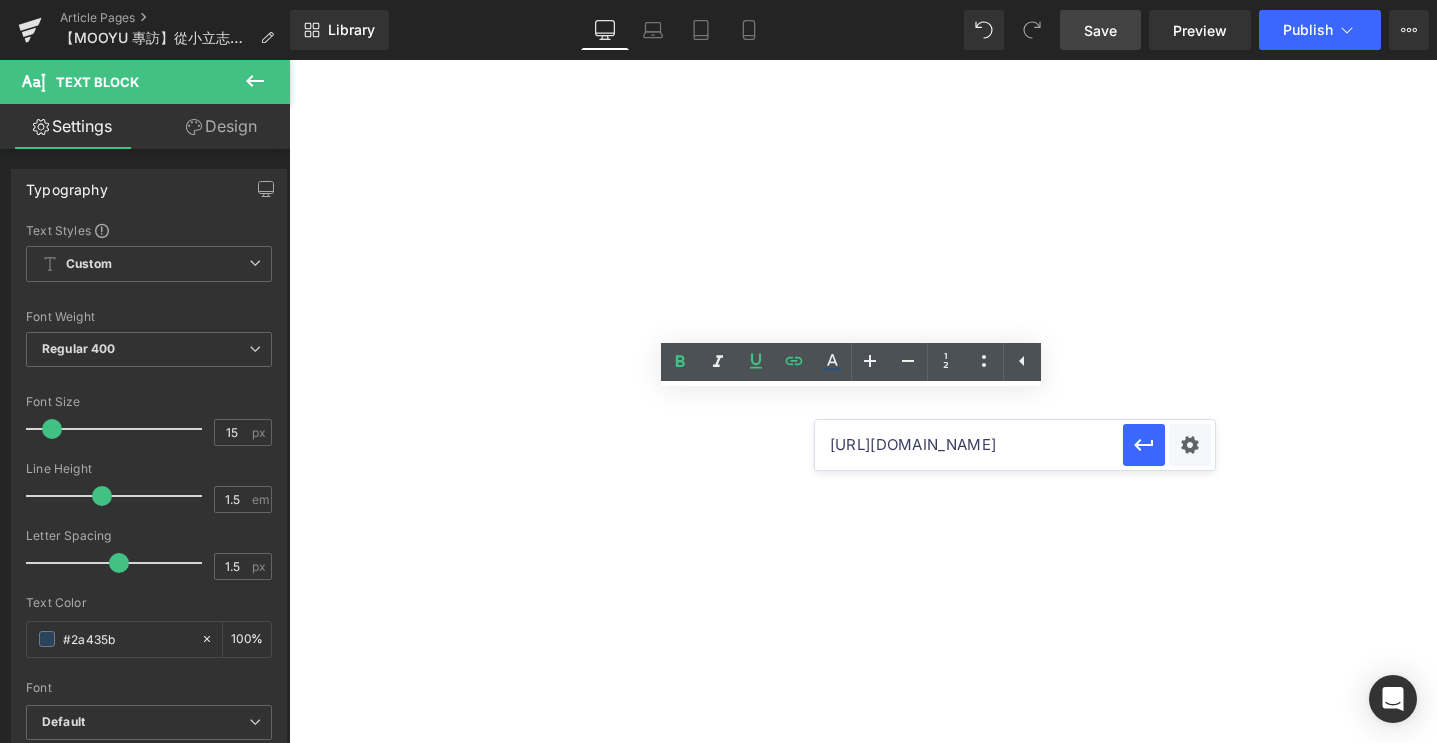 click on "[URL][DOMAIN_NAME]" at bounding box center [969, 445] 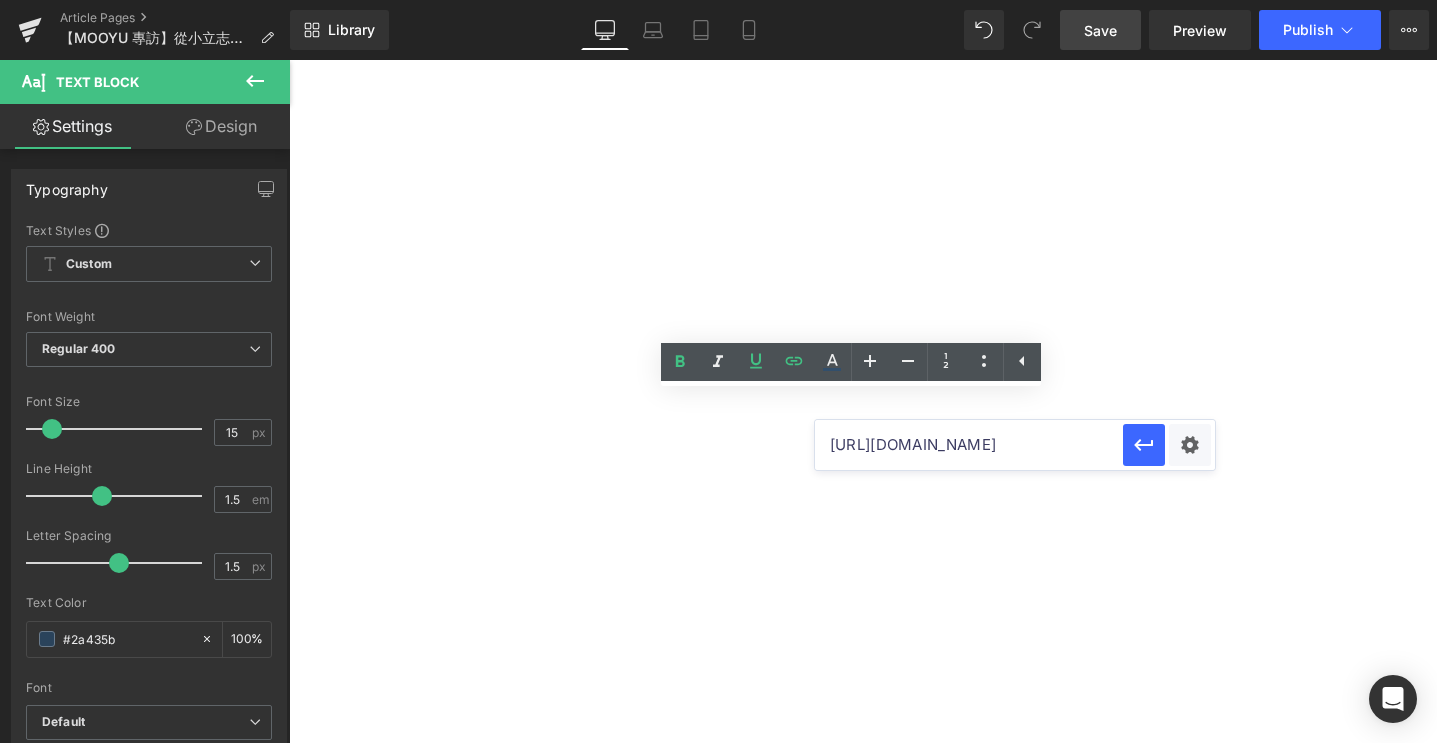 paste on "hsyan0625" 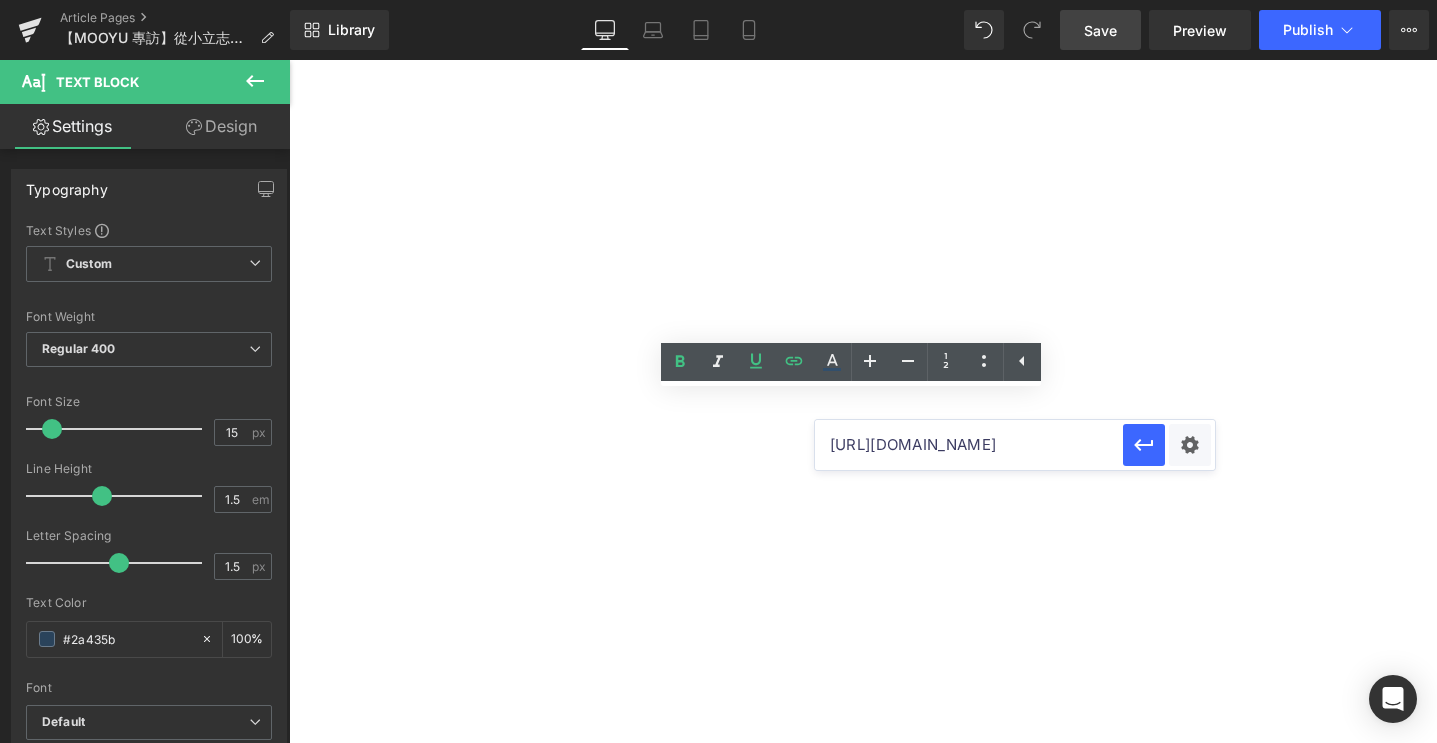 scroll, scrollTop: 0, scrollLeft: 20, axis: horizontal 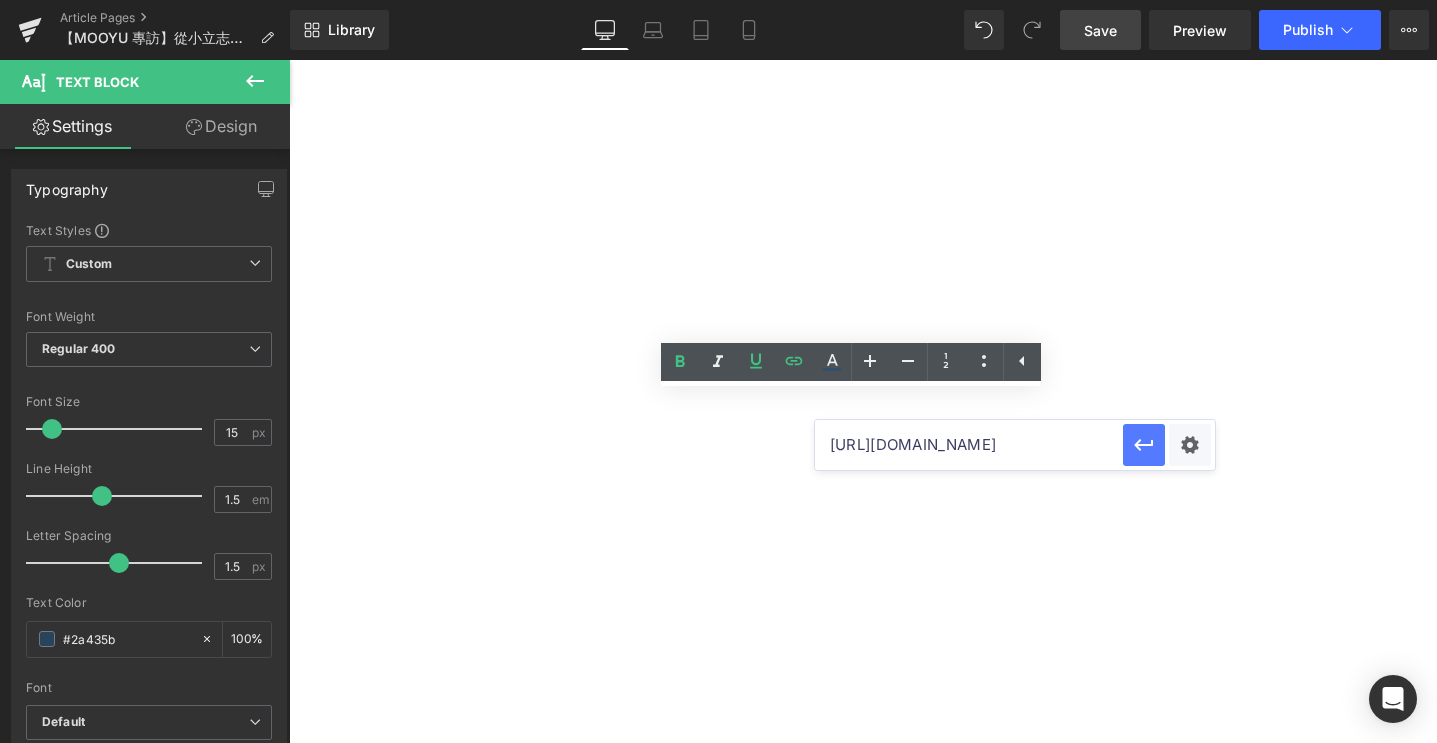 type on "[URL][DOMAIN_NAME]" 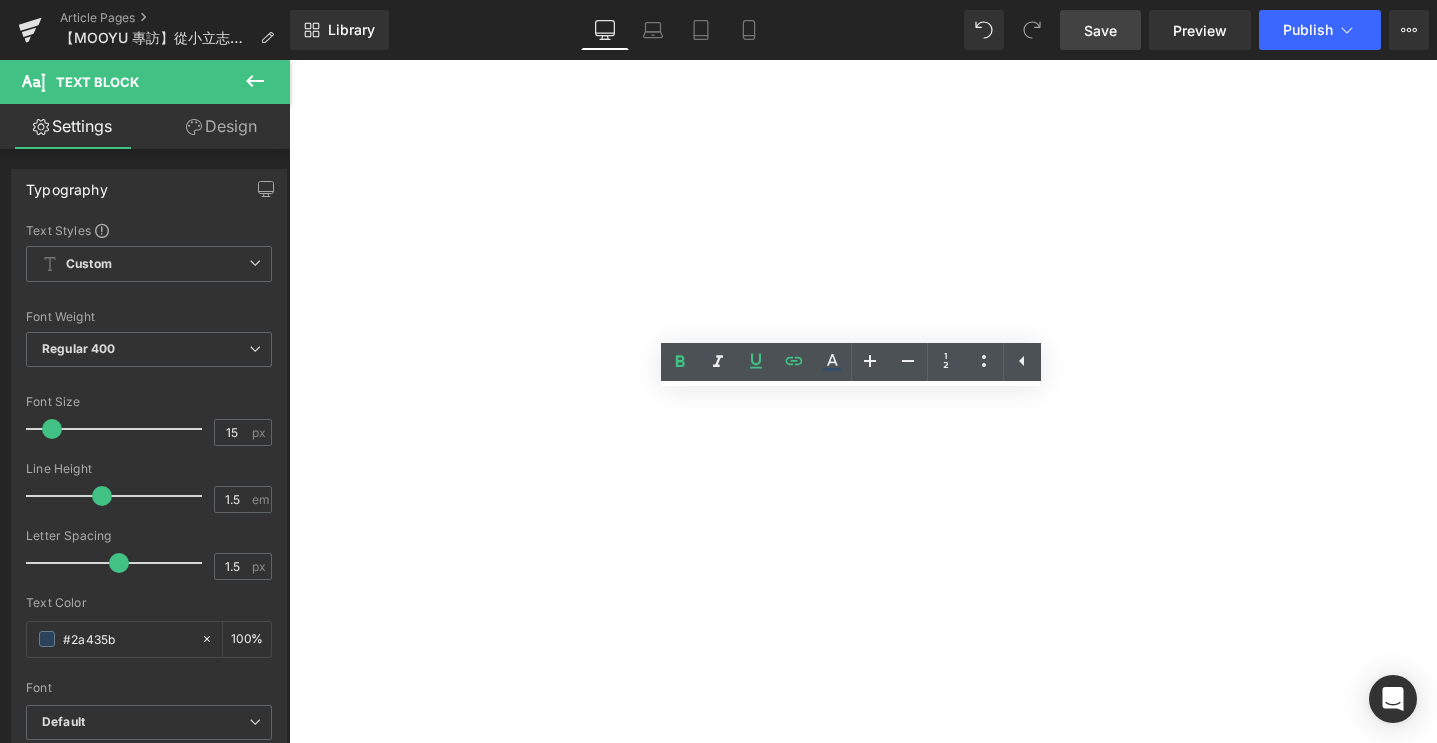 click at bounding box center [289, 60] 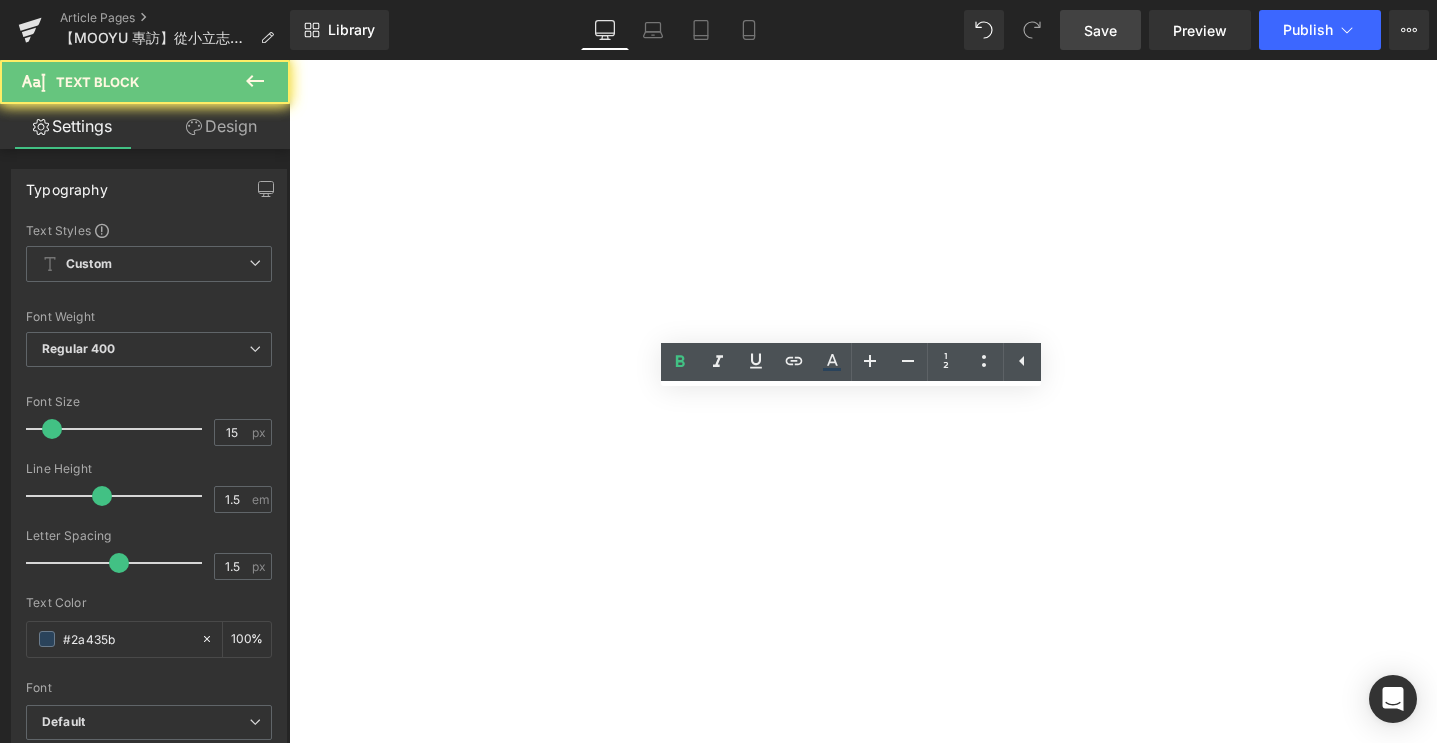 click on "✦ 更多關於[PERSON_NAME]   Instagram" at bounding box center (289, 60) 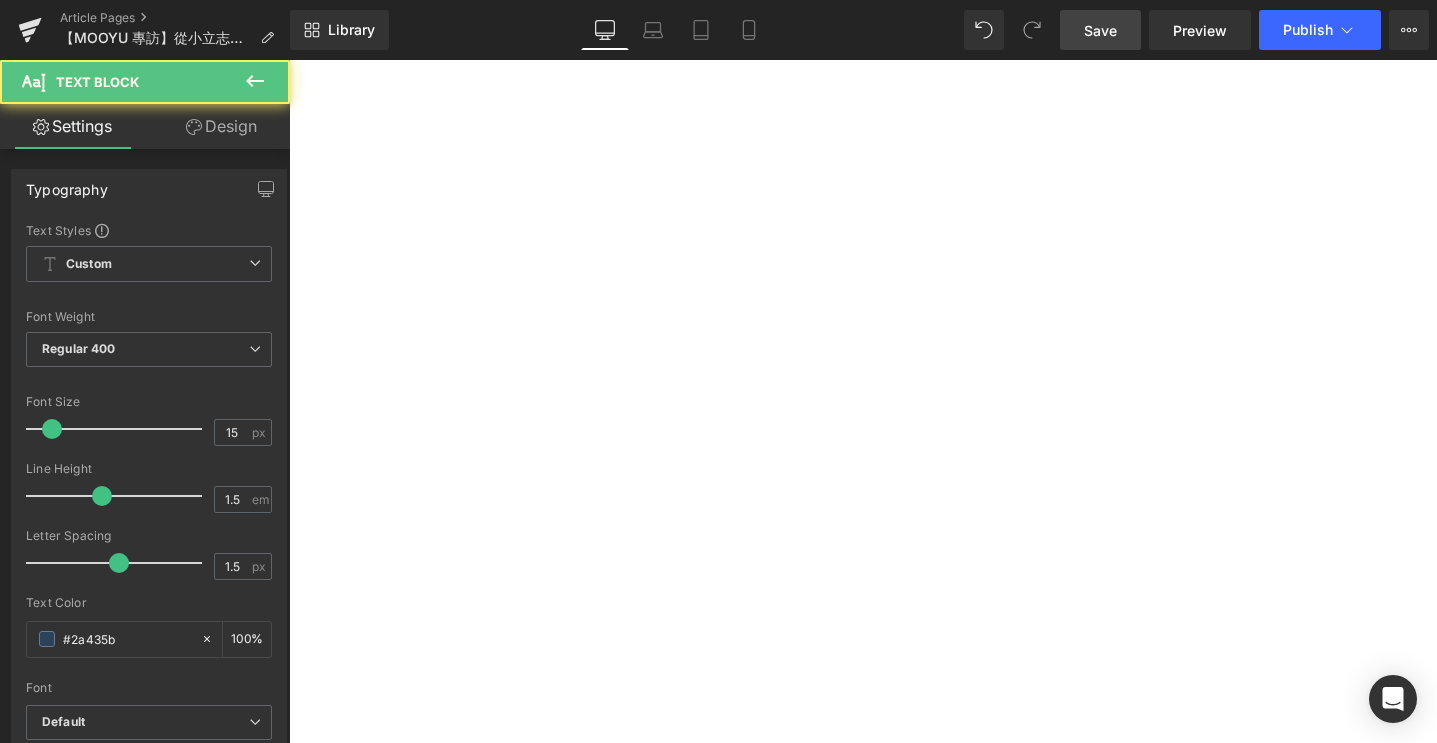 drag, startPoint x: 929, startPoint y: 420, endPoint x: 999, endPoint y: 422, distance: 70.028564 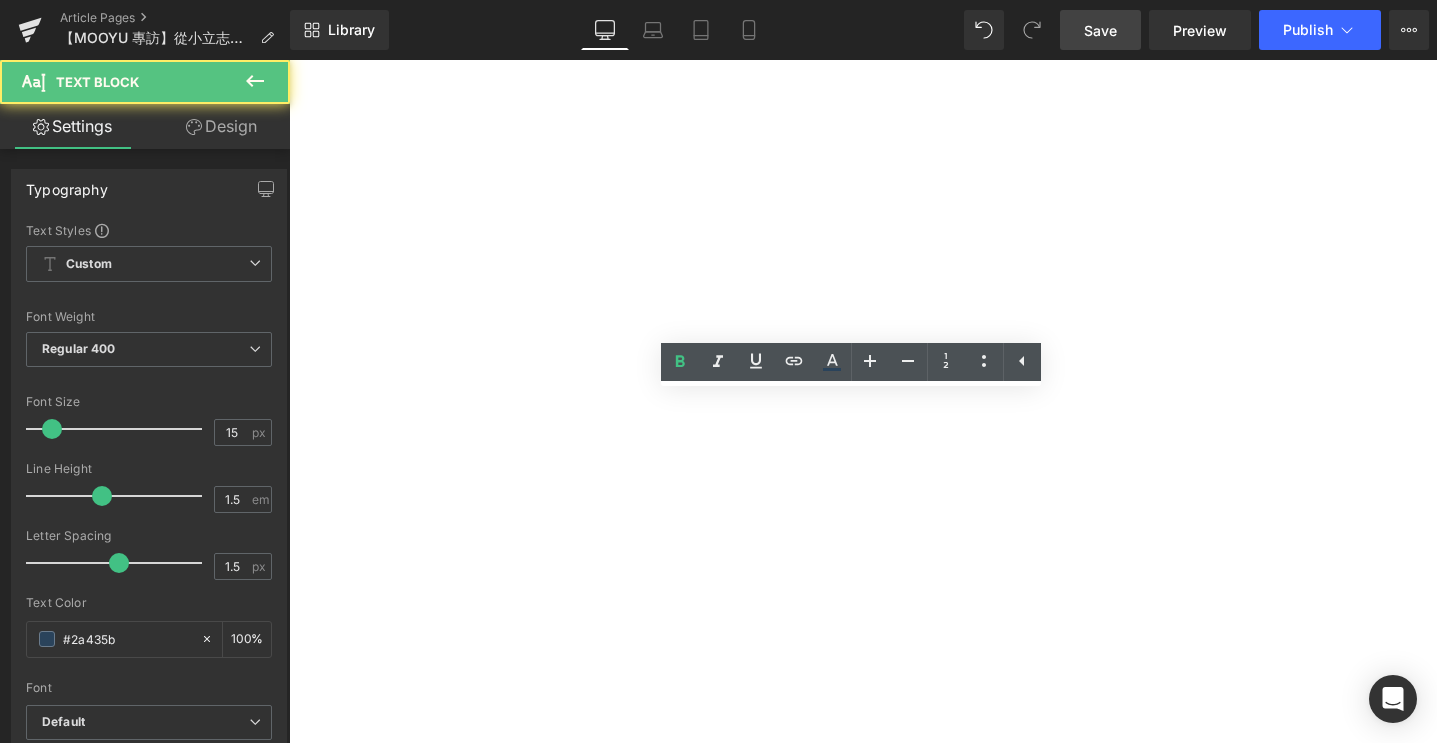 drag, startPoint x: 1017, startPoint y: 421, endPoint x: 1108, endPoint y: 422, distance: 91.00549 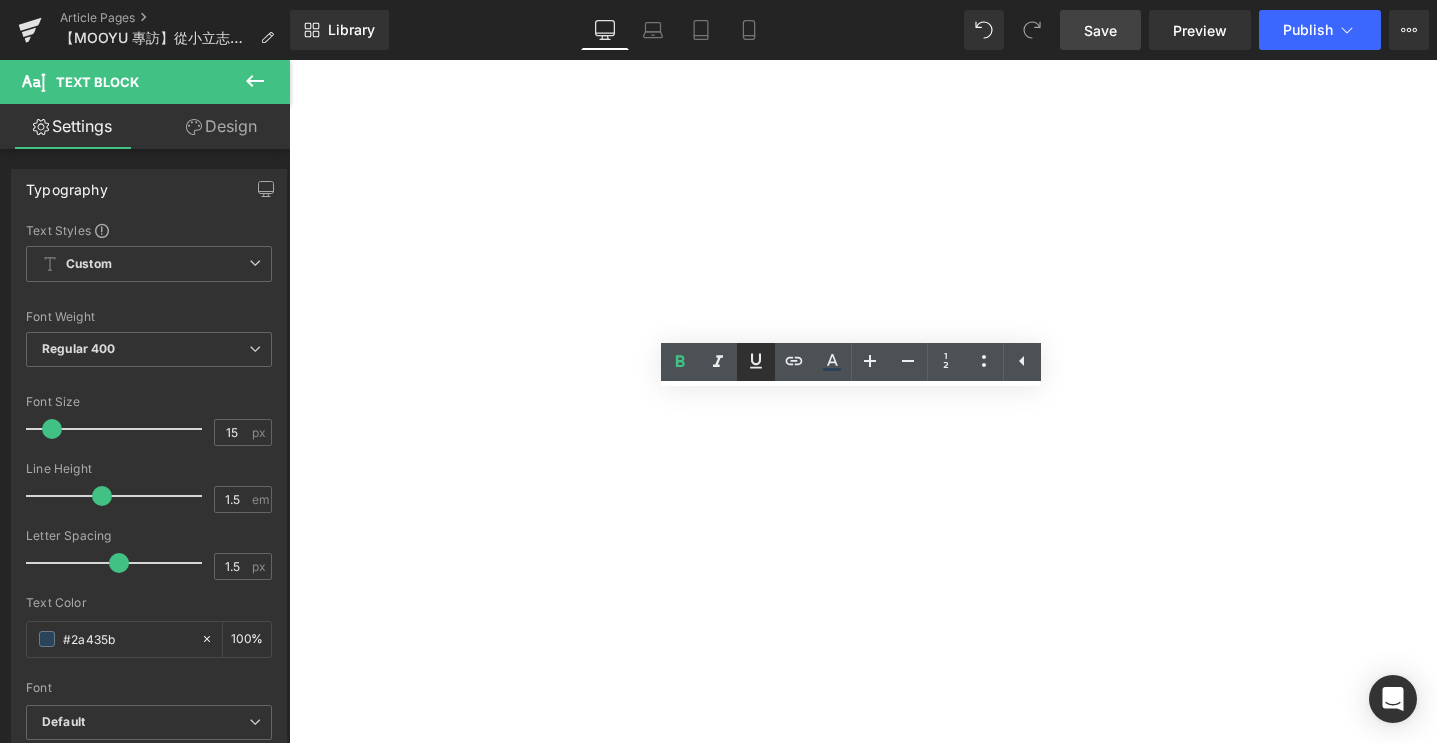 click 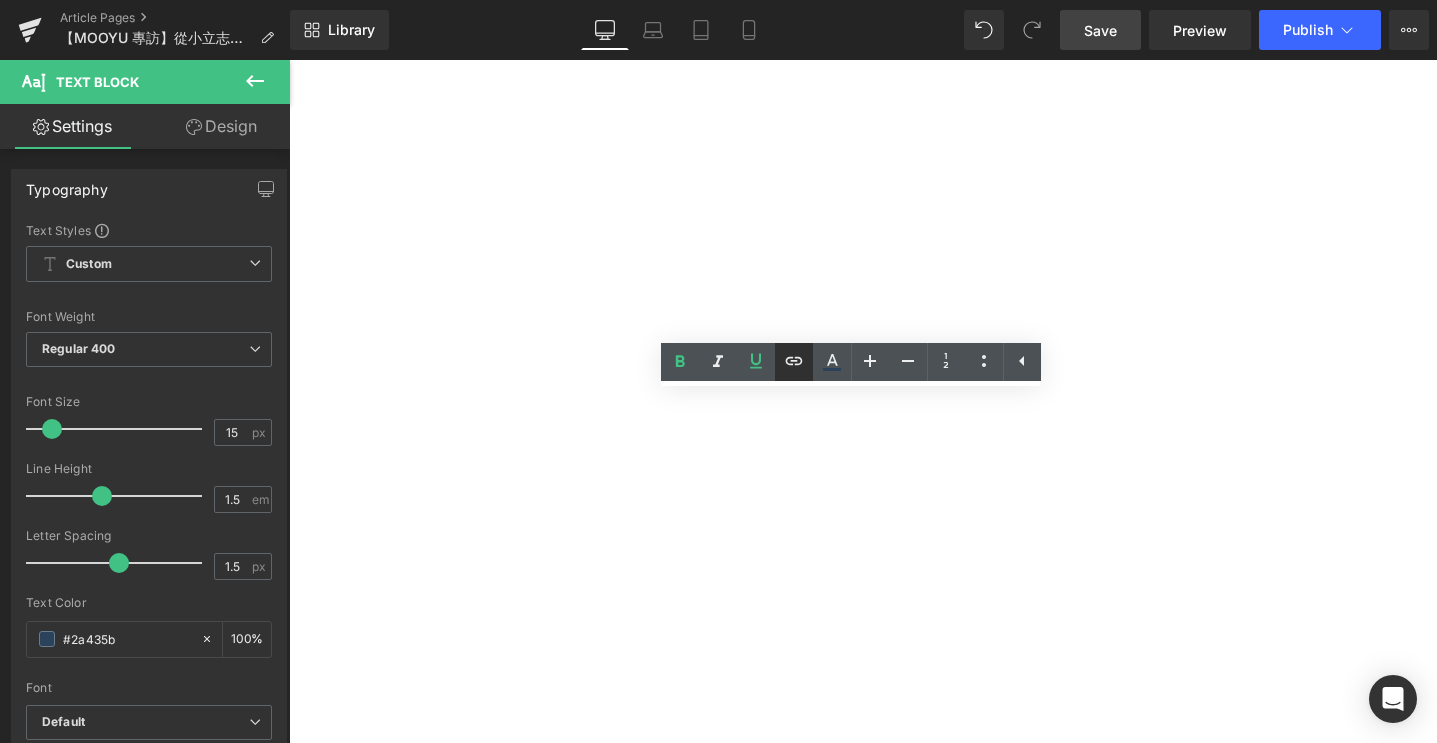 click 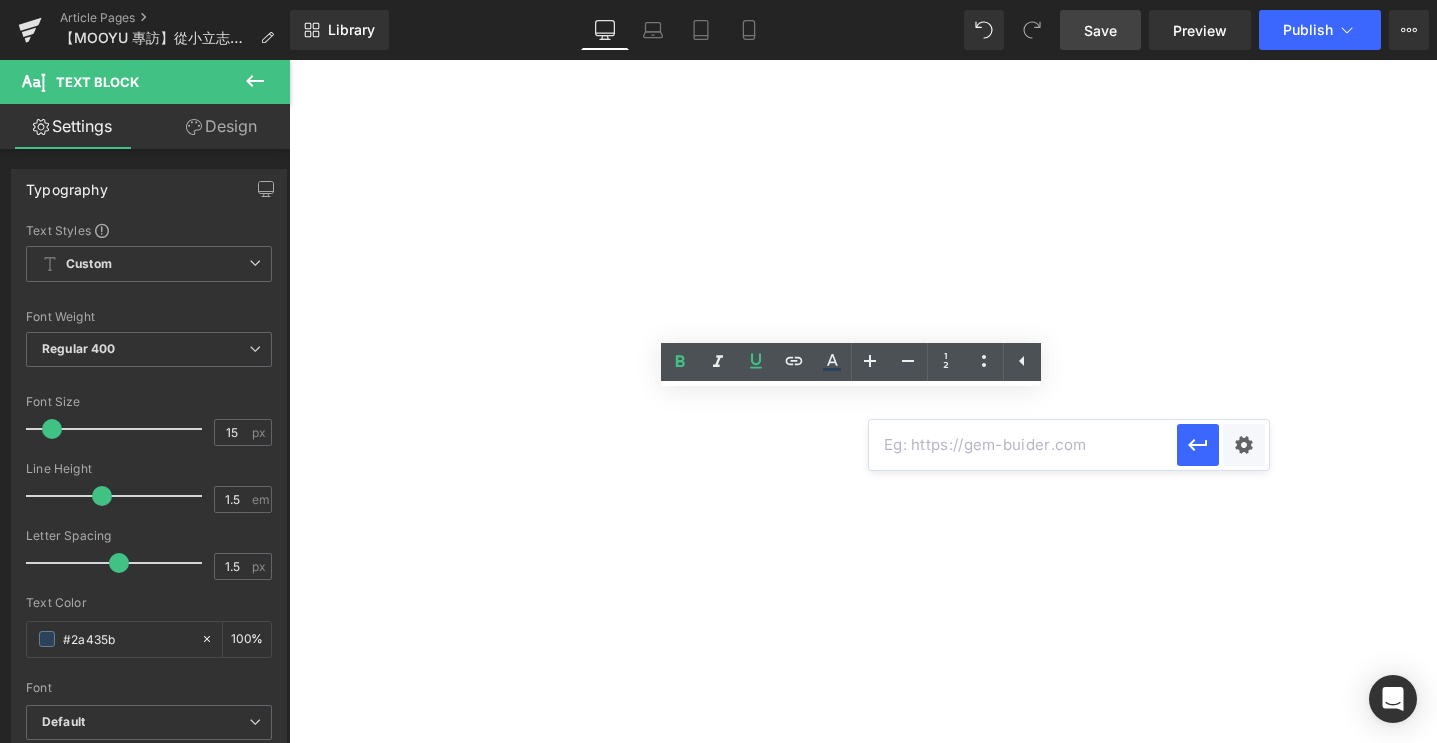 click at bounding box center (1023, 445) 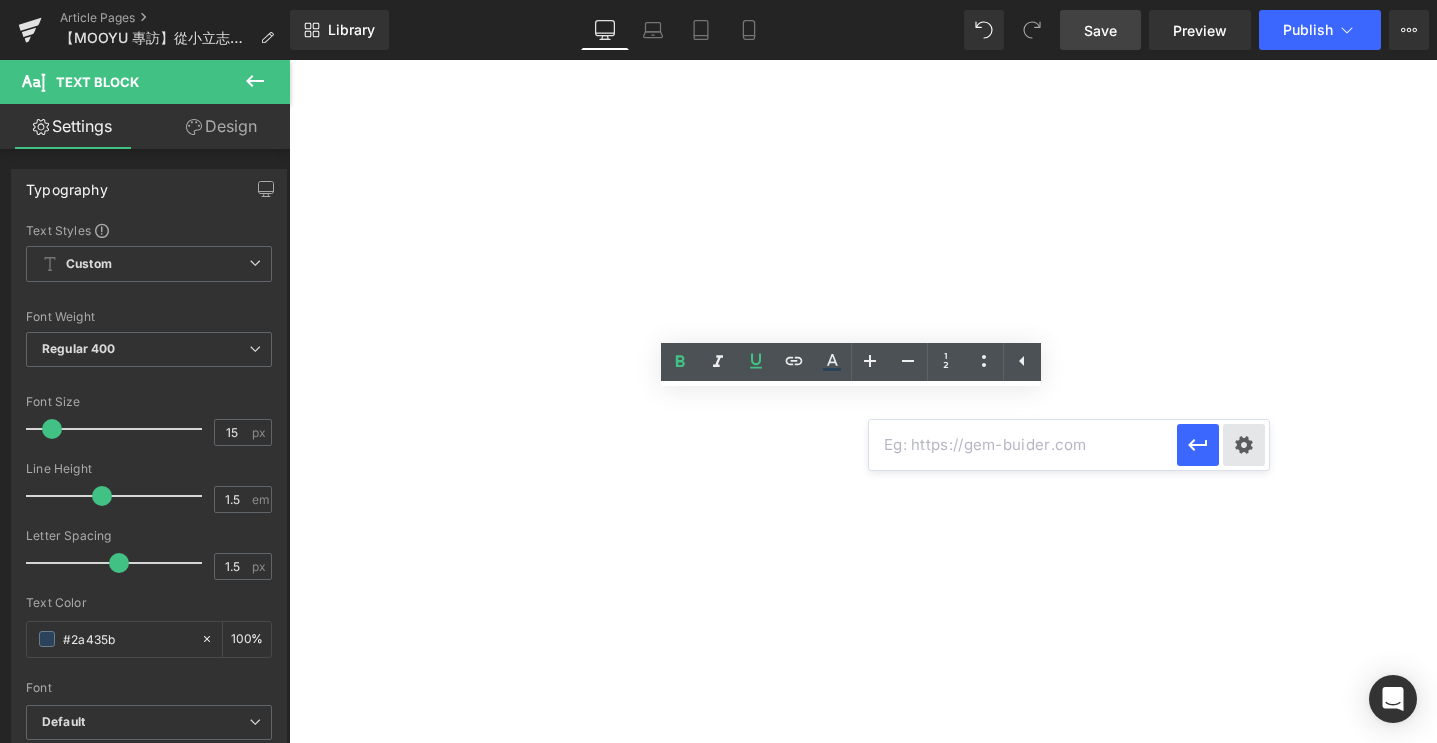 paste on "[URL][DOMAIN_NAME]" 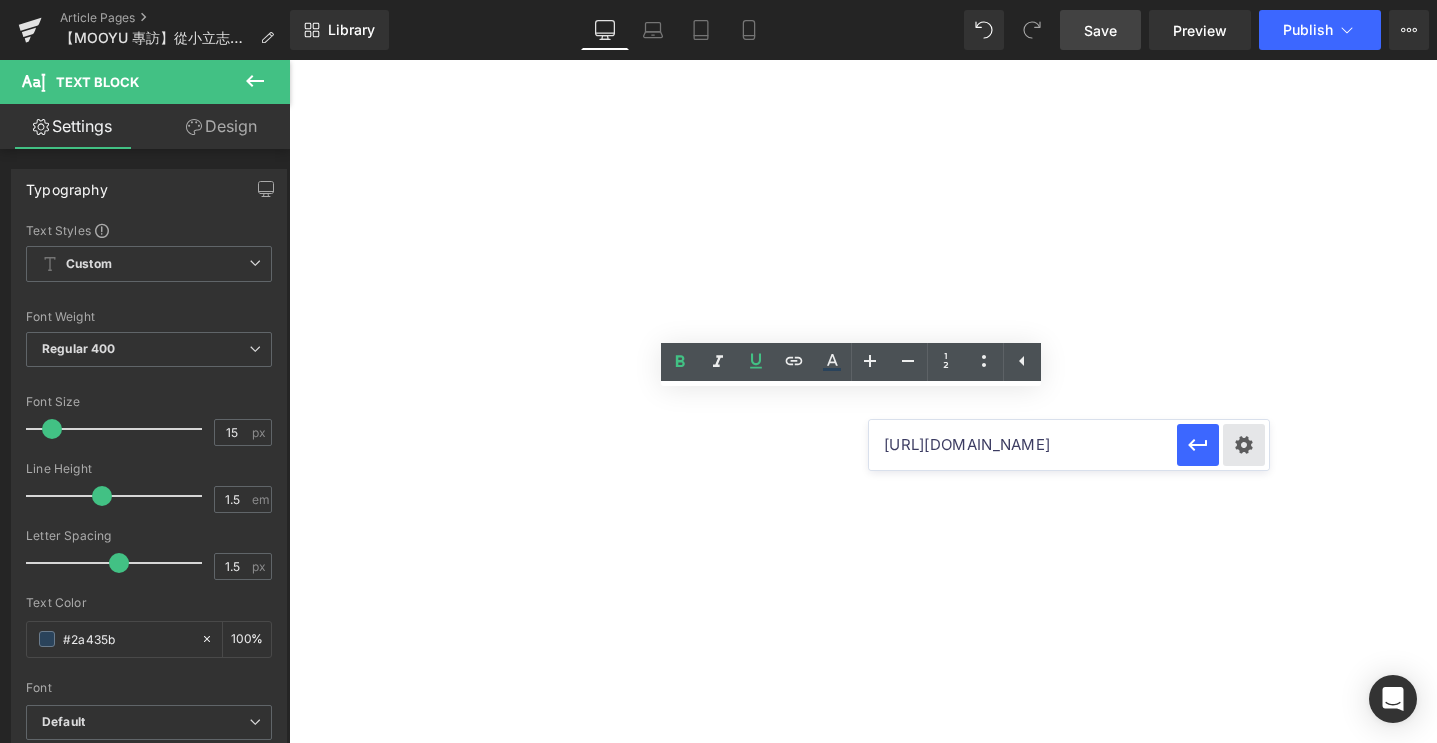 scroll, scrollTop: 0, scrollLeft: 214, axis: horizontal 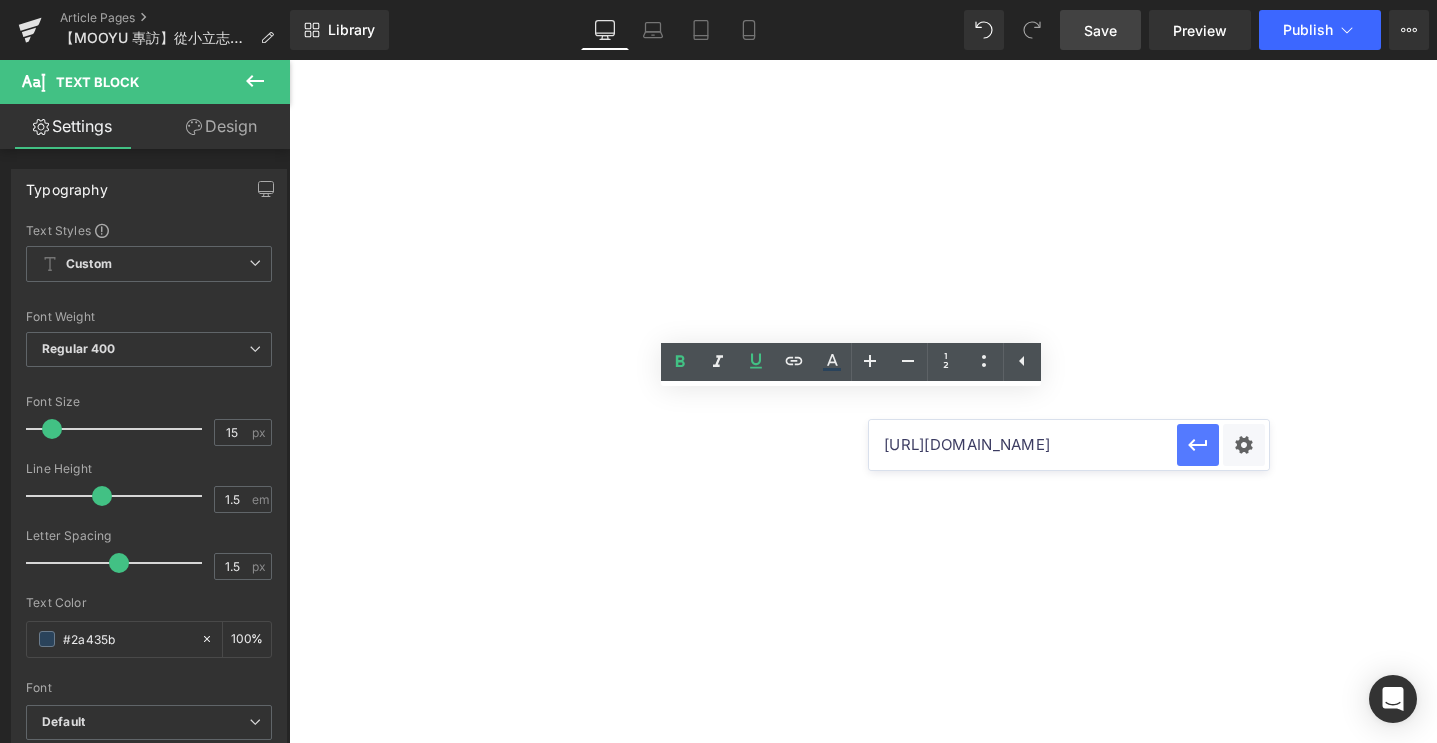 type on "[URL][DOMAIN_NAME]" 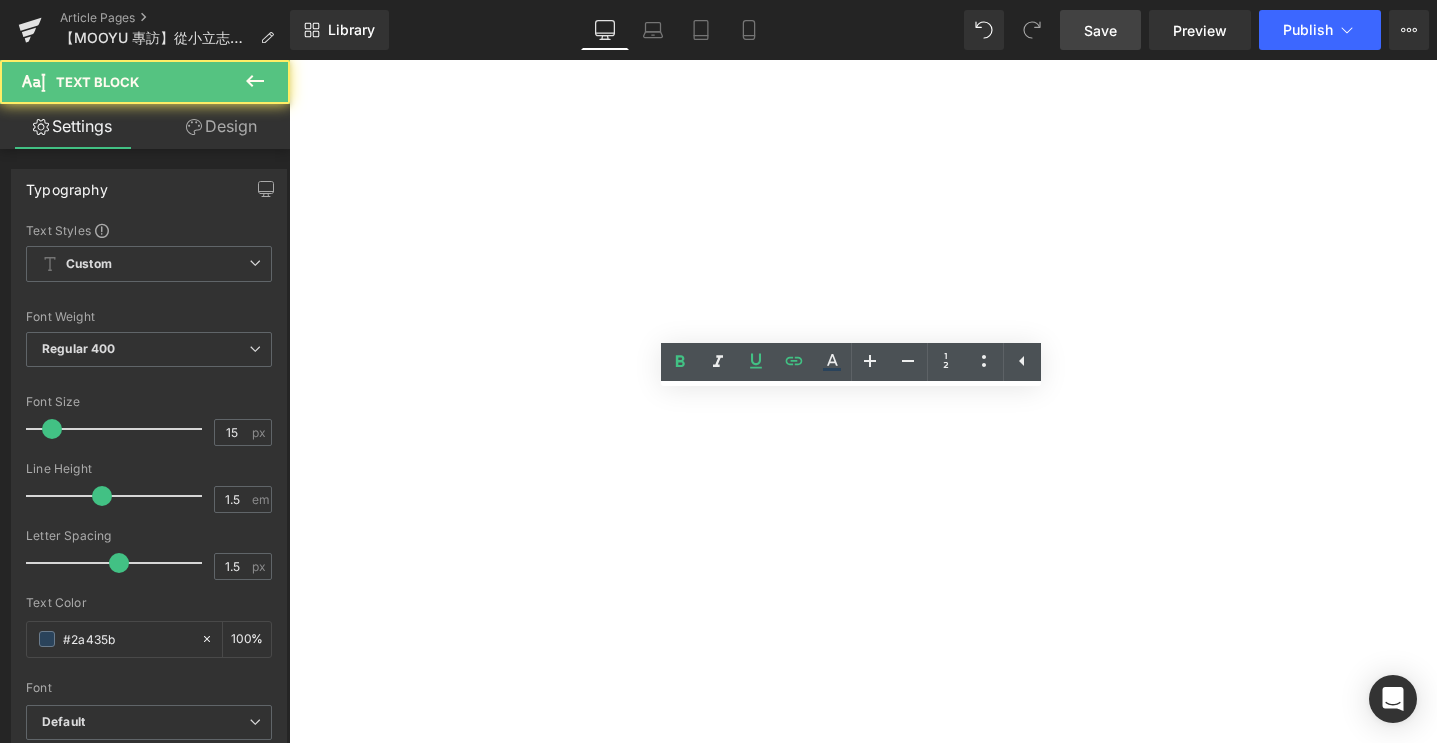 drag, startPoint x: 928, startPoint y: 420, endPoint x: 995, endPoint y: 427, distance: 67.36468 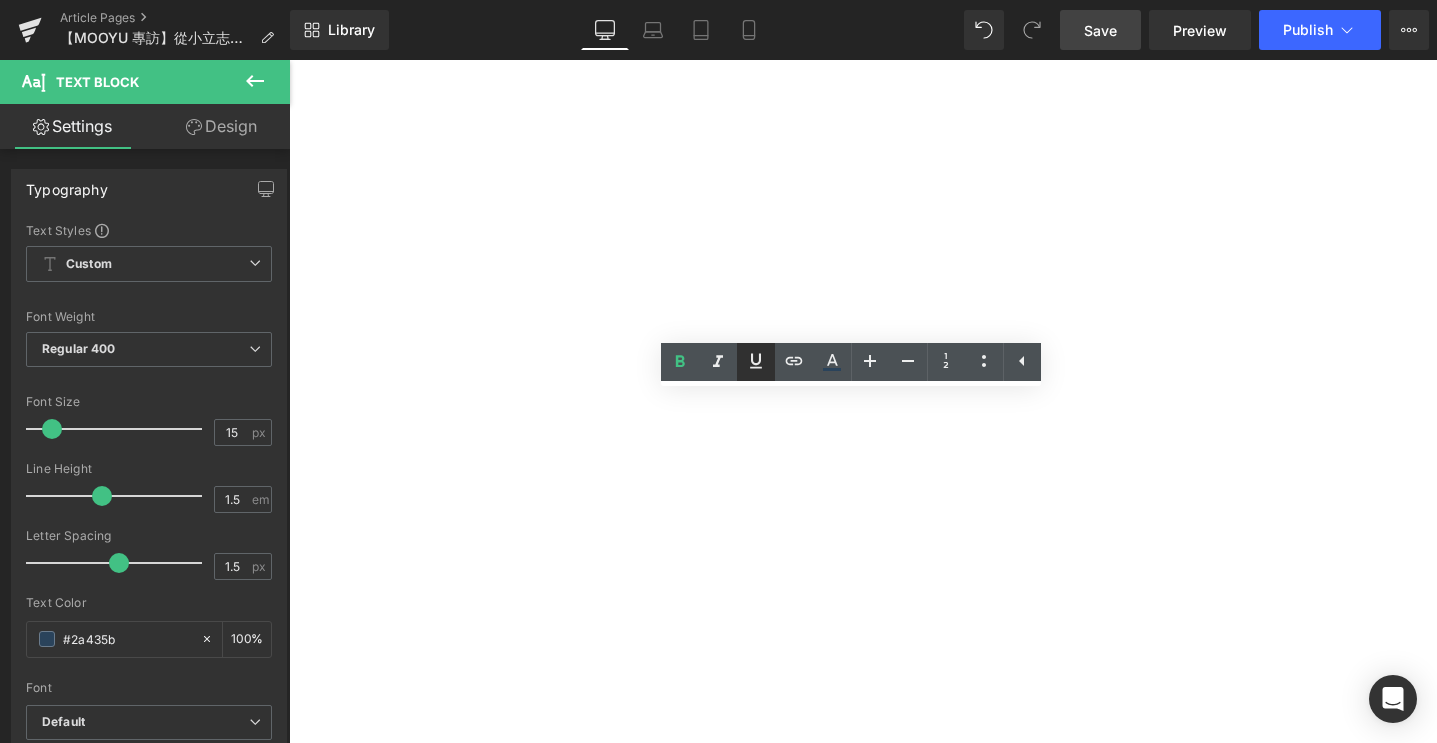 click 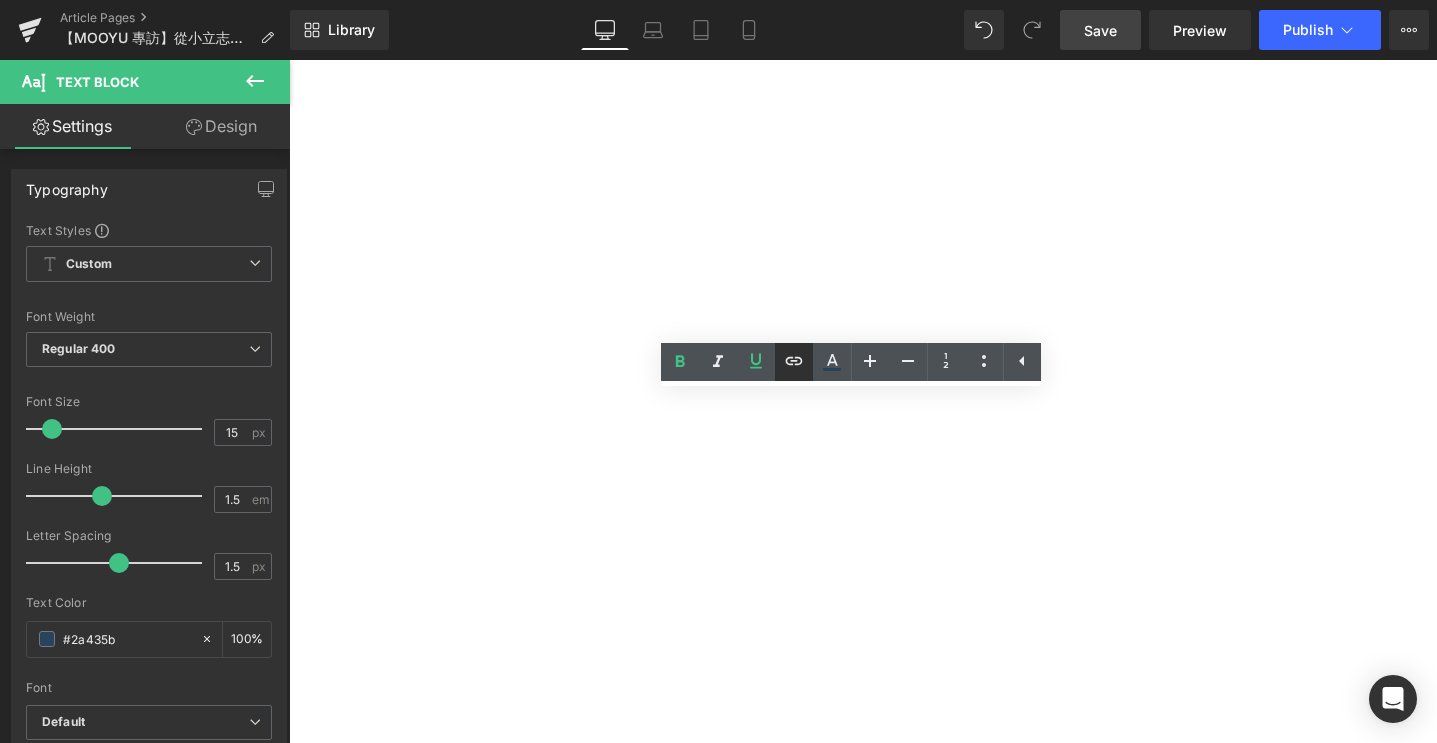 click at bounding box center [794, 362] 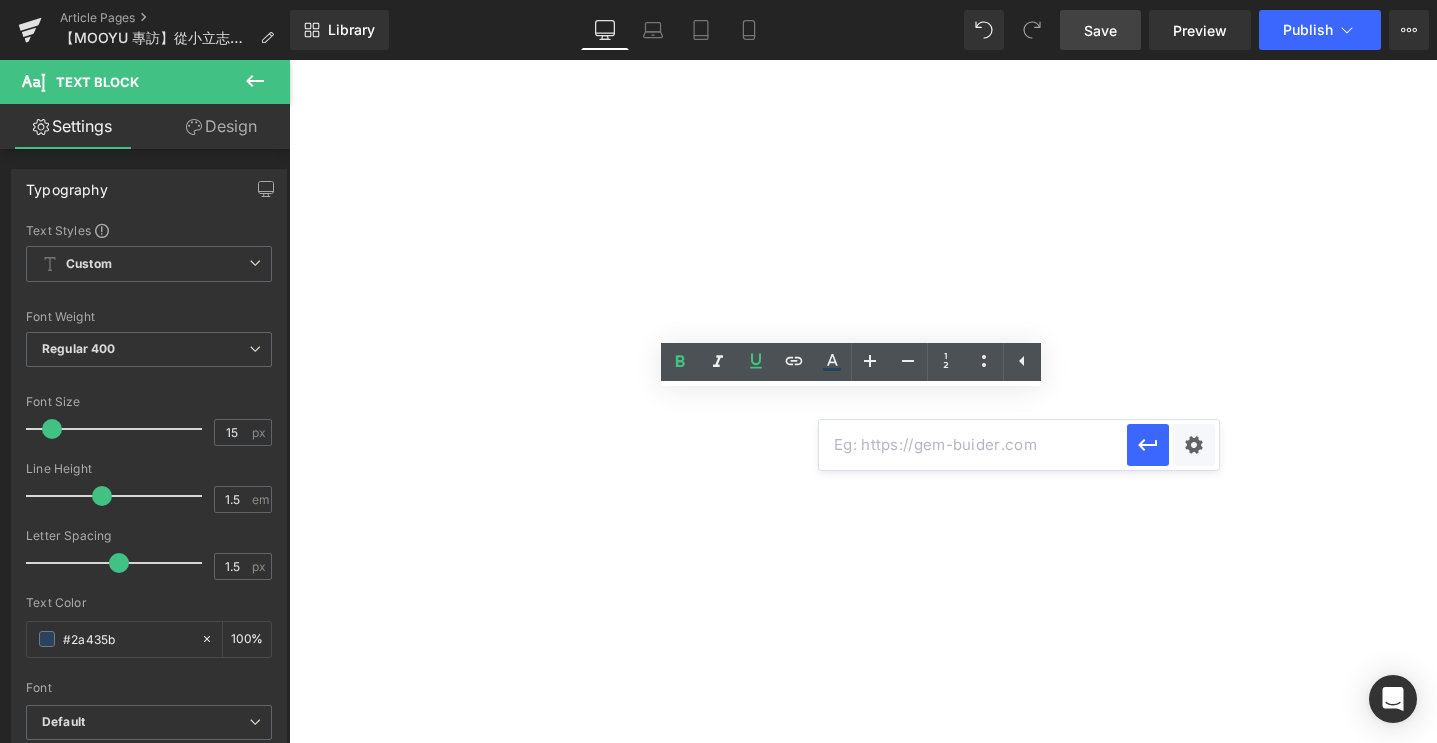 click at bounding box center [973, 445] 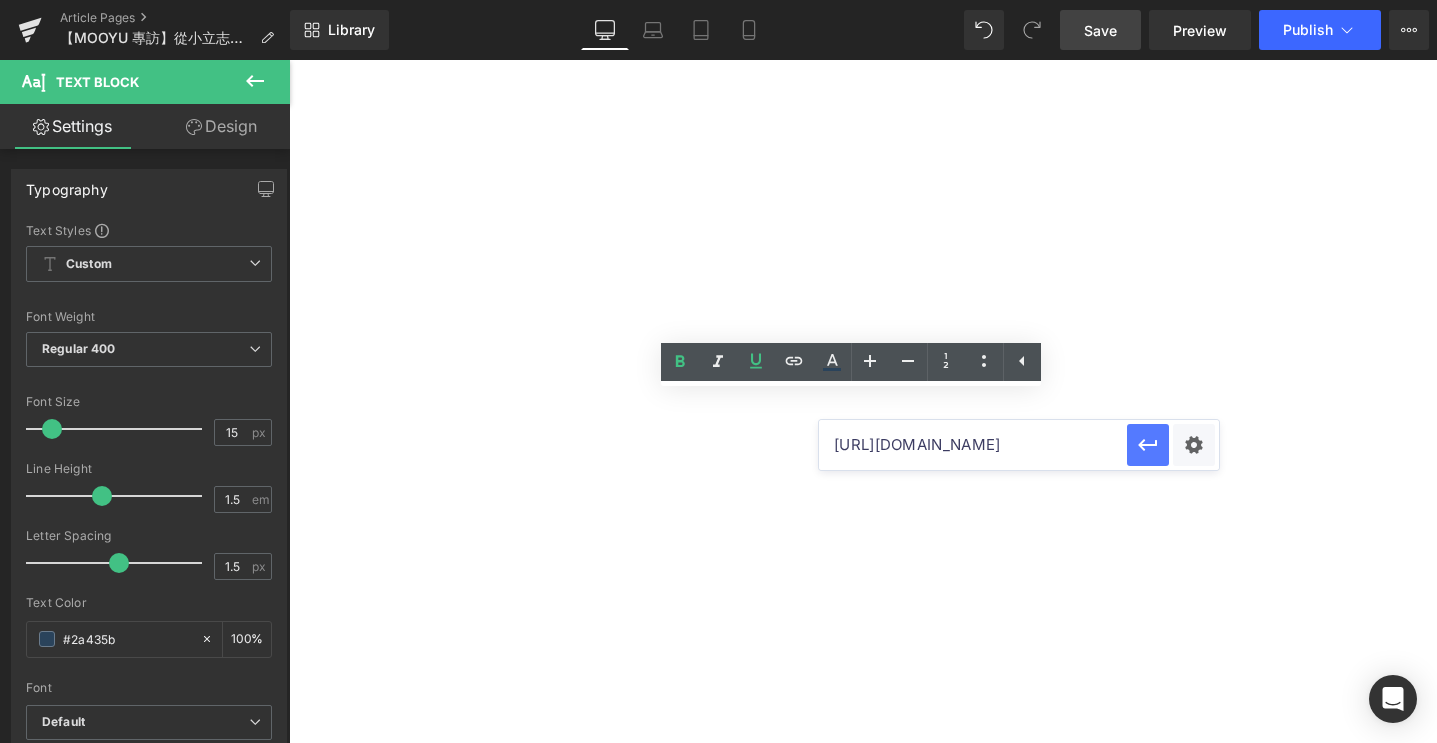 scroll, scrollTop: 0, scrollLeft: 77, axis: horizontal 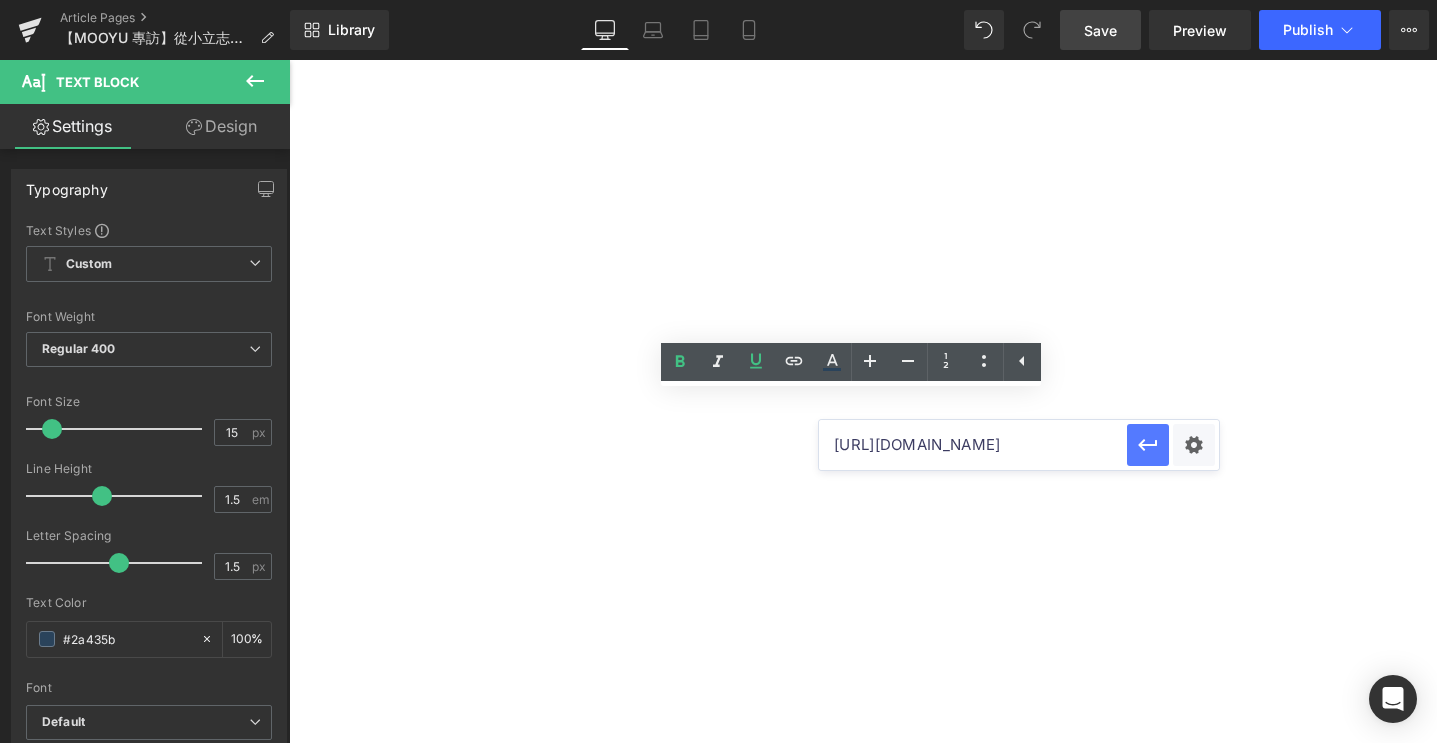 type on "[URL][DOMAIN_NAME]" 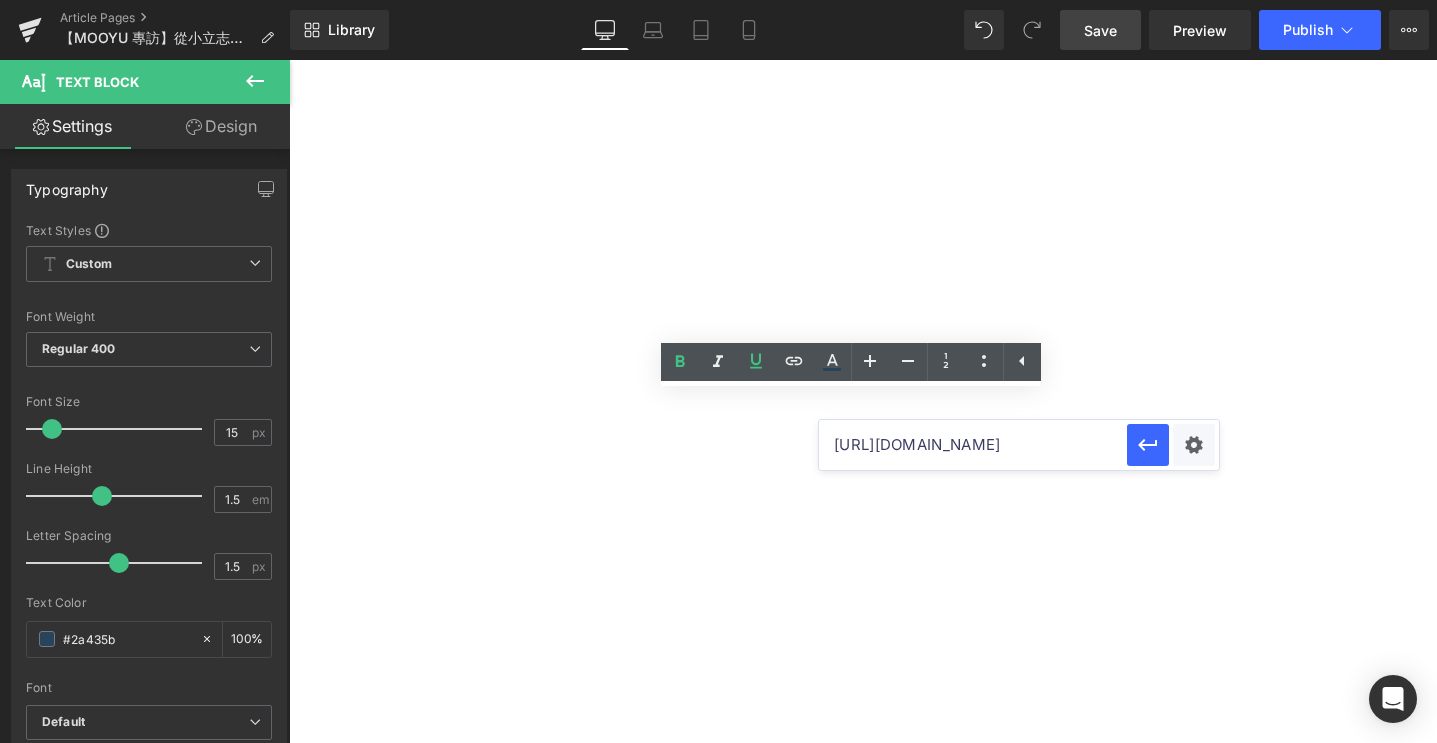 scroll, scrollTop: 0, scrollLeft: 0, axis: both 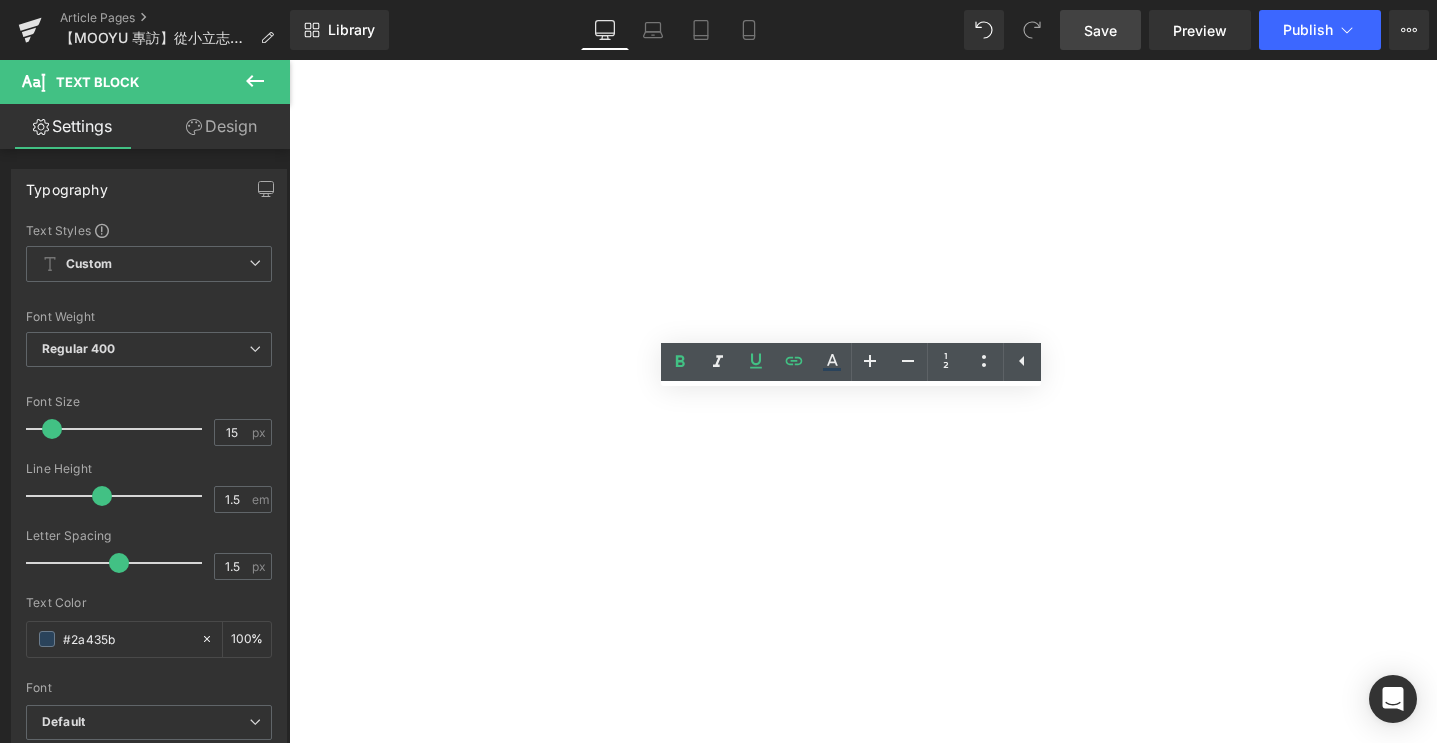 click on "「既然都已經選擇花錢，就不要將就！」  這是[PERSON_NAME]對每個正在打造夢想家的人，最真誠的建議。 她認為，家是我們最私密、也最自由的空間，是每天迎接日出、擁抱夜晚的起點和終點。她經歷過無數次的搬家，最終才明白，真正理想的家，不能將就，需要全心全意為自己而做。 「多看、多做功課尋找靈感，不要怕麻煩，也不要急著妥協，可能會有意外的驚喜！」 不必聽太多外界的聲音，不用迎合別人的喜好，因為最後會長時間生活在這裡的，是自己。每一個細節、每一個靈感，都會在未來一一反饋回自己身上。 裝潢的過程也許會很累，選擇會讓人糾結，甚至會出現無數次「這樣真的對嗎？」的懷疑，但當一切完成，走進那個完全屬於你的空間，看著每一個由自己選定、用心拼湊的角落，那份成就感和滿足，是任何將就都無法換來的！ Text Block" at bounding box center [289, 60] 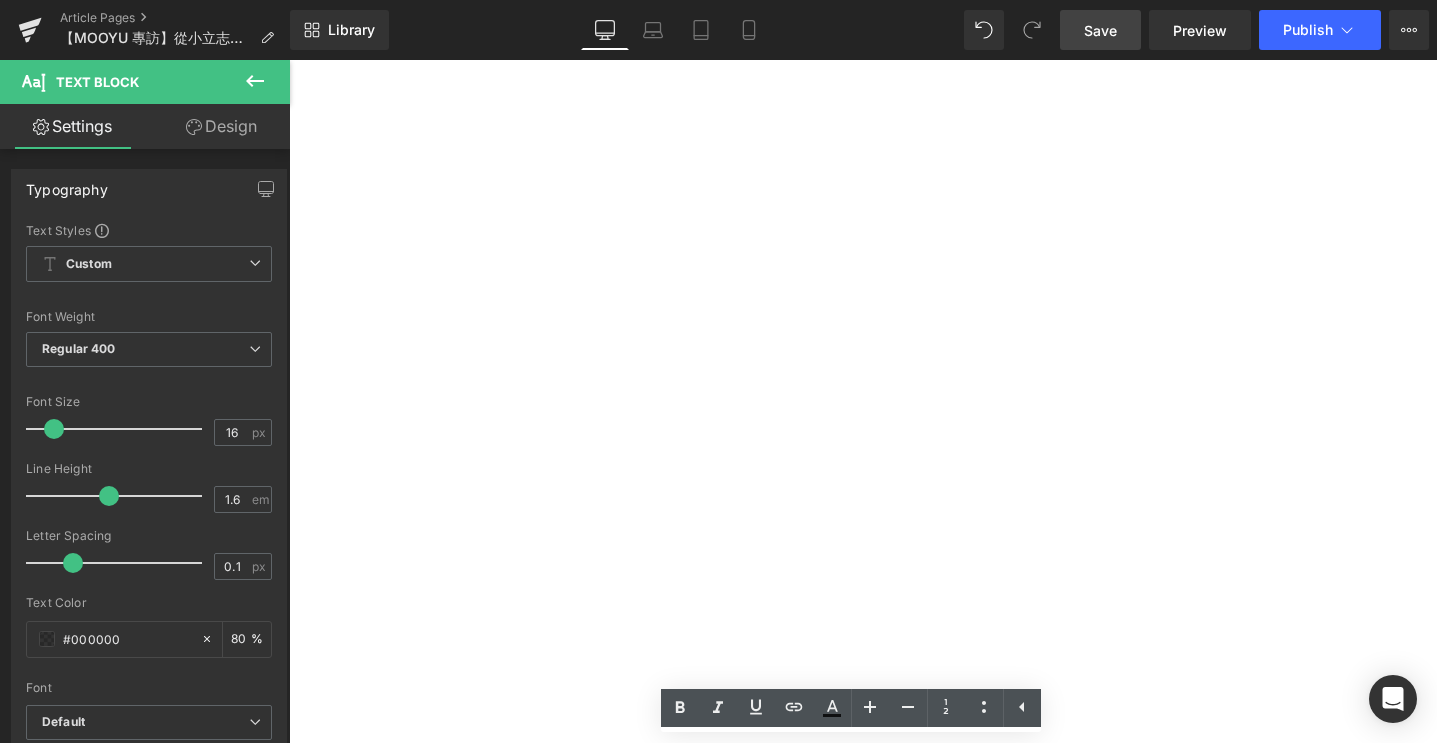 scroll, scrollTop: 6839, scrollLeft: 0, axis: vertical 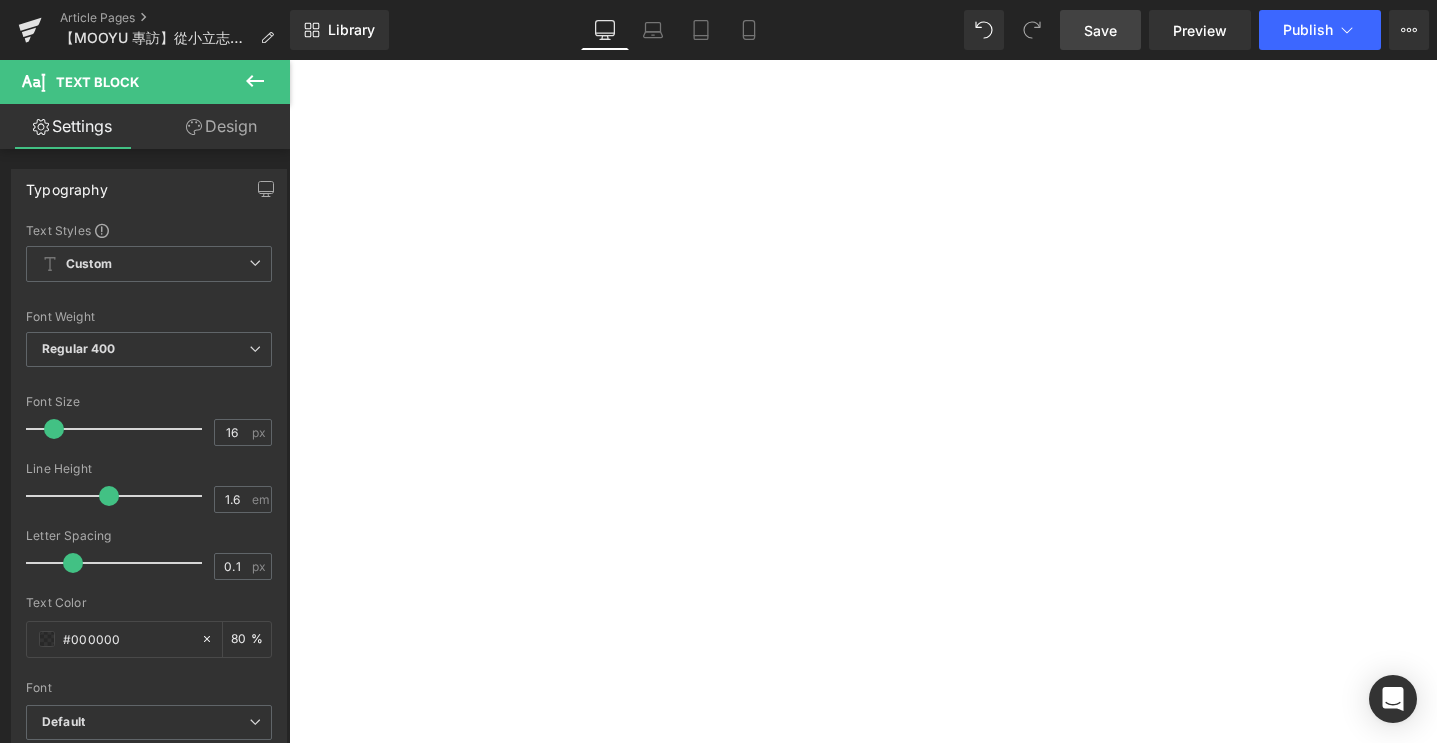 click on "Save" at bounding box center (1100, 30) 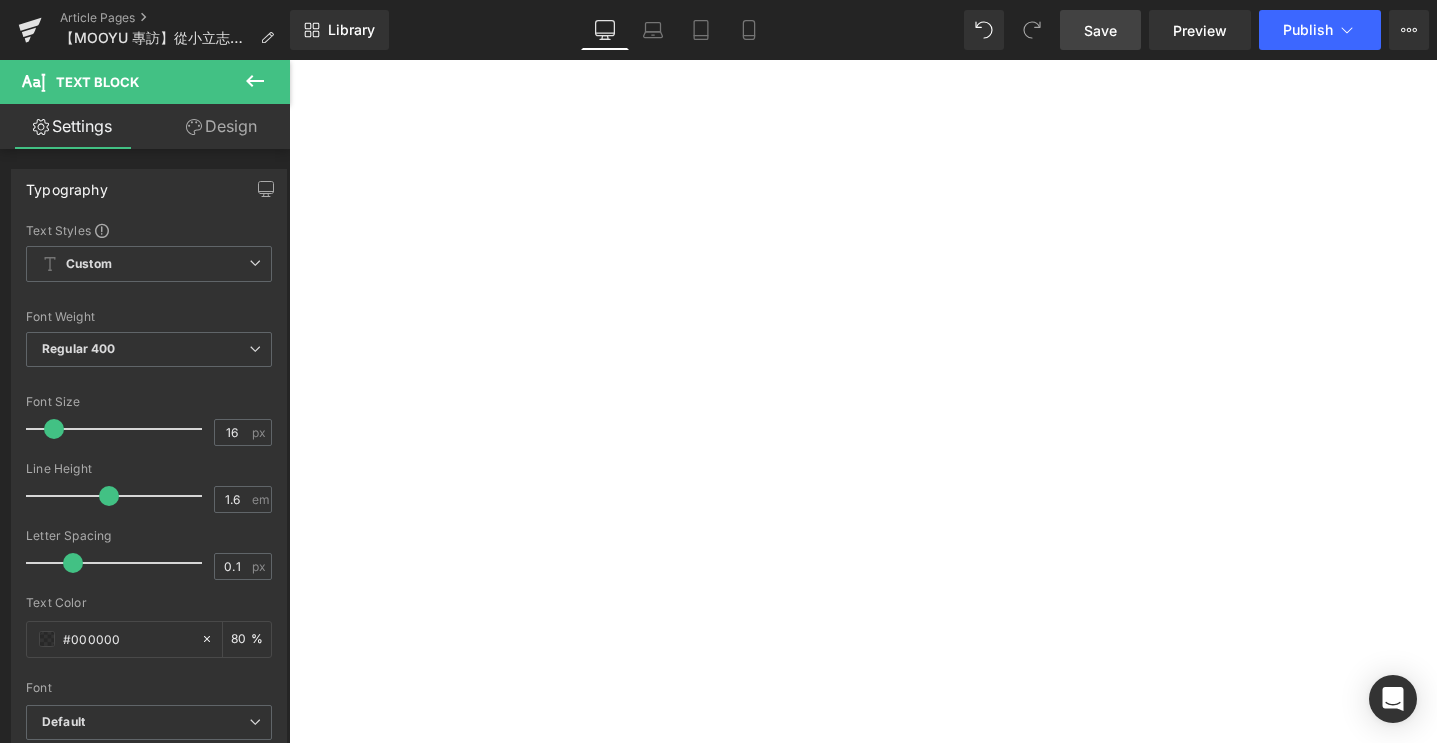 scroll, scrollTop: 3483, scrollLeft: 0, axis: vertical 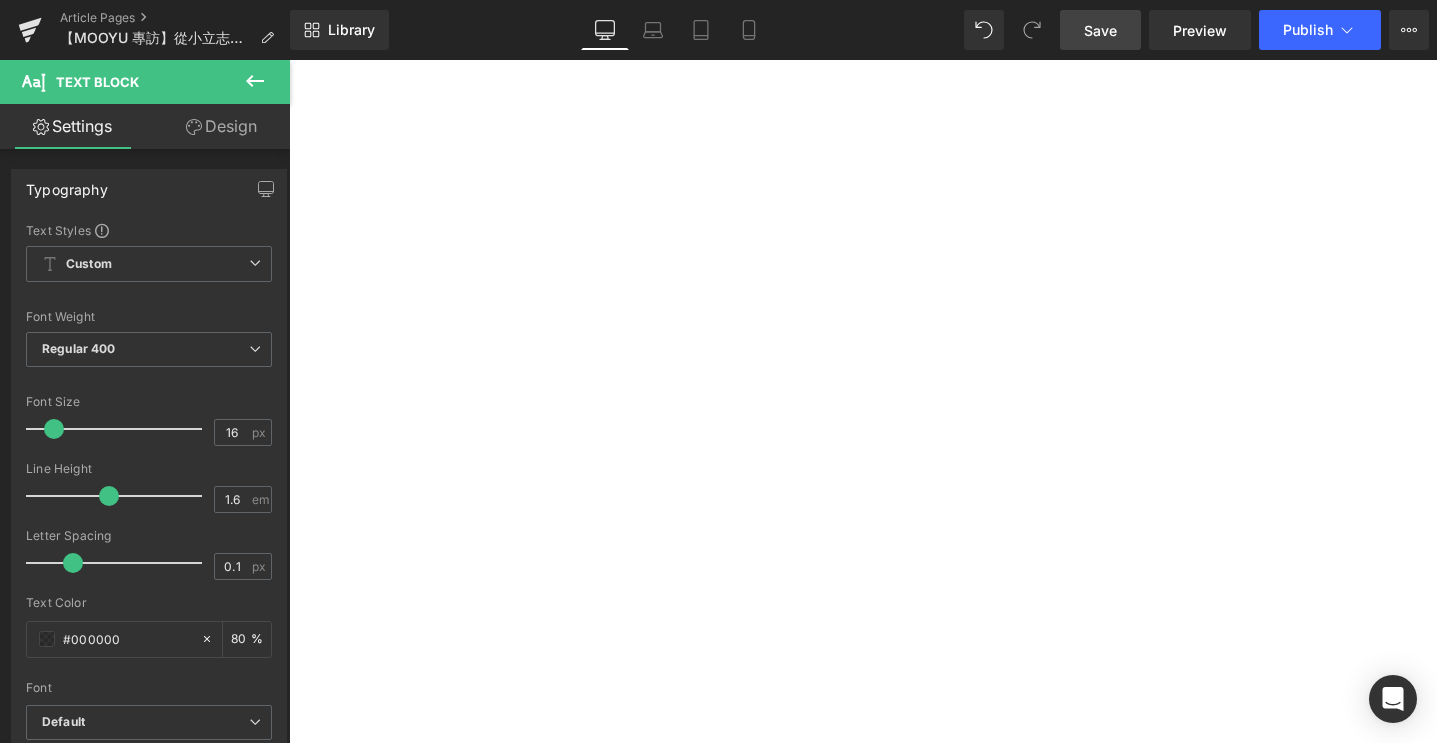 click on "自己，就是最好的設計師 Heading         「我就是超有想法的業主！」 從材質、顏色、家具、燈具，到軟裝擺飾， 一切與「家」有關的事物，都是[PERSON_NAME]親自跑遍各家門市、親手挑選。 對她來說，裝潢是人生大事。 「既然都花了這麼多錢，一定要花得心甘情願，不要將就！」 這份決心， 貫徹在她每一個選擇以及家中的角落。她甚至在走廊加了一盞原本不在計畫中的吊燈，為空間注入氛圍，一時的靈感，意外成為她最驕傲的小角落。 Text Block         Image         Row" at bounding box center [289, 60] 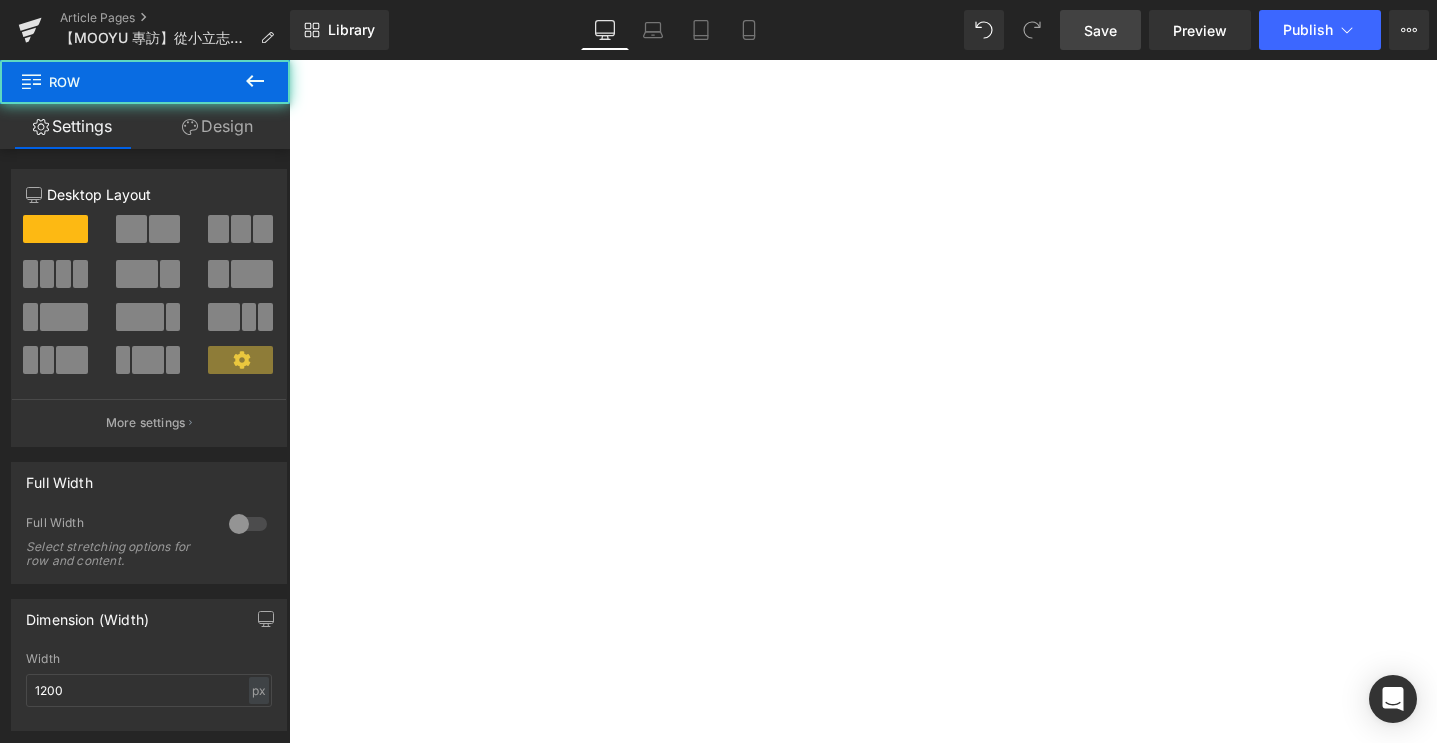 click on "Save" at bounding box center (1100, 30) 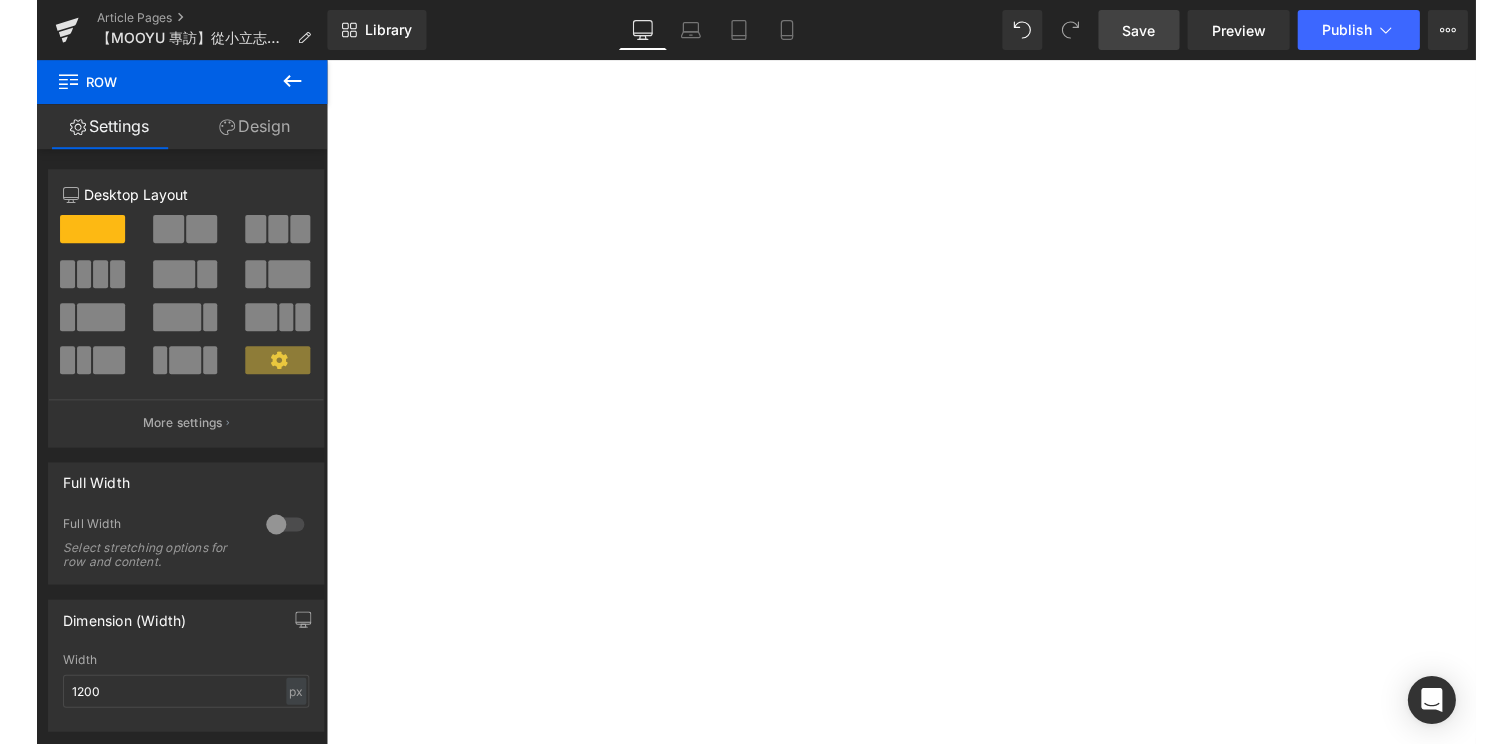 scroll, scrollTop: 8203, scrollLeft: 0, axis: vertical 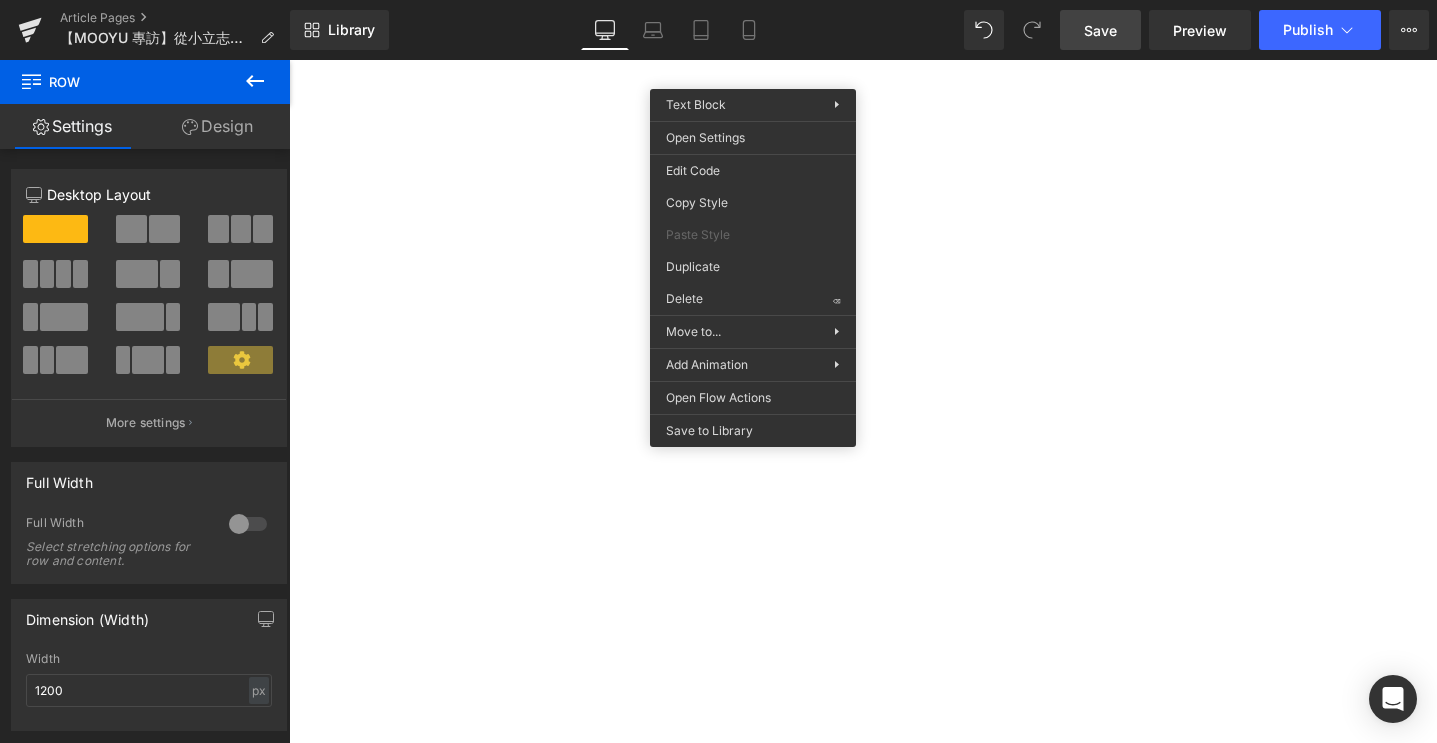 click on "對正在籌備家的你，[PERSON_NAME]想說的是： Heading         「既然都已經選擇花錢，就不要將就！」  這是[PERSON_NAME]對每個正在打造夢想家的人，最真誠的建議。 她認為，家是我們最私密、也最自由的空間，是每天迎接日出、擁抱夜晚的起點和終點。她經歷過無數次的搬家，最終才明白，真正理想的家，不能將就，需要全心全意為自己而做。 「多看、多做功課尋找靈感，不要怕麻煩，也不要急著妥協，可能會有意外的驚喜！」 不必聽太多外界的聲音，不用迎合別人的喜好，因為最後會長時間生活在這裡的，是自己。每一個細節、每一個靈感，都會在未來一一反饋回自己身上。 最理想的家，要忠於自己的心，是你住進去後心裡會覺得『對，就是這樣！』的那種感覺。 Text Block         ✦ 更多關於[PERSON_NAME]   Instagram  |  Facebook  |  YouTube Text Block" at bounding box center [289, 60] 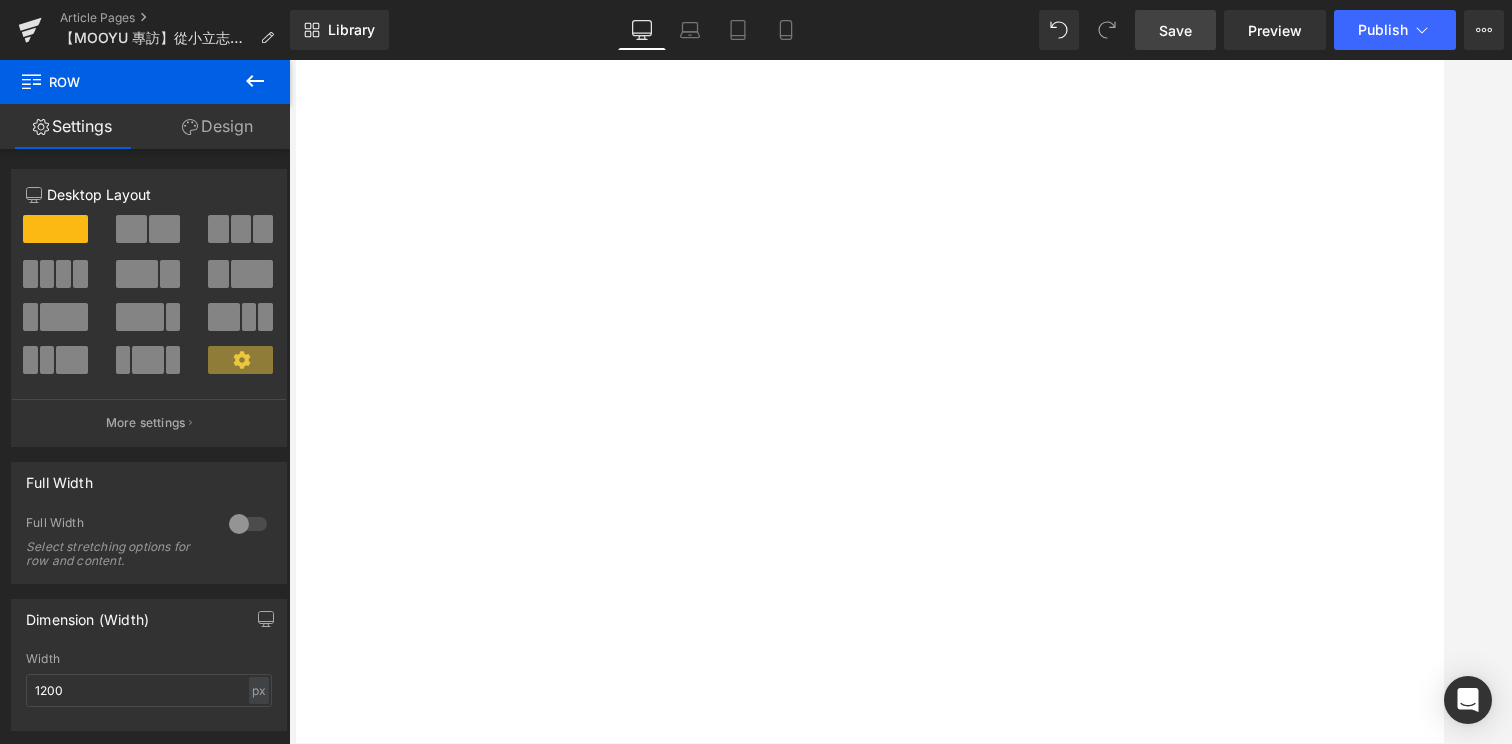scroll, scrollTop: 7924, scrollLeft: 0, axis: vertical 